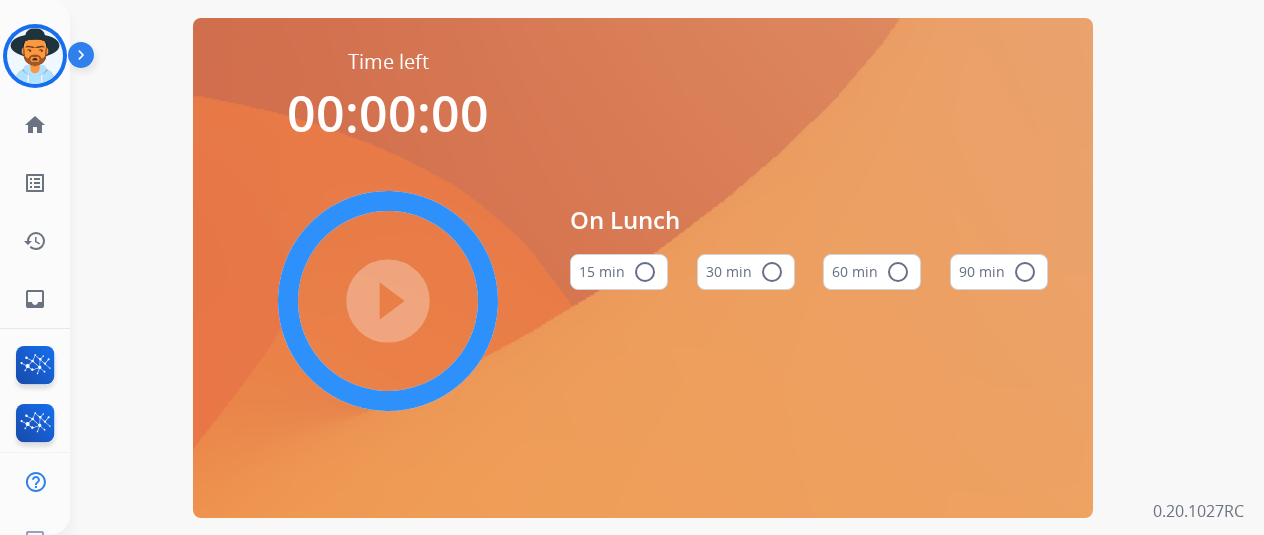 scroll, scrollTop: 0, scrollLeft: 0, axis: both 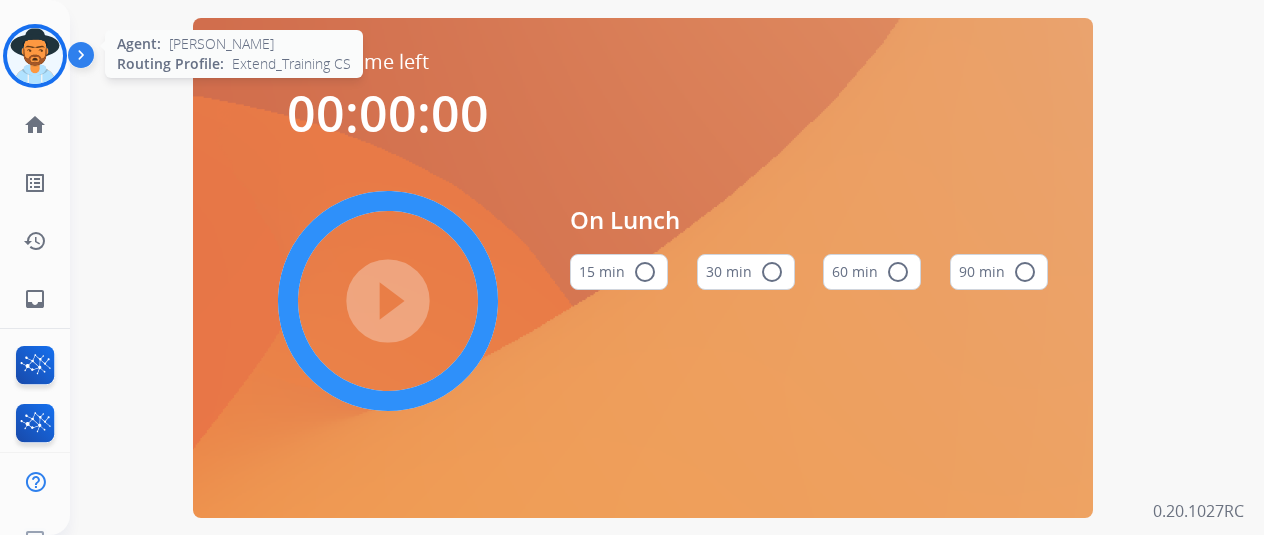 click at bounding box center [35, 56] 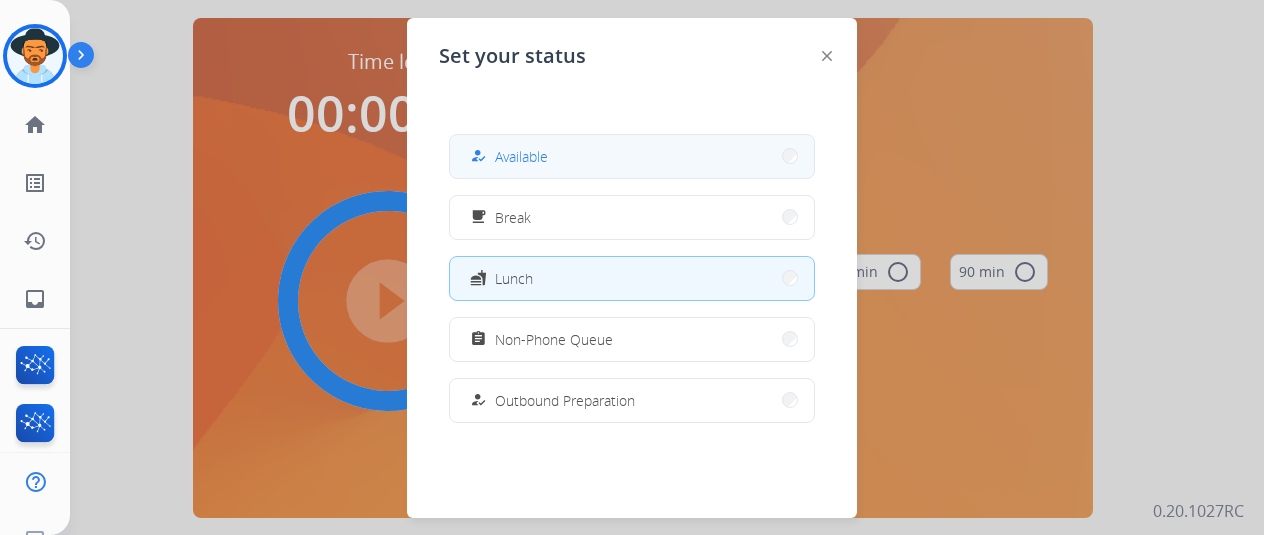 click on "how_to_reg" at bounding box center (478, 156) 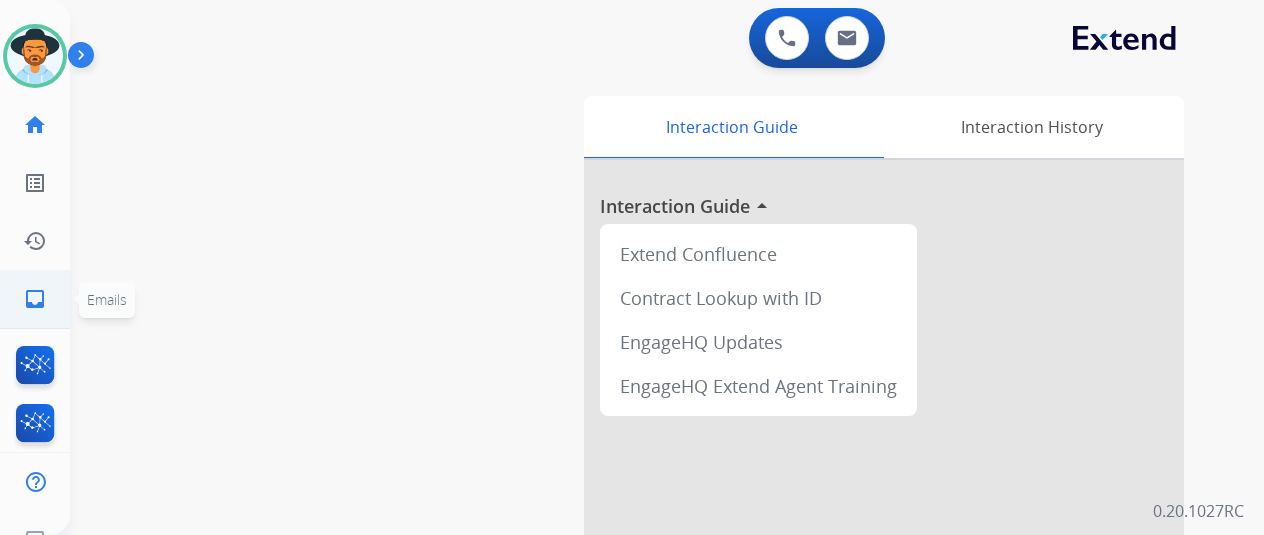 click on "inbox  Emails" 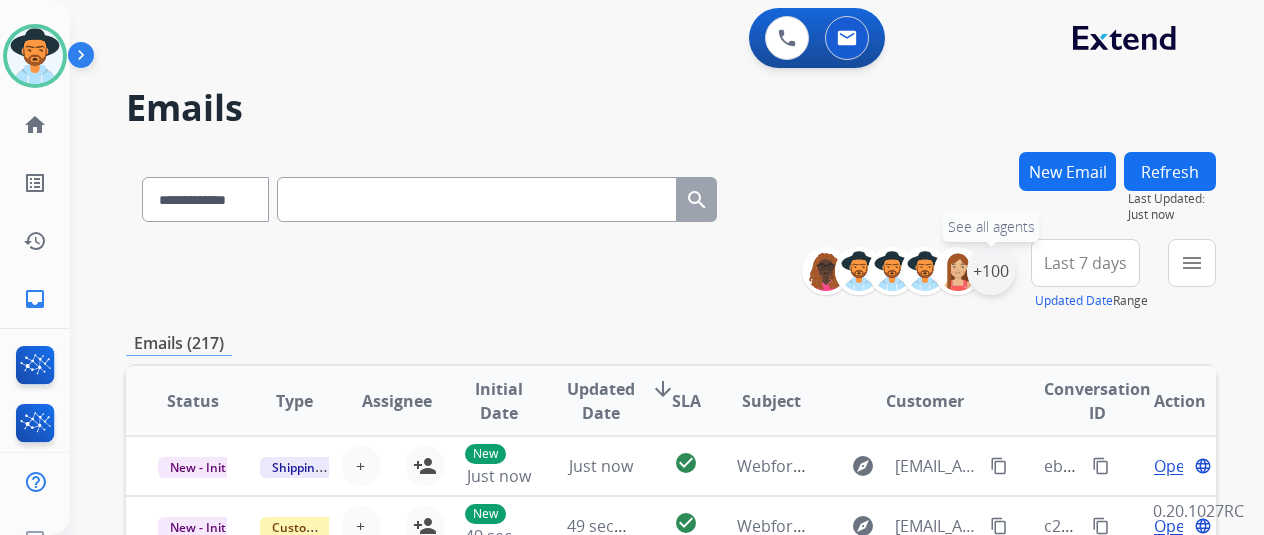 click on "+100" at bounding box center (991, 271) 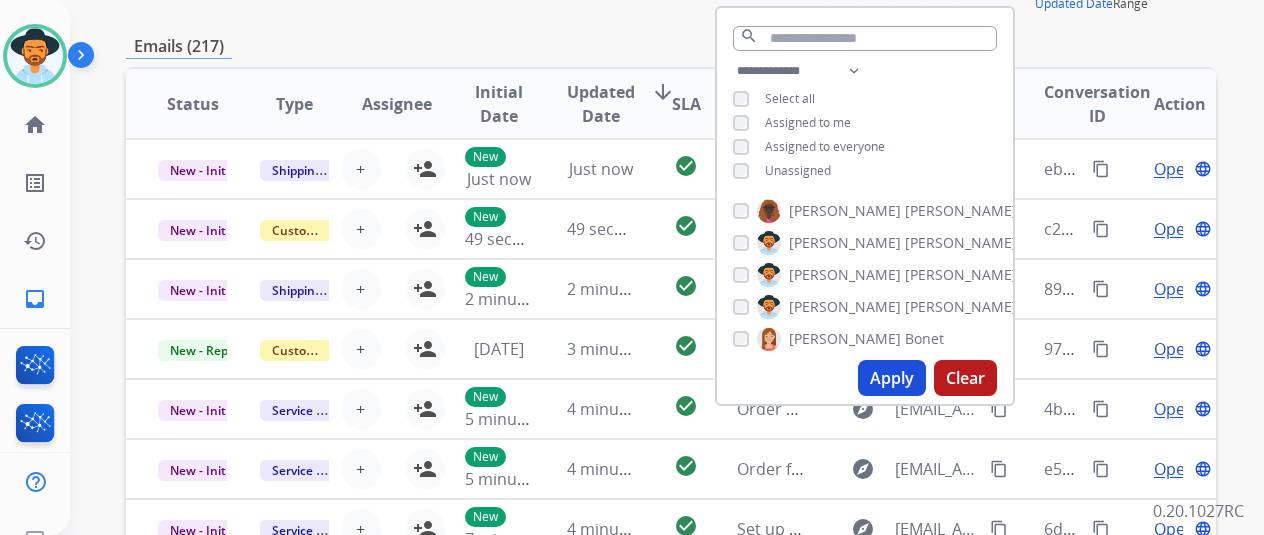 scroll, scrollTop: 300, scrollLeft: 0, axis: vertical 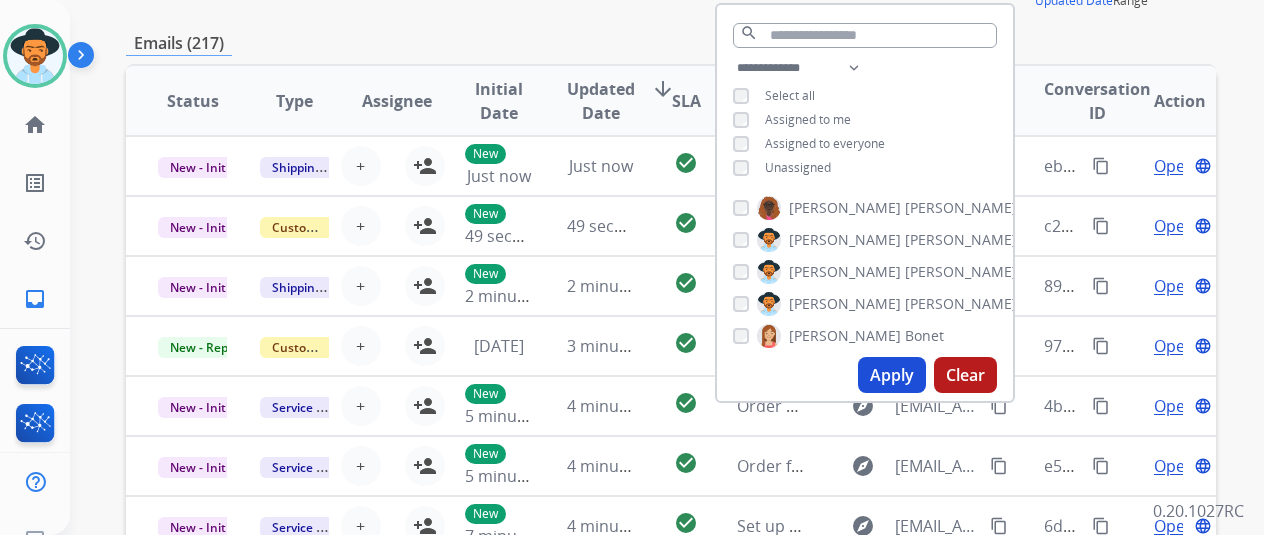 click on "Unassigned" at bounding box center [798, 167] 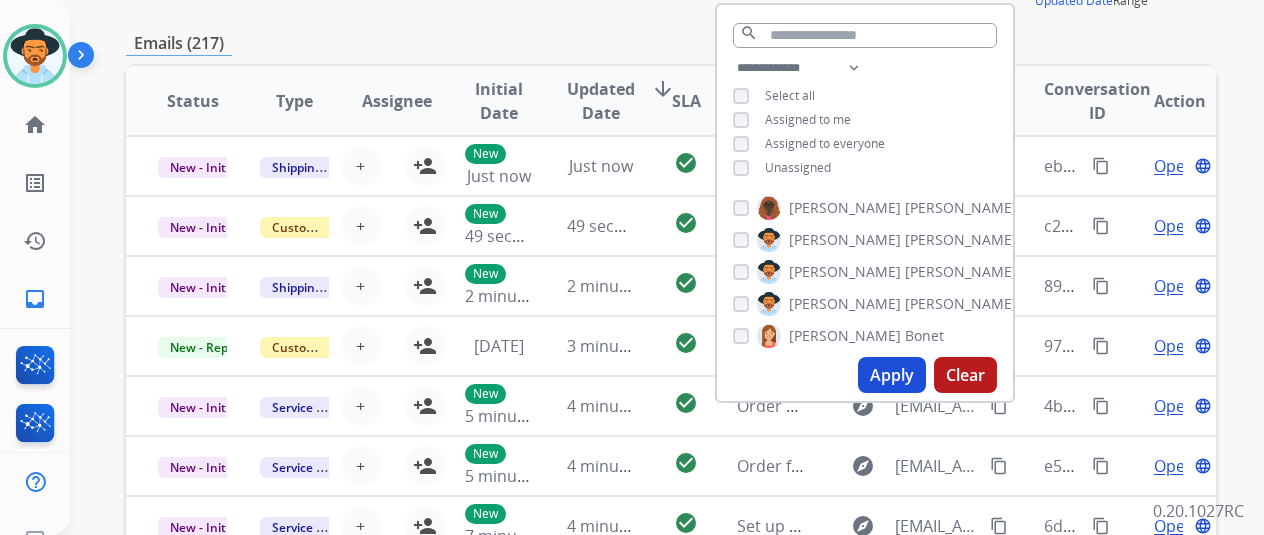 click on "Apply" at bounding box center [892, 375] 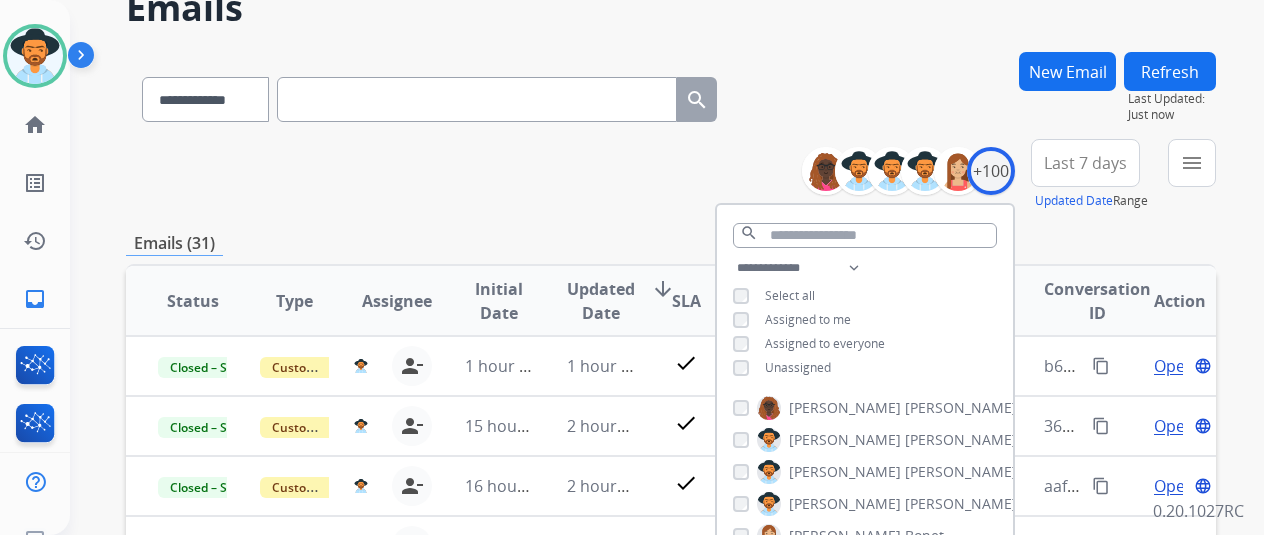click on "**********" at bounding box center [671, 545] 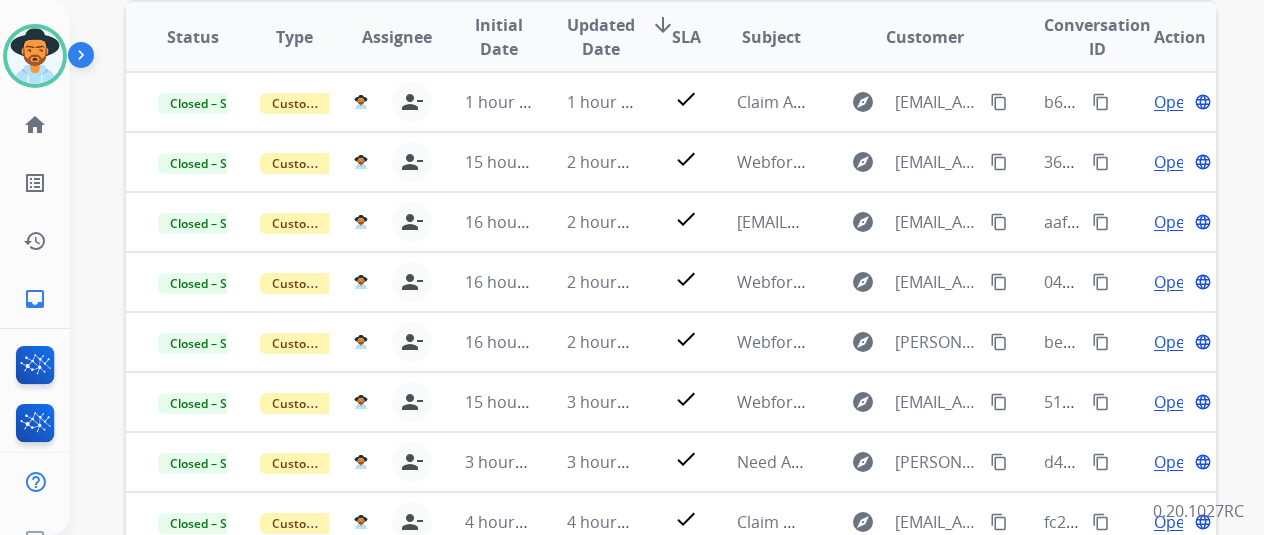 scroll, scrollTop: 586, scrollLeft: 0, axis: vertical 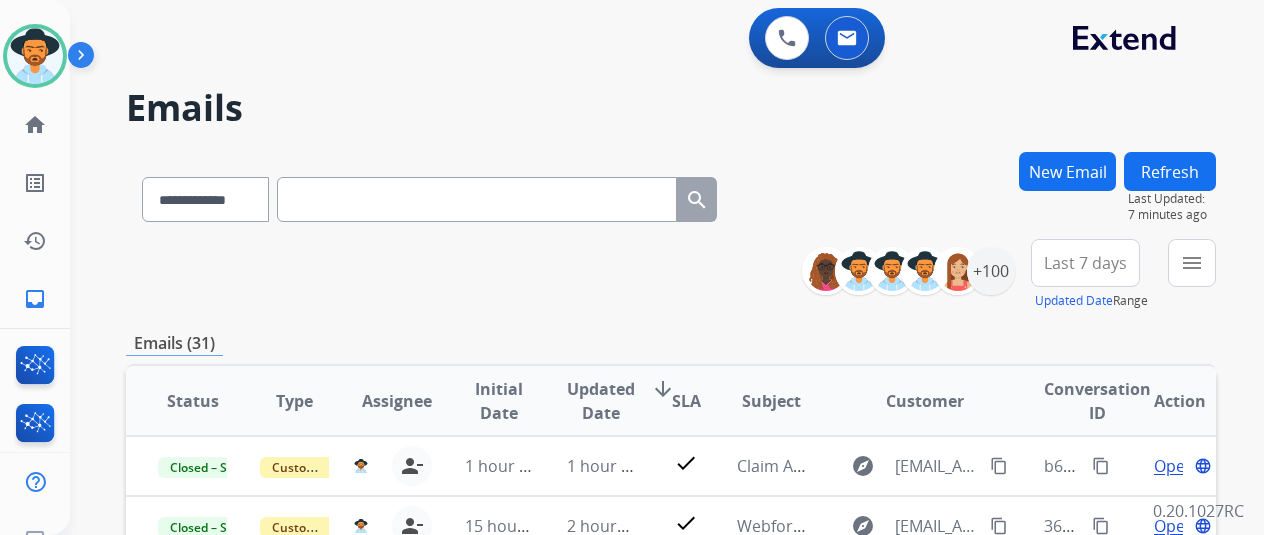 click on "New Email" at bounding box center (1067, 171) 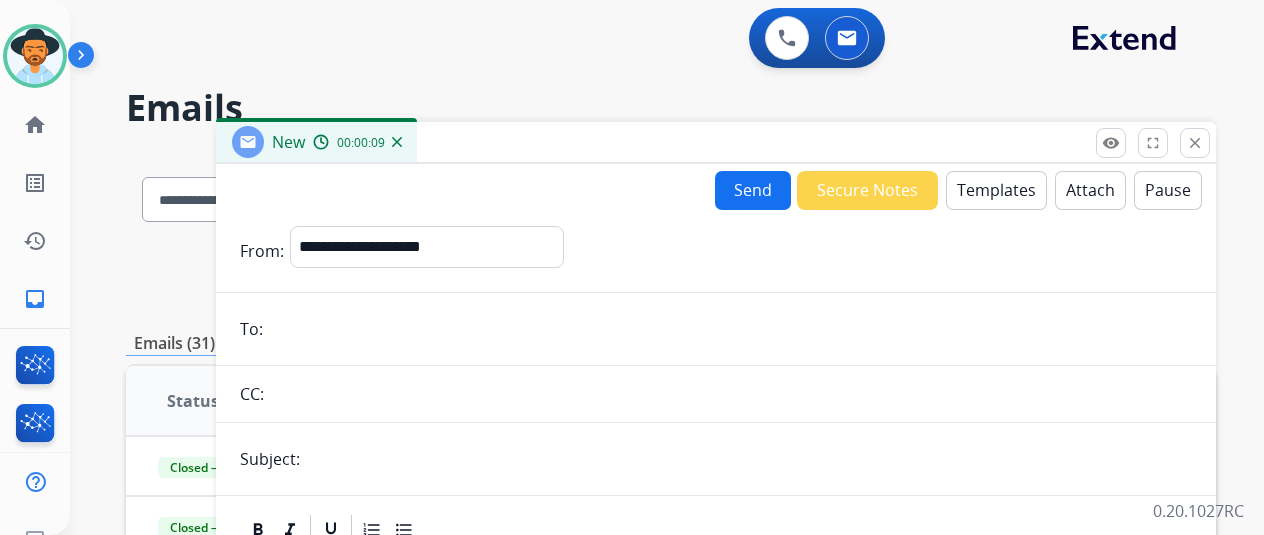click on "**********" at bounding box center (716, 556) 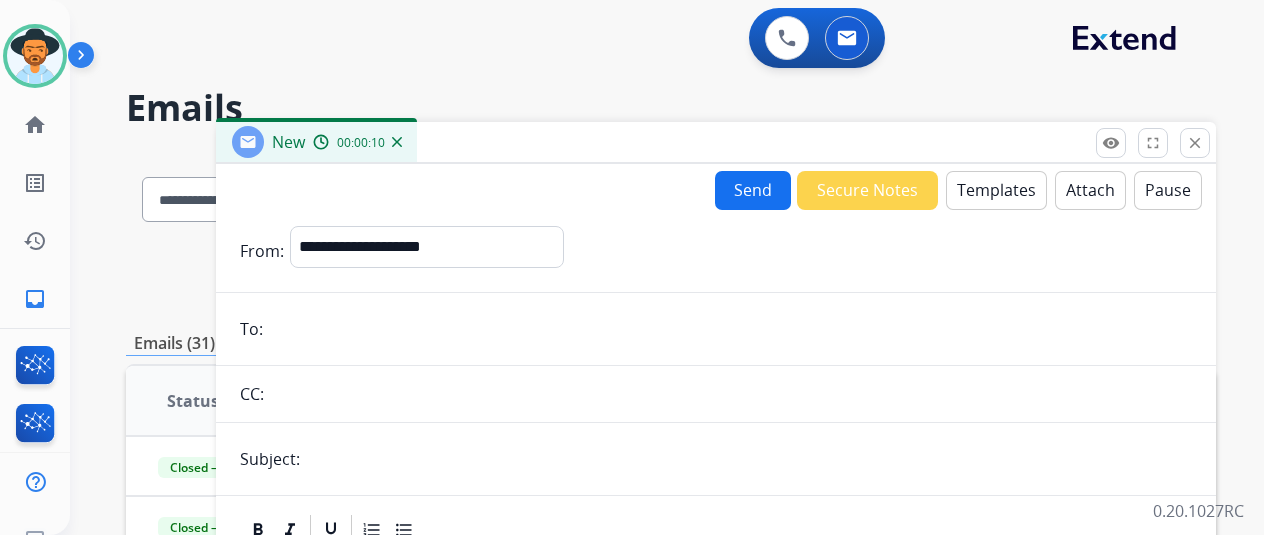 click at bounding box center (730, 329) 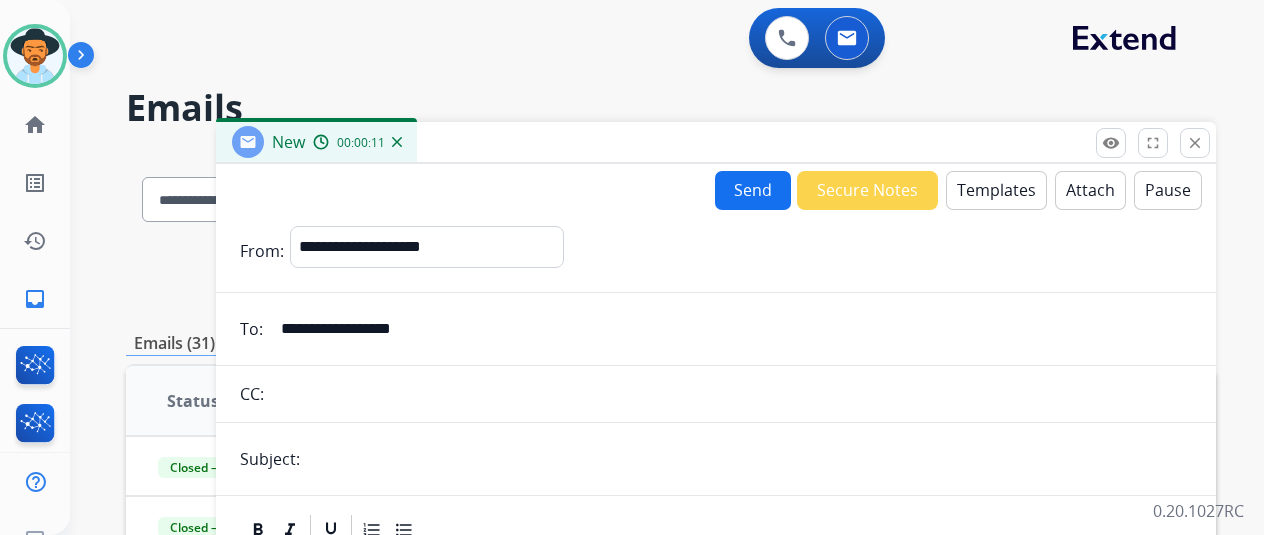 type on "**********" 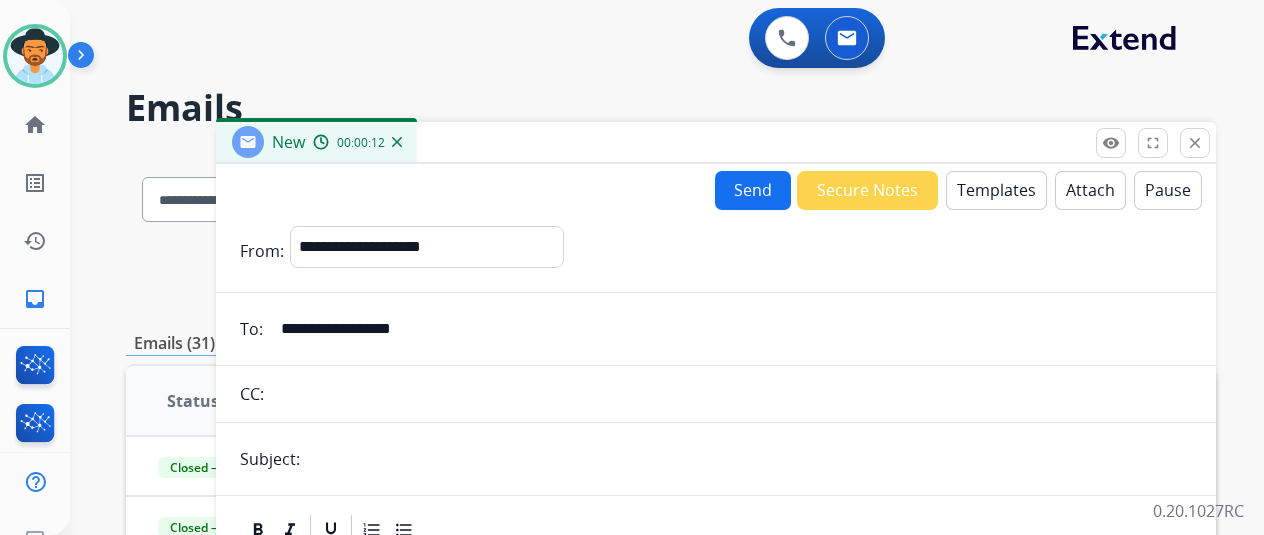 type on "**********" 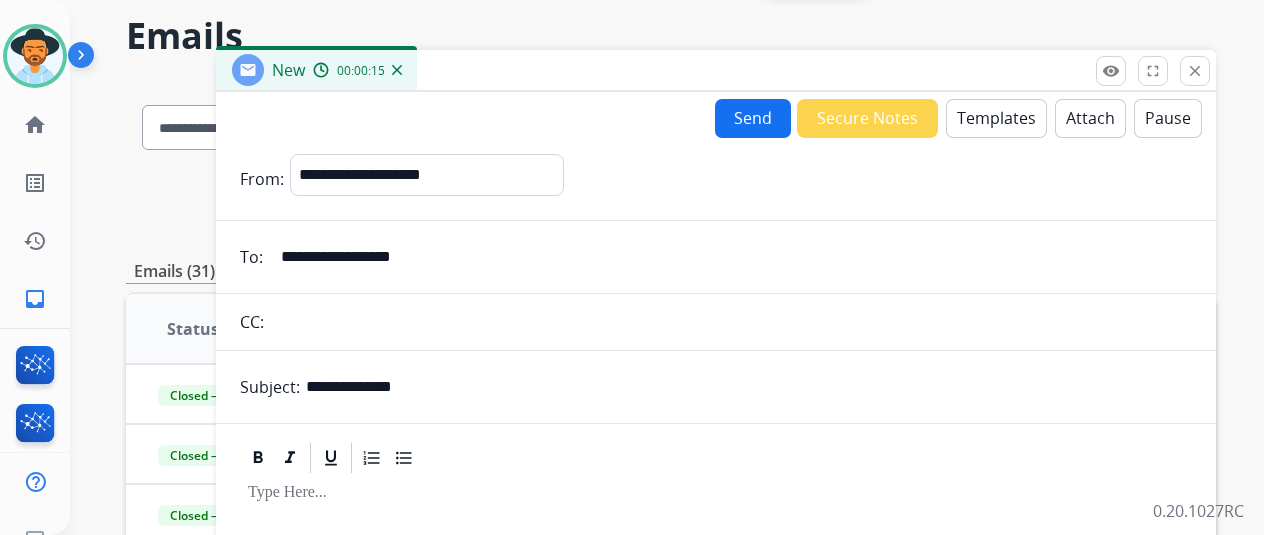 scroll, scrollTop: 0, scrollLeft: 0, axis: both 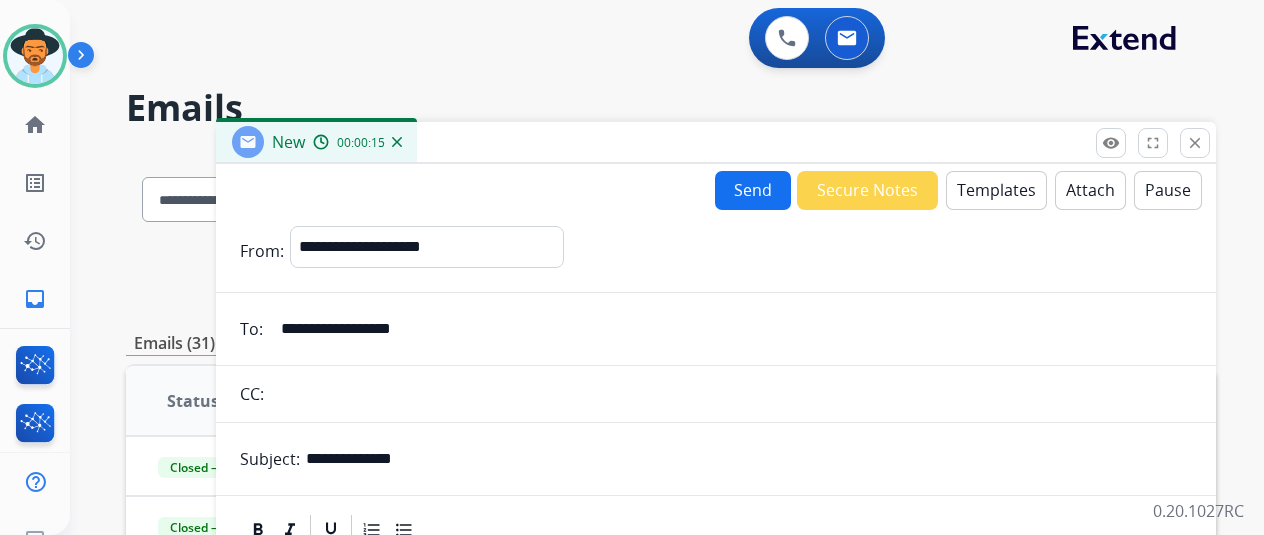 click on "Templates" at bounding box center (996, 190) 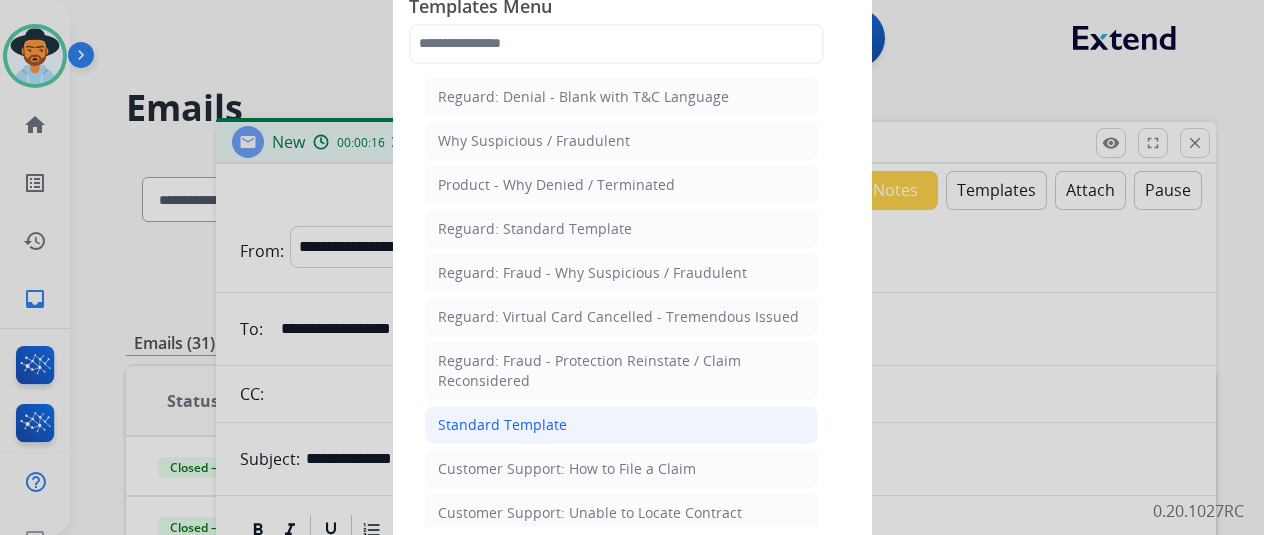 click on "Standard Template" 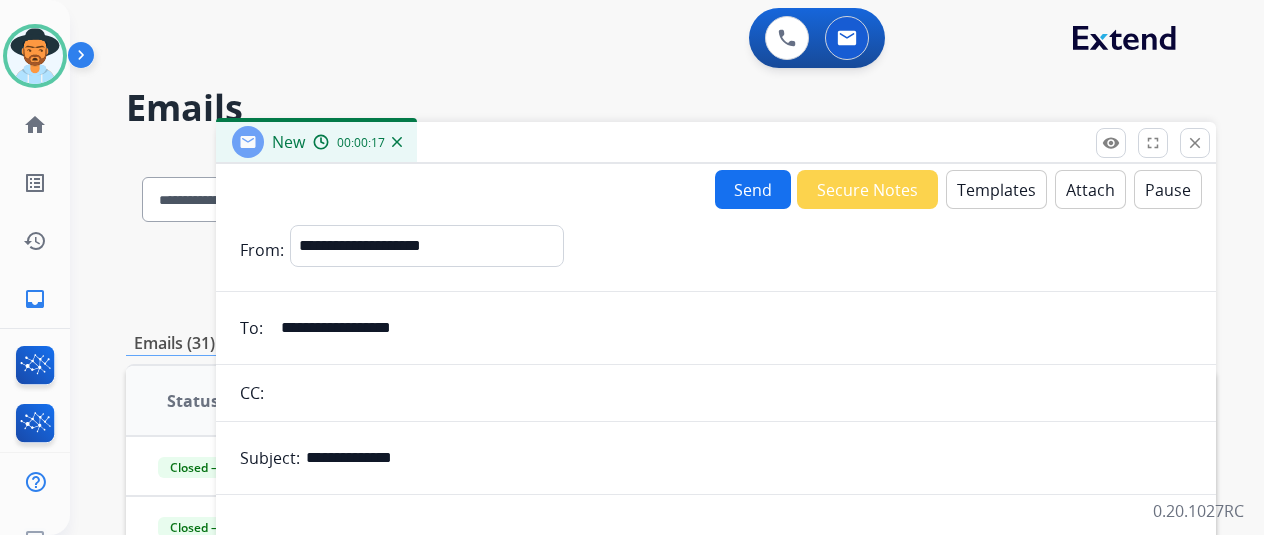 scroll, scrollTop: 460, scrollLeft: 0, axis: vertical 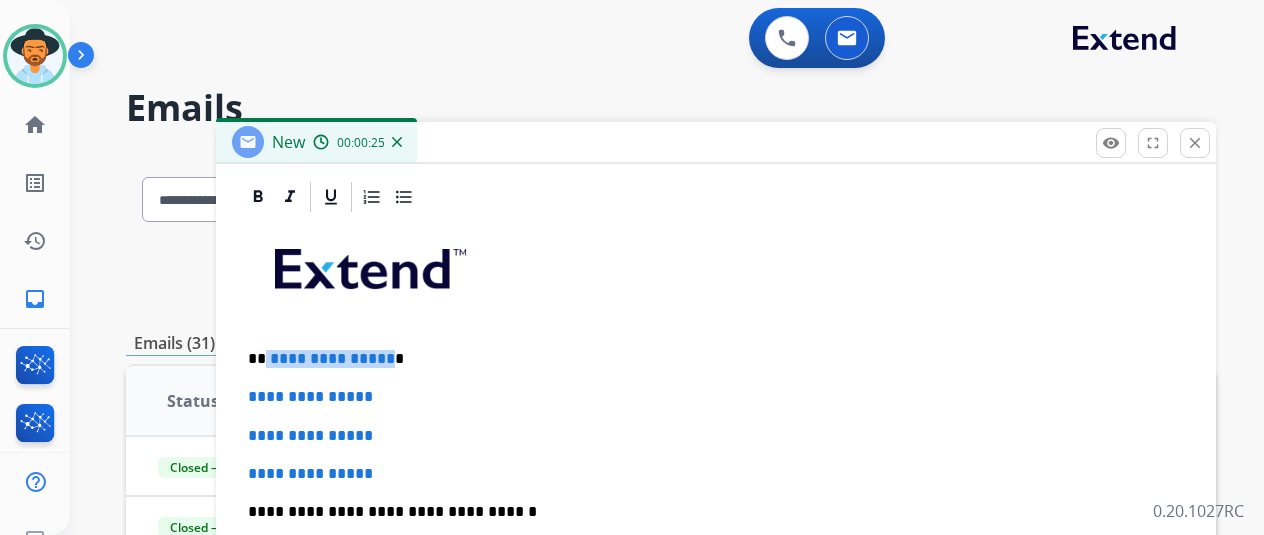 drag, startPoint x: 398, startPoint y: 361, endPoint x: 556, endPoint y: 372, distance: 158.38245 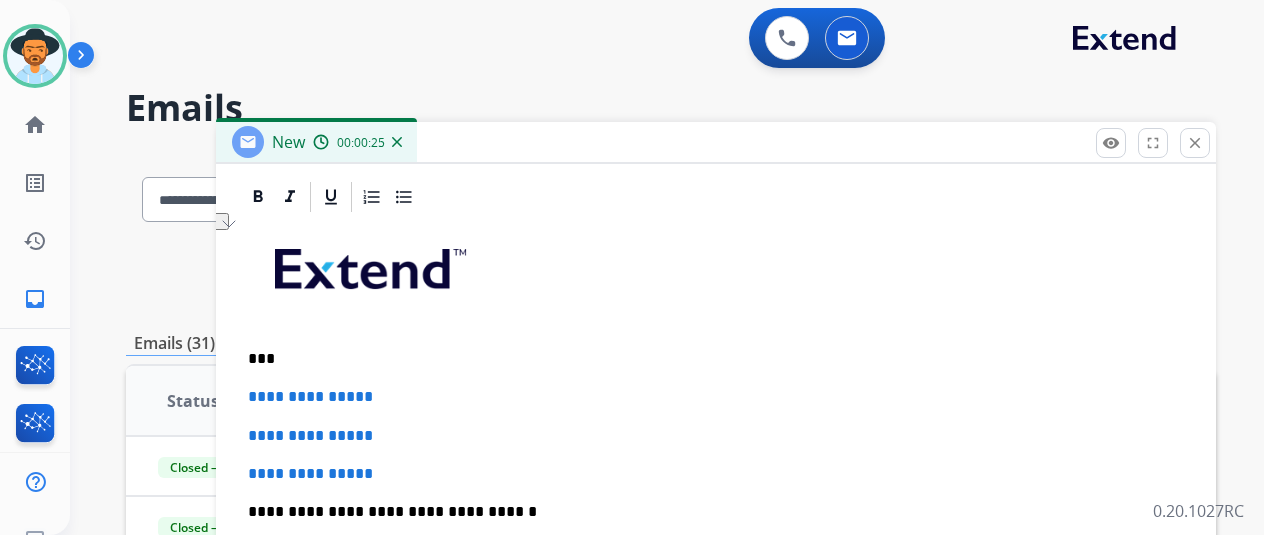 type 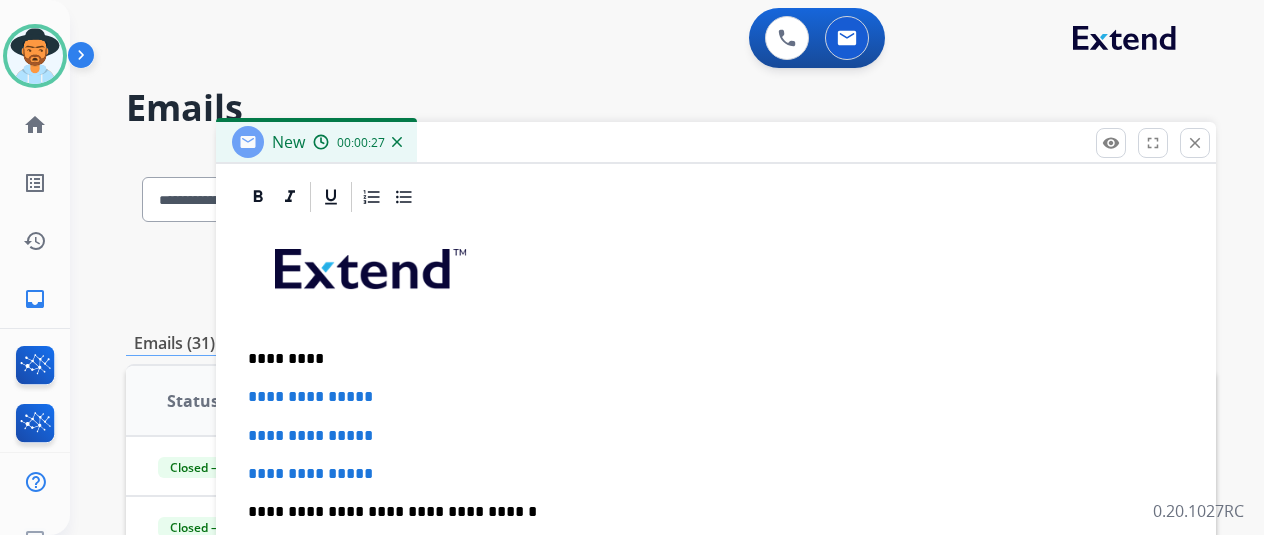 click on "**********" at bounding box center [716, 559] 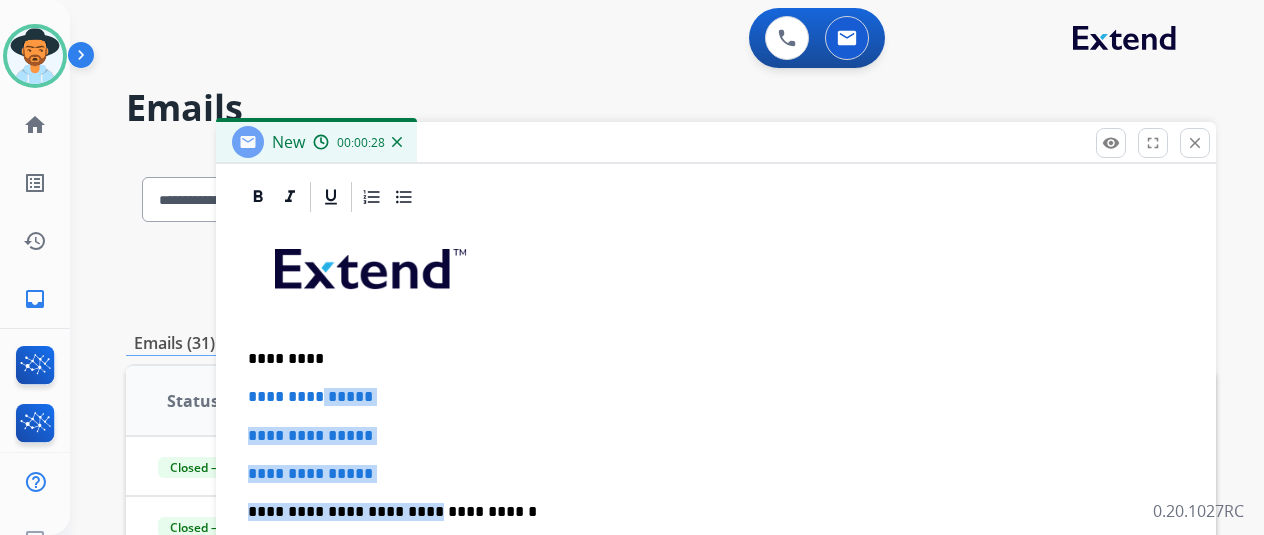 drag, startPoint x: 425, startPoint y: 485, endPoint x: 343, endPoint y: 401, distance: 117.388245 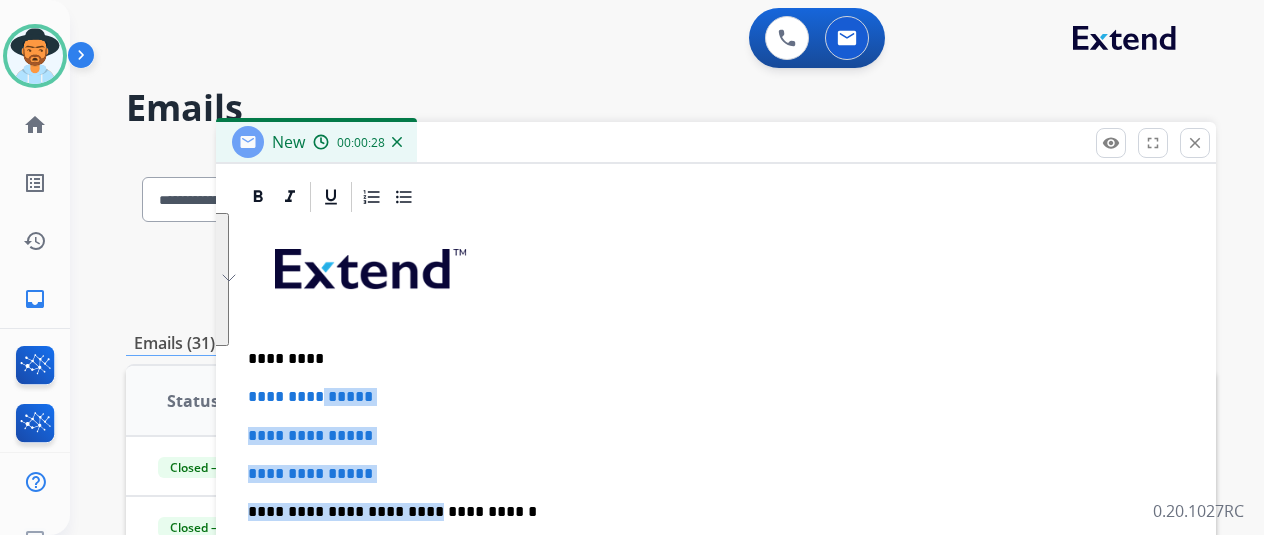 click on "**********" at bounding box center (716, 559) 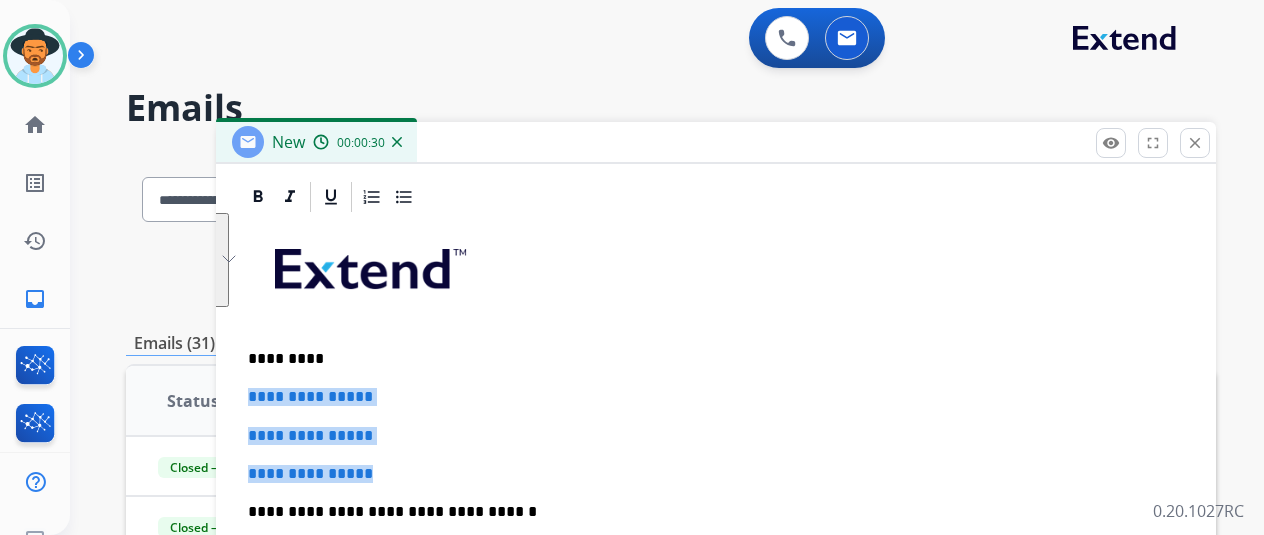 drag, startPoint x: 420, startPoint y: 468, endPoint x: 265, endPoint y: 385, distance: 175.82378 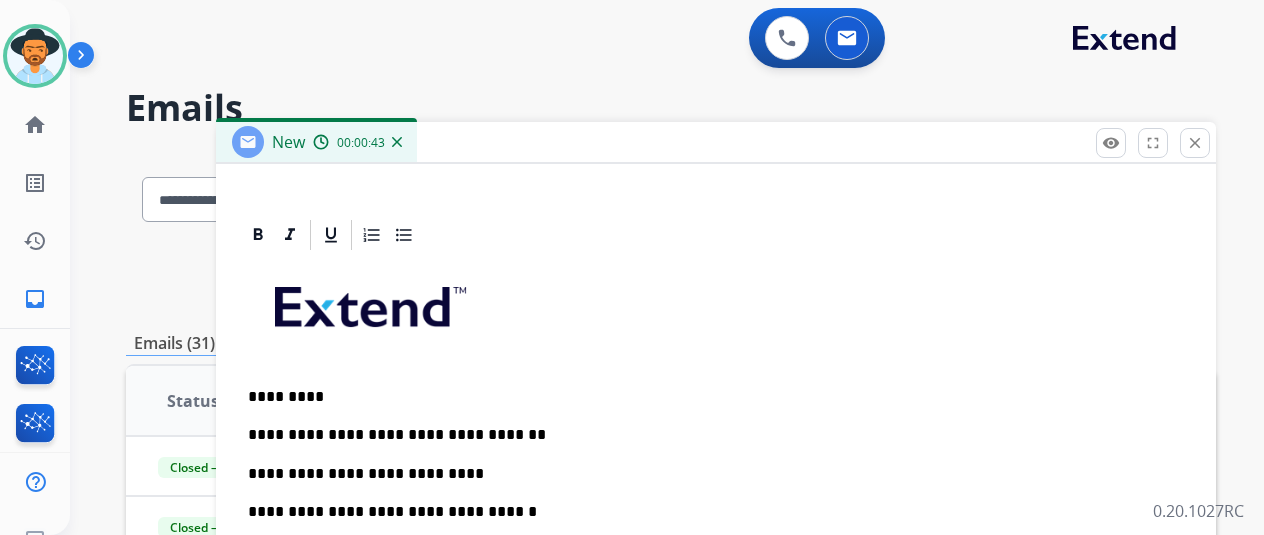 scroll, scrollTop: 460, scrollLeft: 0, axis: vertical 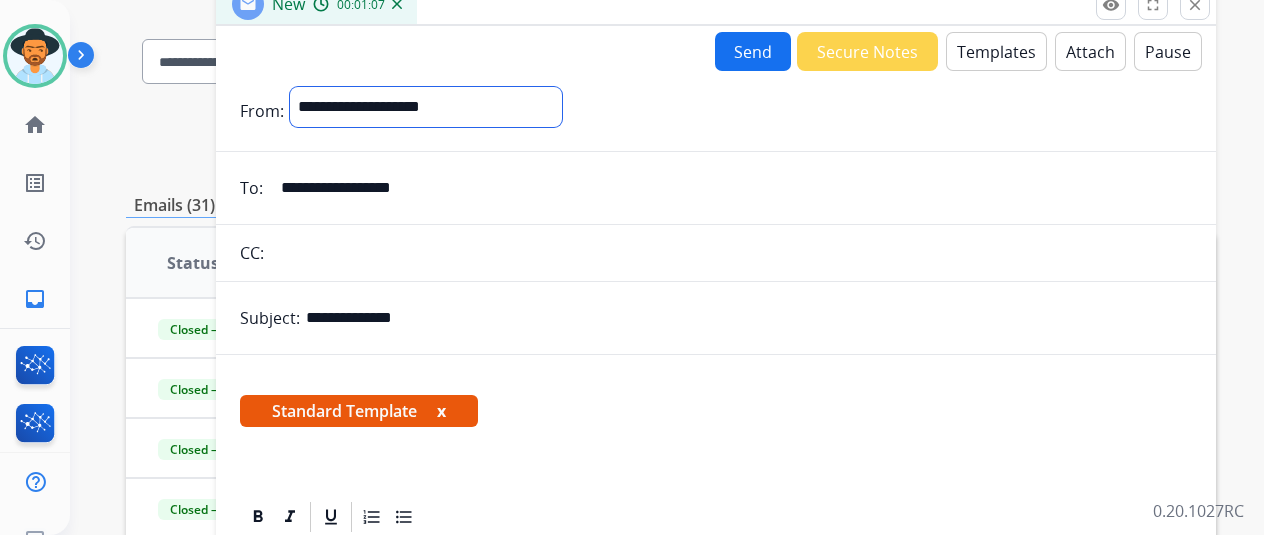 click on "**********" at bounding box center [426, 107] 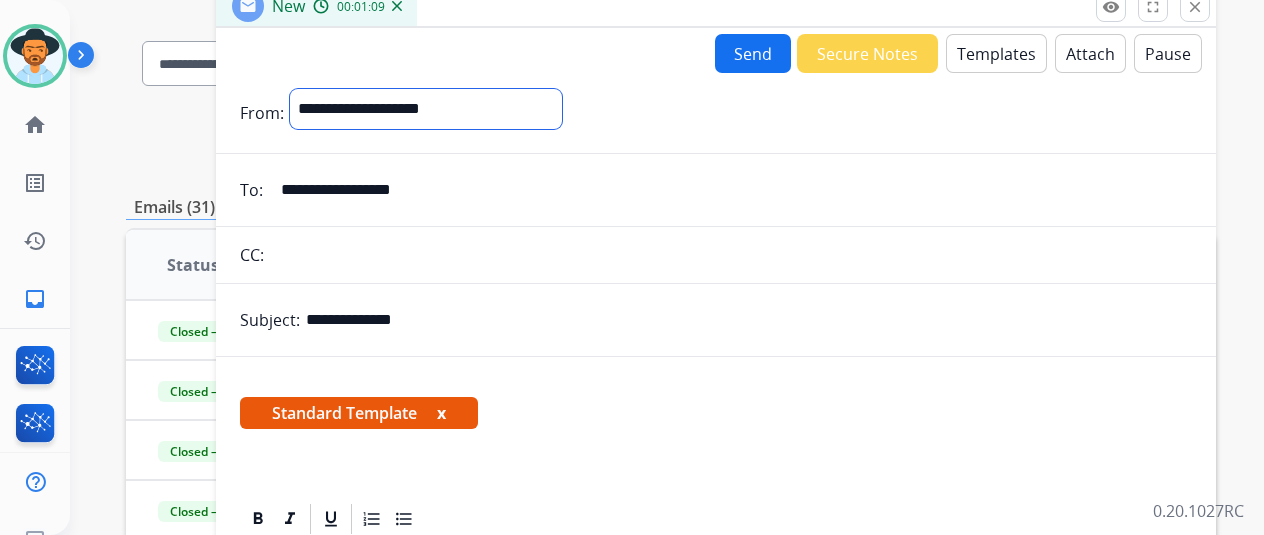 select on "**********" 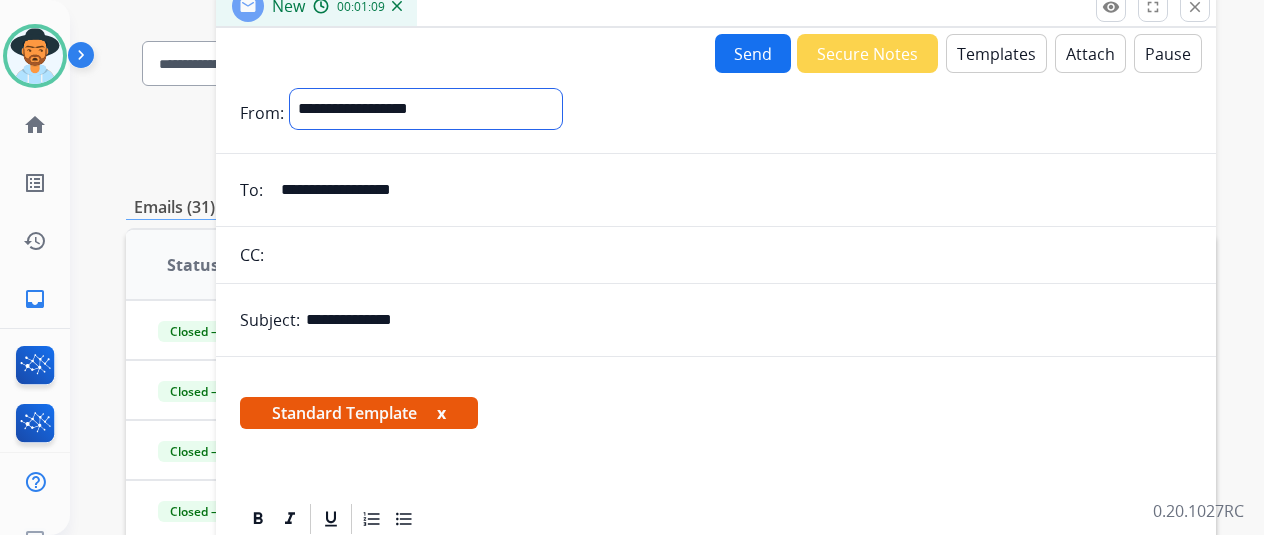 click on "**********" at bounding box center (426, 109) 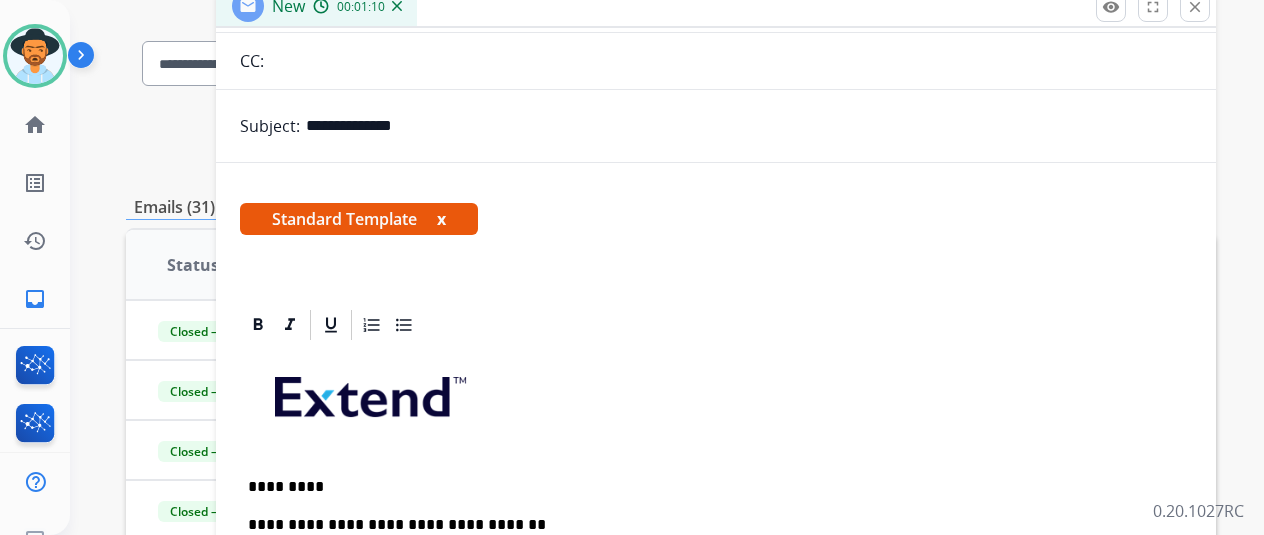 scroll, scrollTop: 0, scrollLeft: 0, axis: both 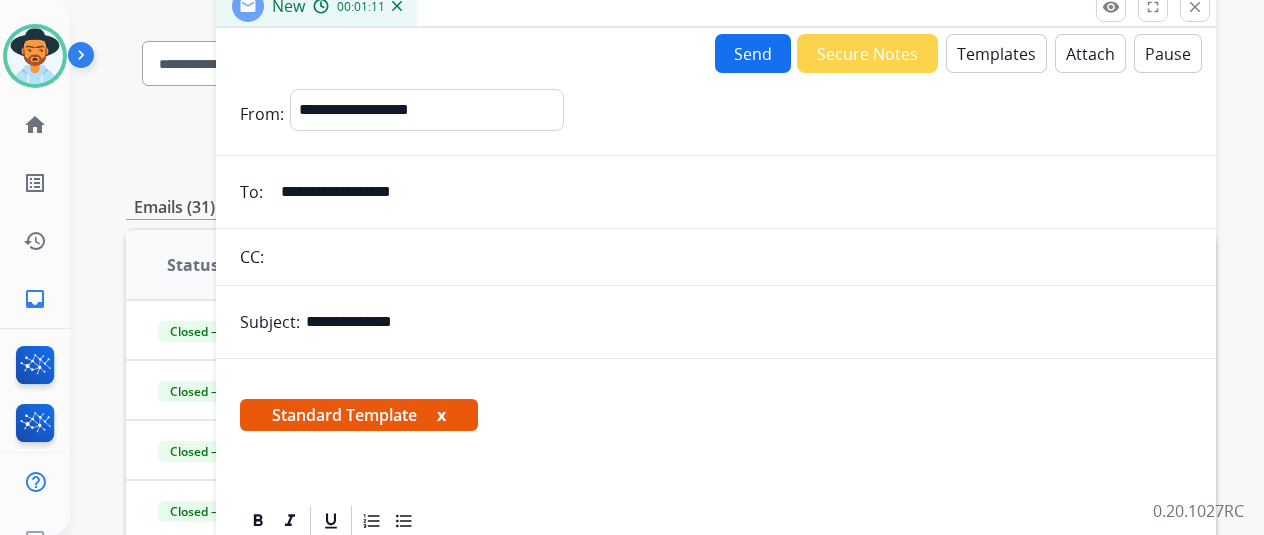 click on "Send" at bounding box center [753, 53] 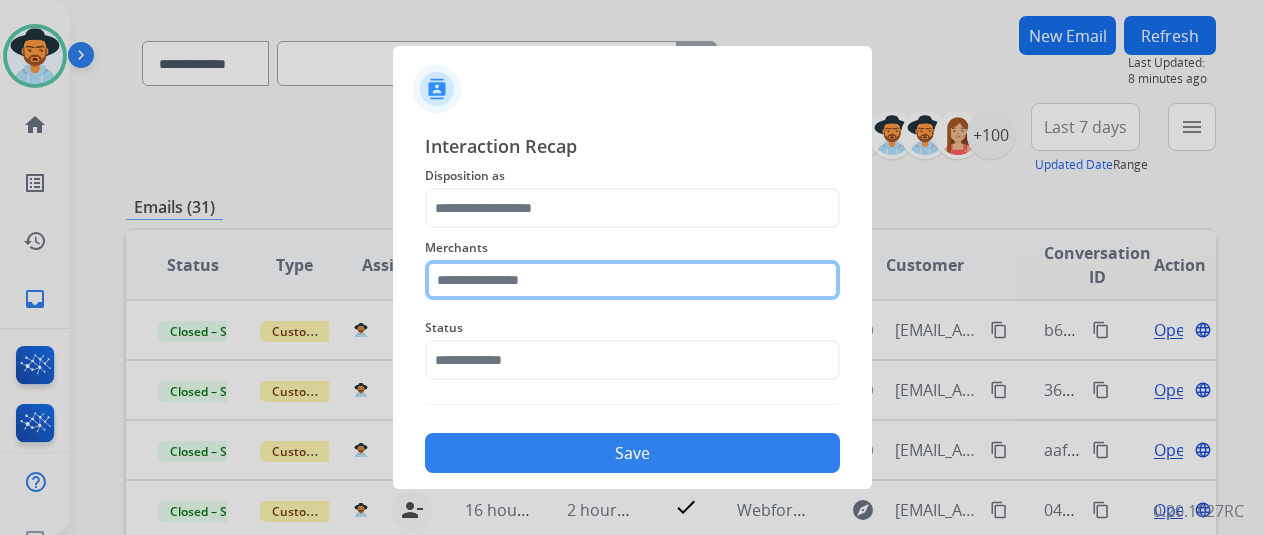 click 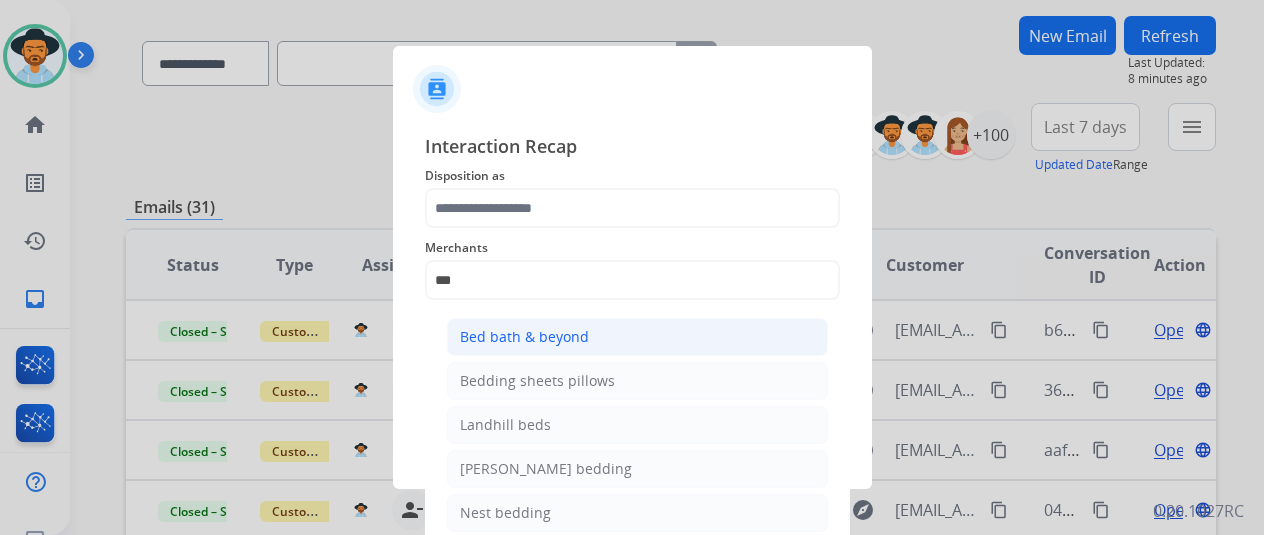 click on "Bed bath & beyond" 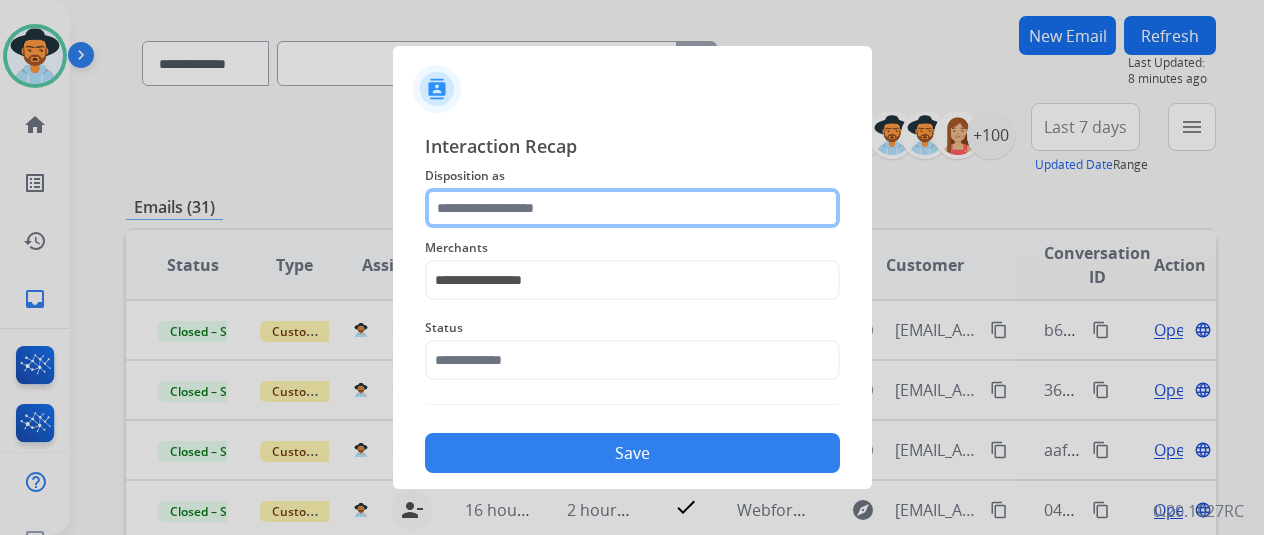 click 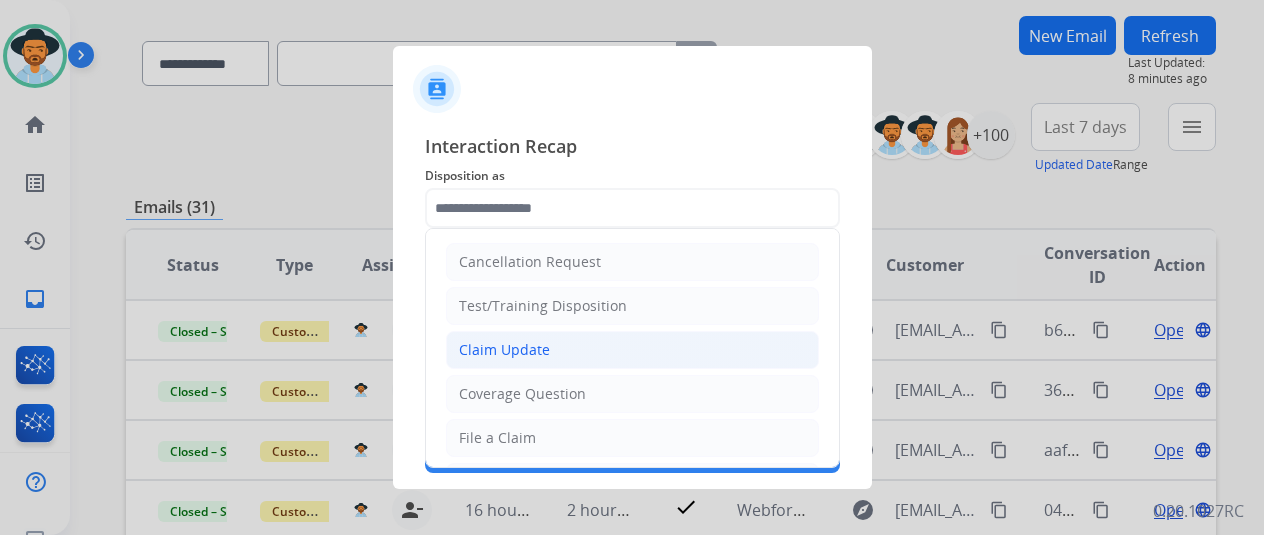 click on "Claim Update" 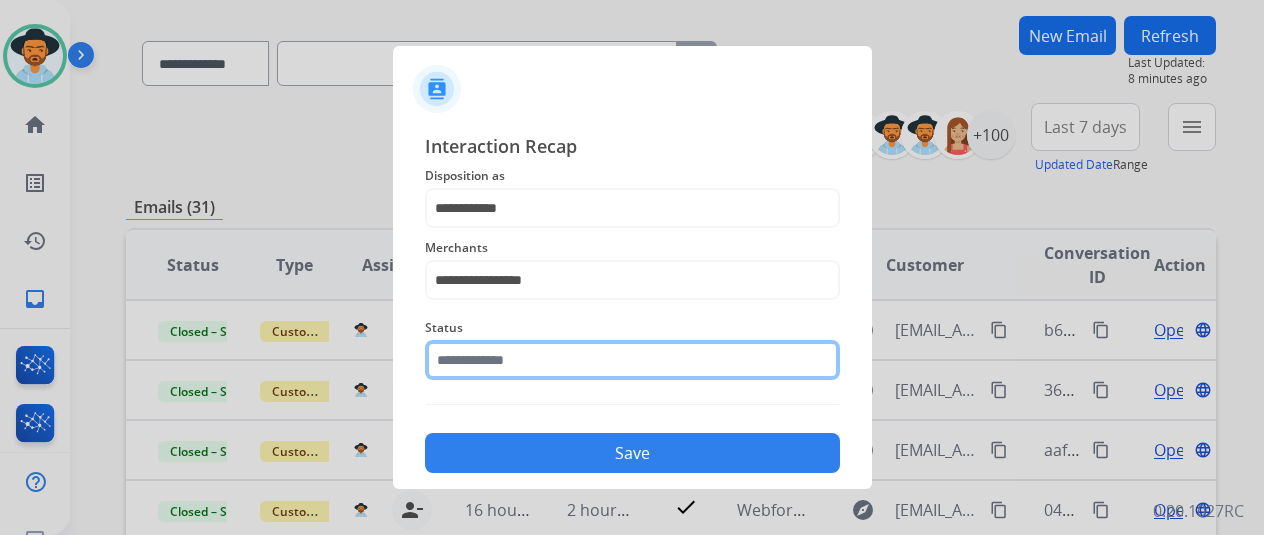 click 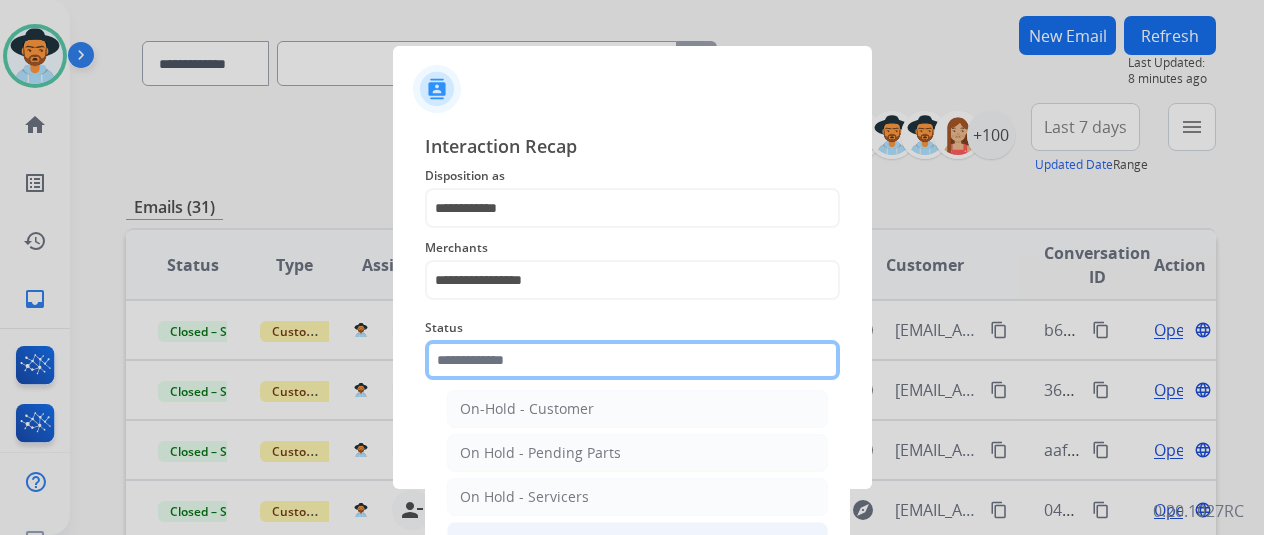 scroll, scrollTop: 114, scrollLeft: 0, axis: vertical 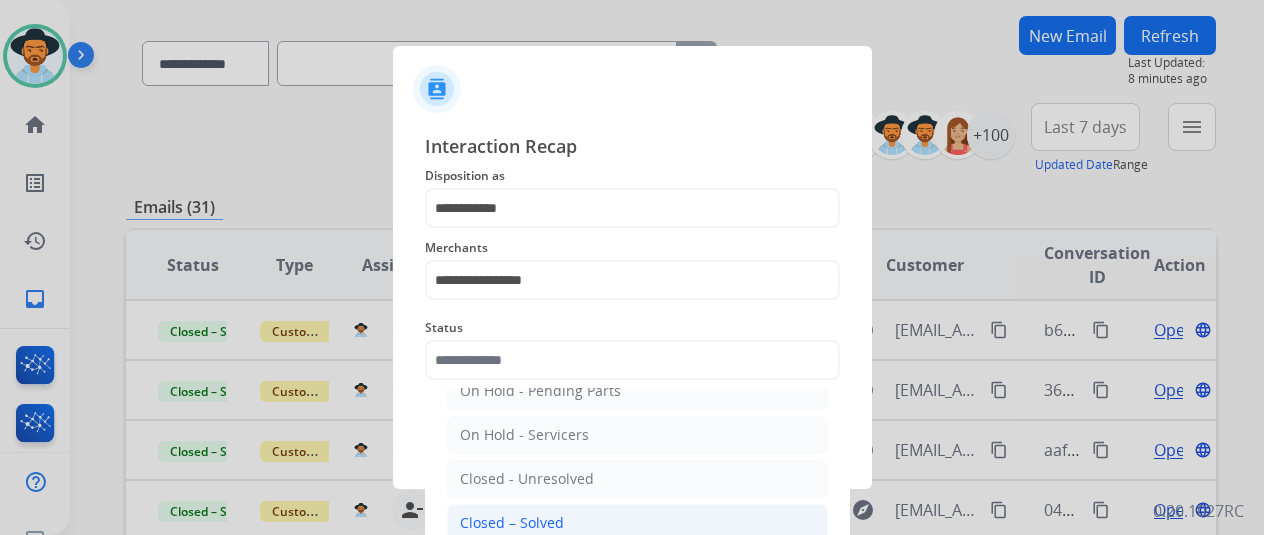 click on "Closed – Solved" 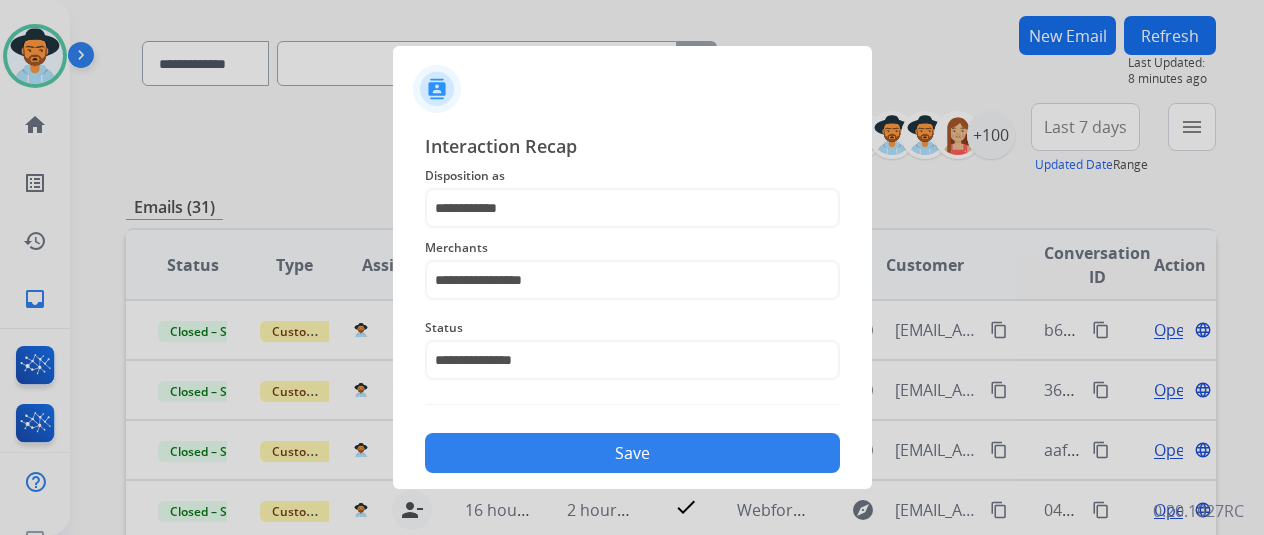 click on "Save" 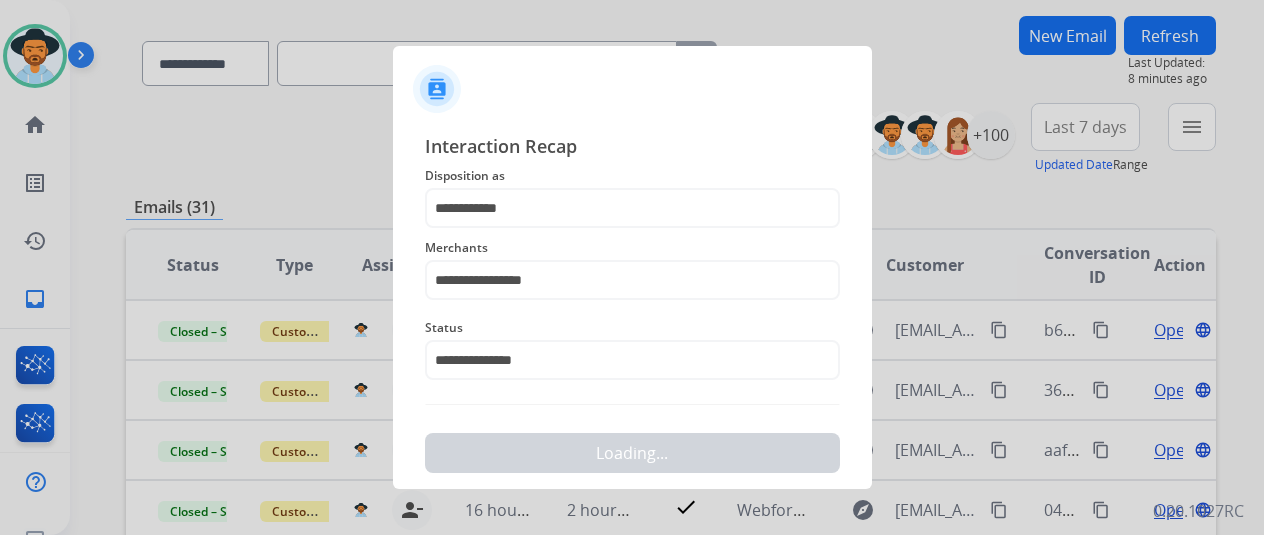 scroll, scrollTop: 0, scrollLeft: 0, axis: both 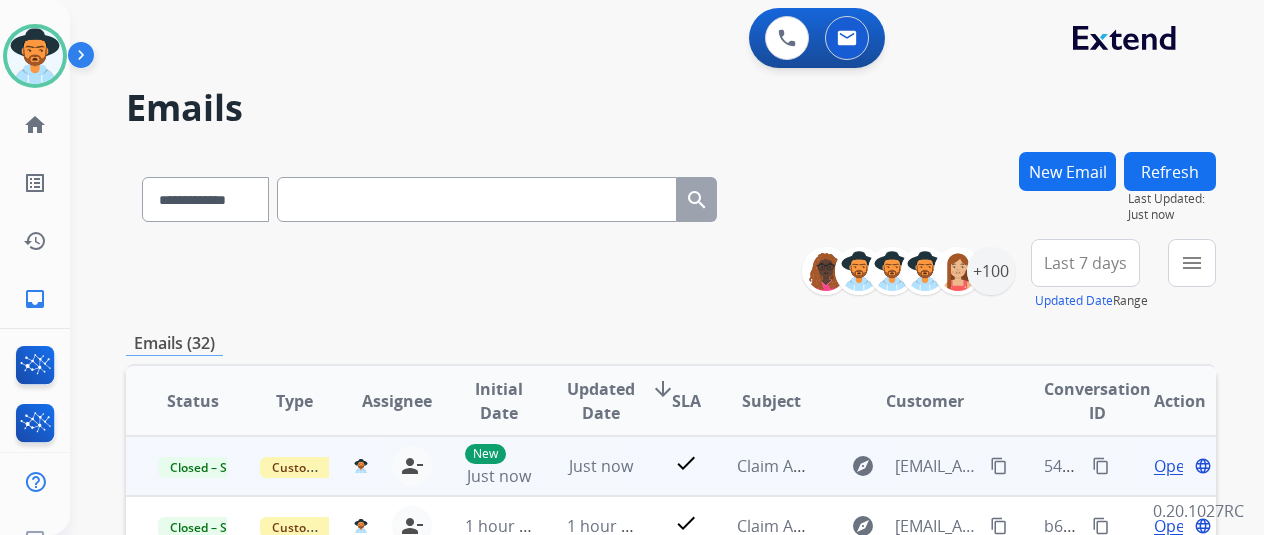click on "content_copy" at bounding box center [1101, 466] 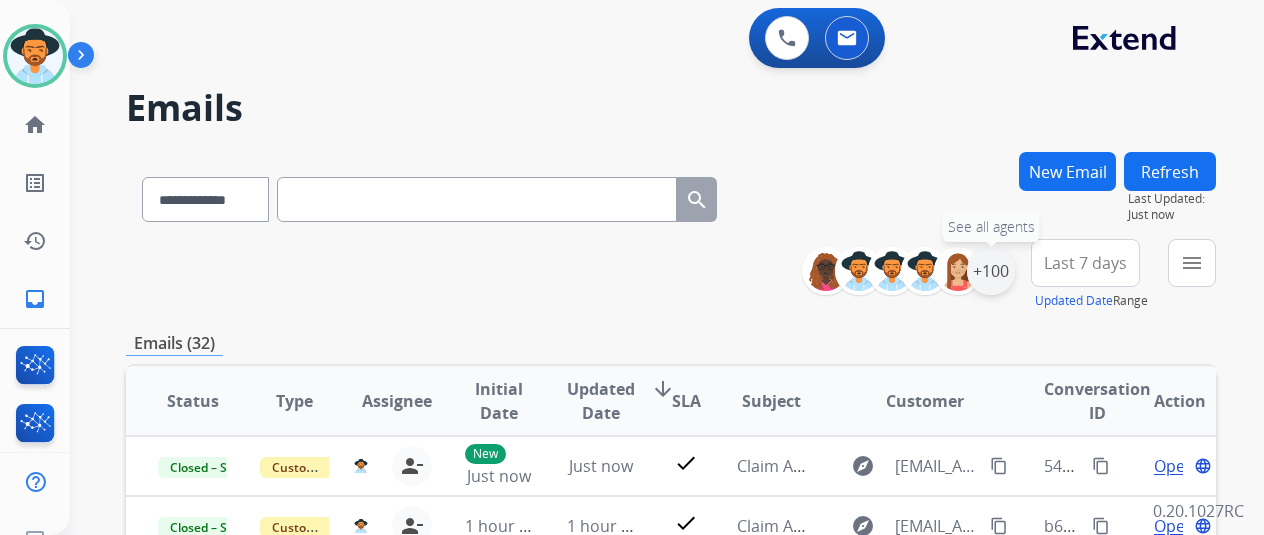 click on "+100" at bounding box center (991, 271) 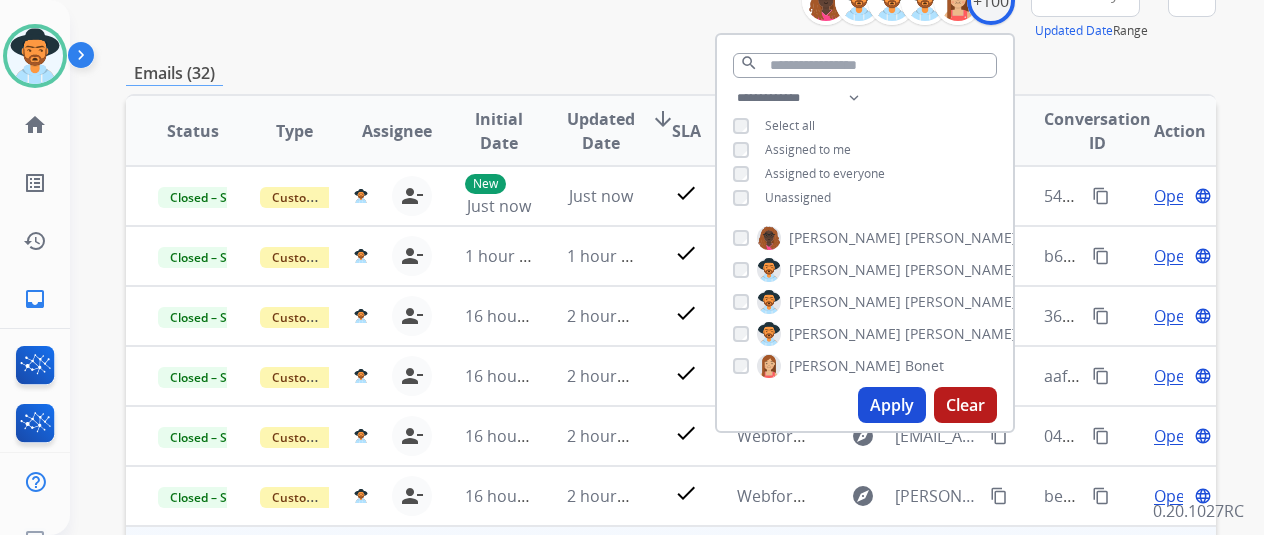 scroll, scrollTop: 400, scrollLeft: 0, axis: vertical 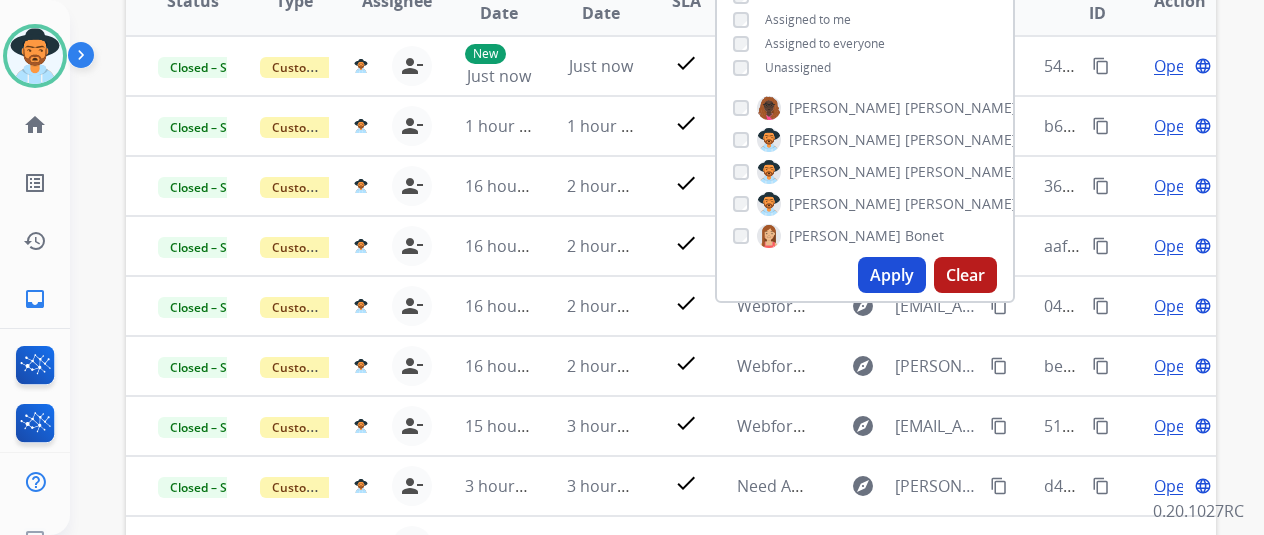 click on "Apply" at bounding box center [892, 275] 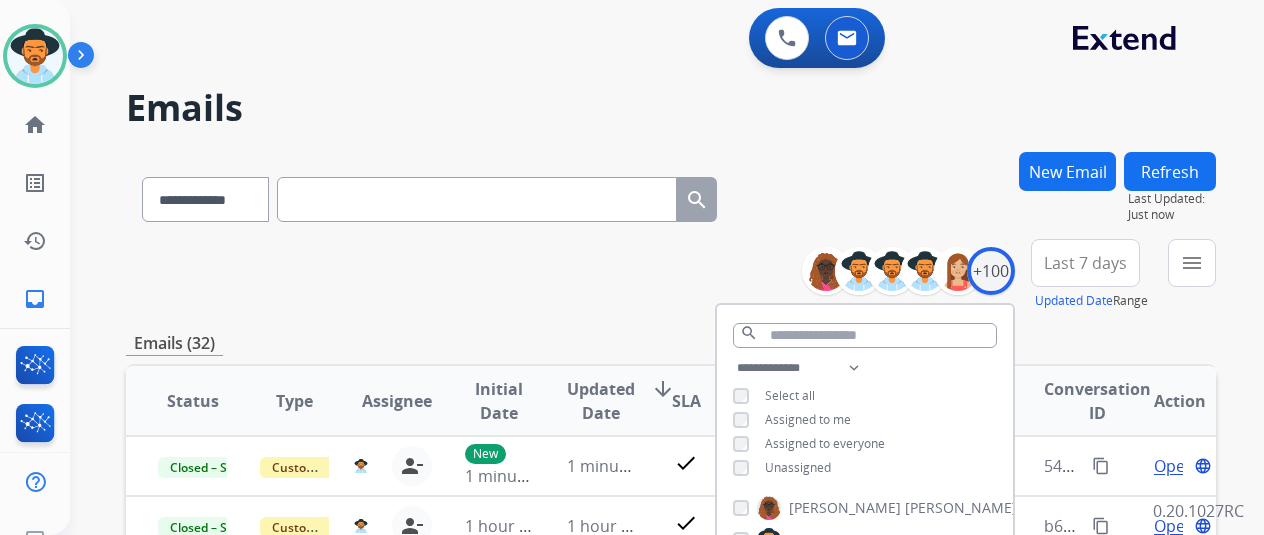 click on "**********" at bounding box center [671, 275] 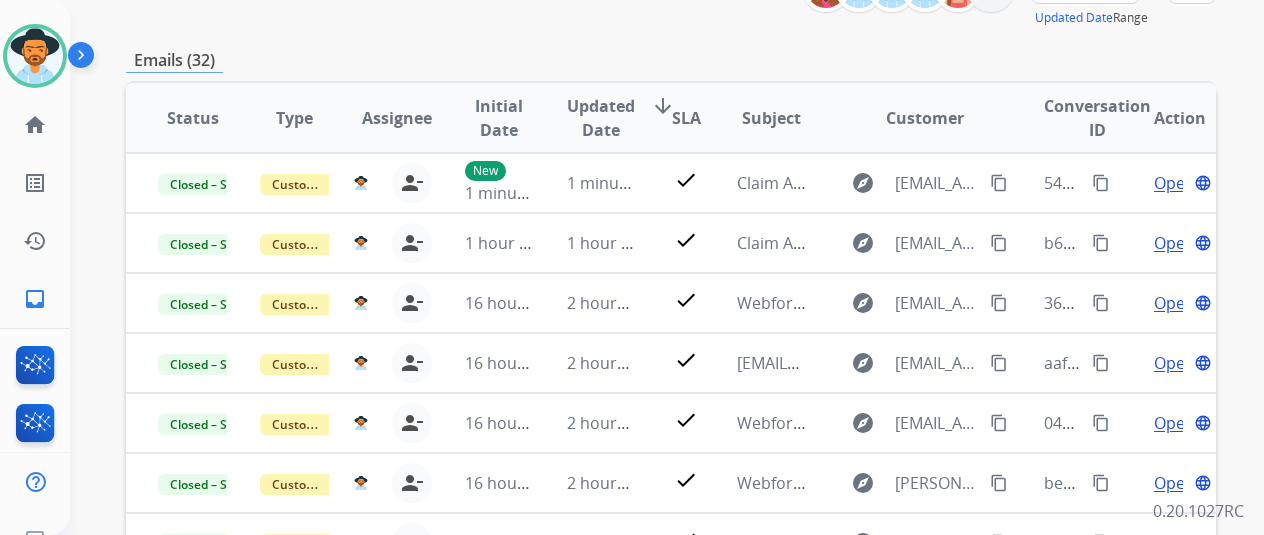 scroll, scrollTop: 400, scrollLeft: 0, axis: vertical 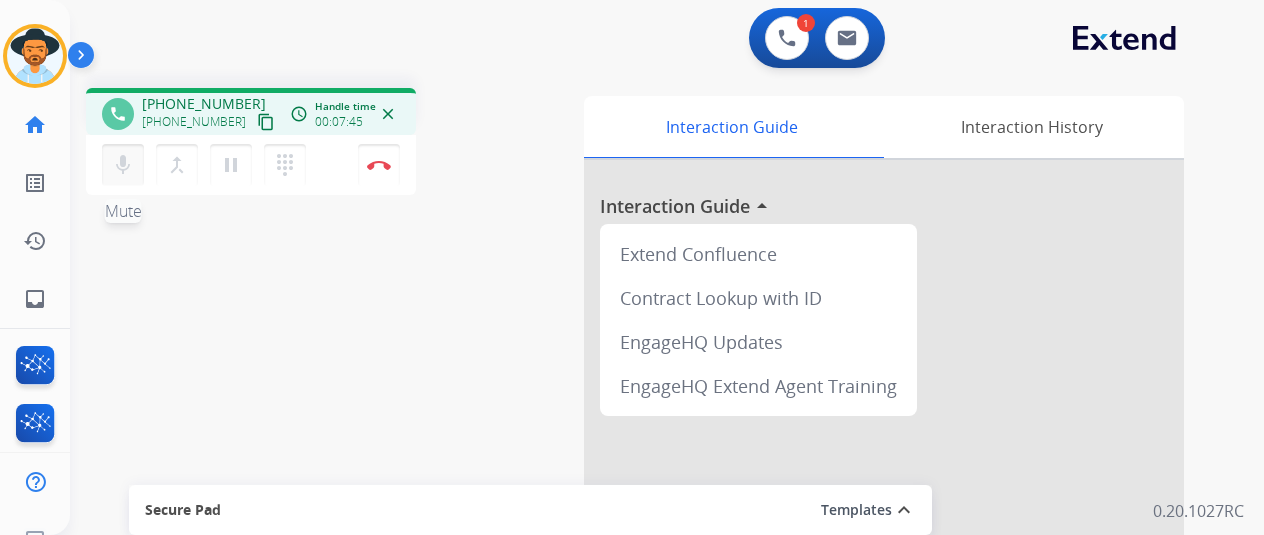 click on "mic Mute" at bounding box center (123, 165) 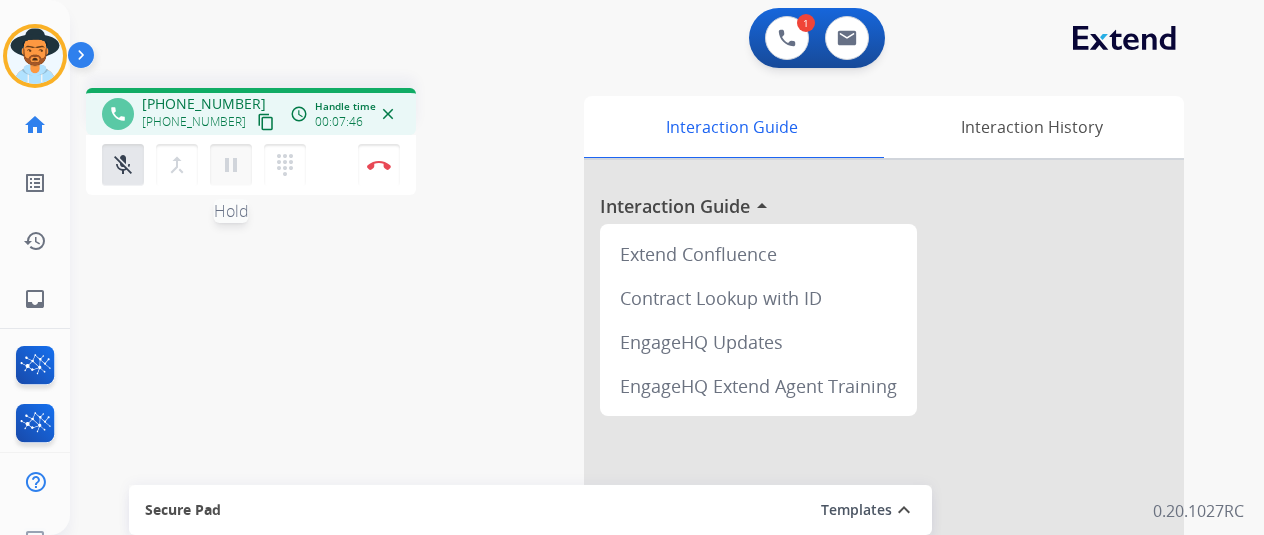 click on "pause Hold" at bounding box center (231, 165) 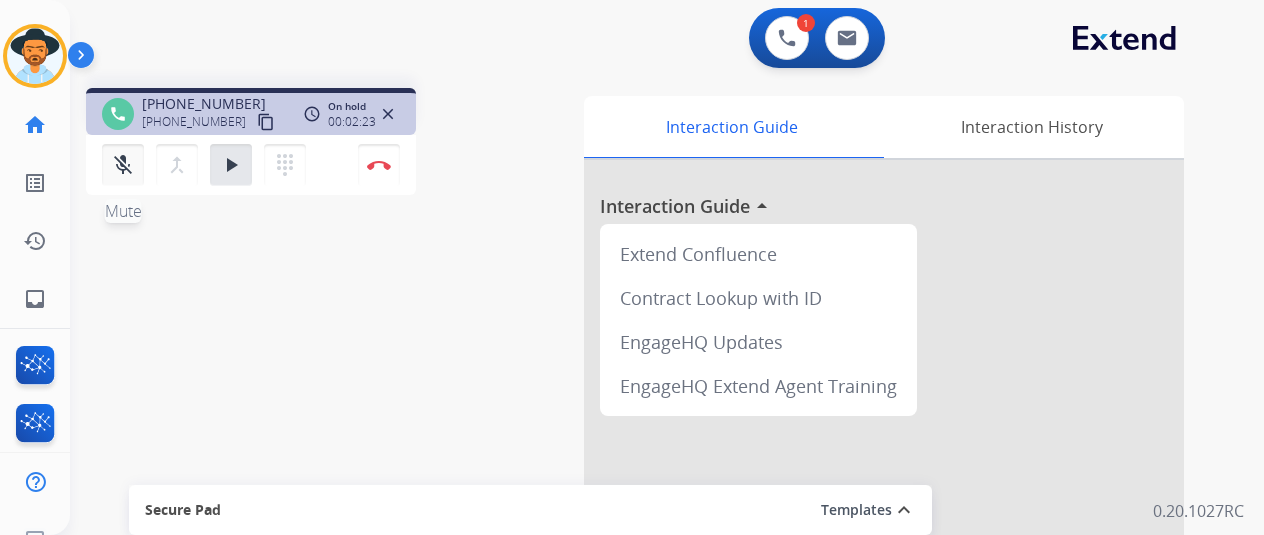 click on "mic_off Mute" at bounding box center [123, 165] 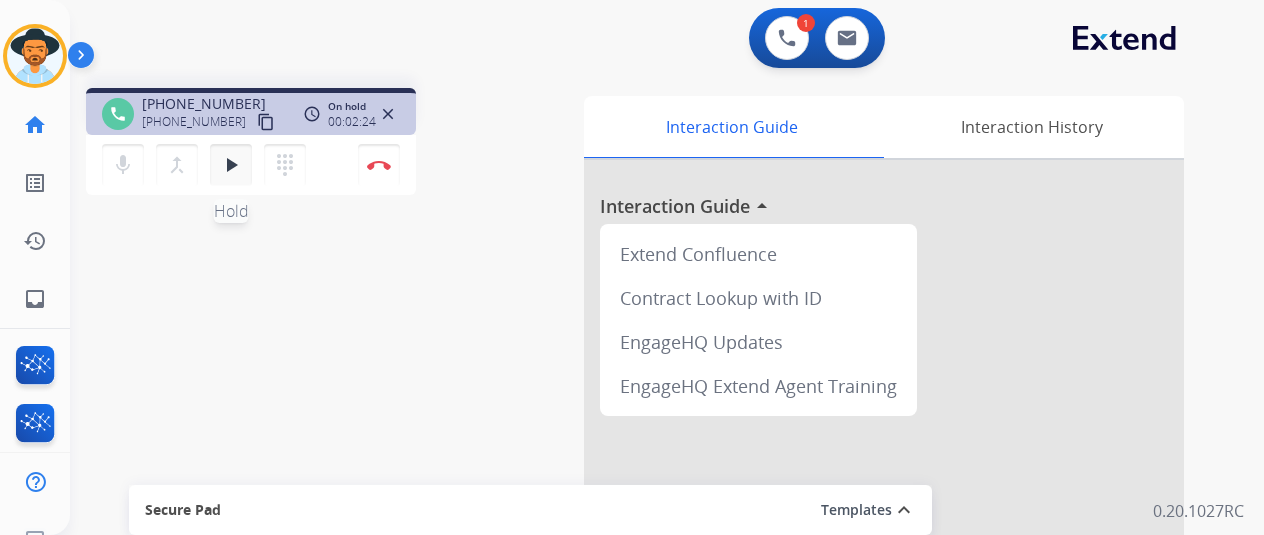 click on "play_arrow" at bounding box center [231, 165] 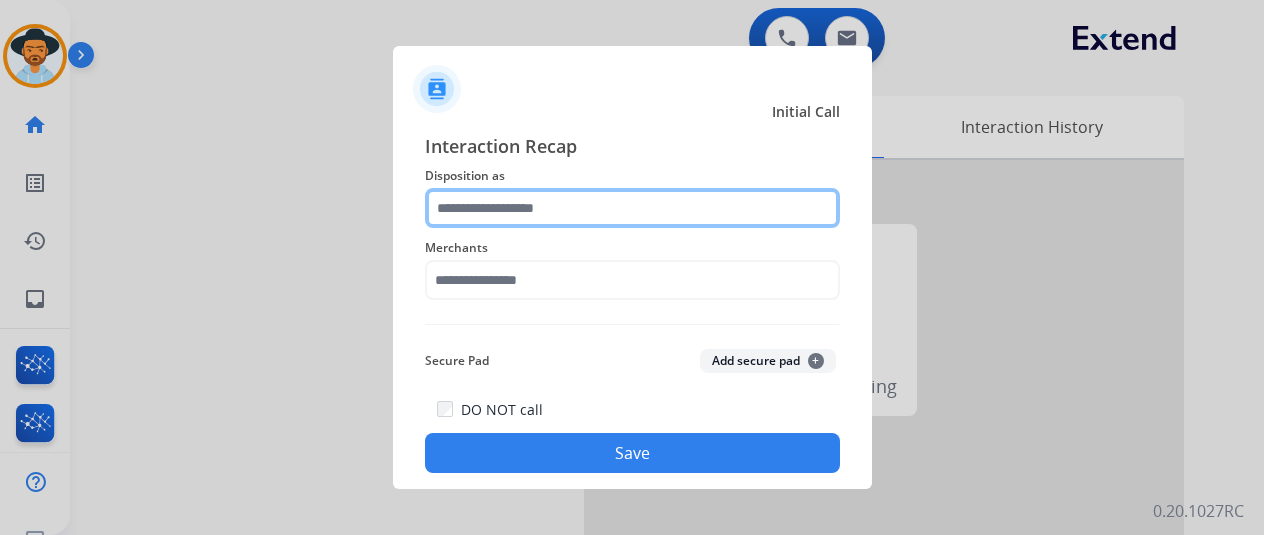 click 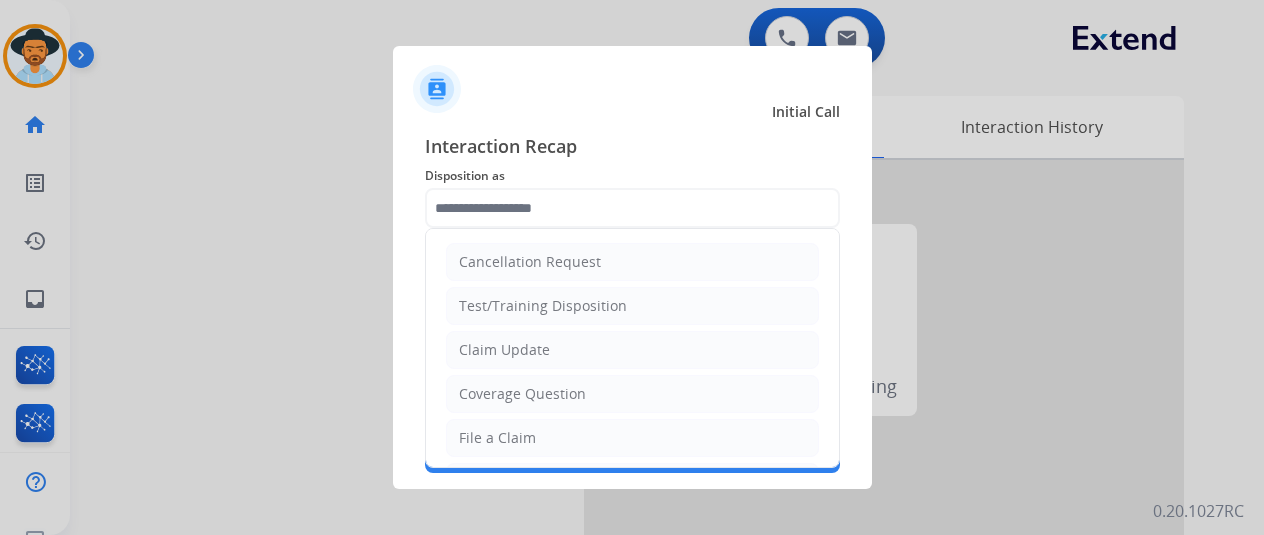 drag, startPoint x: 548, startPoint y: 374, endPoint x: 547, endPoint y: 345, distance: 29.017237 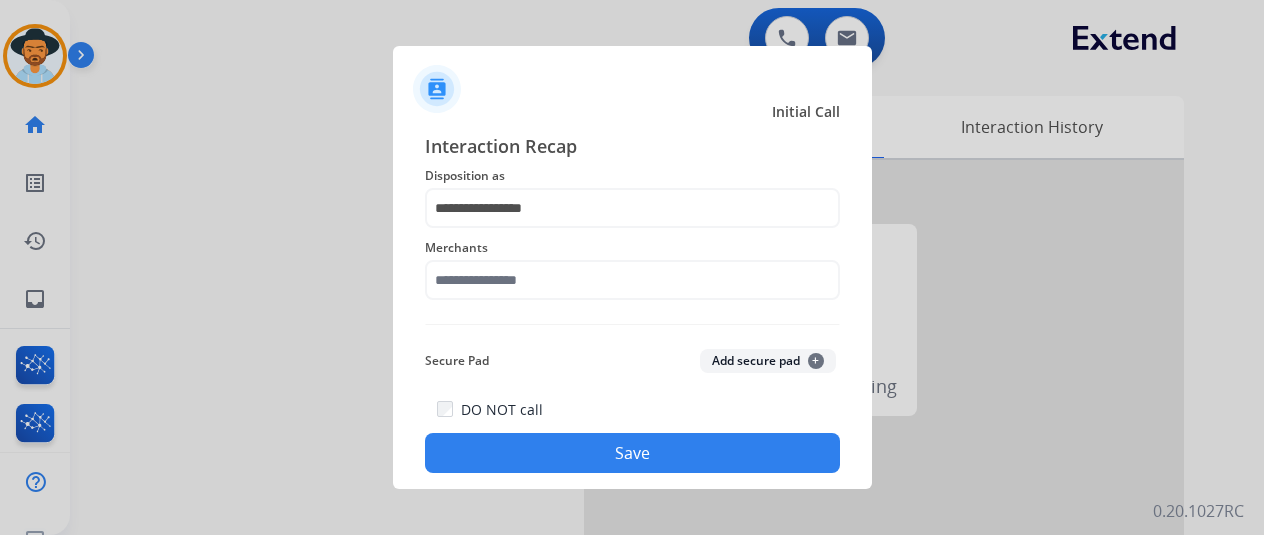 click on "Merchants" 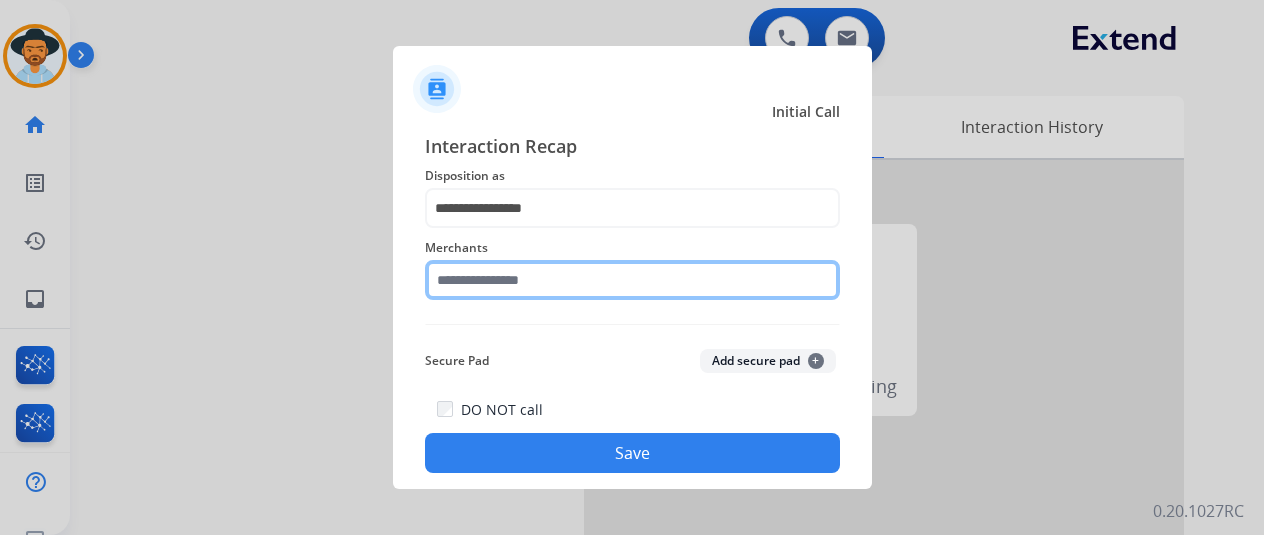 click 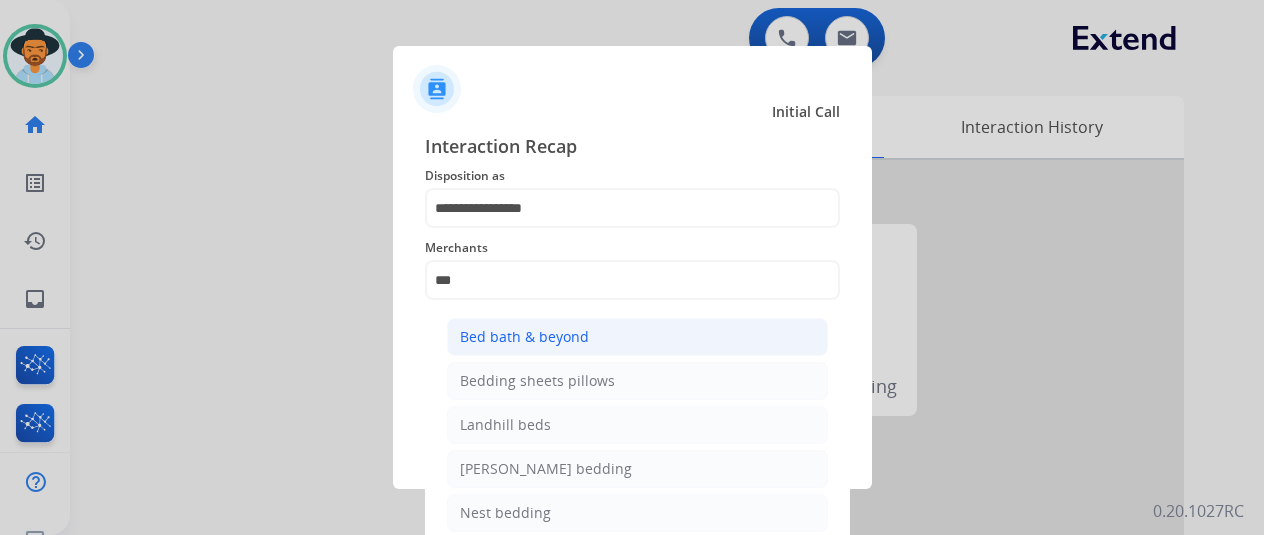 click on "Bed bath & beyond" 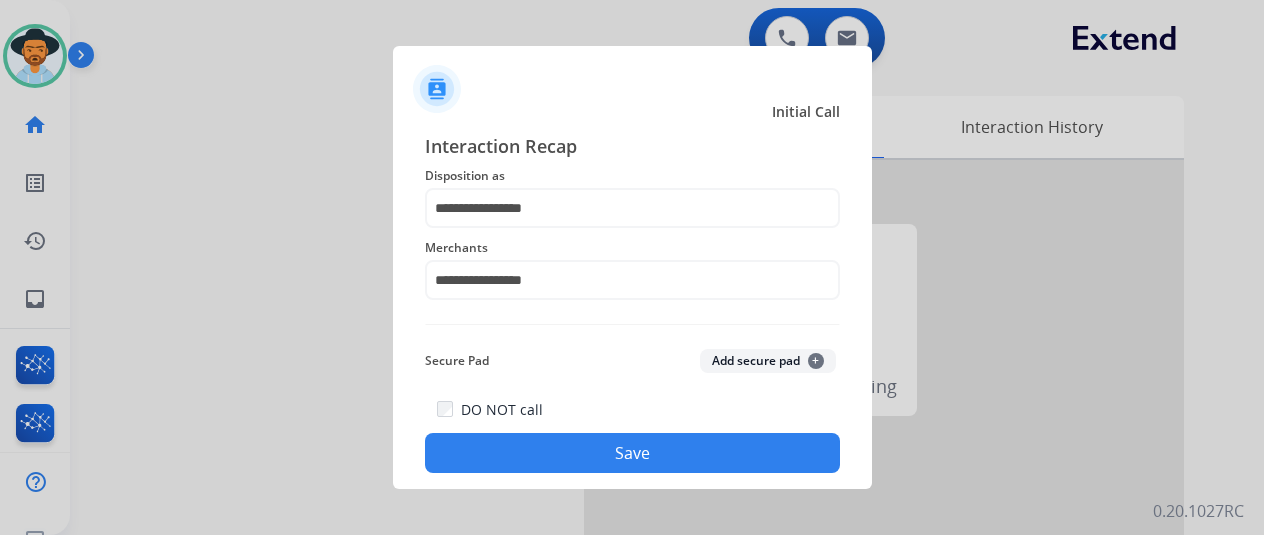 click on "DO NOT call   Save" 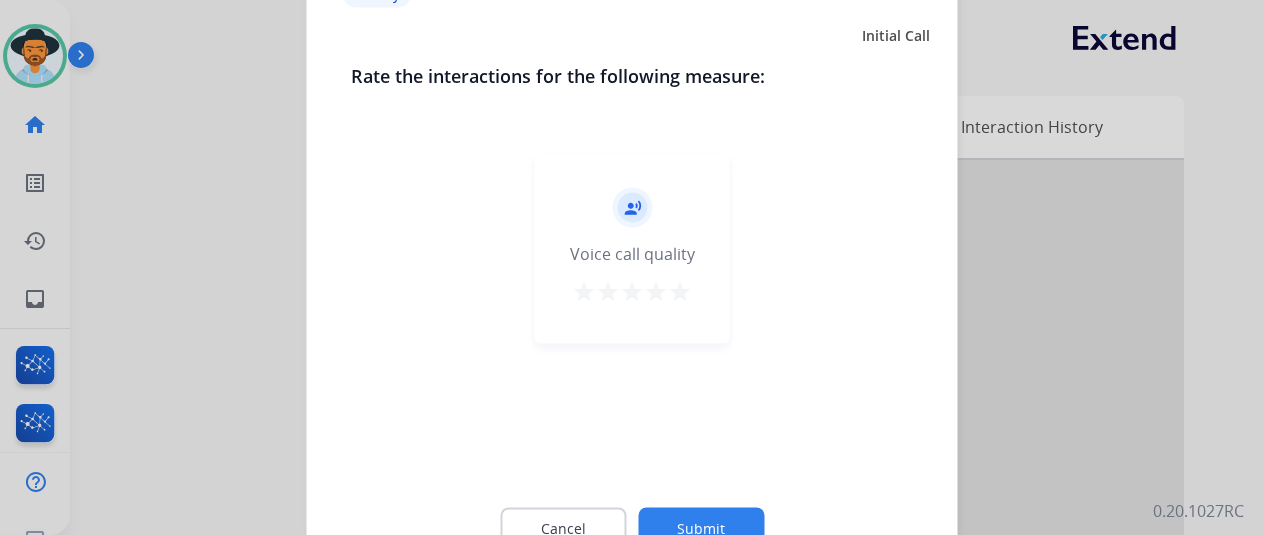 click on "star" at bounding box center (656, 291) 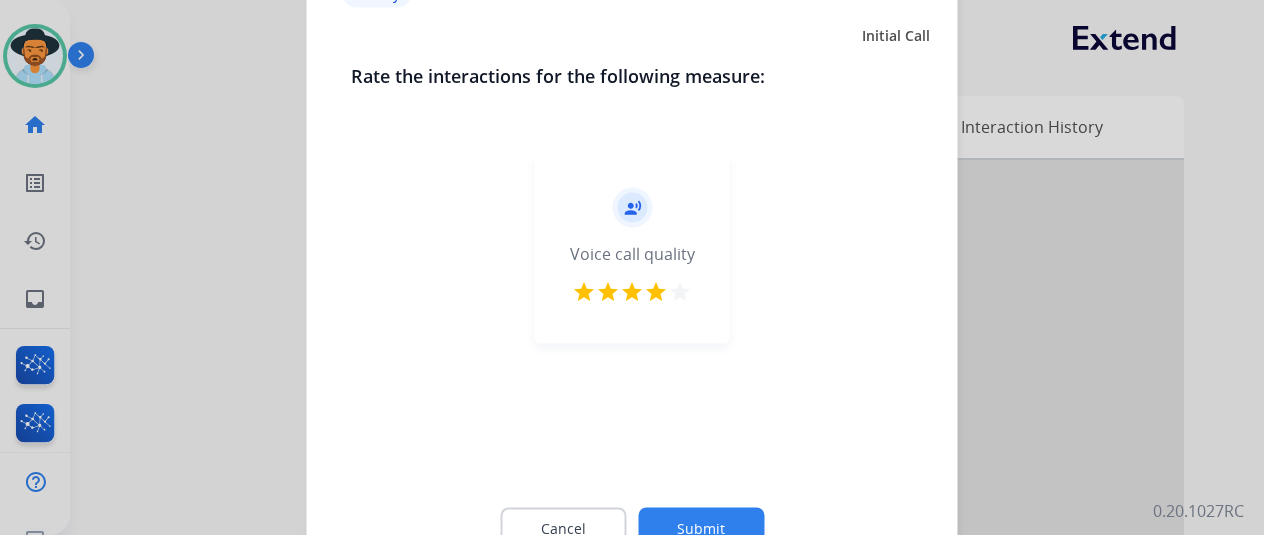 click on "Cancel Submit" 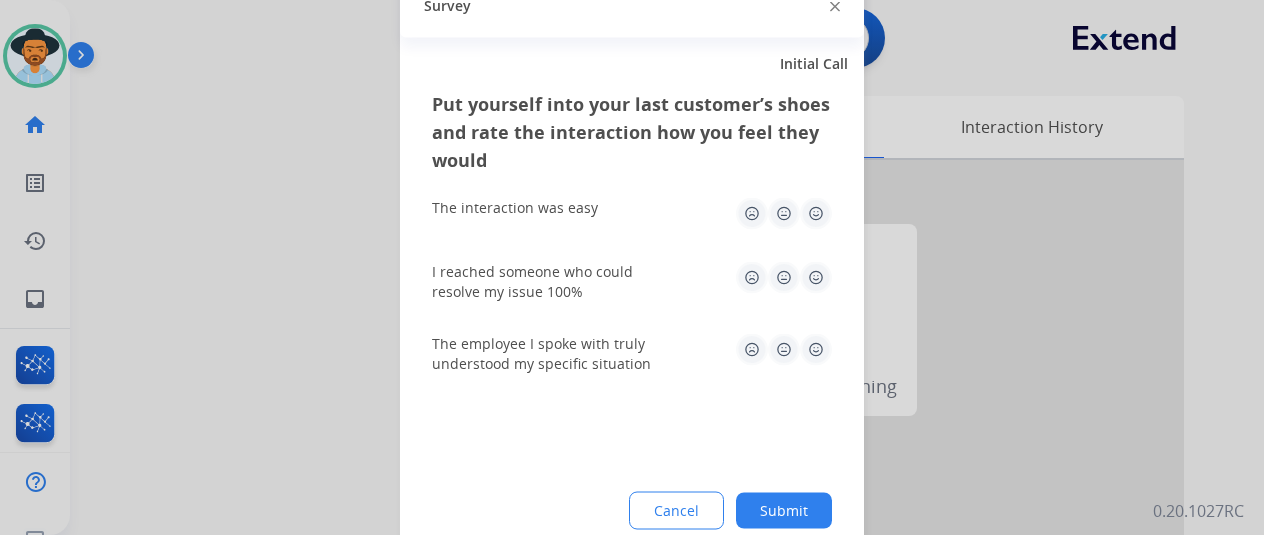 click 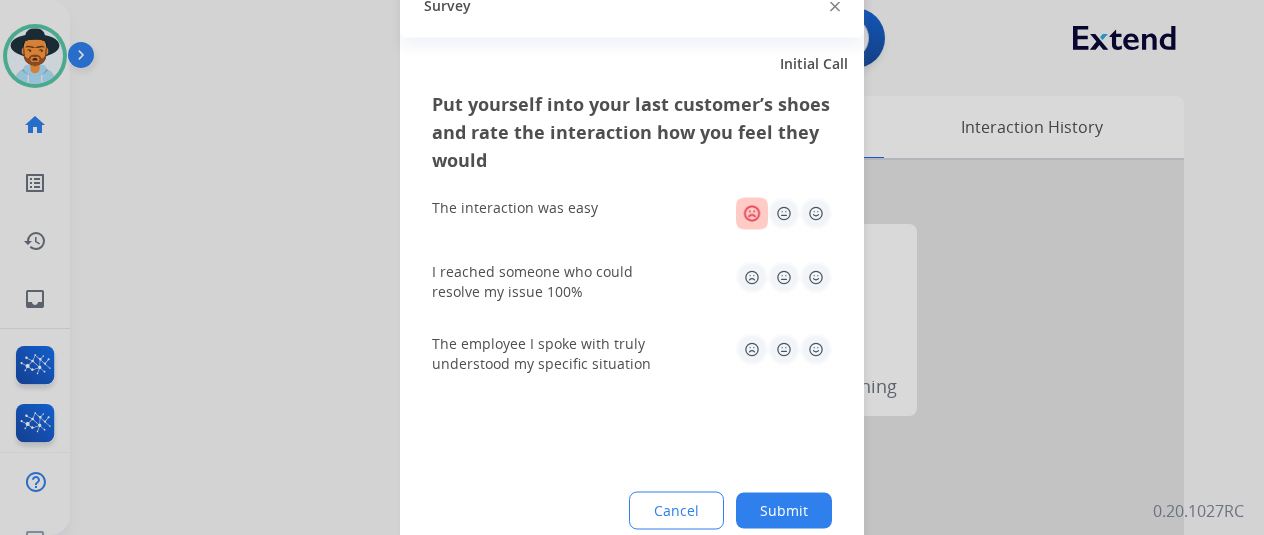 click on "I reached someone who could resolve my issue 100%" 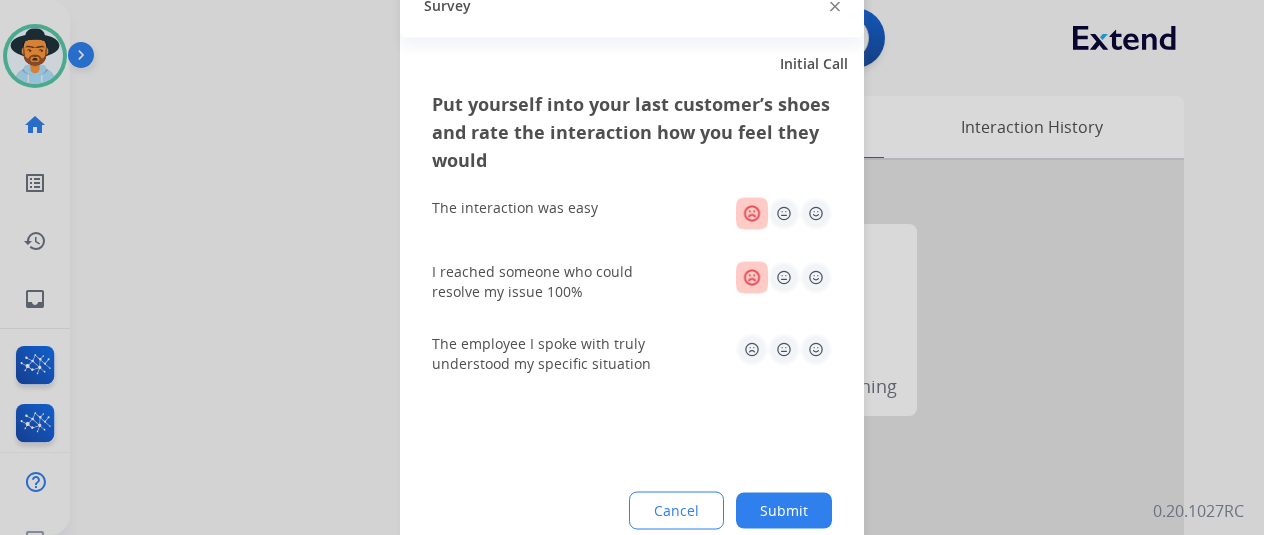 click 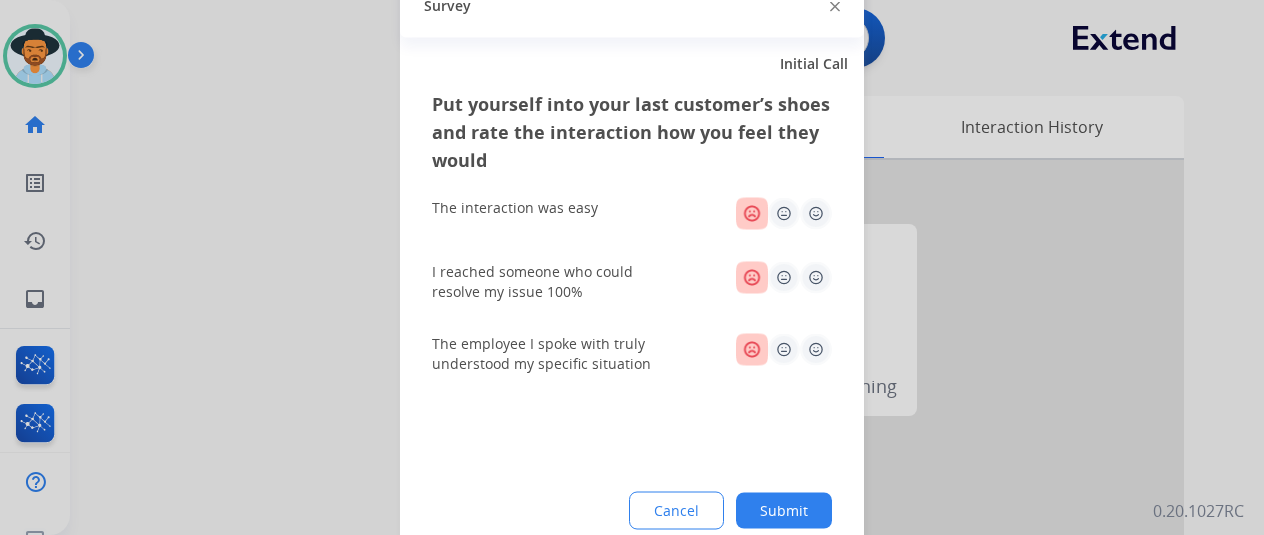 click on "Submit" 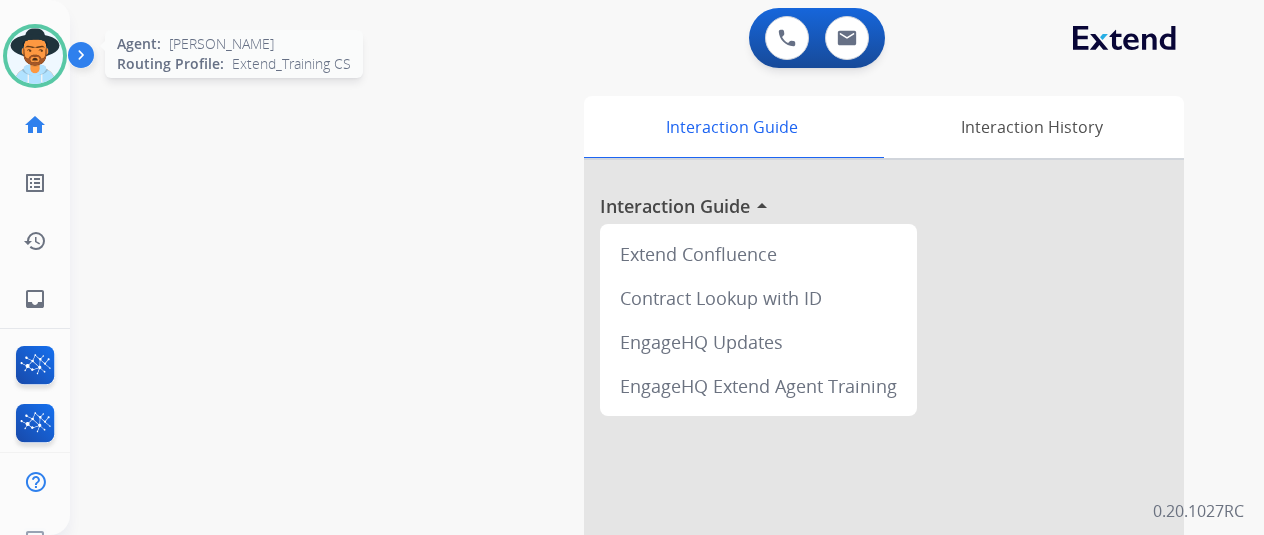 click at bounding box center (35, 56) 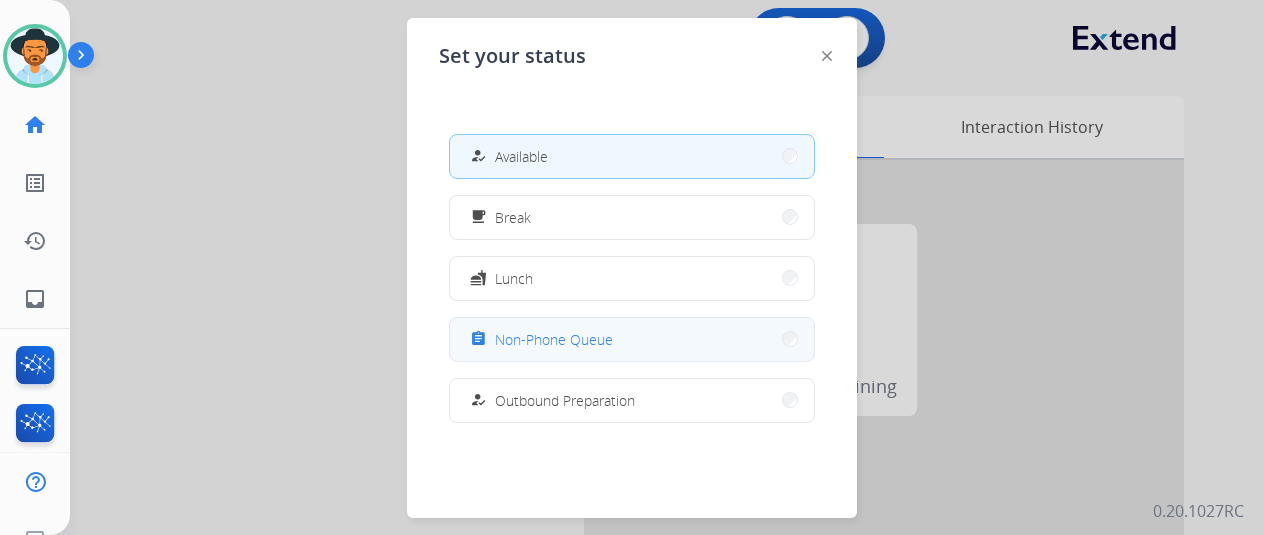 click on "assignment Non-Phone Queue" at bounding box center (632, 339) 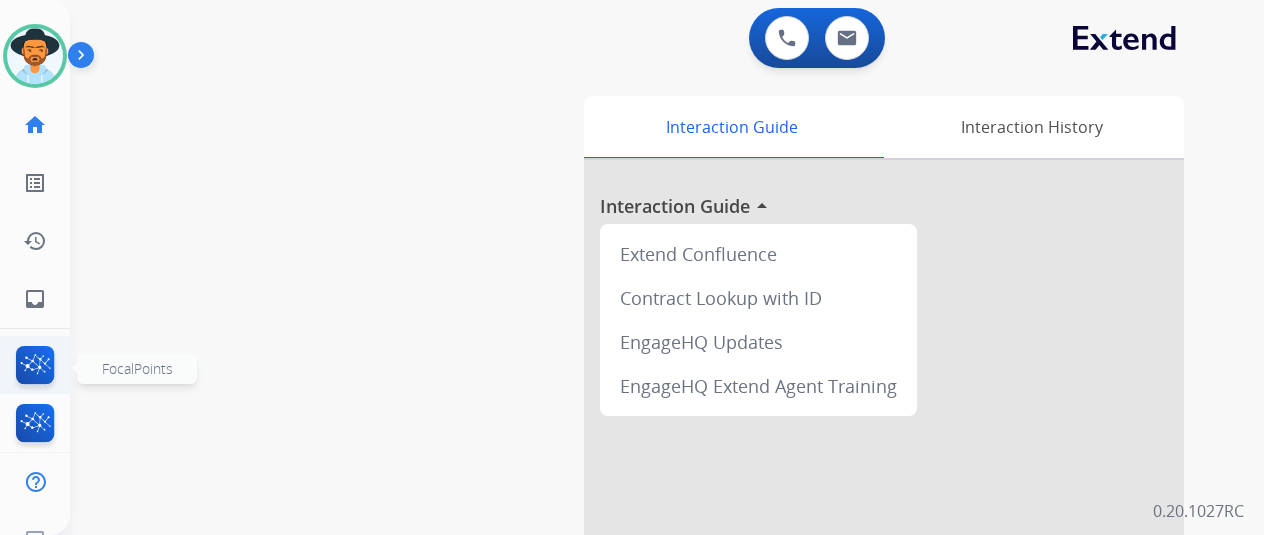 click 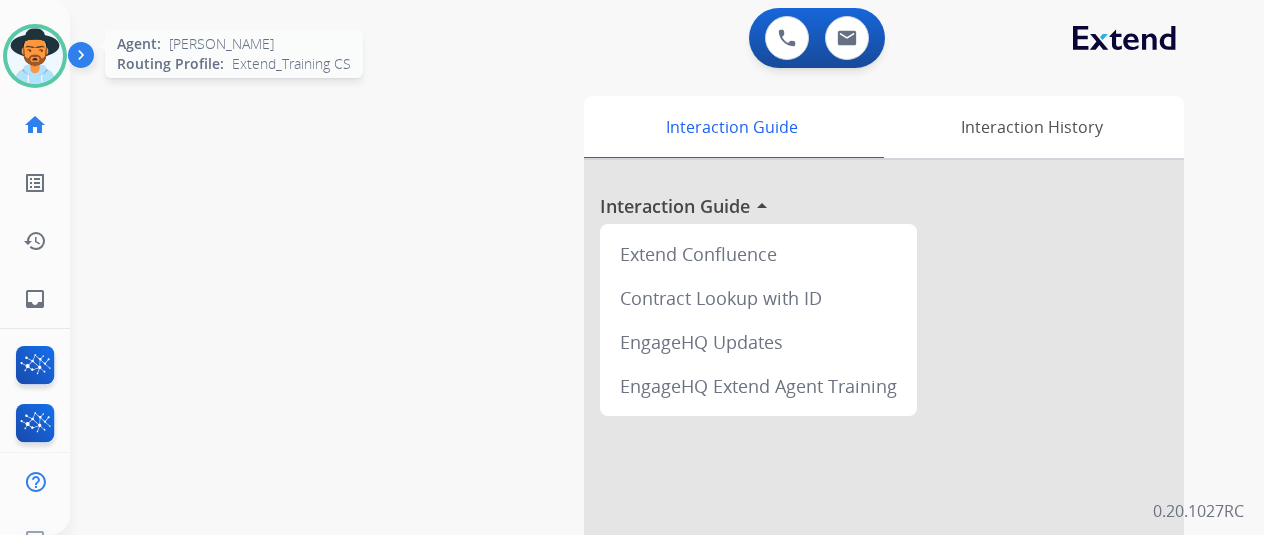 click at bounding box center (35, 56) 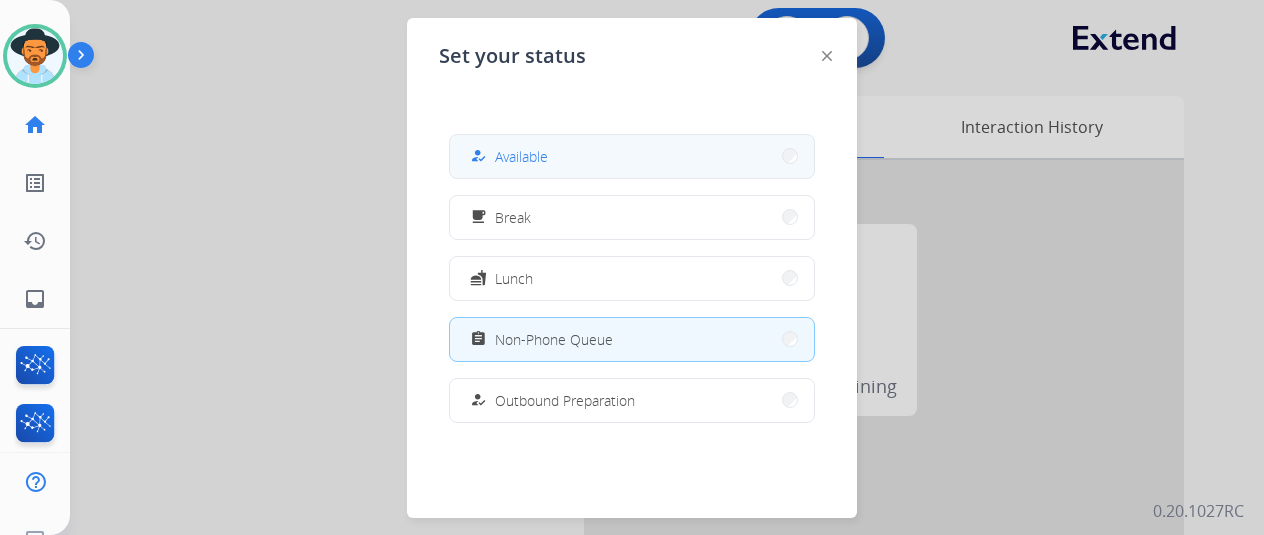 click on "Available" at bounding box center [521, 156] 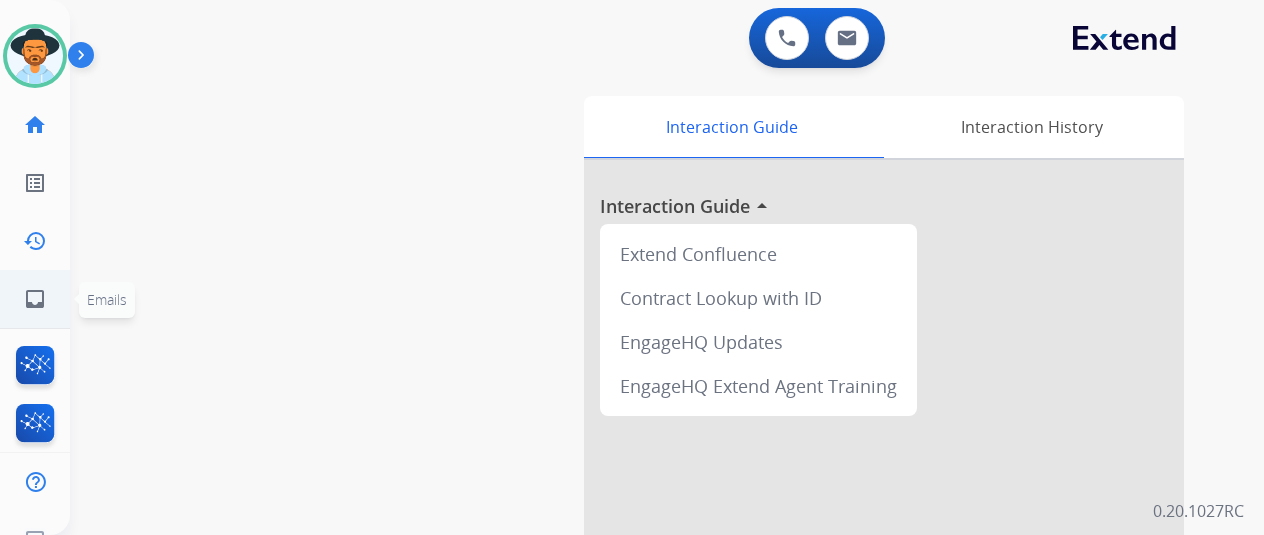 click on "inbox  Emails" 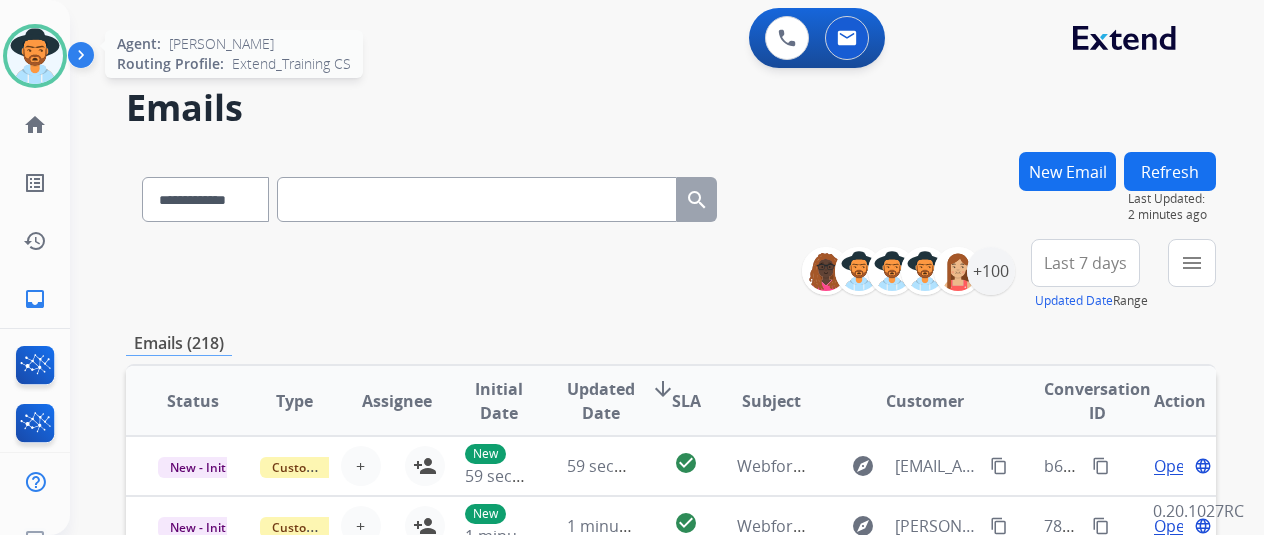 click at bounding box center (35, 56) 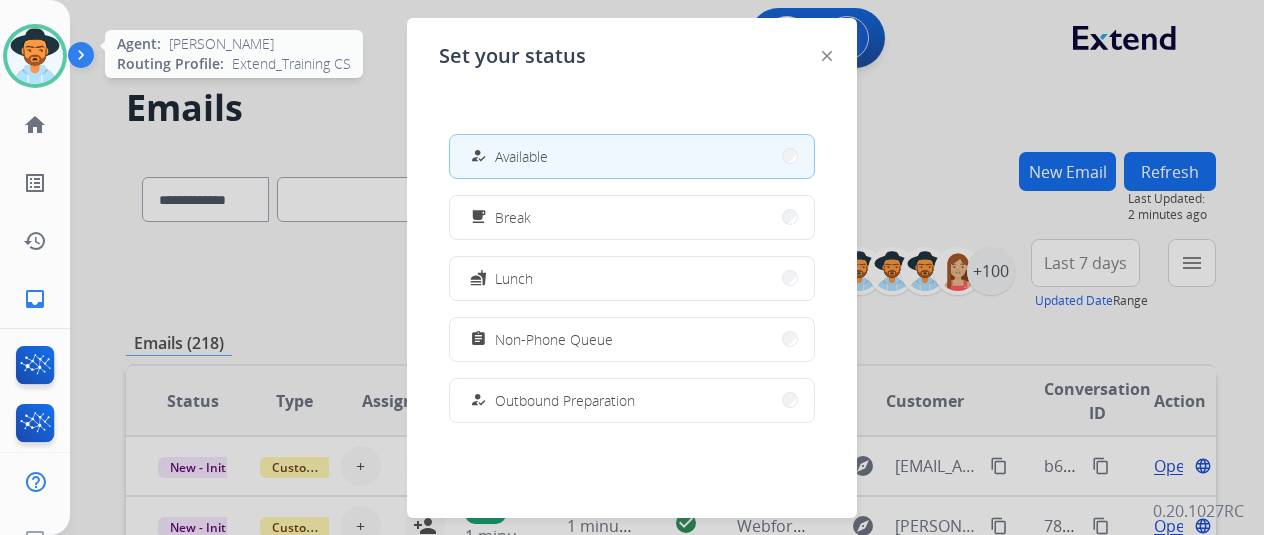 click at bounding box center [35, 56] 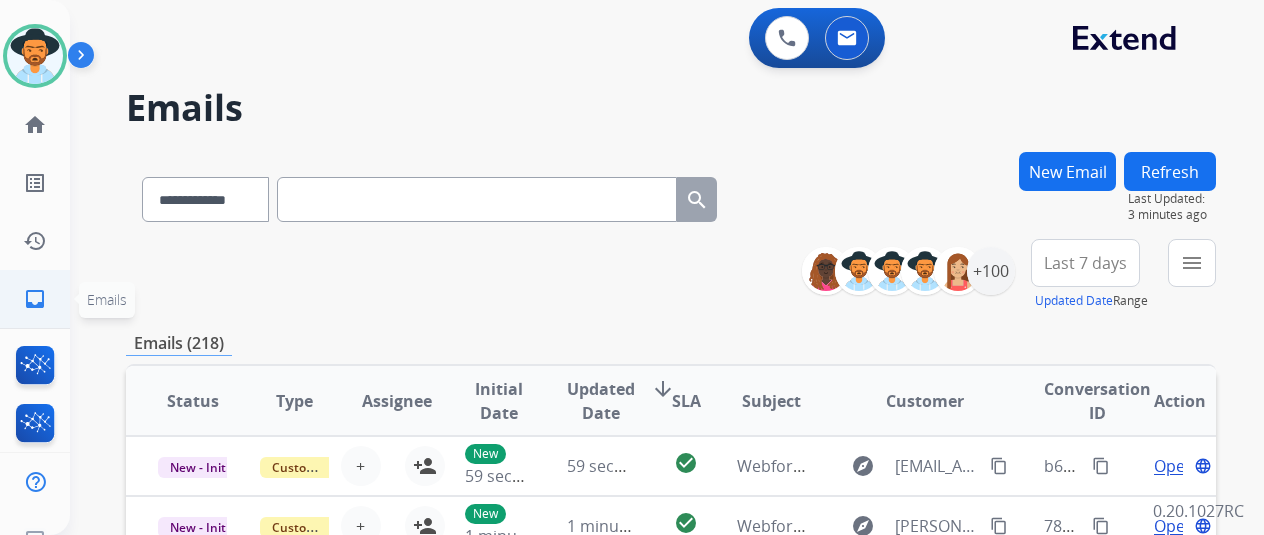 click on "inbox  Emails" 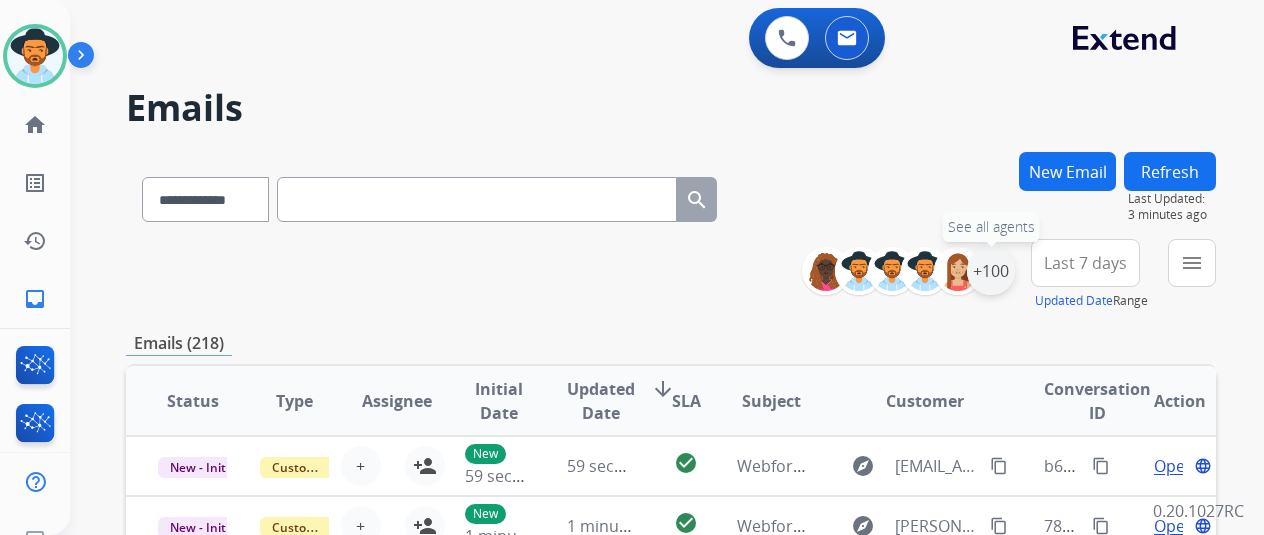 click on "+100" at bounding box center [991, 271] 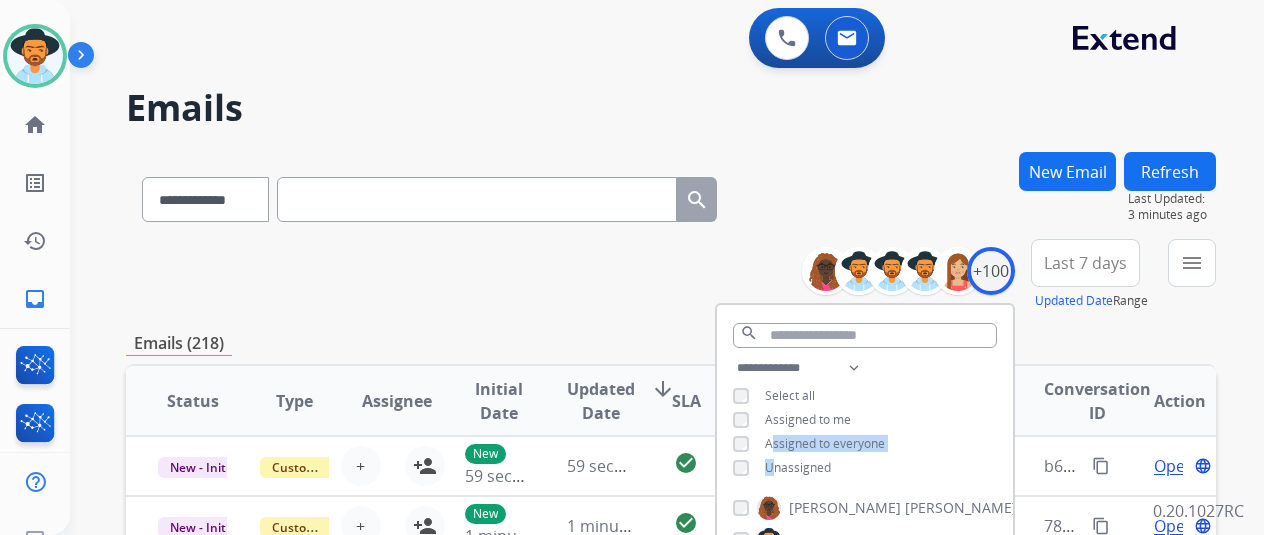 drag, startPoint x: 784, startPoint y: 450, endPoint x: 781, endPoint y: 463, distance: 13.341664 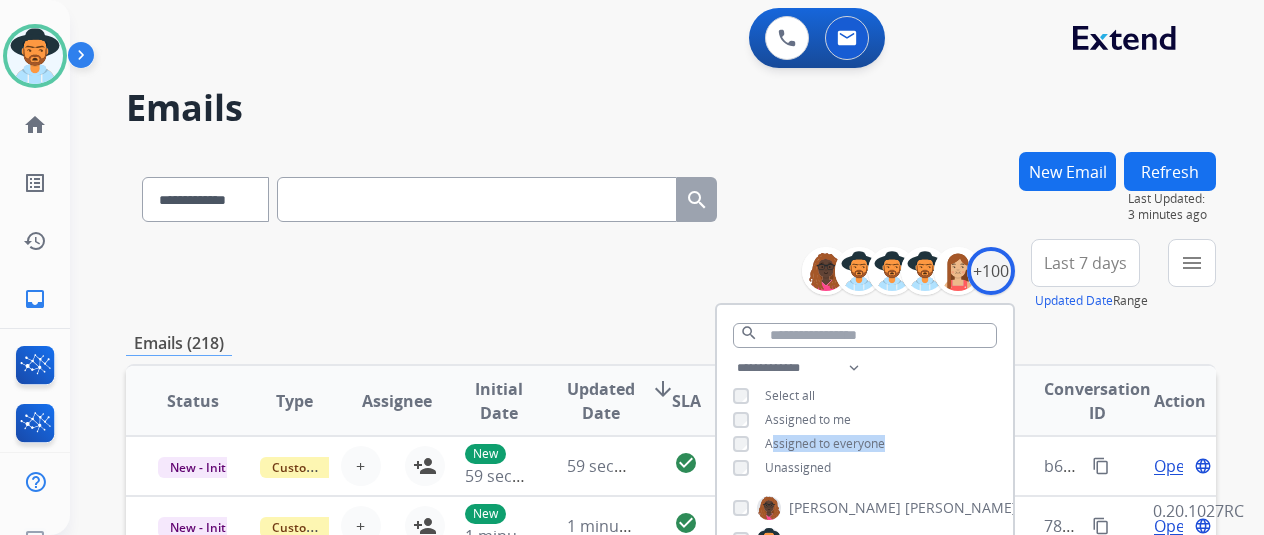 click on "Unassigned" at bounding box center (798, 467) 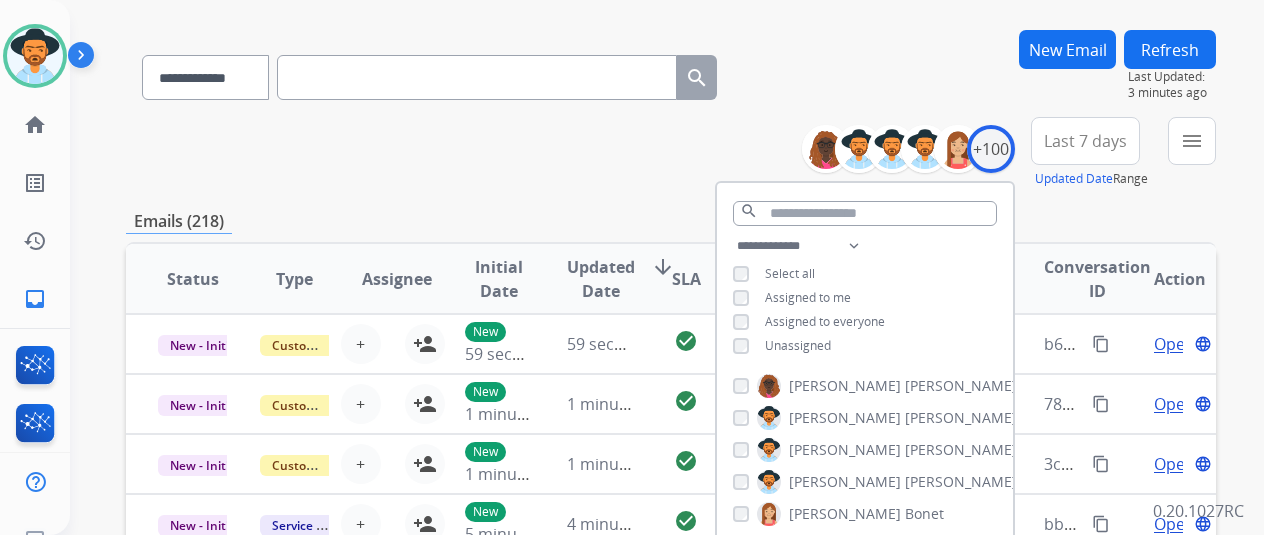 scroll, scrollTop: 300, scrollLeft: 0, axis: vertical 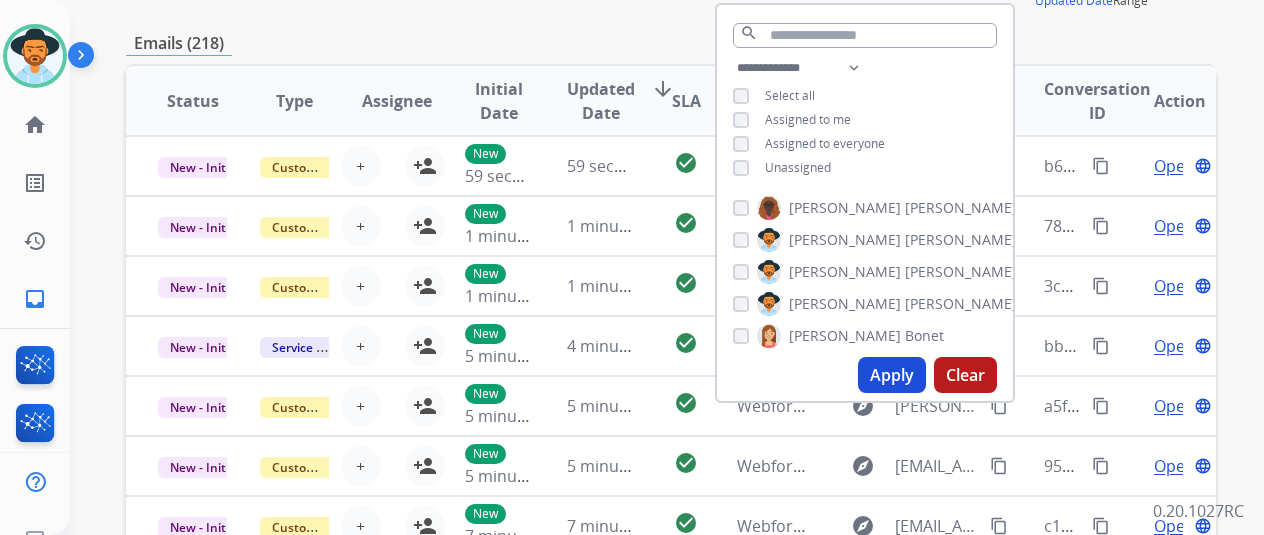 click on "Apply" at bounding box center [892, 375] 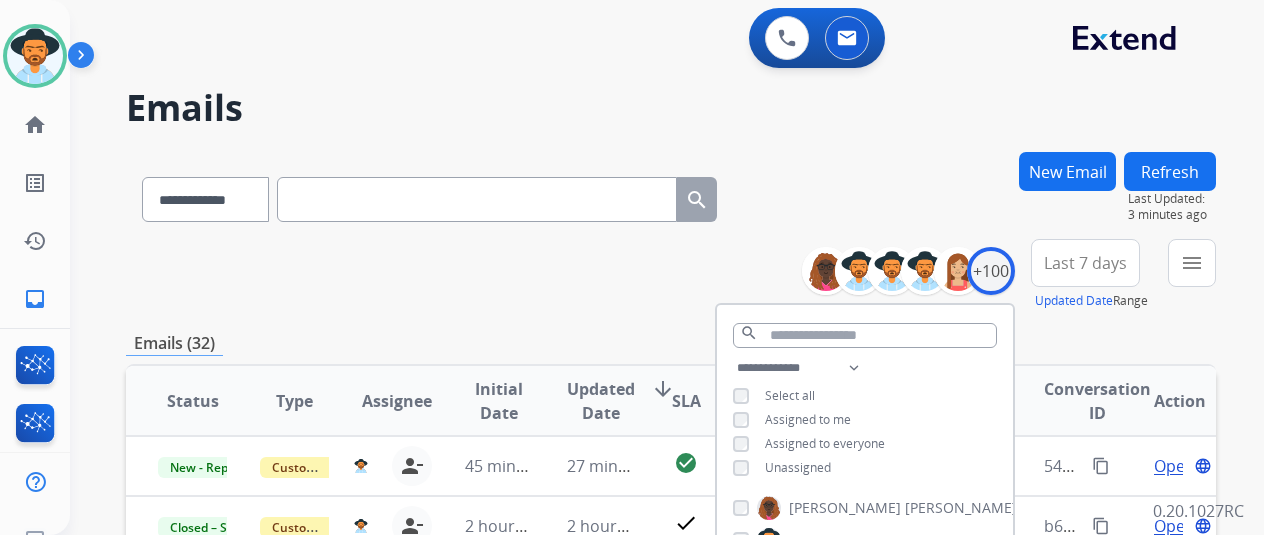 click on "**********" at bounding box center [671, 275] 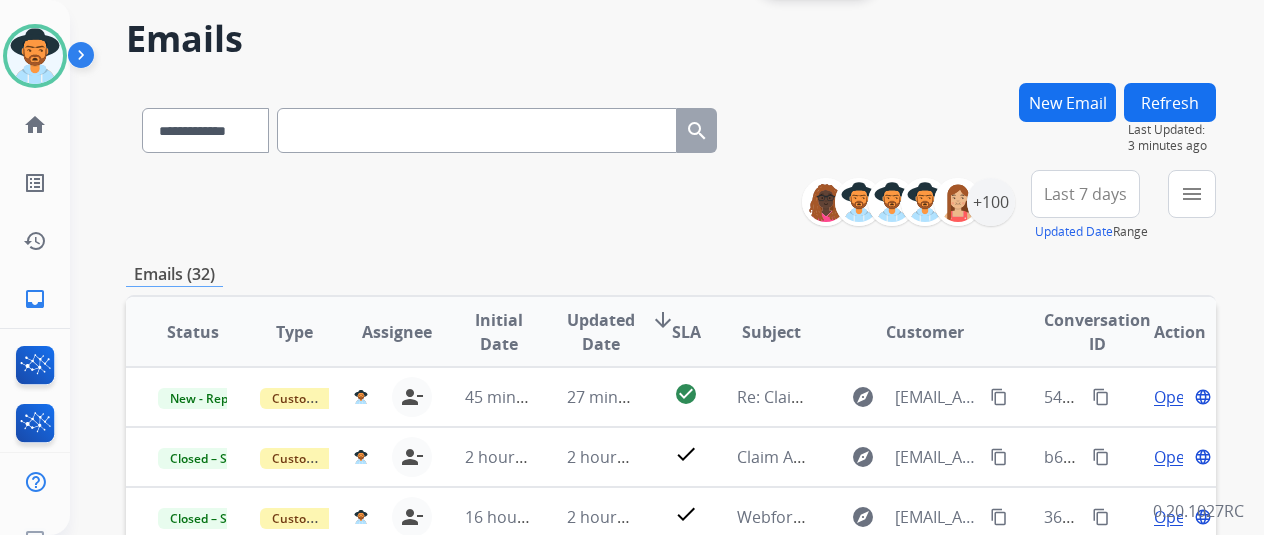 scroll, scrollTop: 100, scrollLeft: 0, axis: vertical 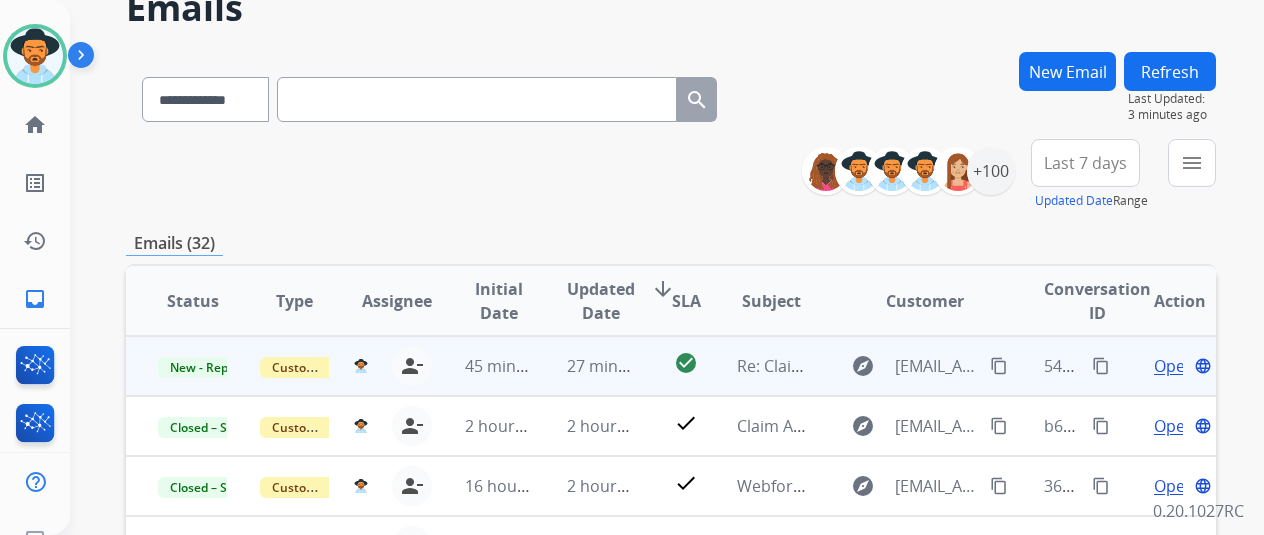 click on "Open" at bounding box center (1174, 366) 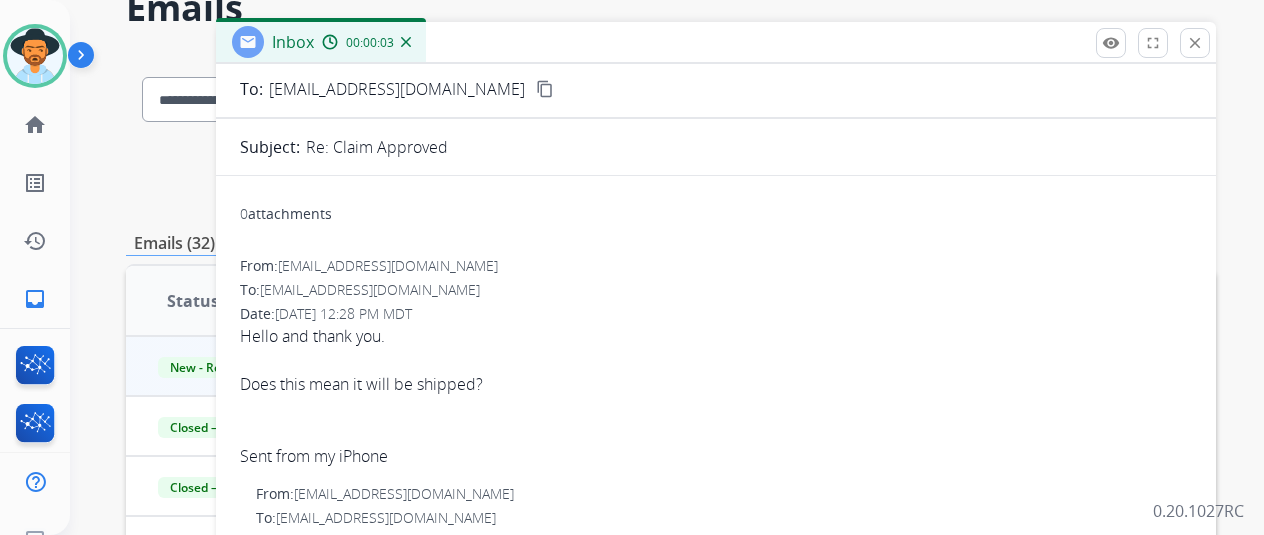 scroll, scrollTop: 0, scrollLeft: 0, axis: both 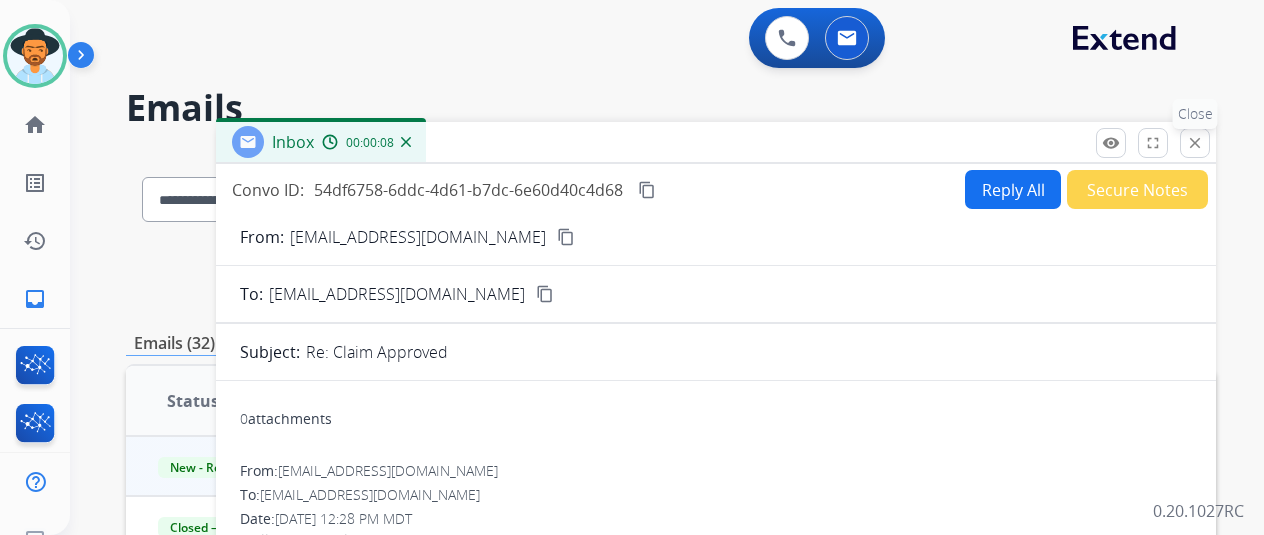 click on "close Close" at bounding box center (1195, 143) 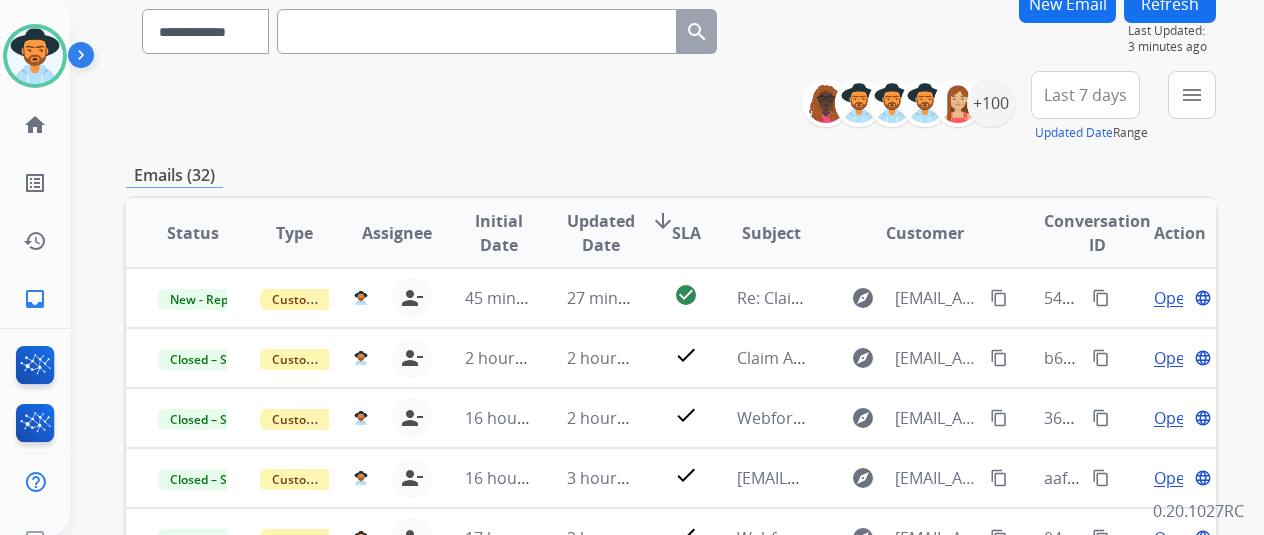 scroll, scrollTop: 300, scrollLeft: 0, axis: vertical 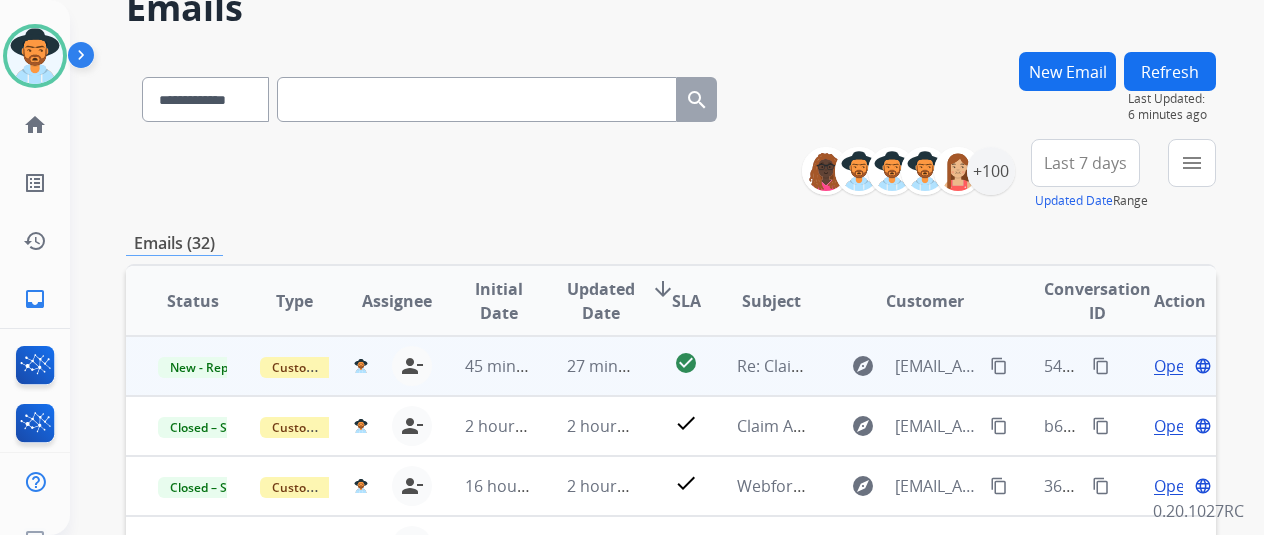 click on "Open" at bounding box center [1174, 366] 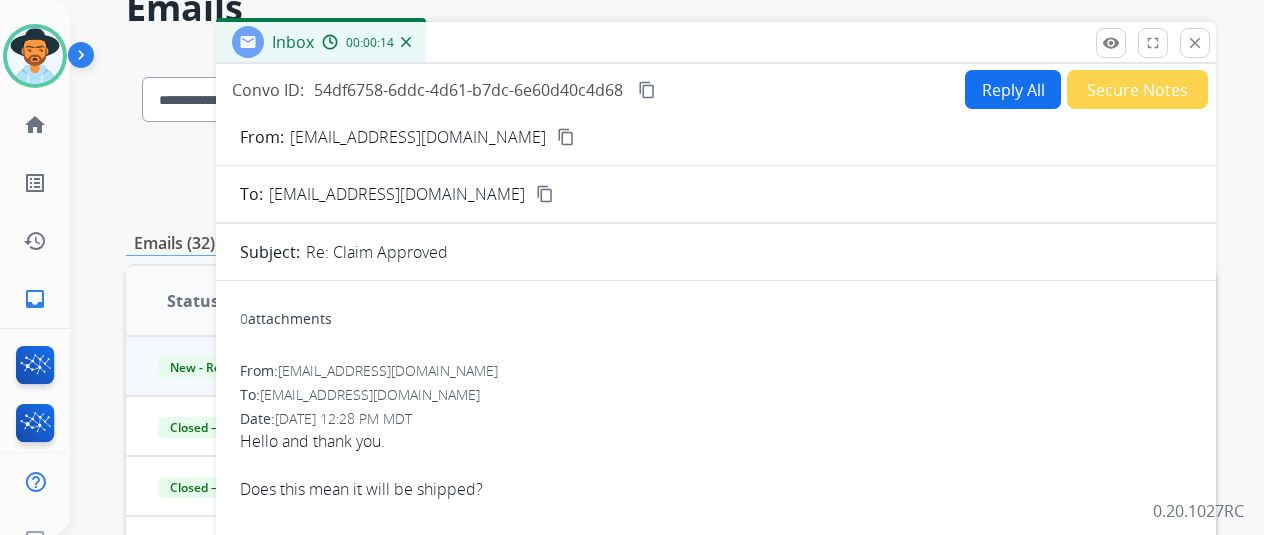 click on "content_copy" at bounding box center (566, 137) 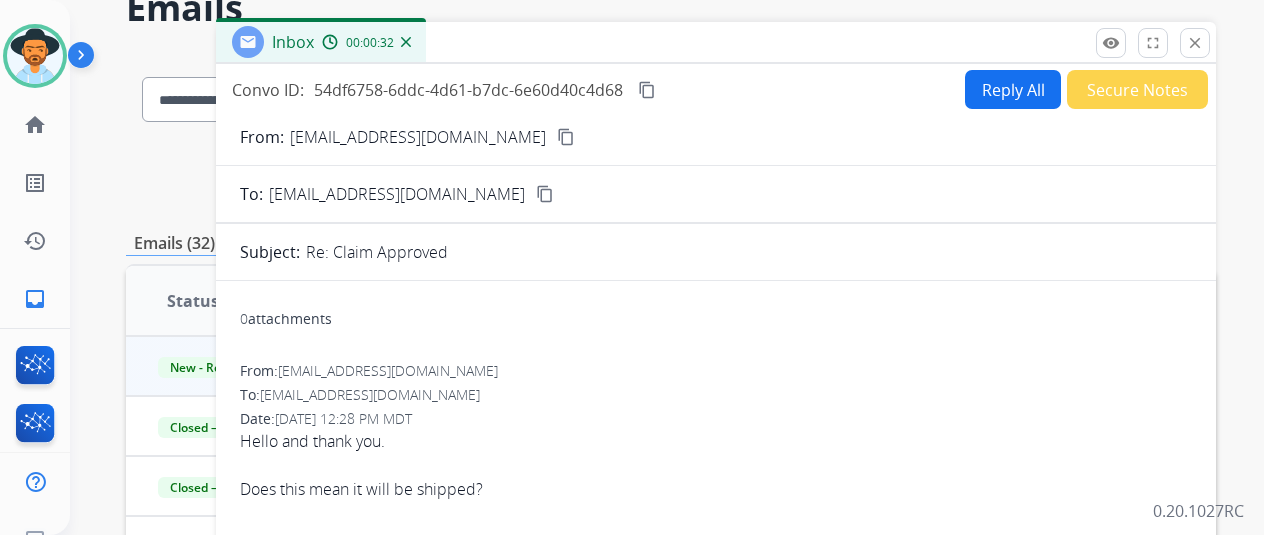 click on "Reply All" at bounding box center [1013, 89] 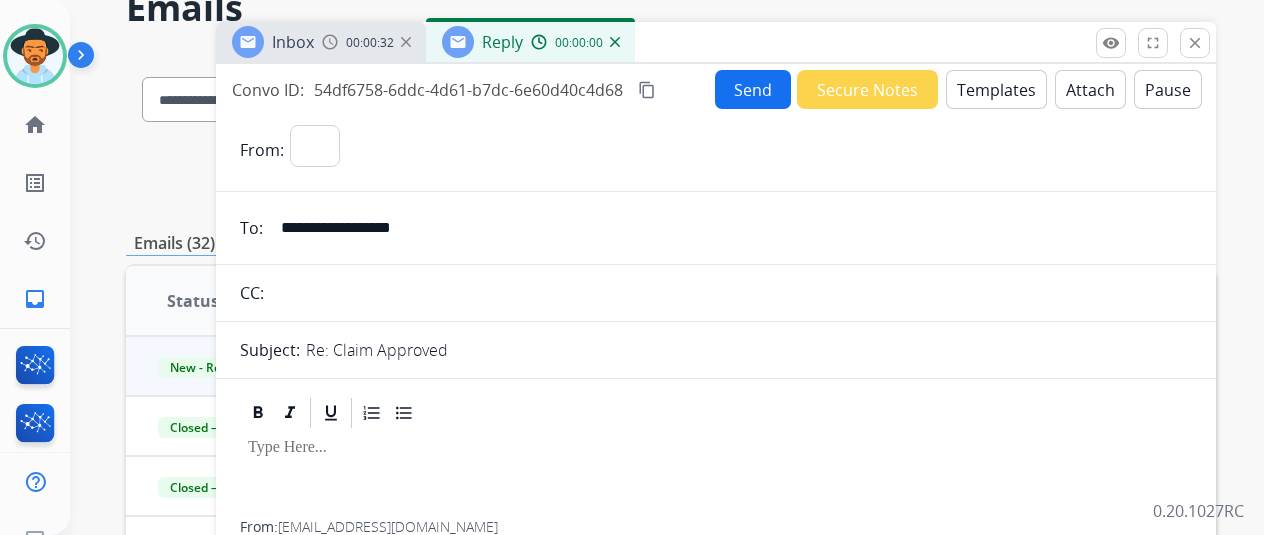 select on "**********" 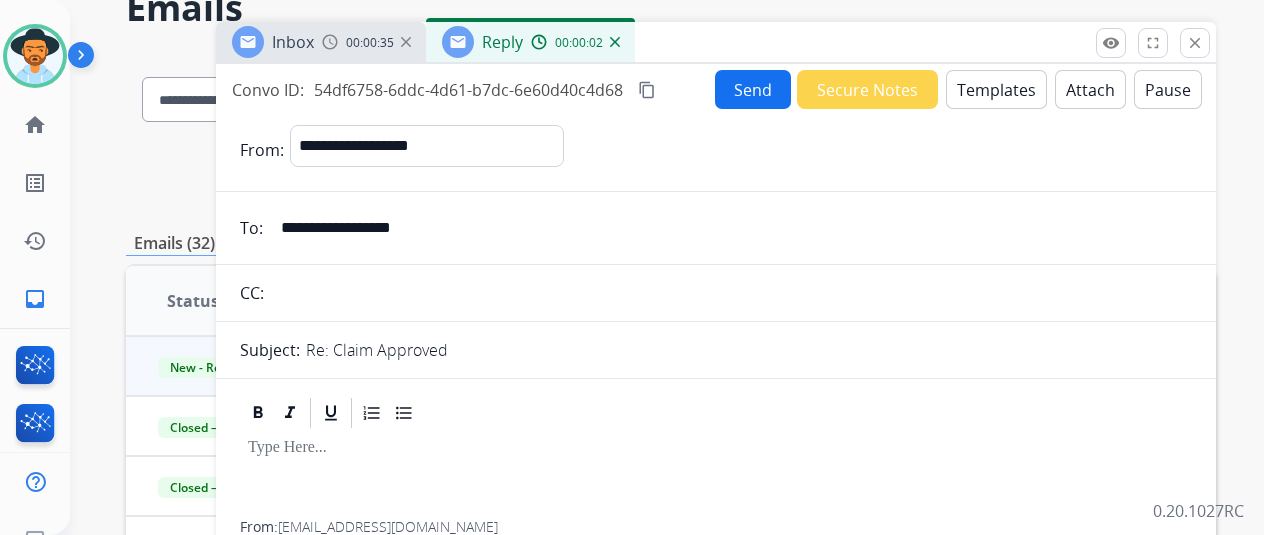 click on "Templates" at bounding box center (996, 89) 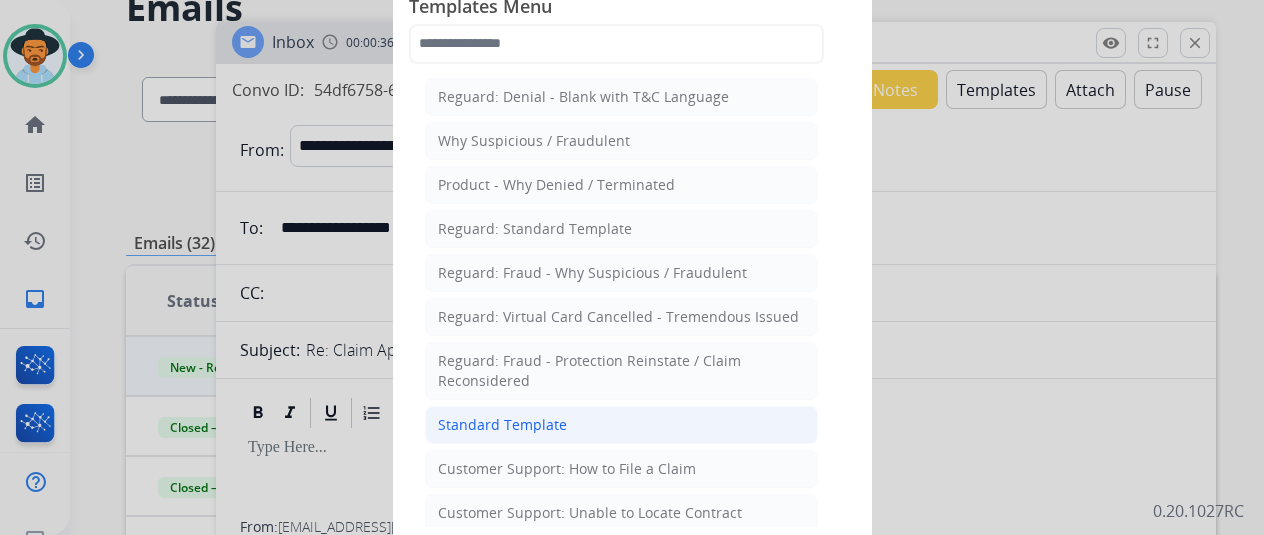 click on "Standard Template" 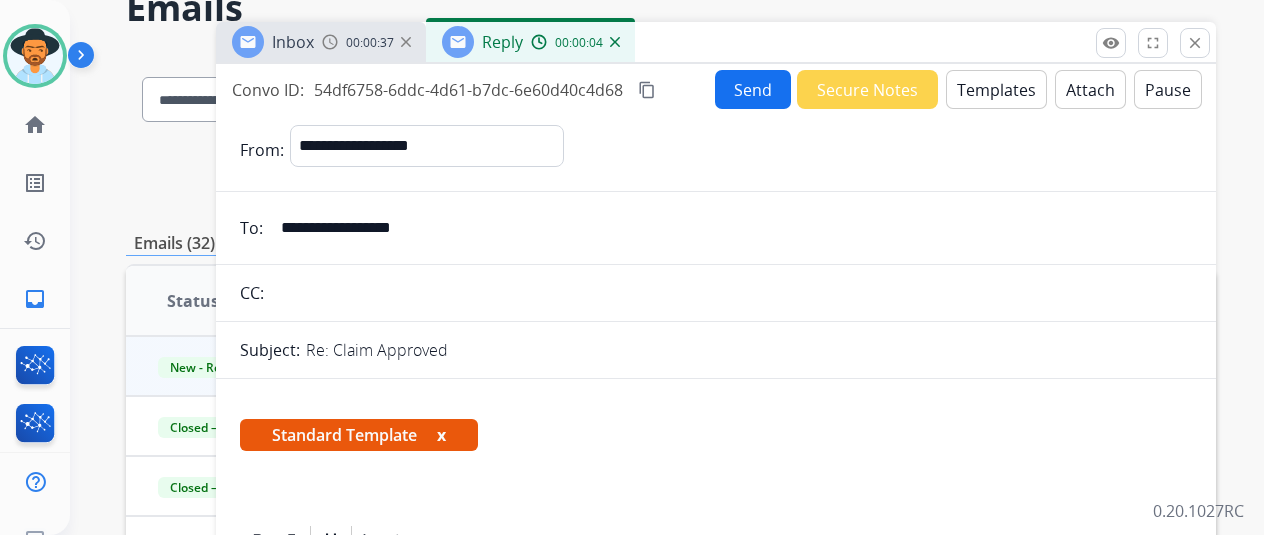 scroll, scrollTop: 300, scrollLeft: 0, axis: vertical 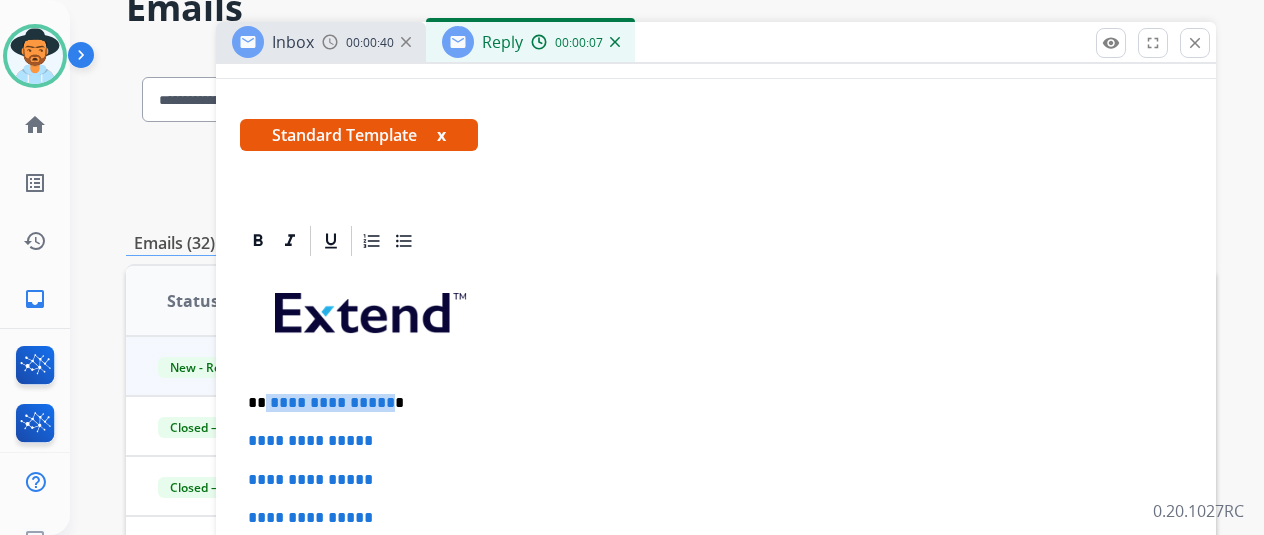 drag, startPoint x: 396, startPoint y: 399, endPoint x: 347, endPoint y: 415, distance: 51.546097 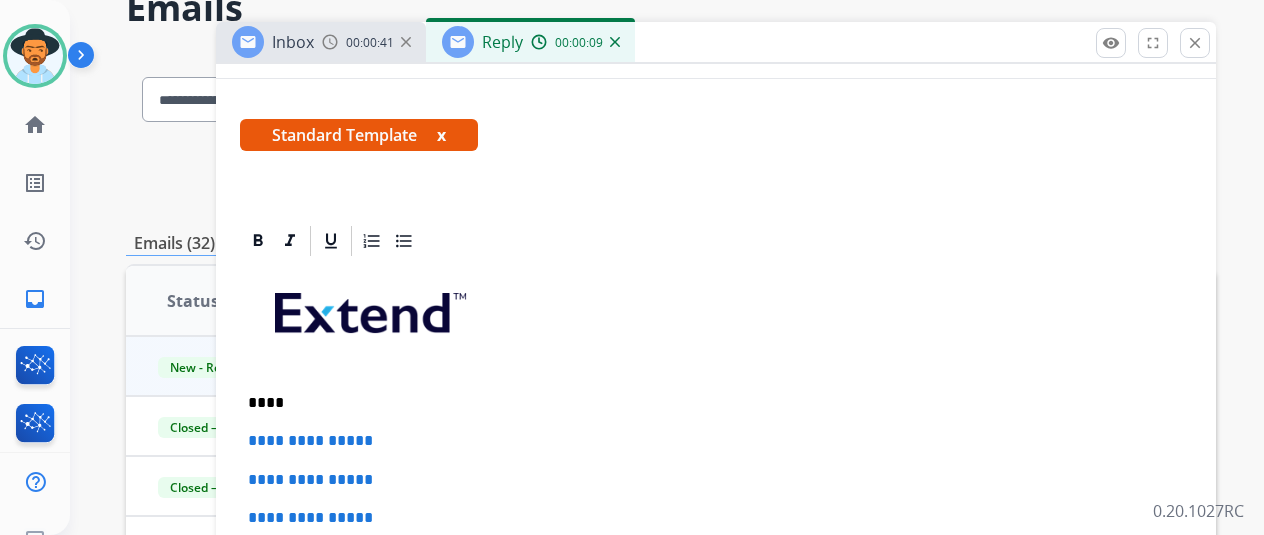 type 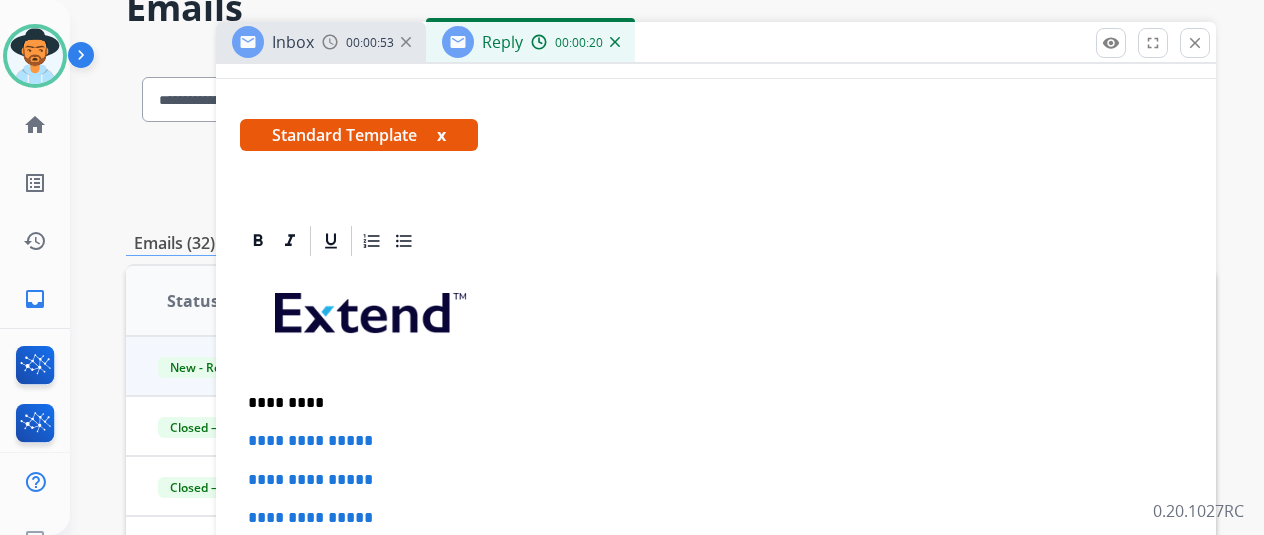 click on "*********" at bounding box center (708, 403) 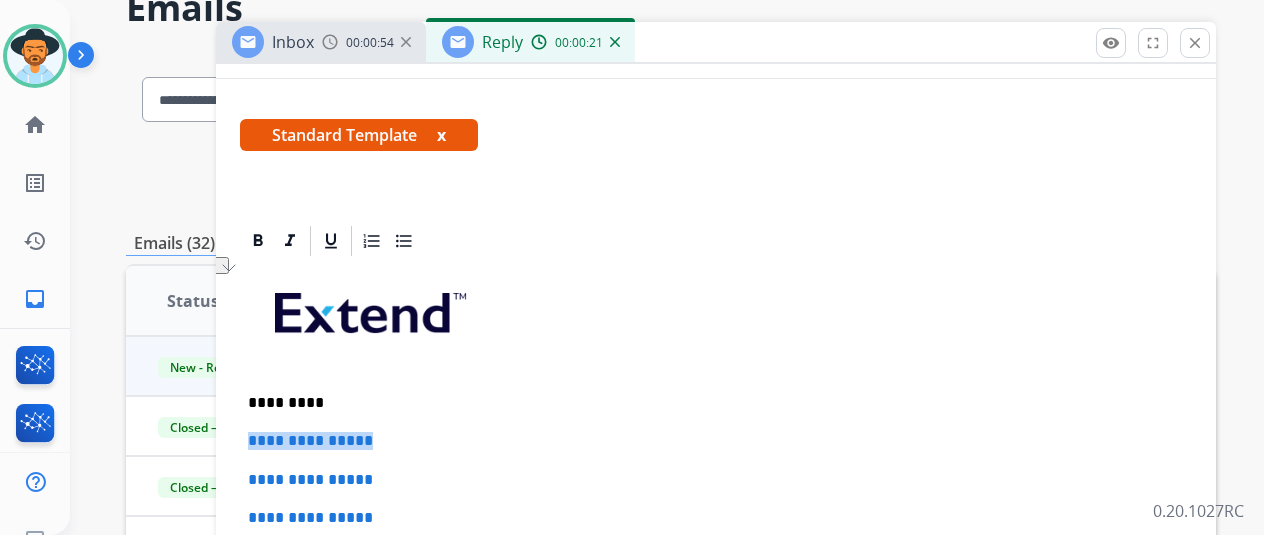 drag, startPoint x: 443, startPoint y: 433, endPoint x: 467, endPoint y: 438, distance: 24.5153 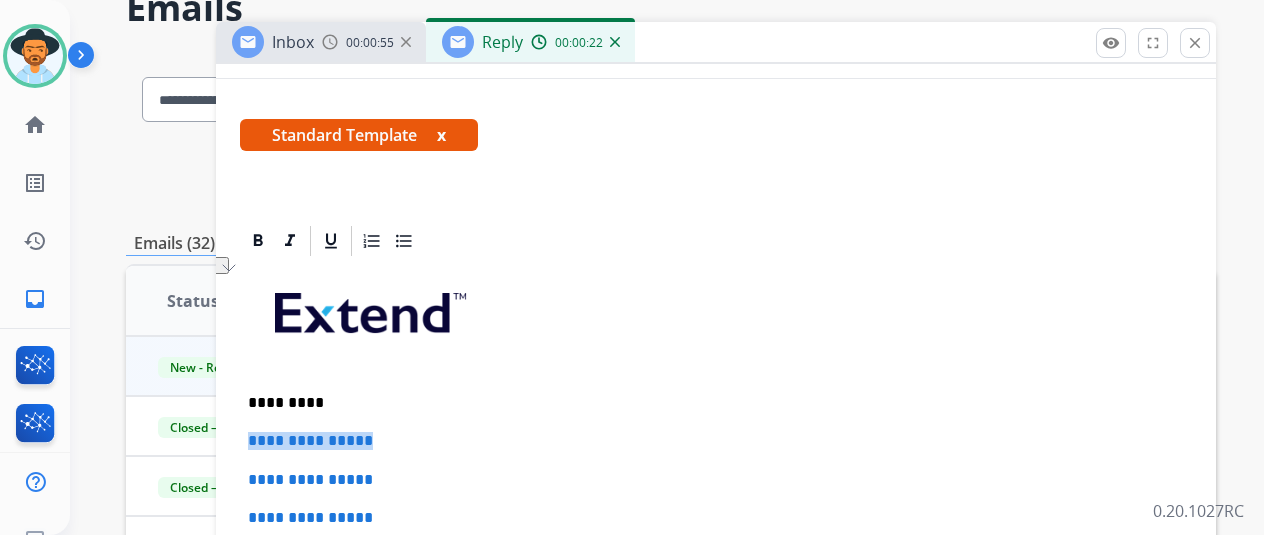 click on "**********" at bounding box center (716, 441) 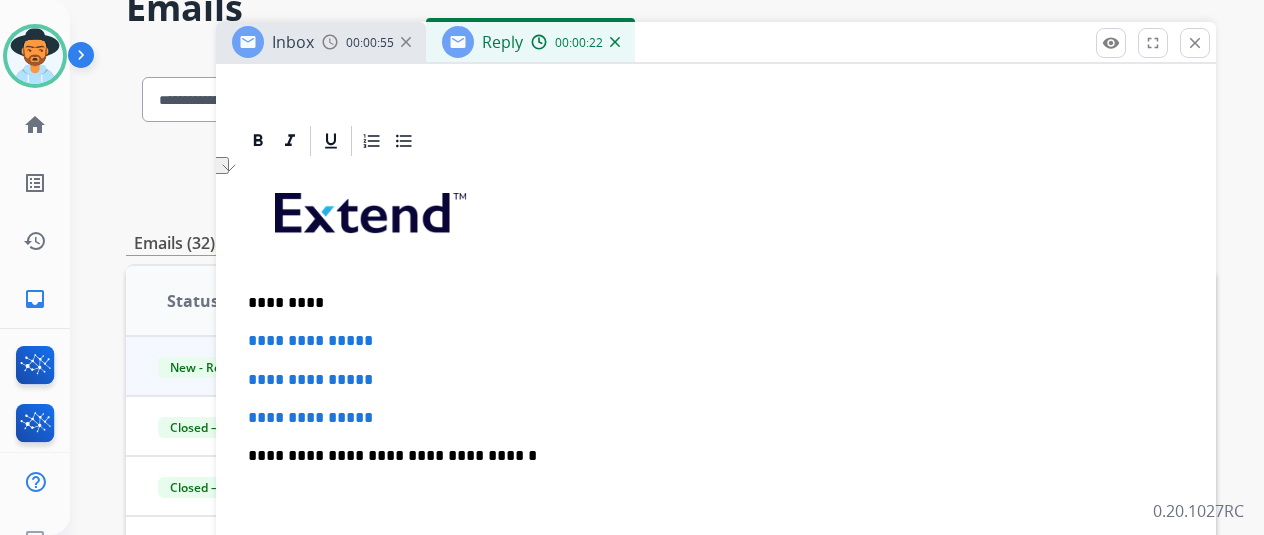 click on "**********" at bounding box center [716, 503] 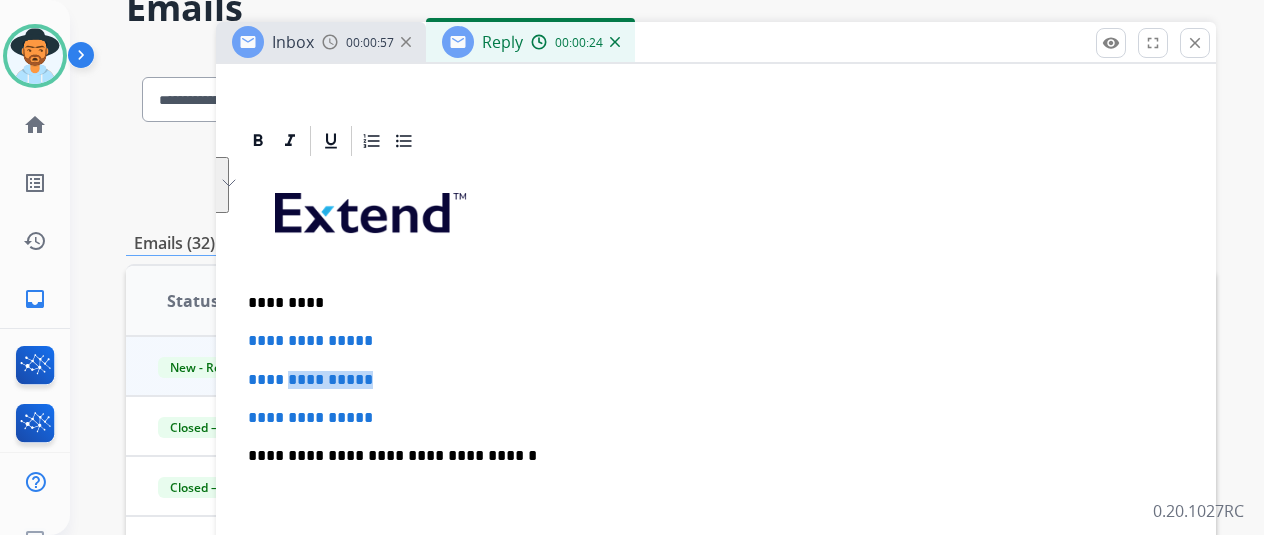 drag, startPoint x: 458, startPoint y: 365, endPoint x: 317, endPoint y: 366, distance: 141.00354 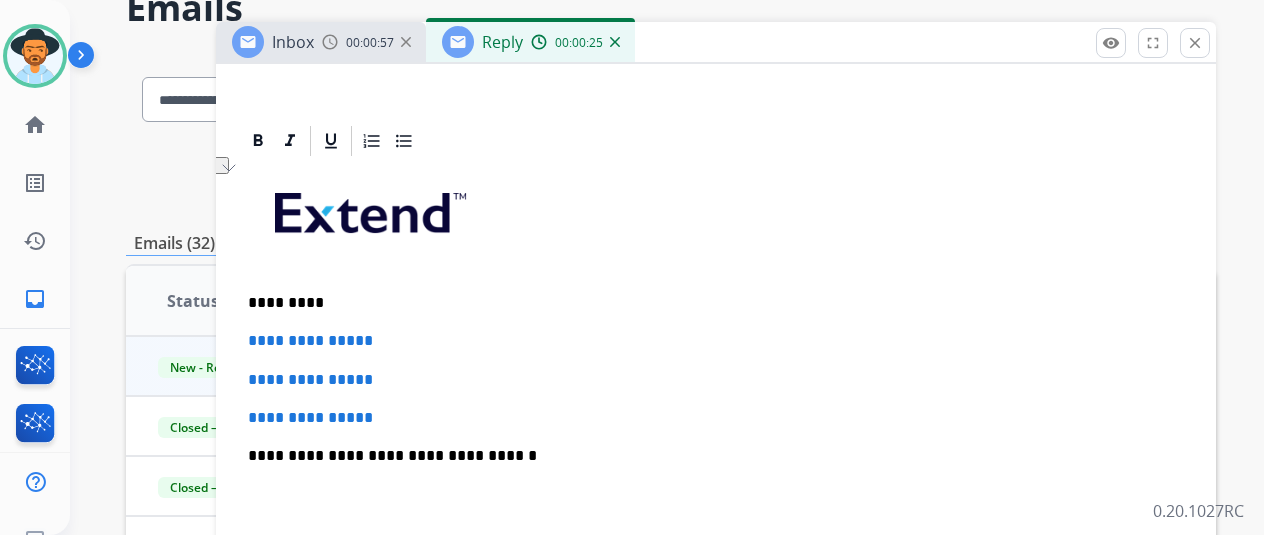 click on "**********" at bounding box center [716, 503] 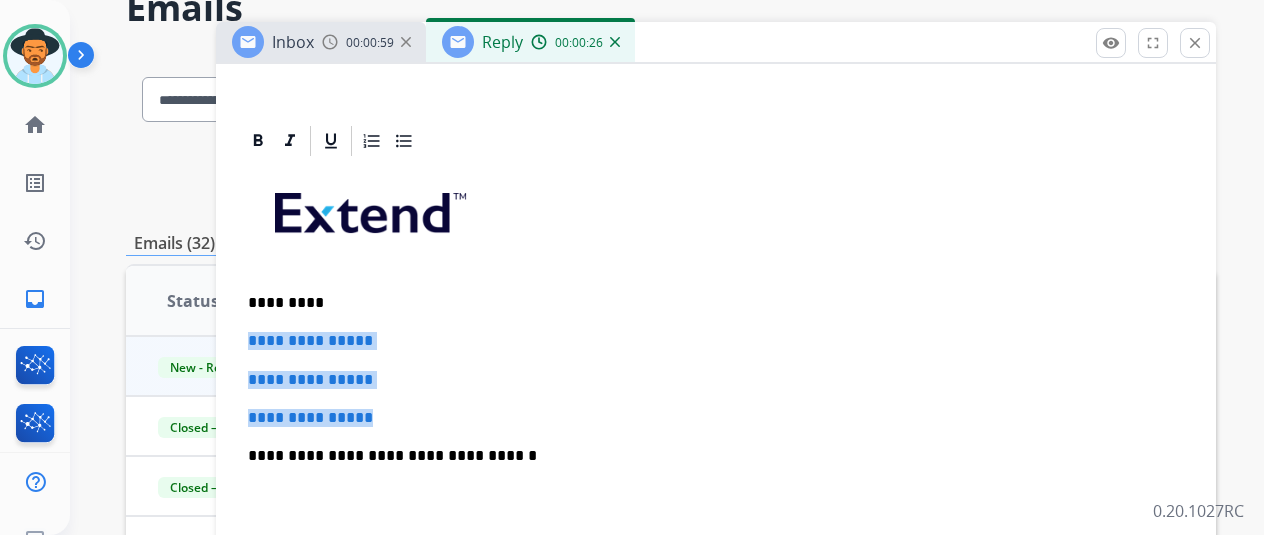 click on "**********" at bounding box center [716, 33] 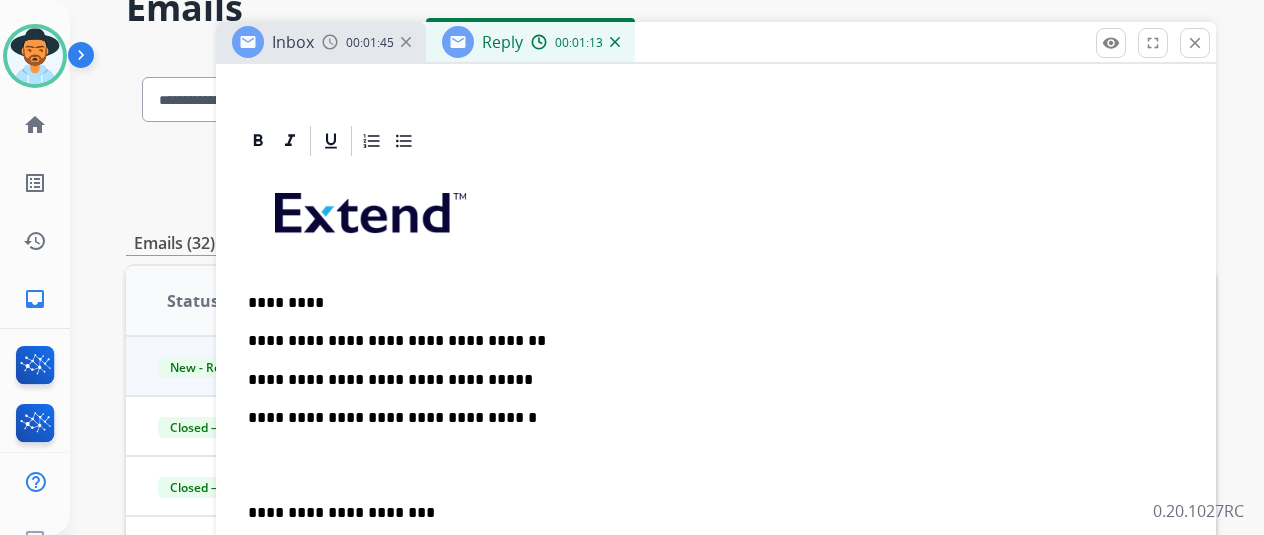 click on "**********" at bounding box center [708, 380] 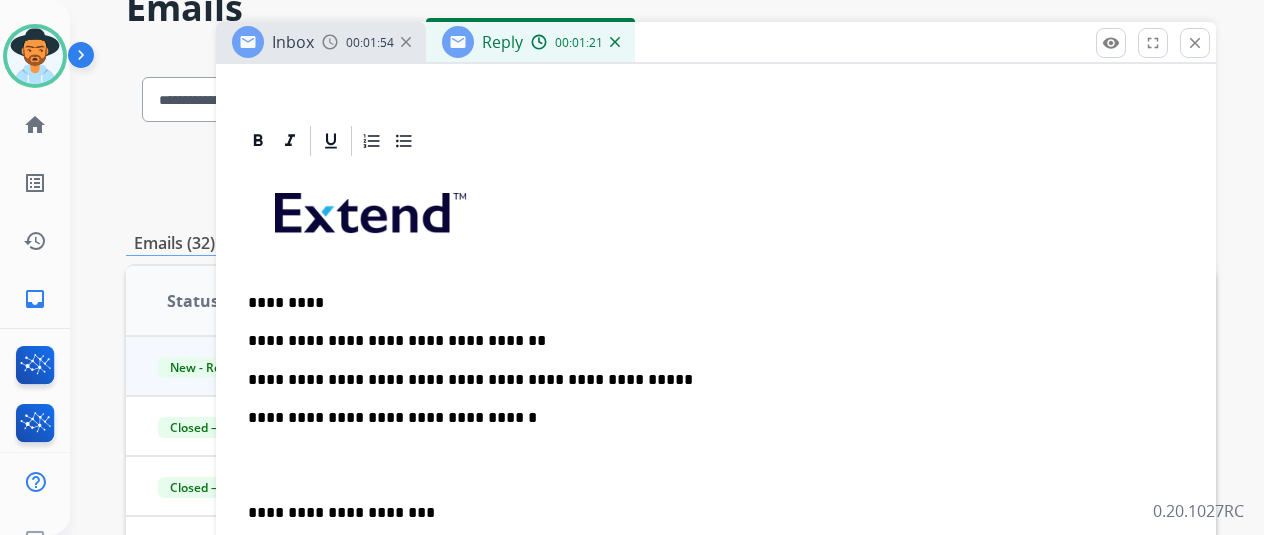 click on "**********" at bounding box center (708, 380) 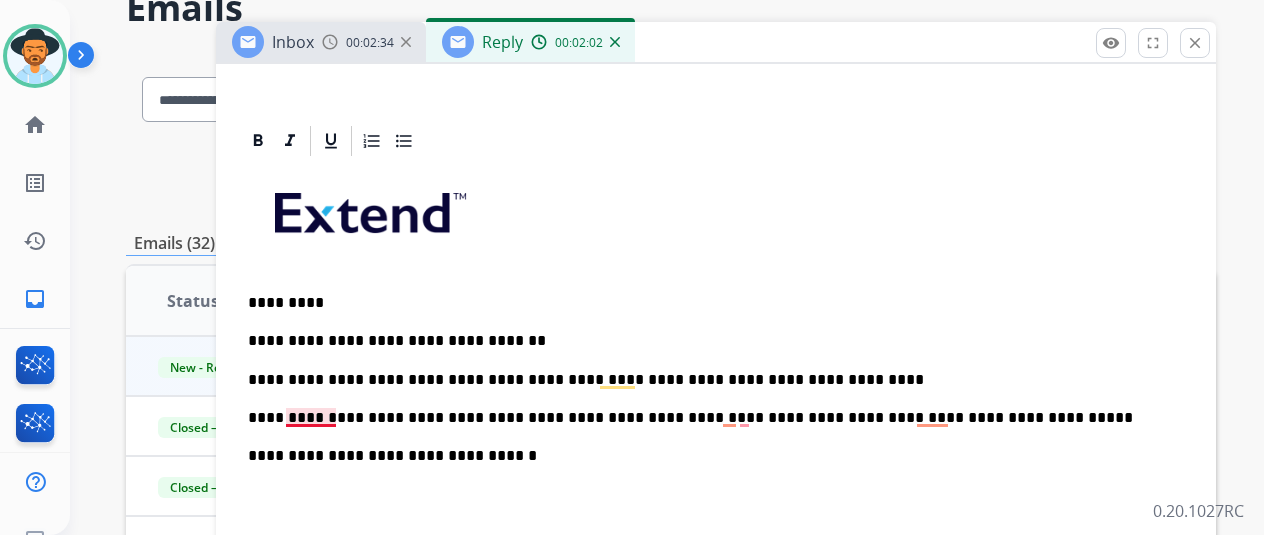 click on "**********" at bounding box center [708, 418] 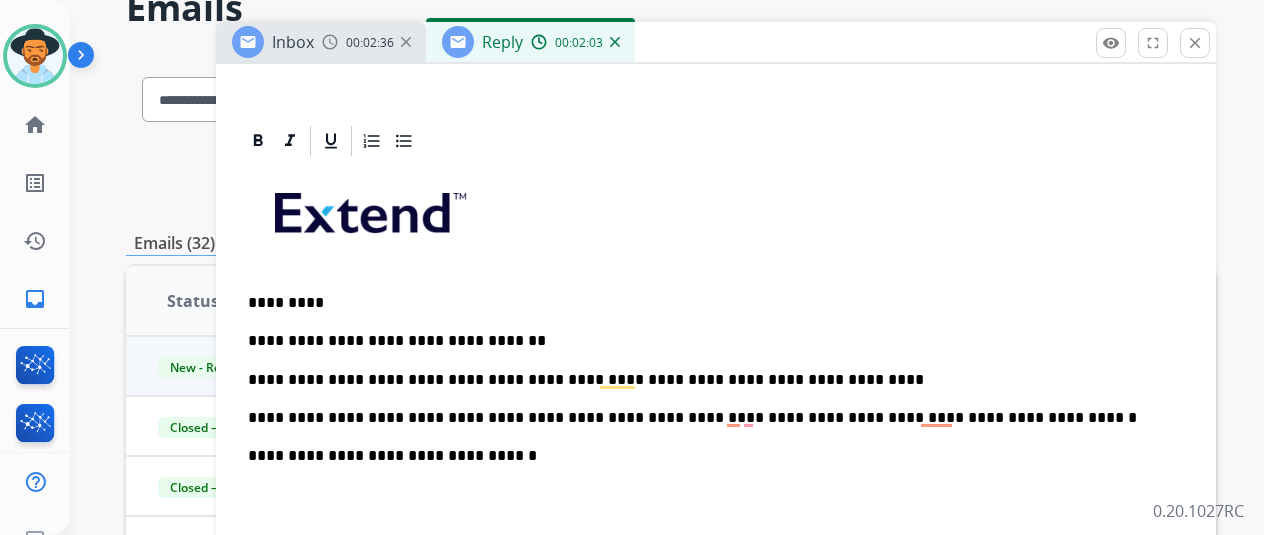 click on "**********" at bounding box center (716, 503) 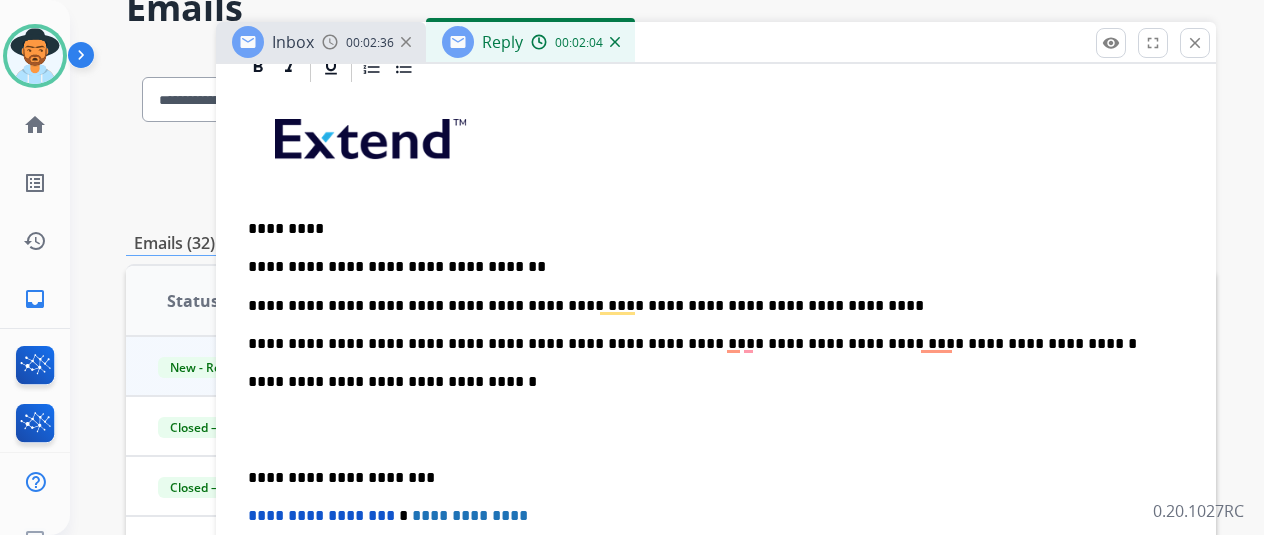 scroll, scrollTop: 500, scrollLeft: 0, axis: vertical 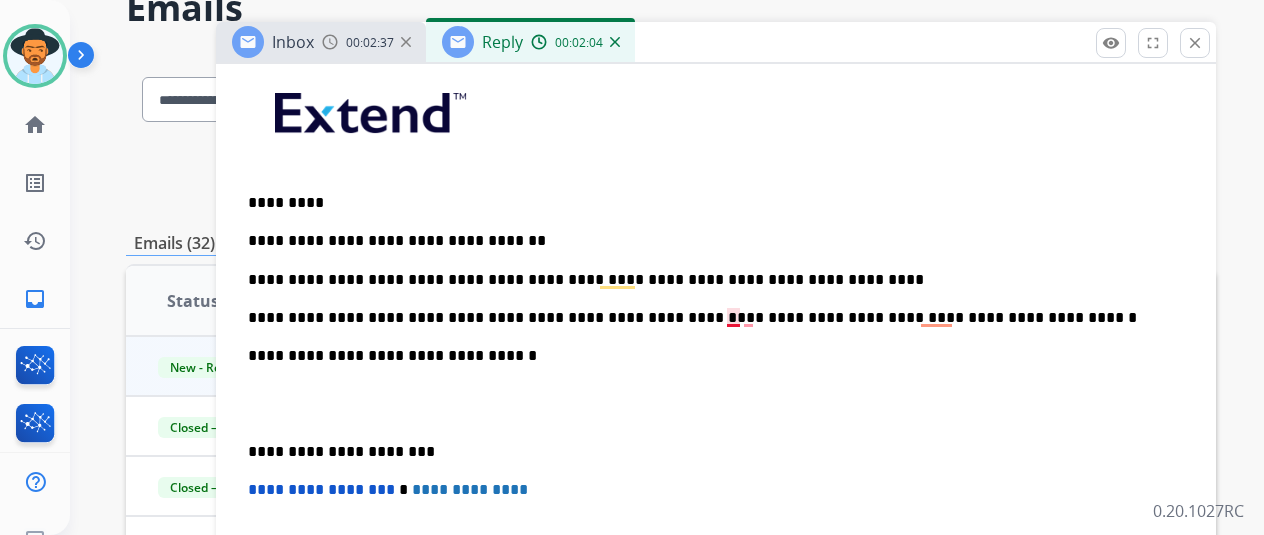 click on "**********" at bounding box center (708, 318) 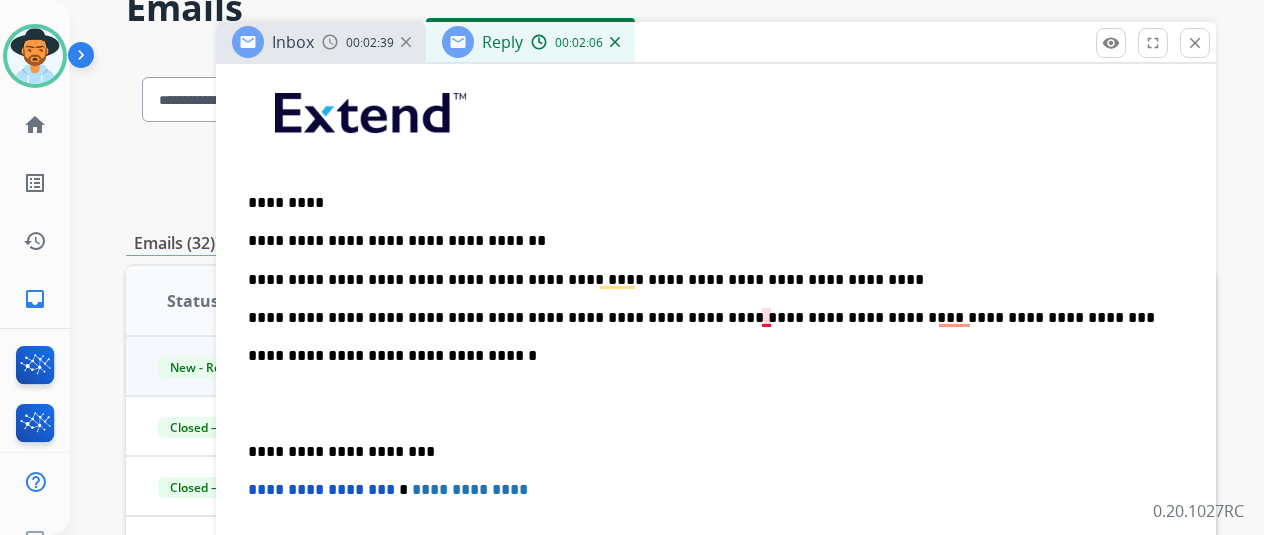 click on "**********" at bounding box center [708, 318] 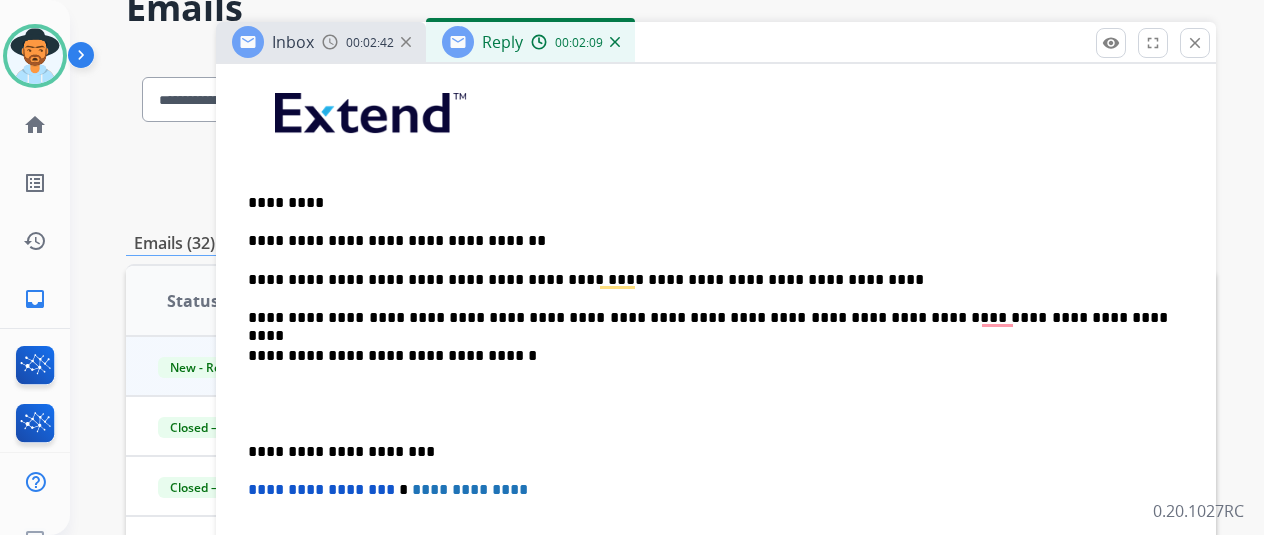 click on "**********" at bounding box center (708, 318) 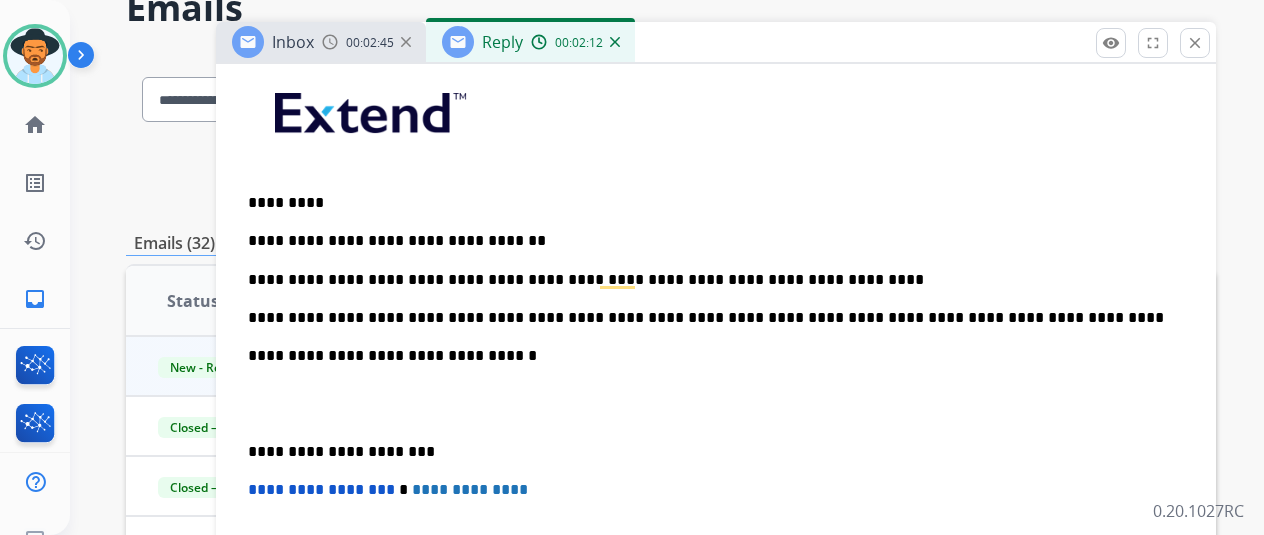click on "**********" at bounding box center (708, 318) 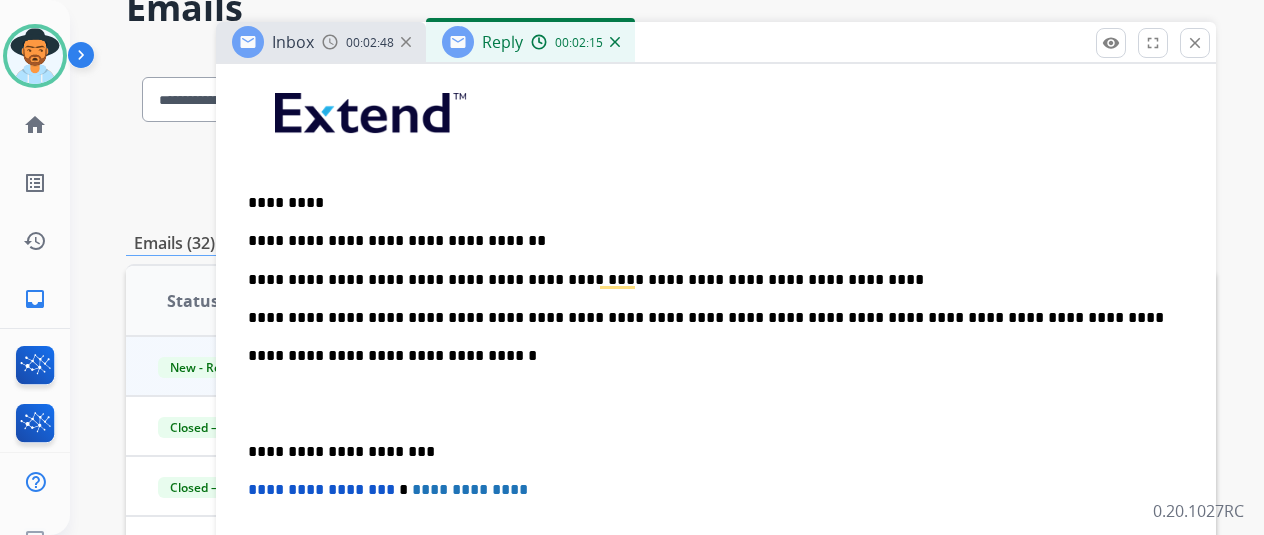 click on "**********" at bounding box center (708, 318) 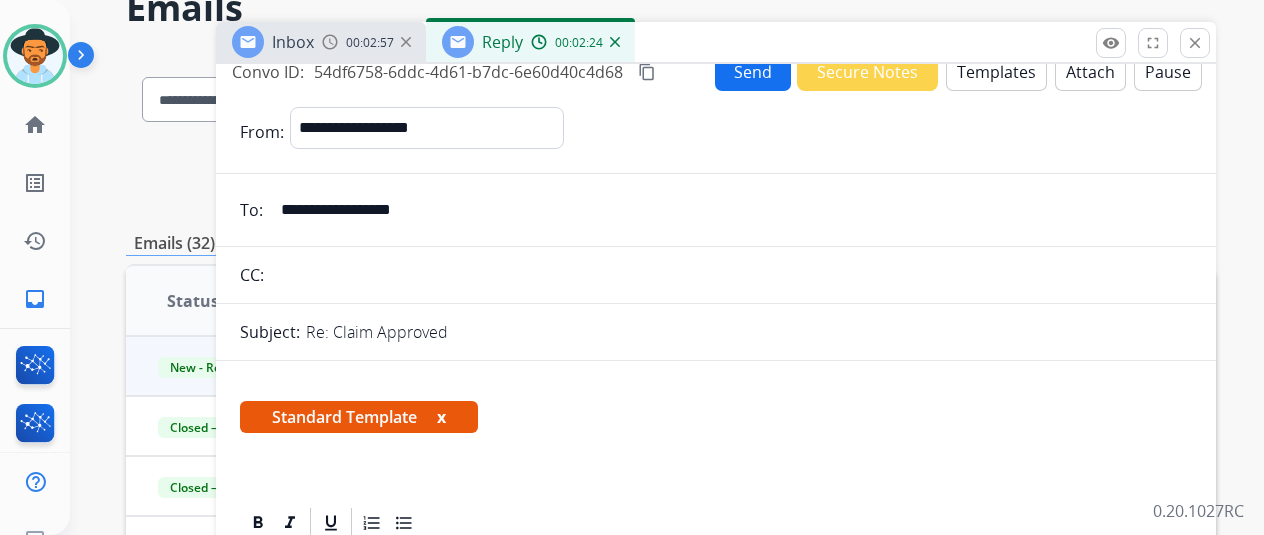 scroll, scrollTop: 0, scrollLeft: 0, axis: both 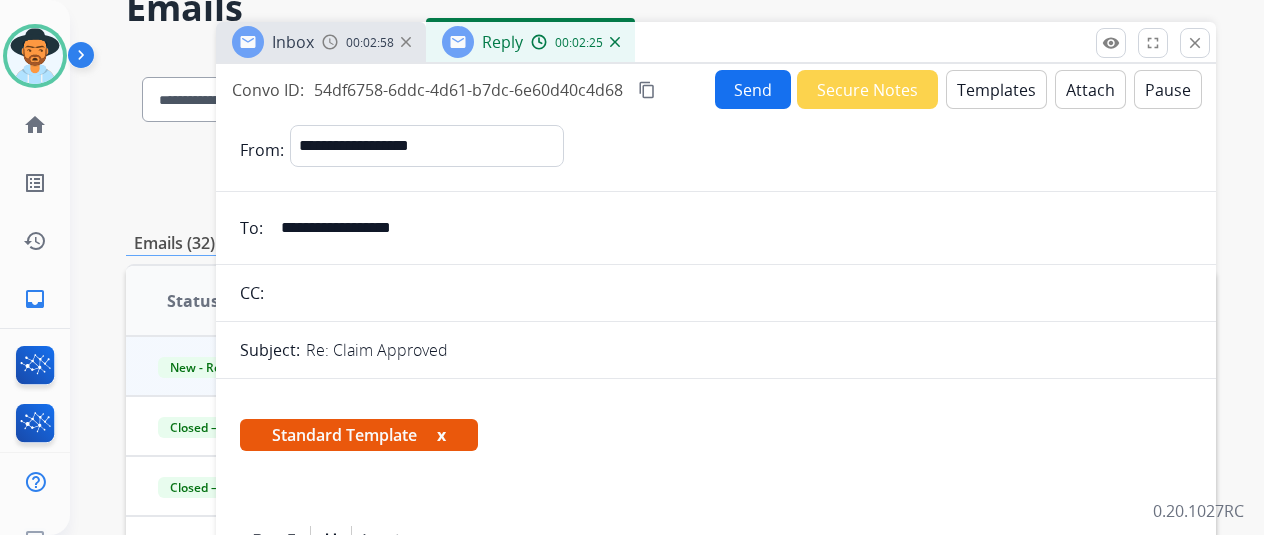 click on "Send" at bounding box center [753, 89] 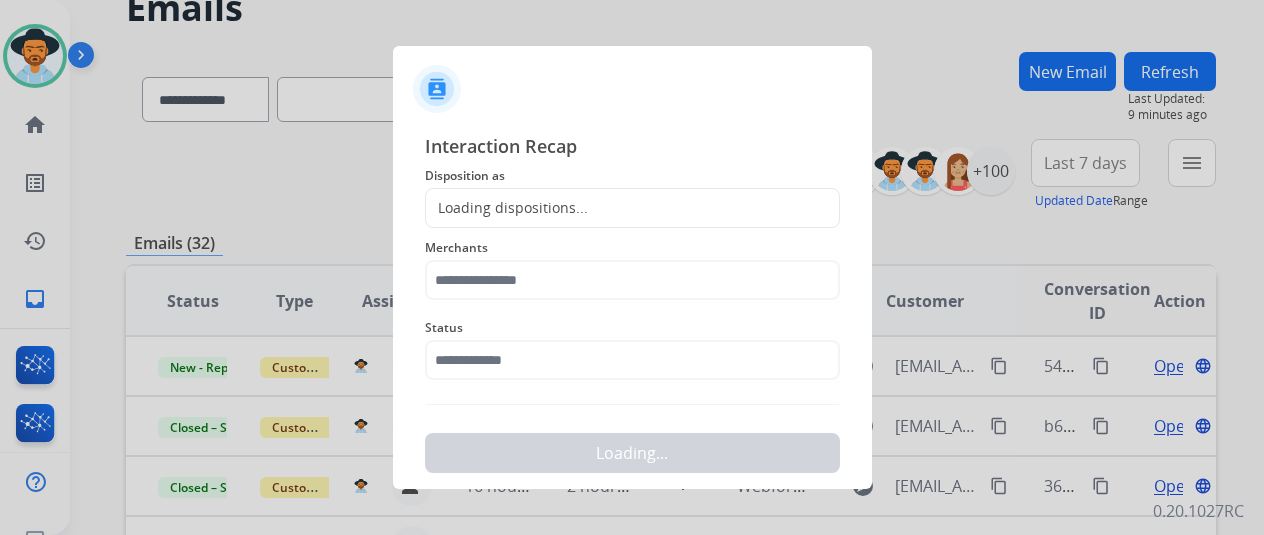 click on "Loading dispositions..." 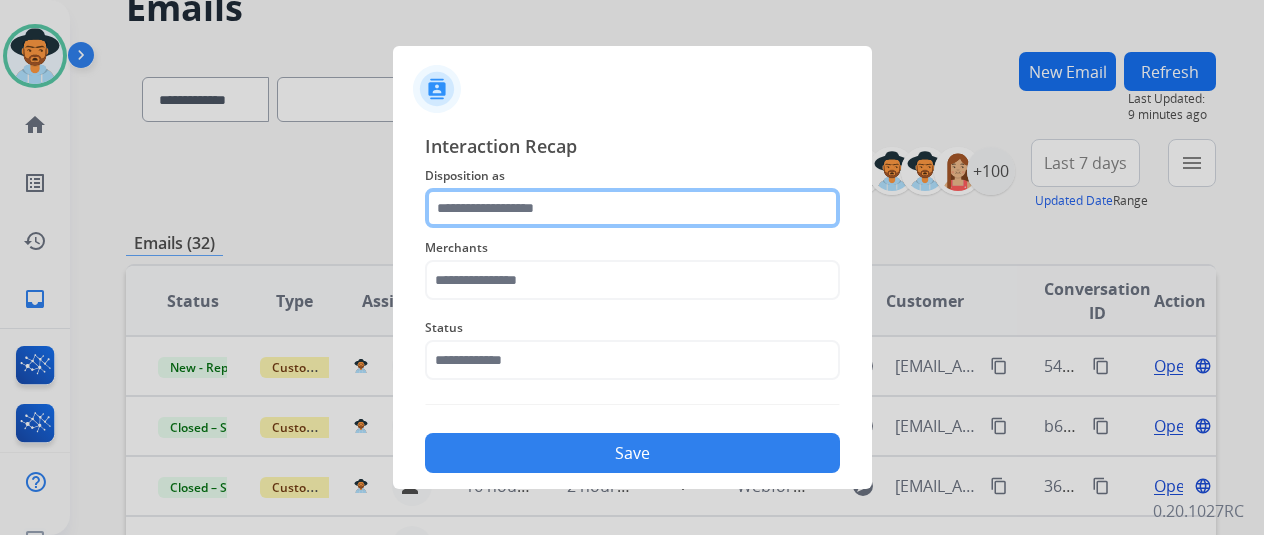 click 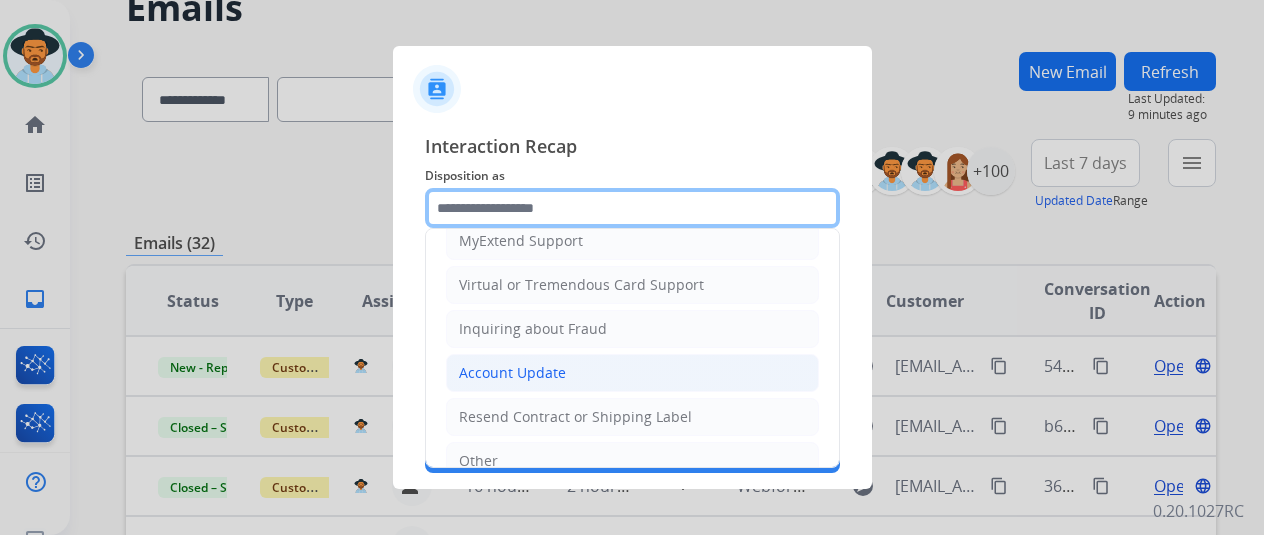 scroll, scrollTop: 200, scrollLeft: 0, axis: vertical 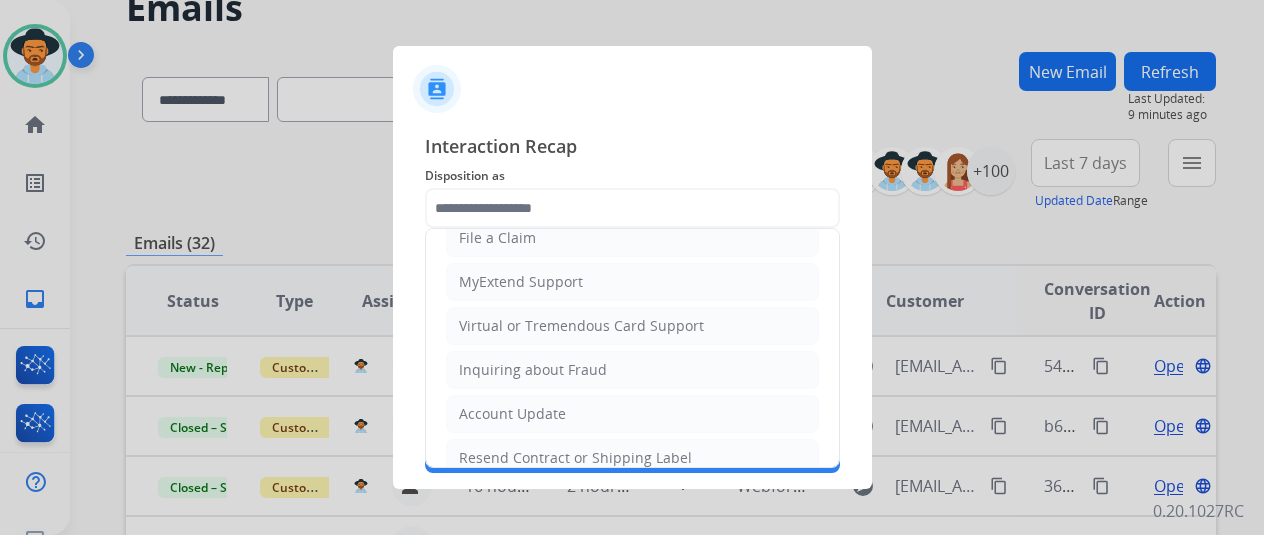 click on "Virtual or Tremendous Card Support" 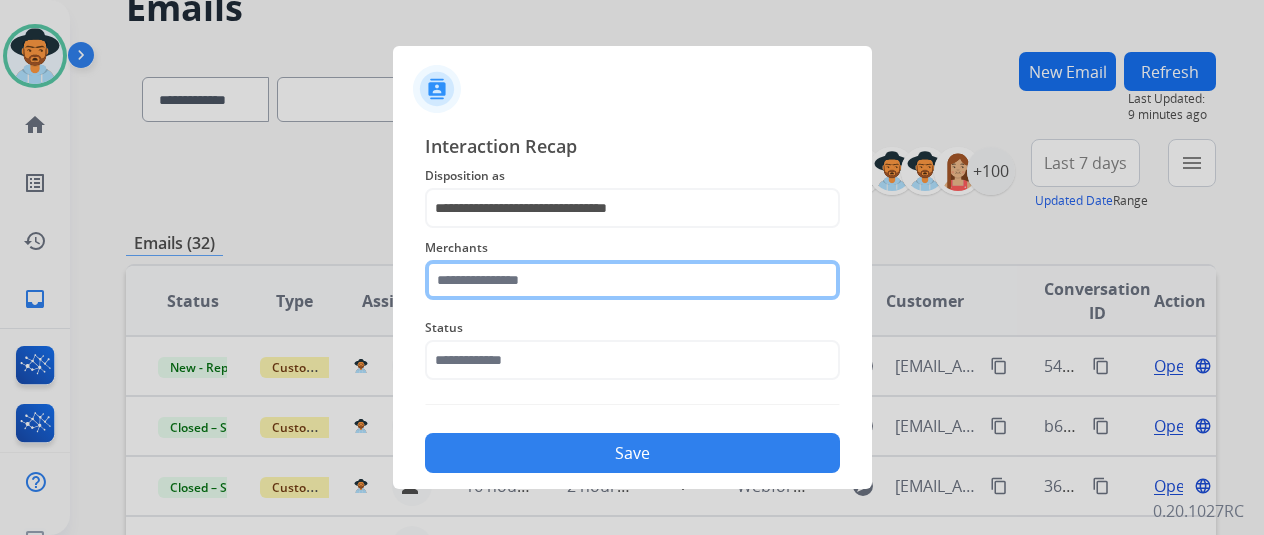 click 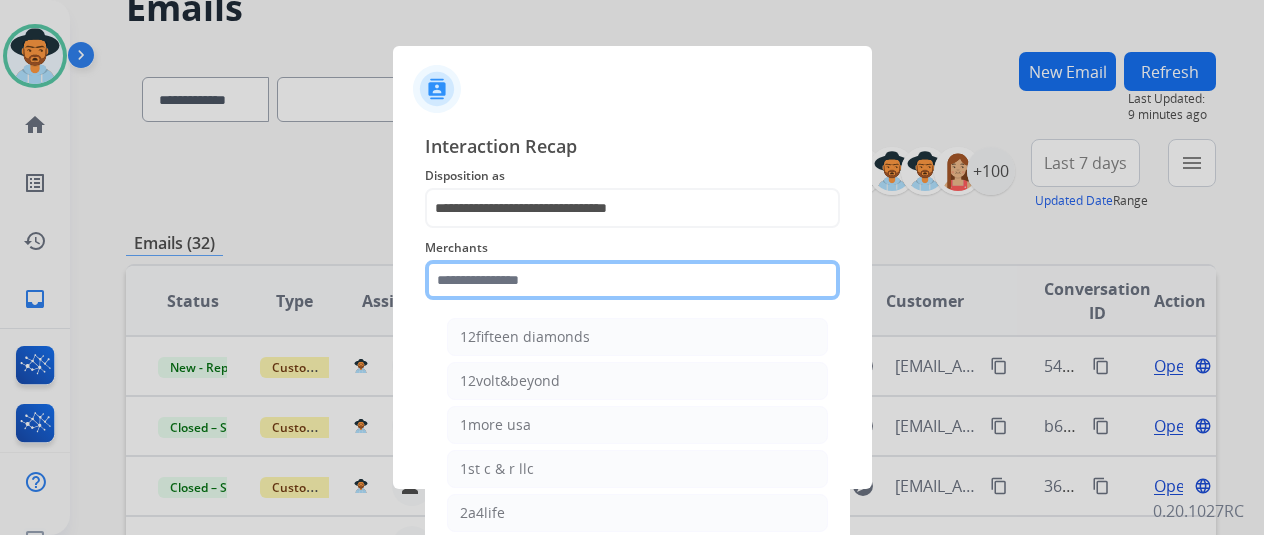 click 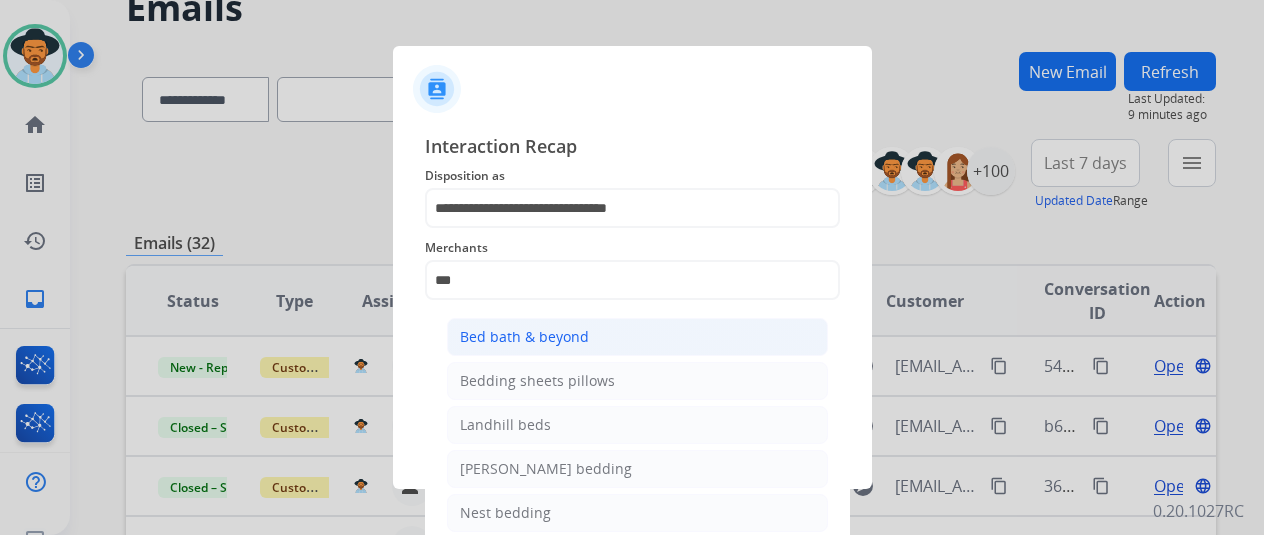 click on "Bed bath & beyond" 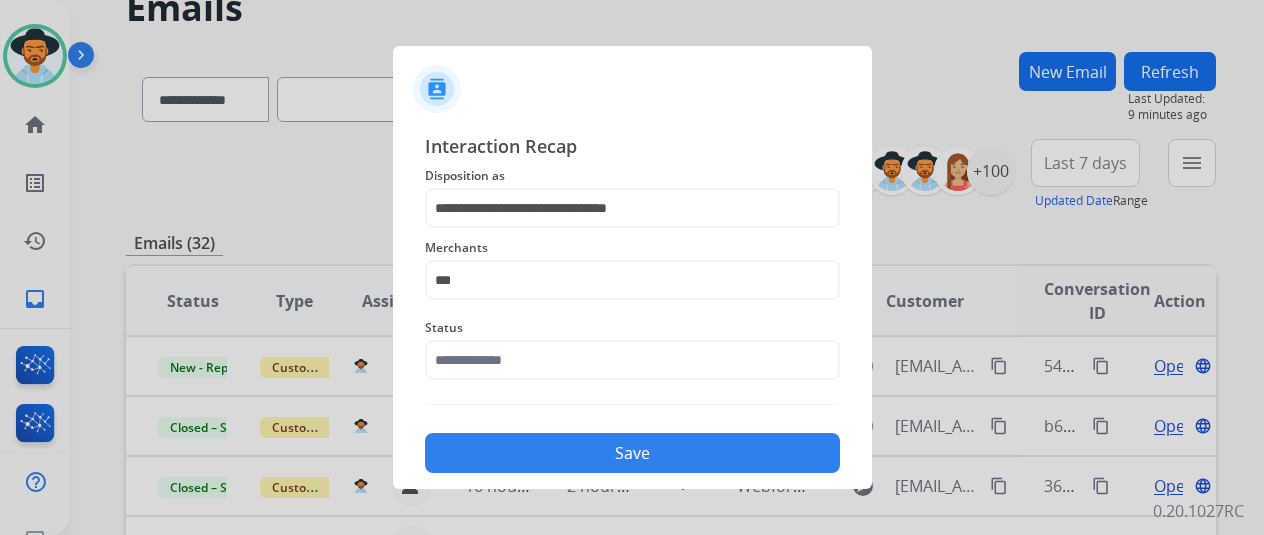 type on "**********" 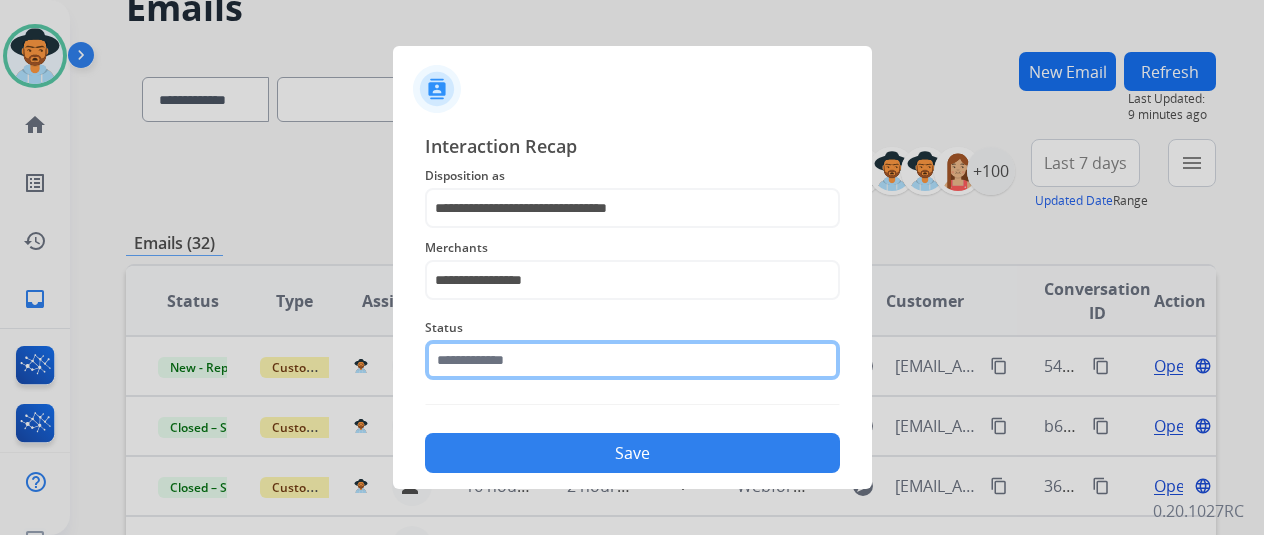 click 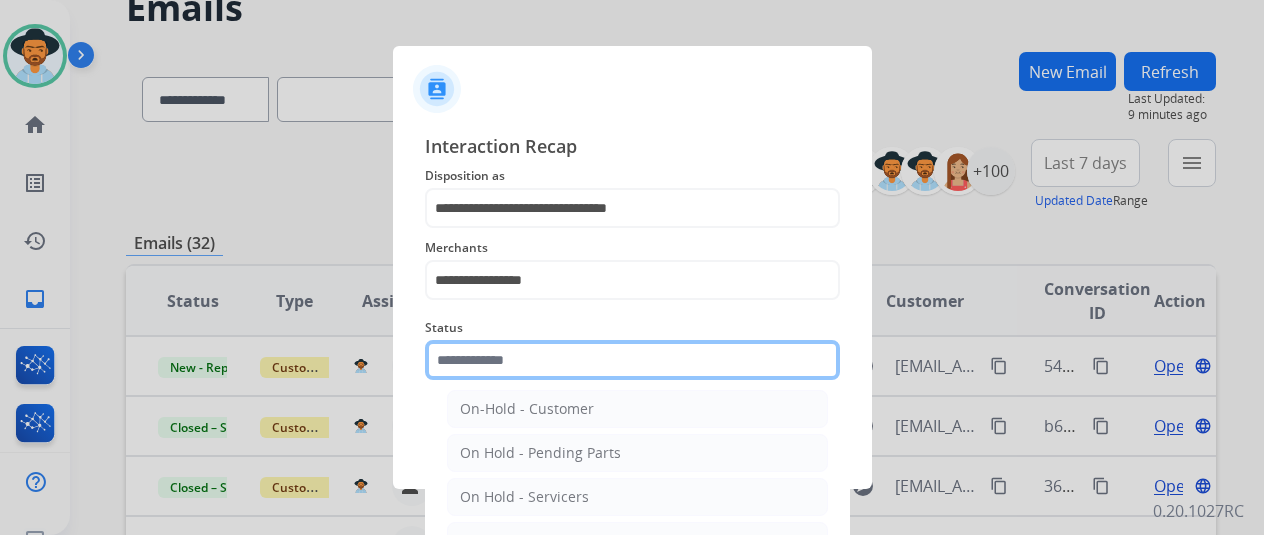 scroll, scrollTop: 114, scrollLeft: 0, axis: vertical 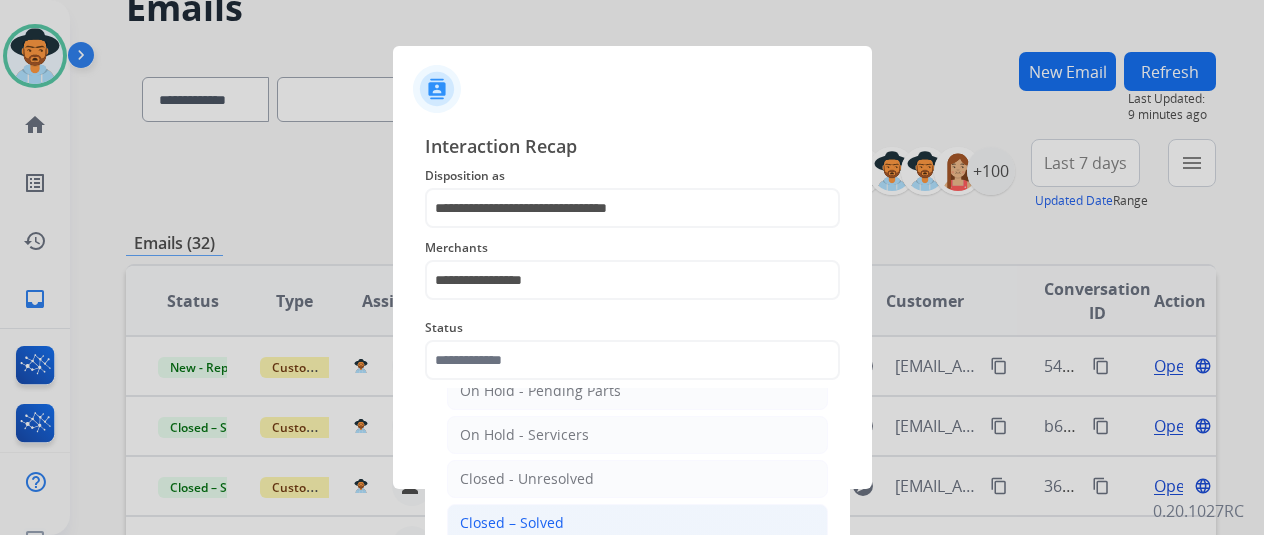 click on "Closed – Solved" 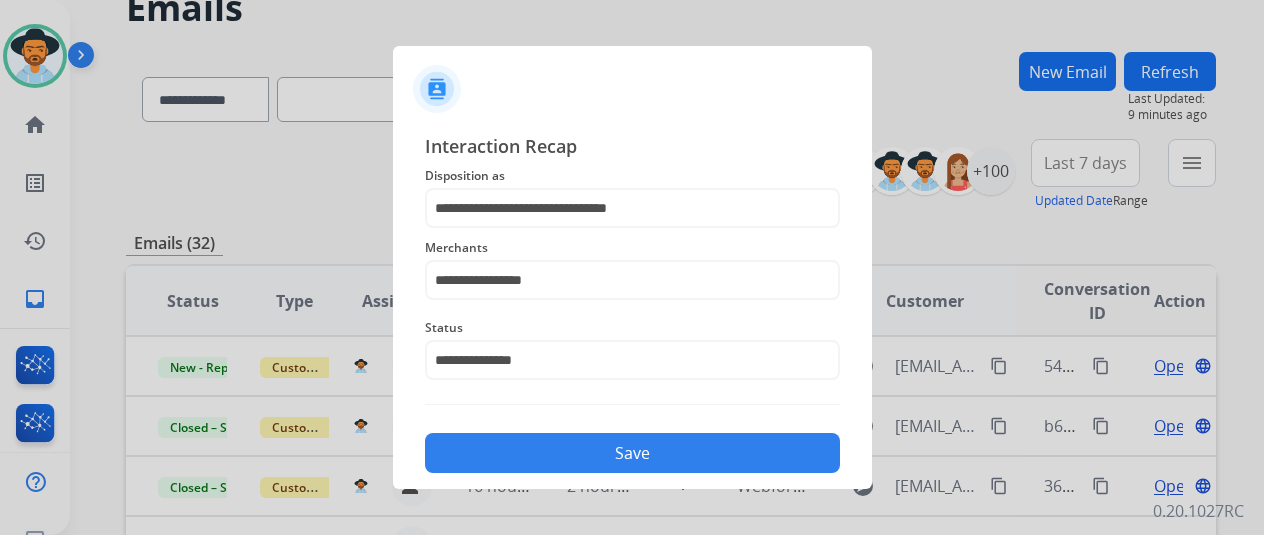 click on "Save" 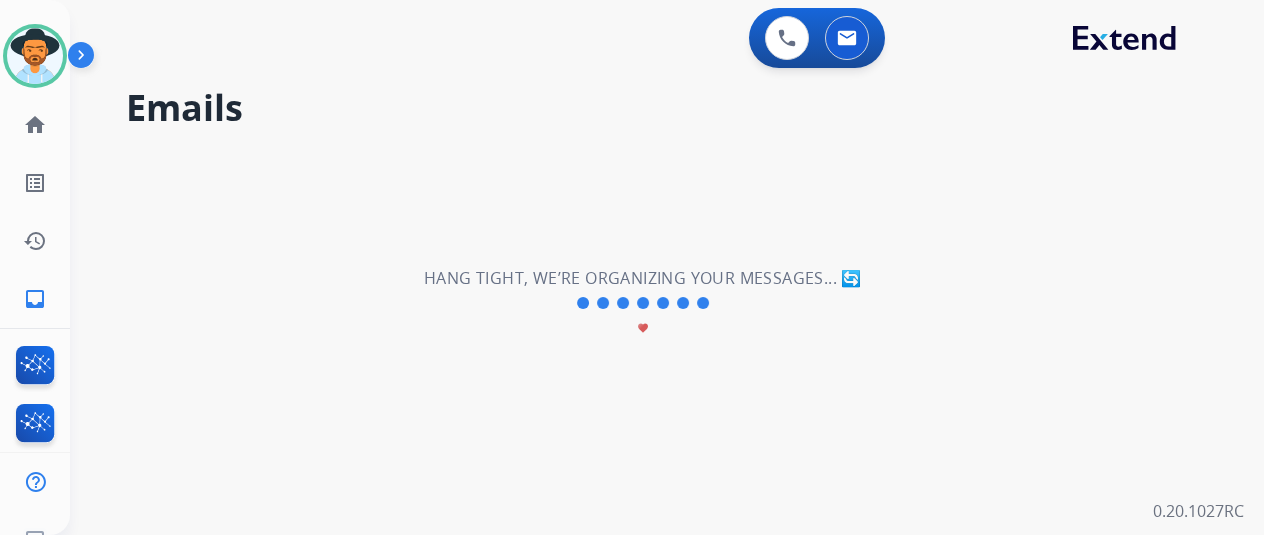 scroll, scrollTop: 0, scrollLeft: 0, axis: both 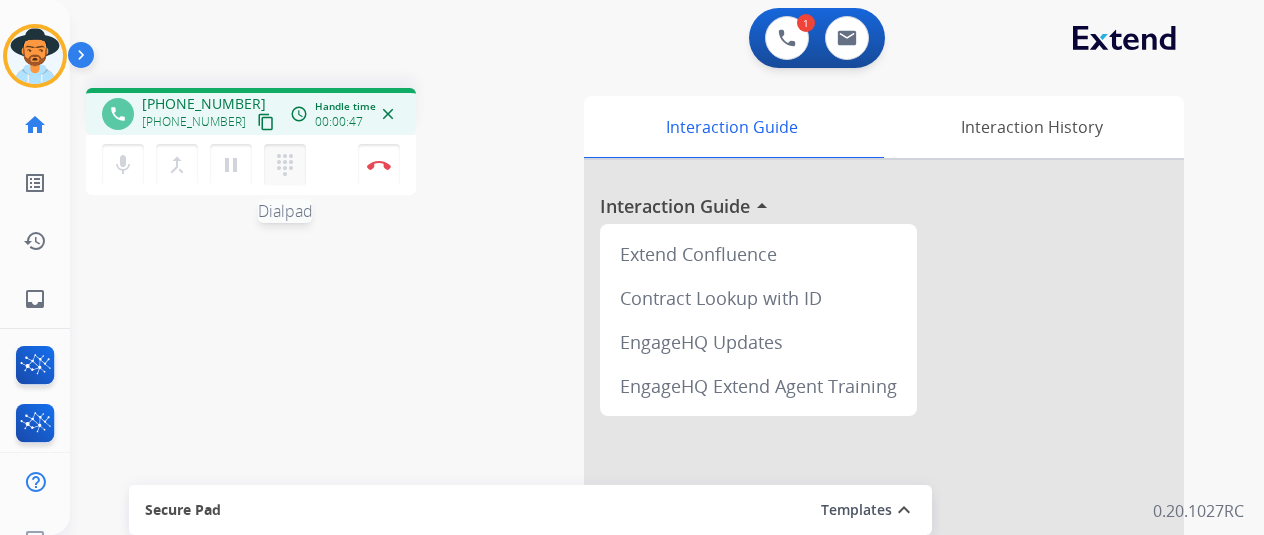click on "dialpad" at bounding box center [285, 165] 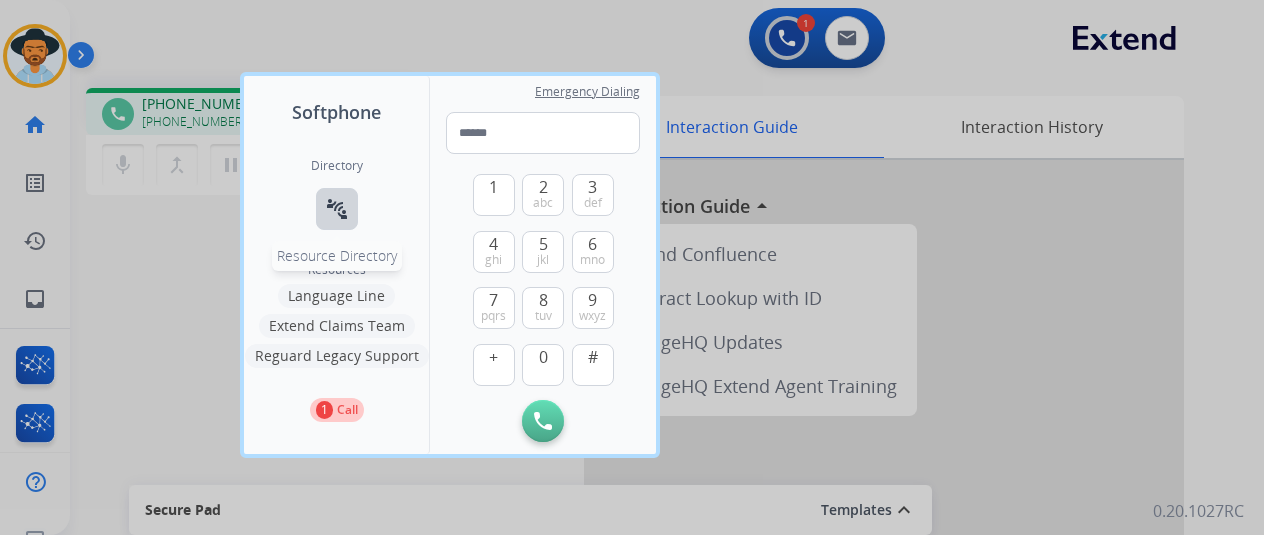 click on "connect_without_contact" at bounding box center [337, 209] 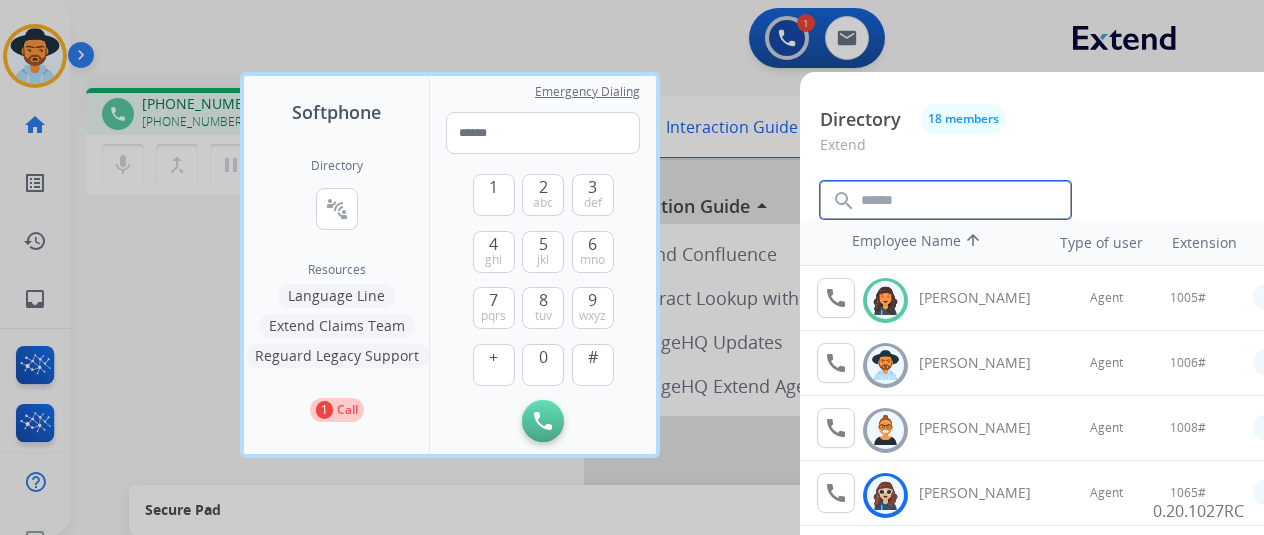 click at bounding box center [945, 200] 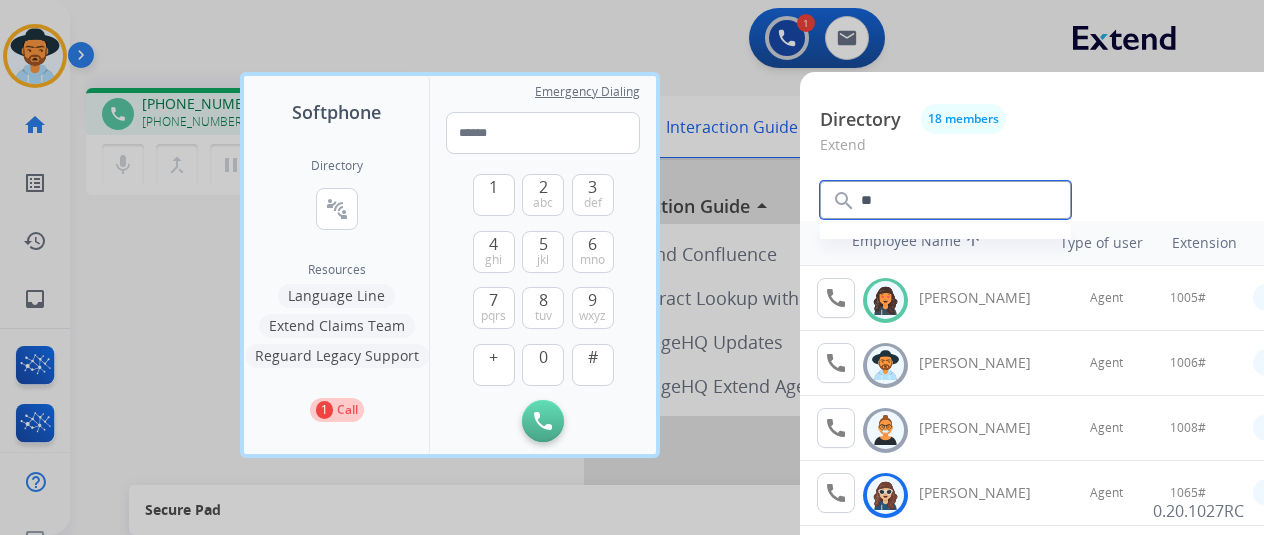 type on "*" 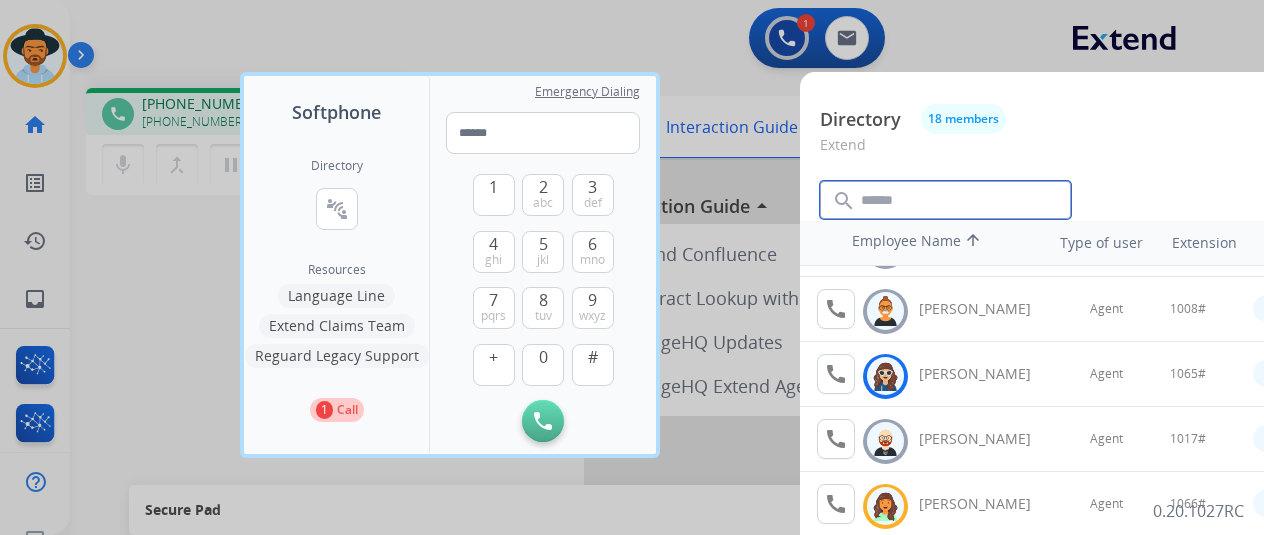 scroll, scrollTop: 0, scrollLeft: 0, axis: both 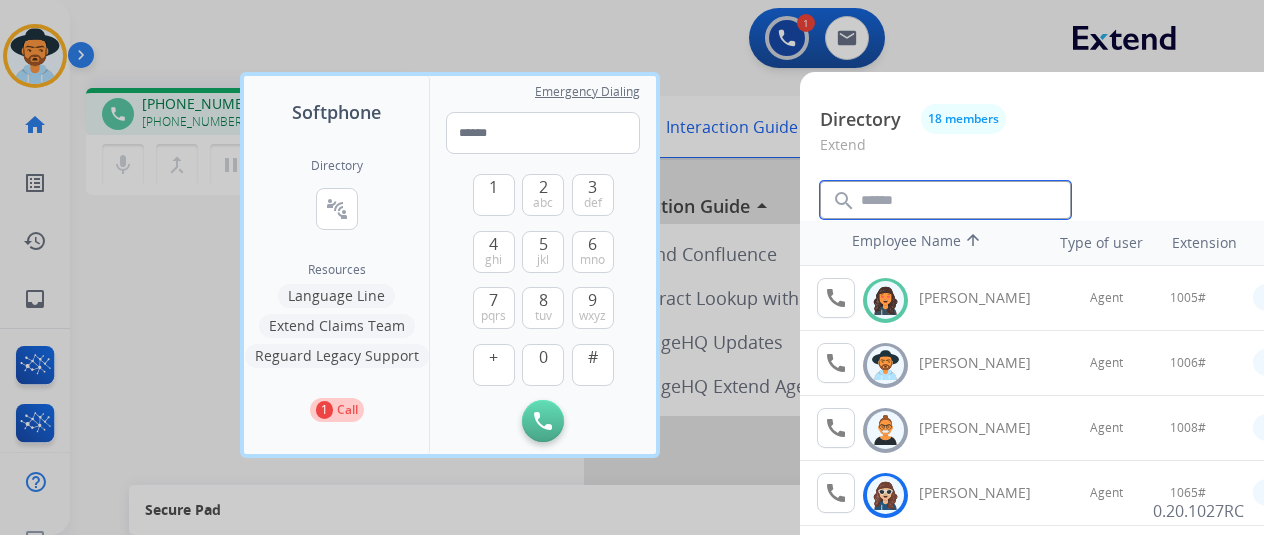 type 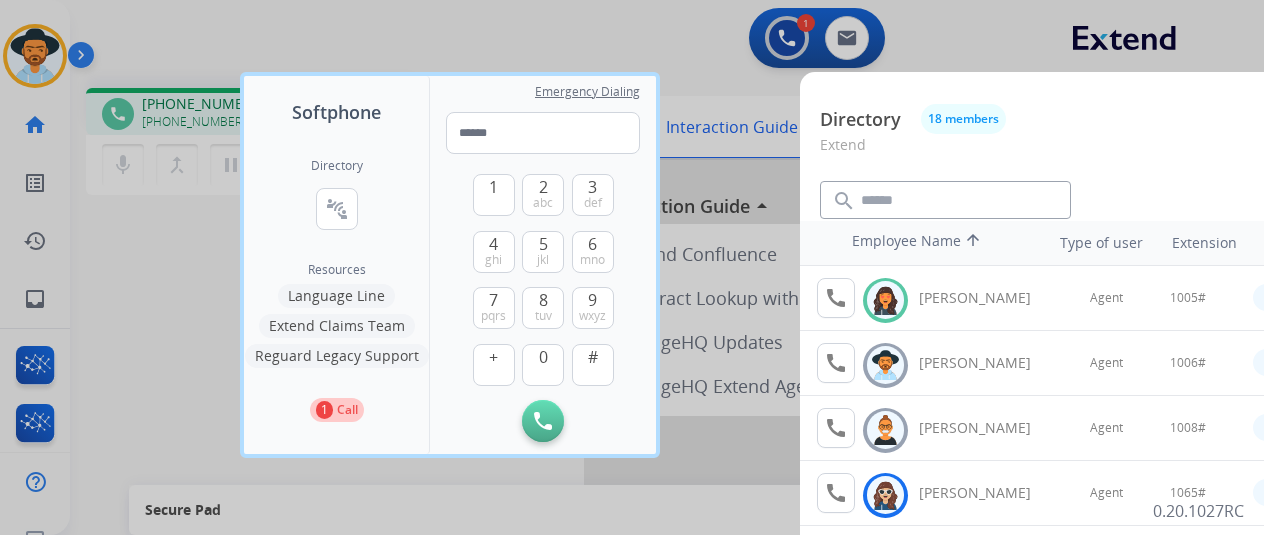 click at bounding box center (632, 267) 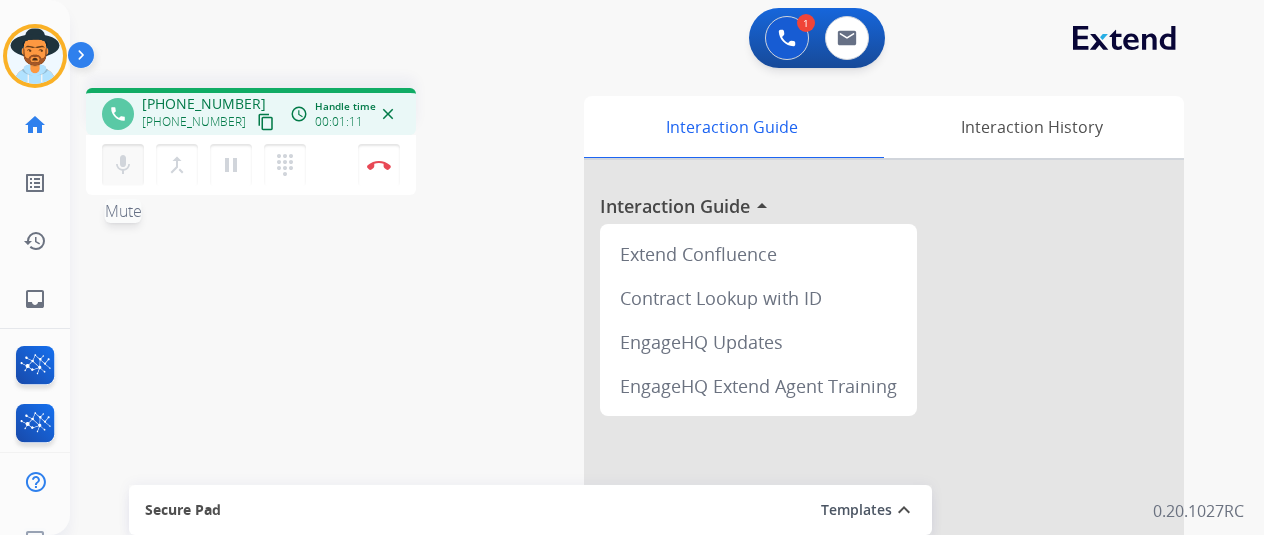 click on "mic Mute" at bounding box center [123, 165] 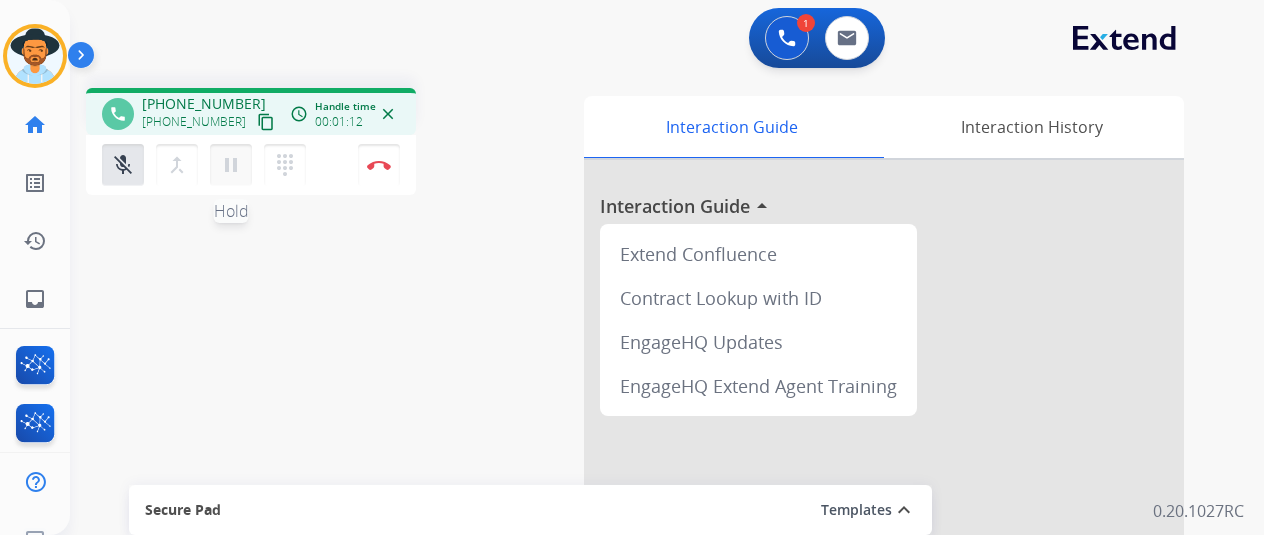 click on "pause Hold" at bounding box center [231, 165] 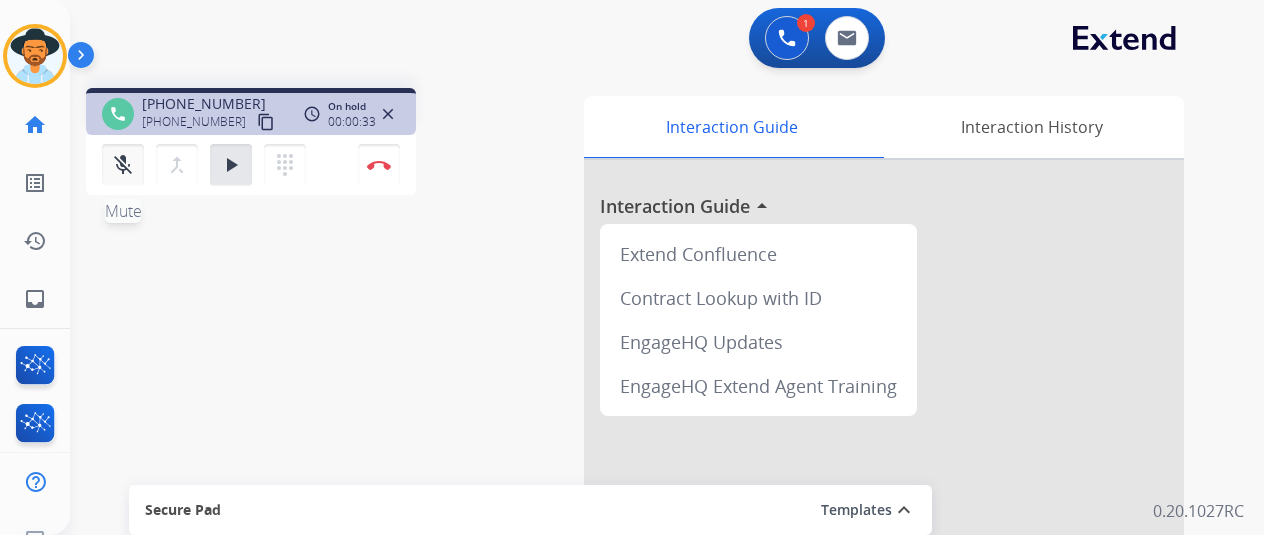 click on "mic_off Mute" at bounding box center [123, 165] 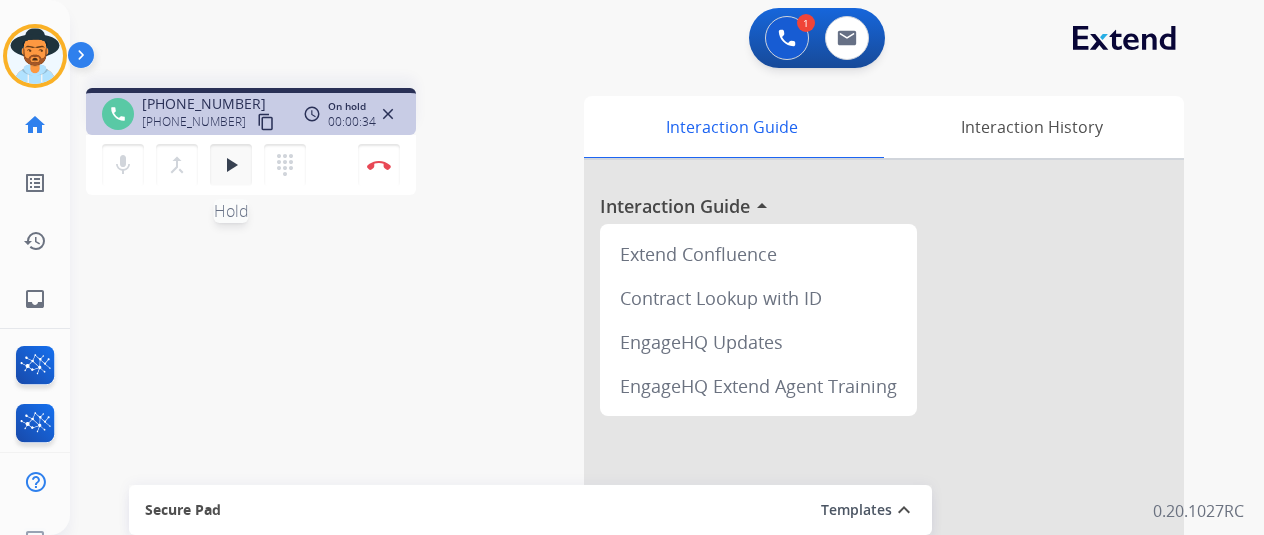 click on "play_arrow Hold" at bounding box center (231, 165) 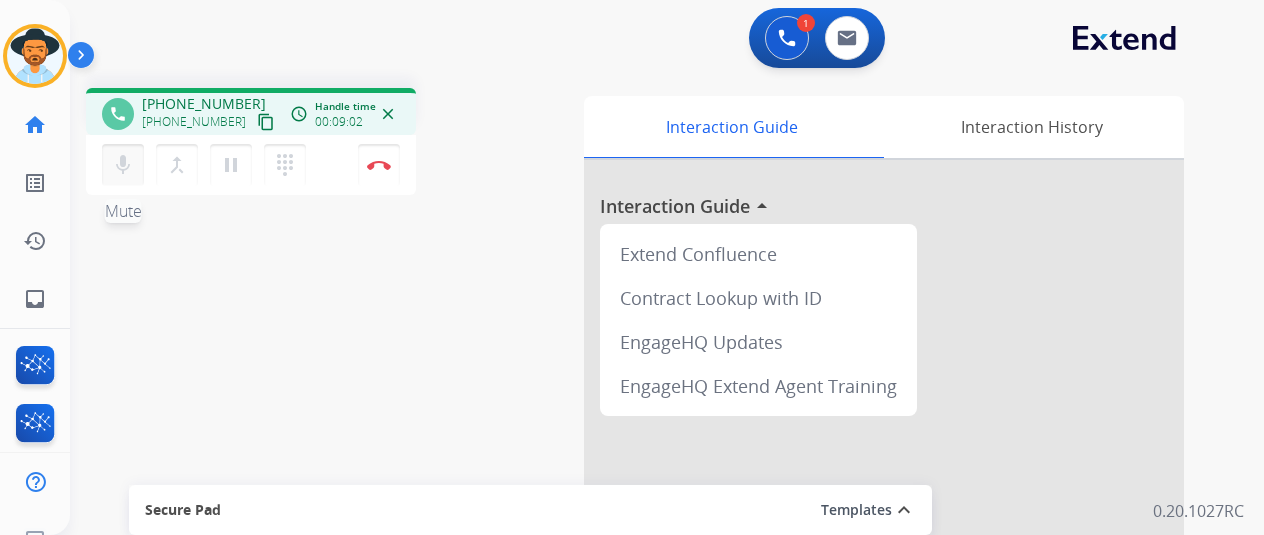 click on "mic" at bounding box center (123, 165) 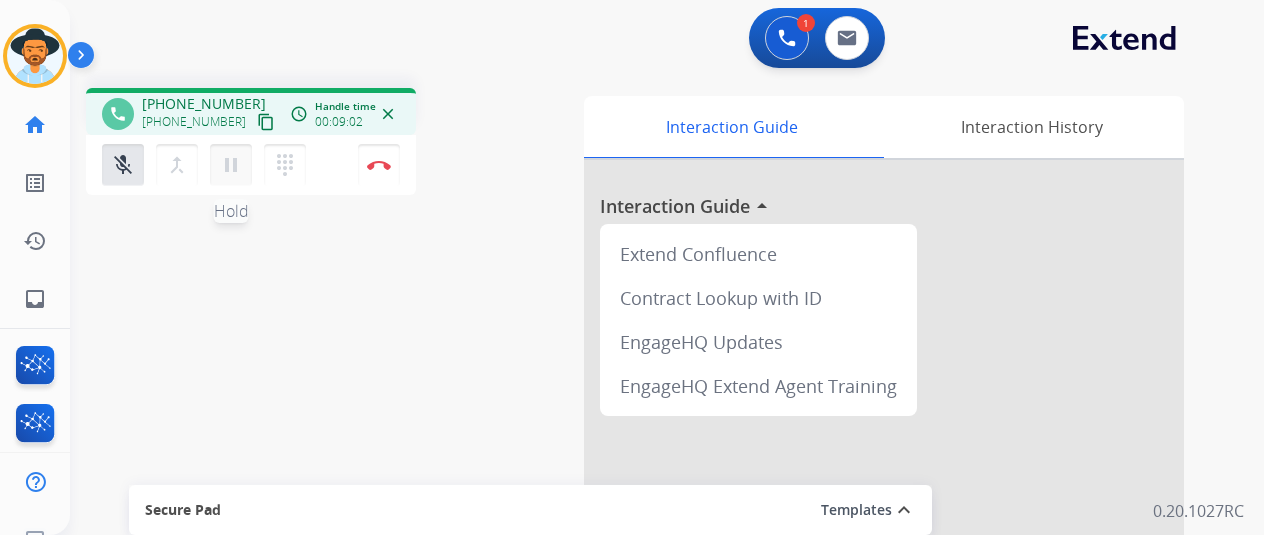 click on "pause" at bounding box center [231, 165] 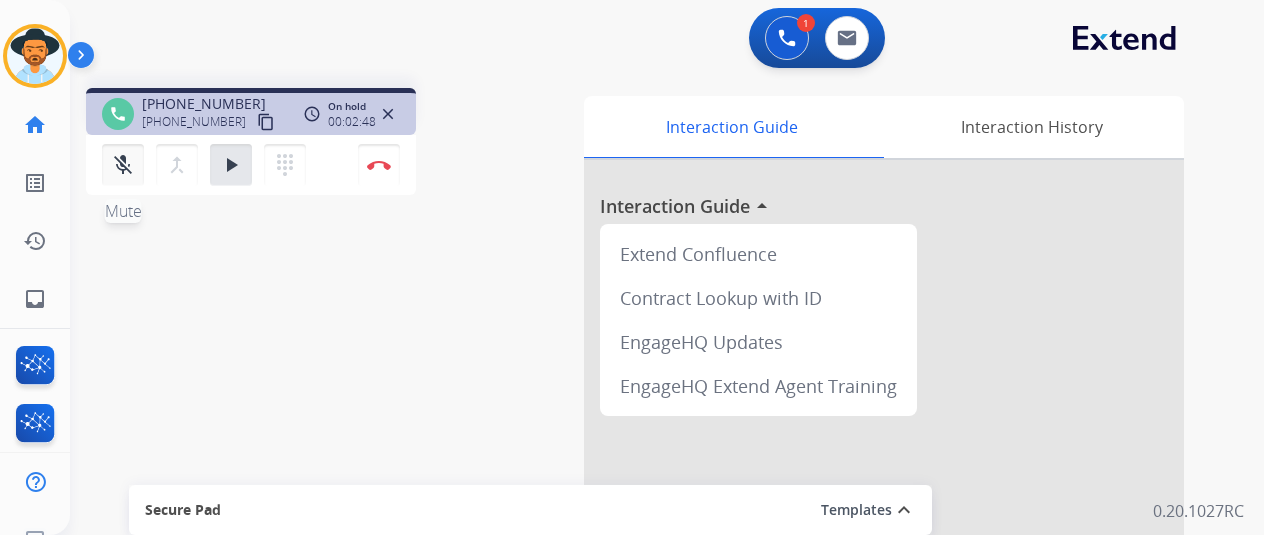 click on "mic_off" at bounding box center [123, 165] 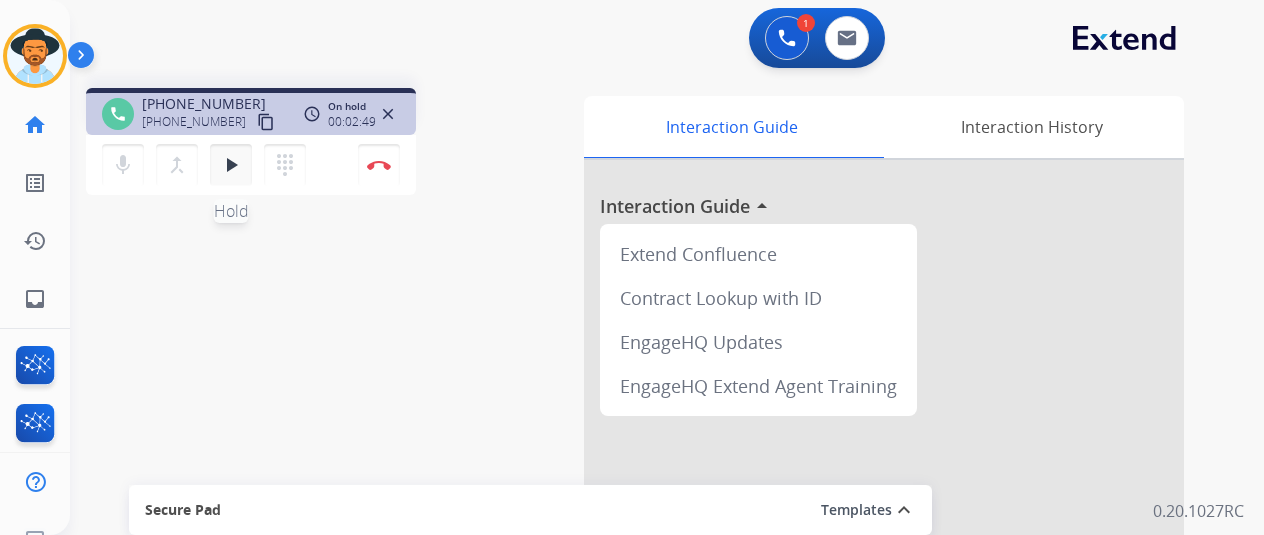 click on "play_arrow Hold" at bounding box center (231, 165) 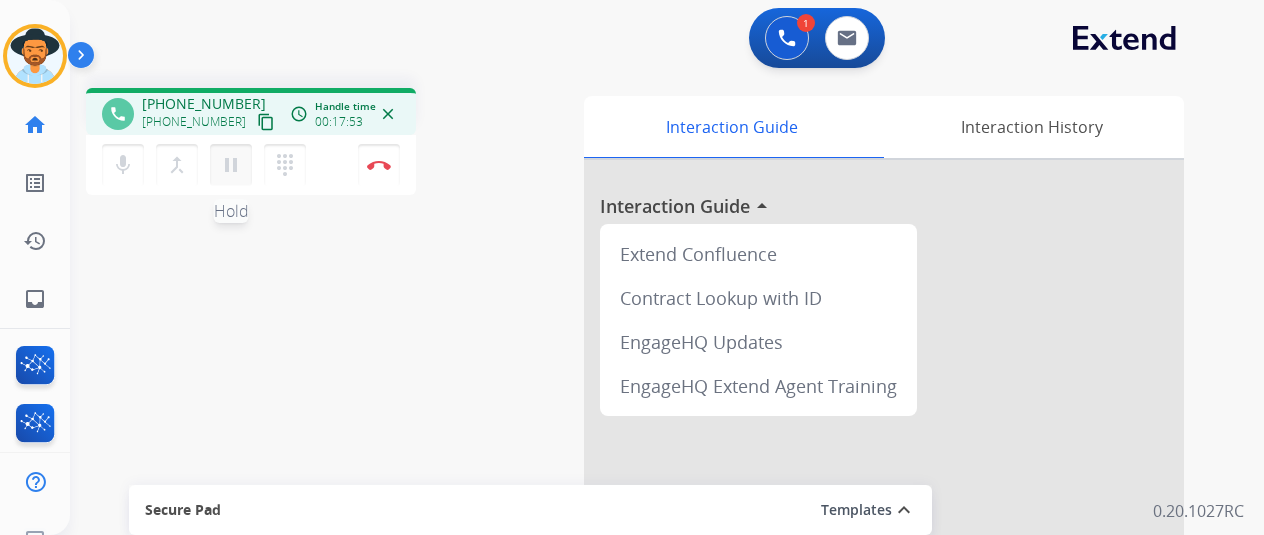 click on "pause" at bounding box center (231, 165) 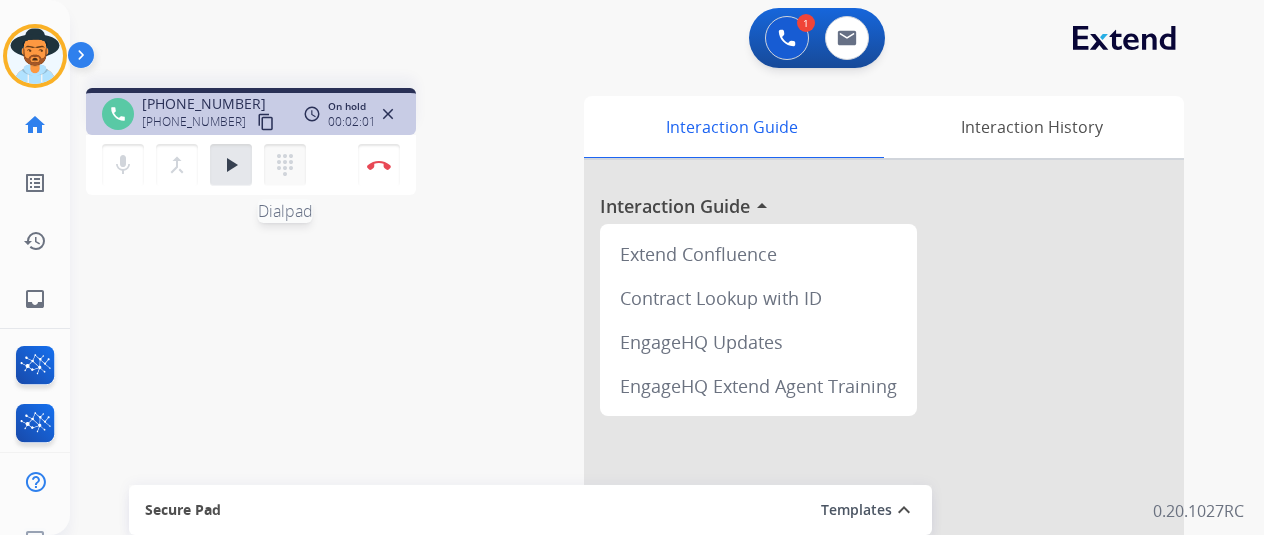 click on "dialpad" at bounding box center (285, 165) 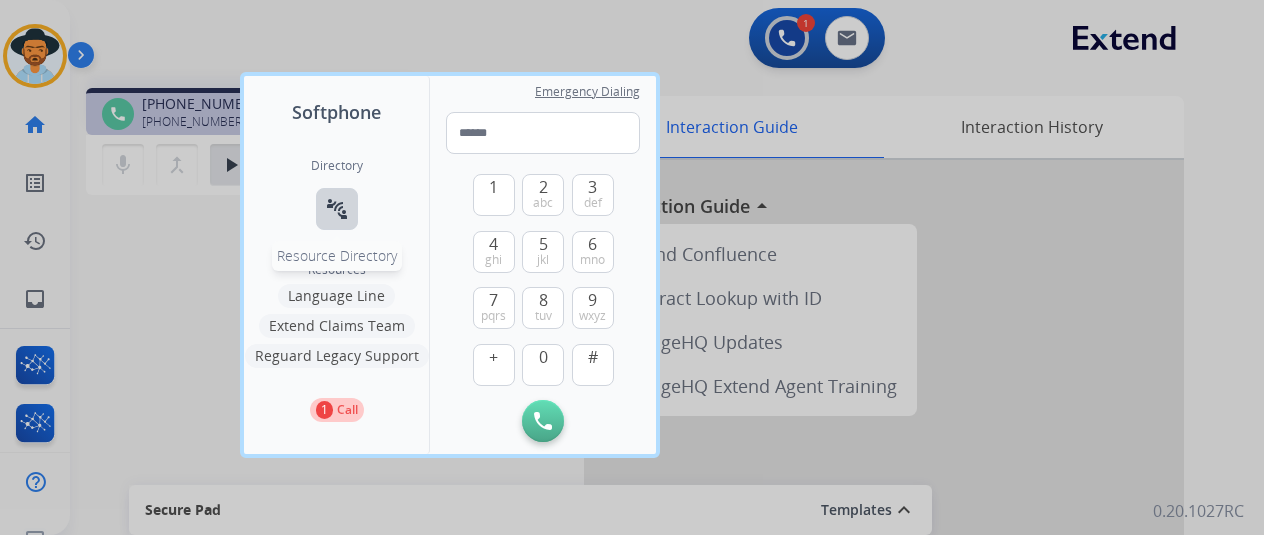 click on "connect_without_contact" at bounding box center (337, 209) 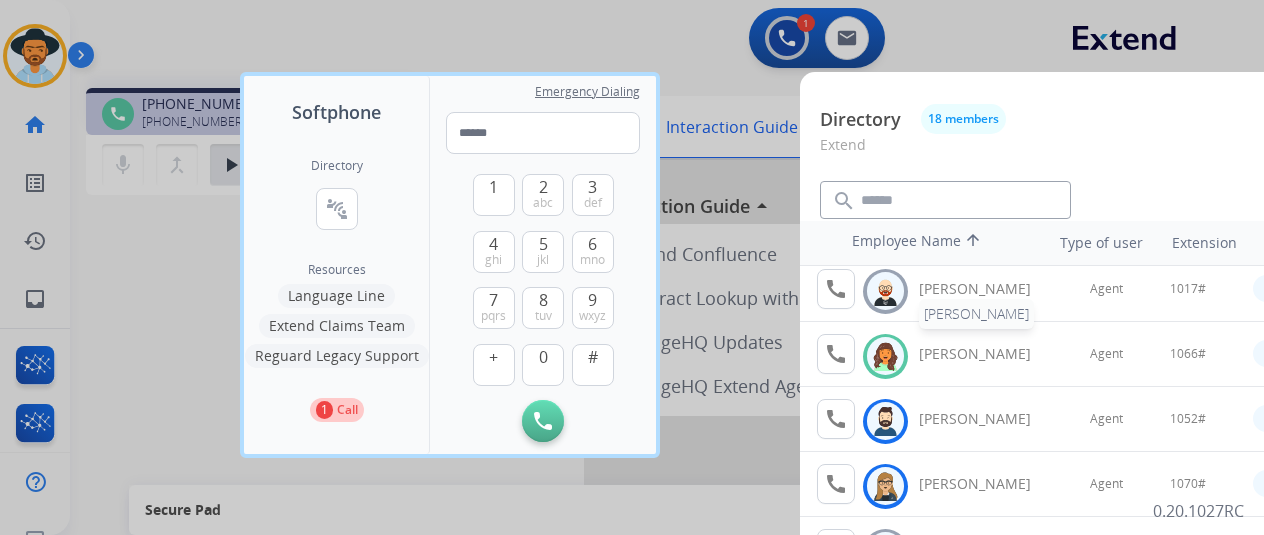 scroll, scrollTop: 300, scrollLeft: 0, axis: vertical 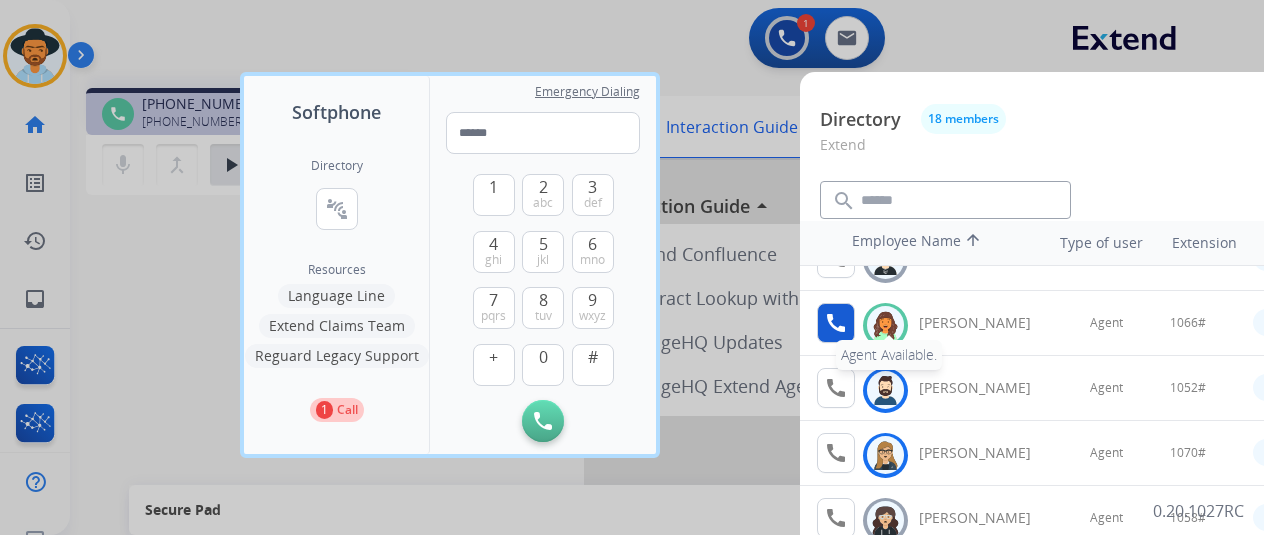 click on "call  Agent Available." at bounding box center (836, 323) 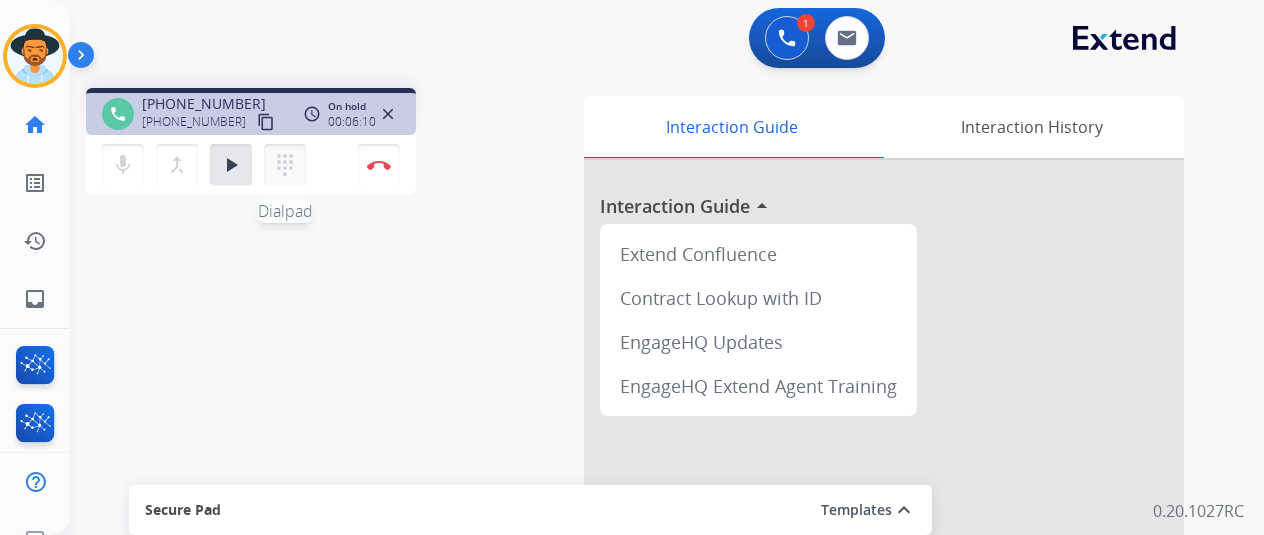 click on "dialpad" at bounding box center [285, 165] 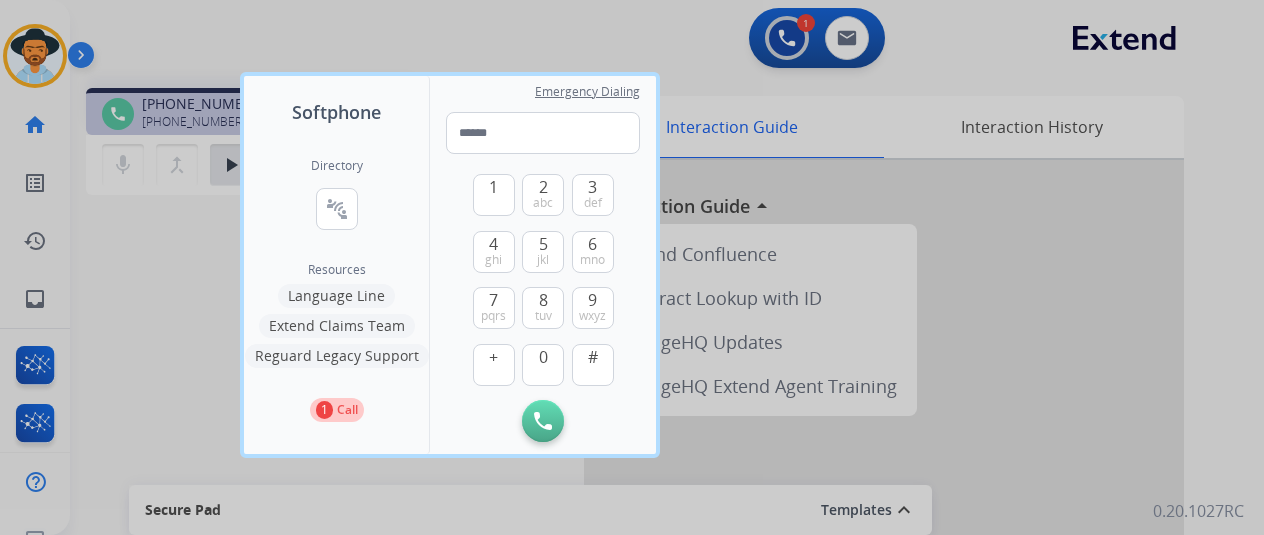 click on "Call" at bounding box center (347, 410) 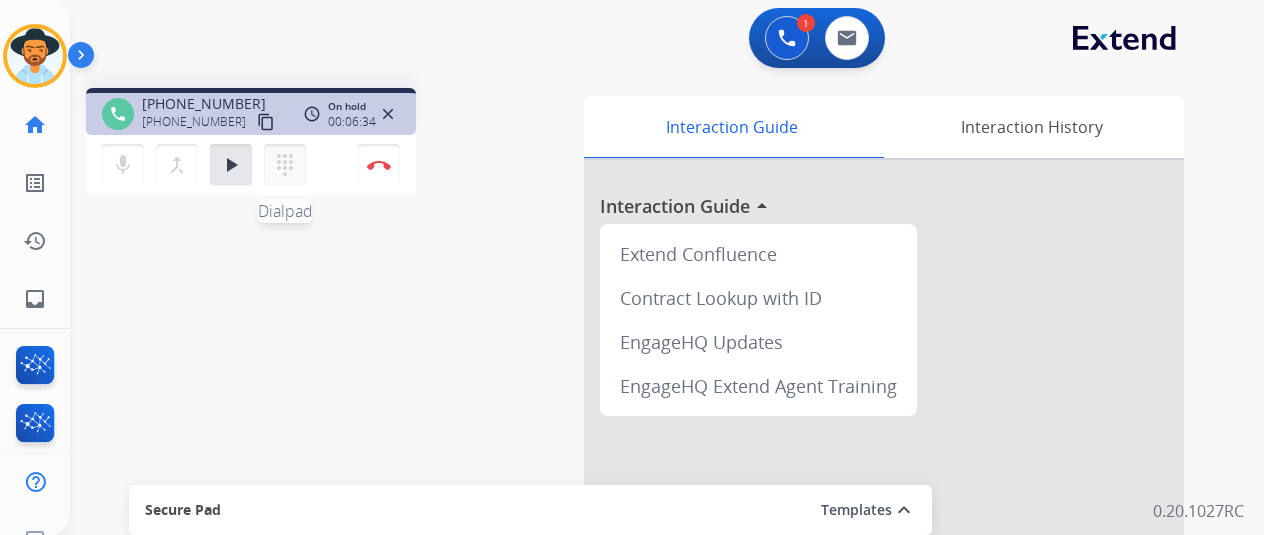 click on "dialpad Dialpad" at bounding box center (285, 165) 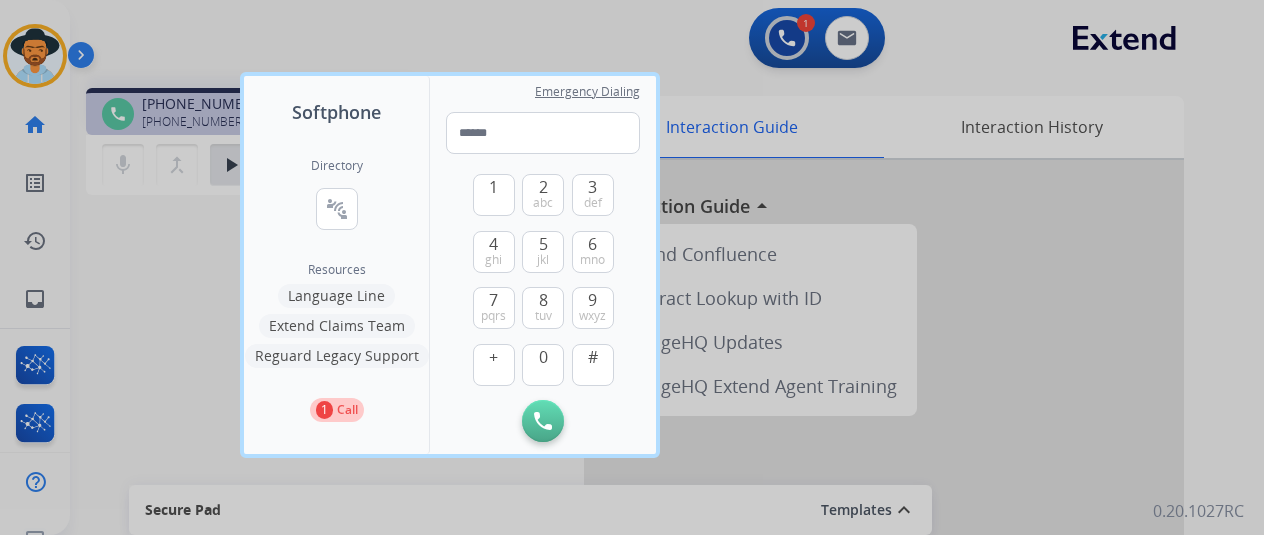 click on "Directory connect_without_contact Resource Directory" at bounding box center (337, 210) 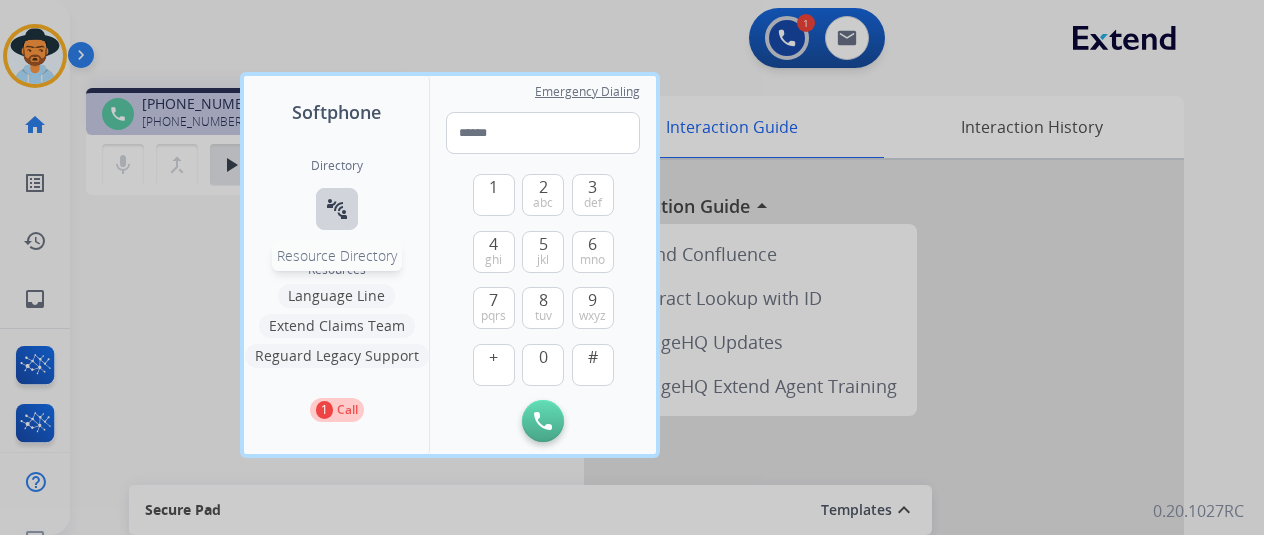 click on "connect_without_contact" at bounding box center (337, 209) 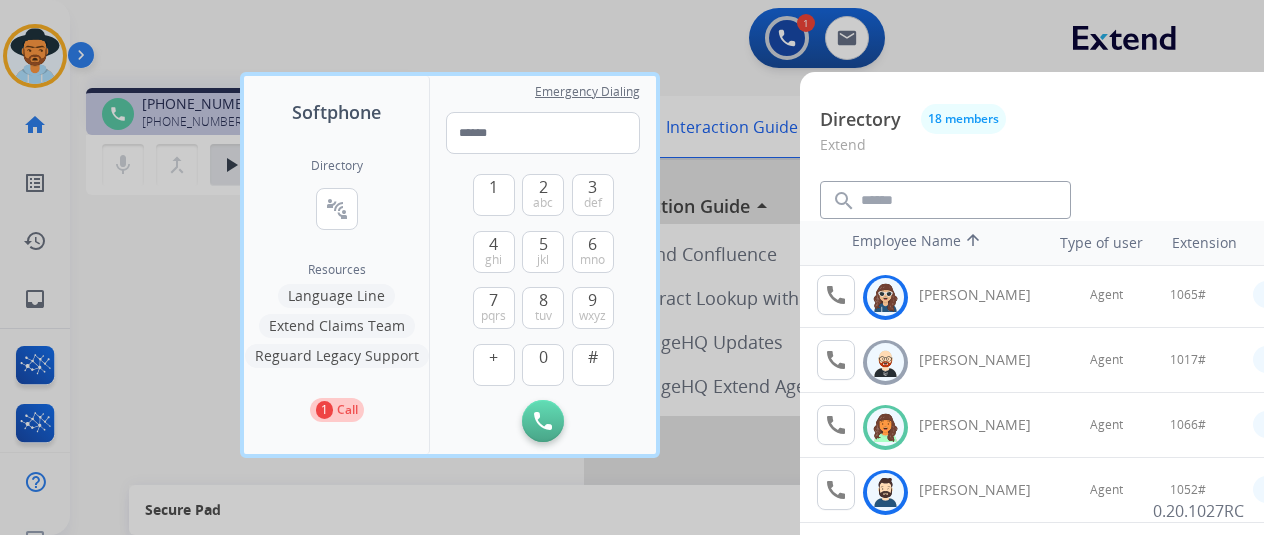 scroll, scrollTop: 200, scrollLeft: 0, axis: vertical 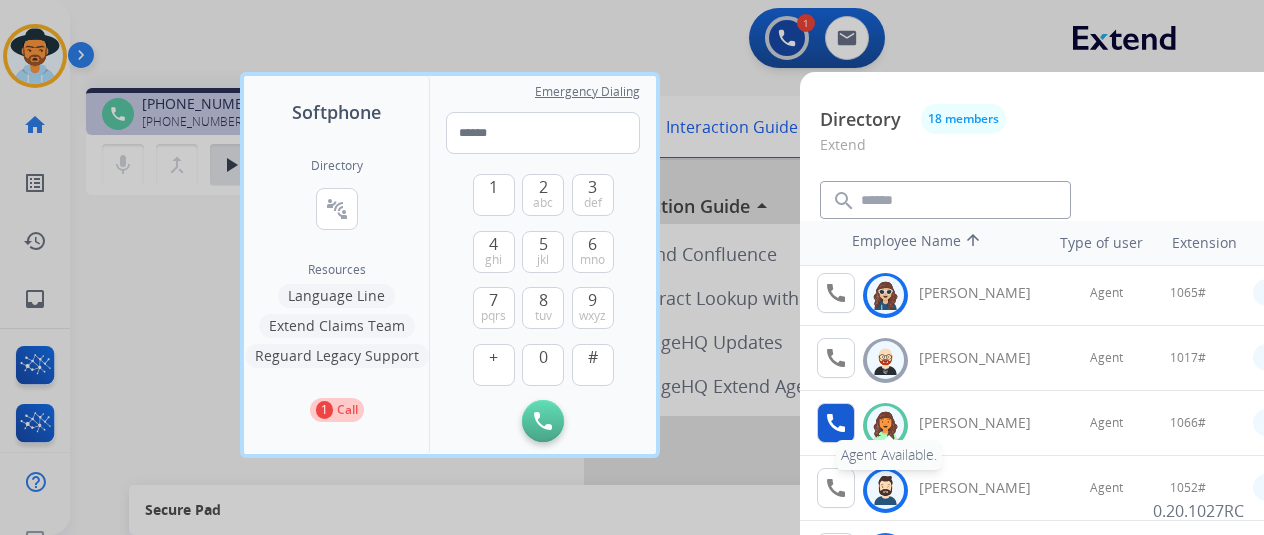 click on "call" at bounding box center (836, 423) 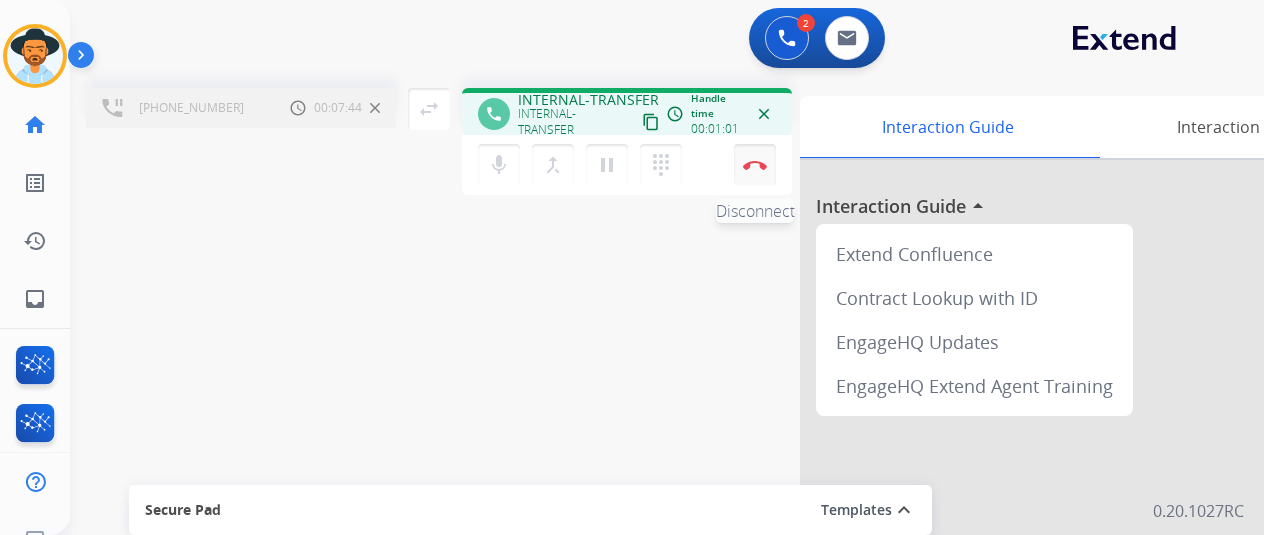 click at bounding box center (755, 165) 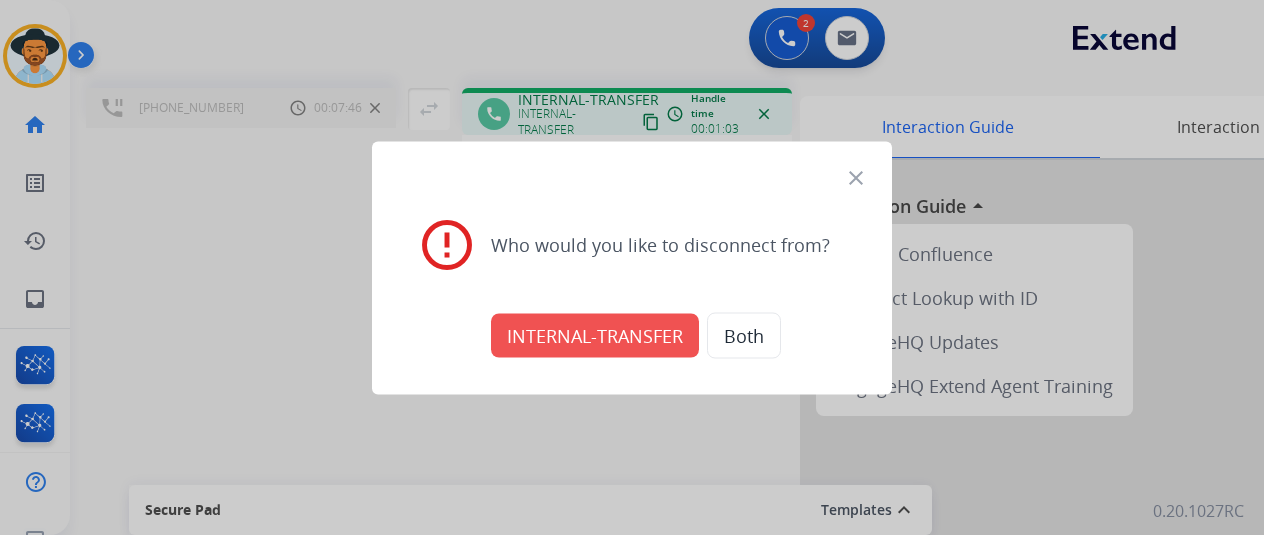 click on "INTERNAL-TRANSFER" at bounding box center [595, 335] 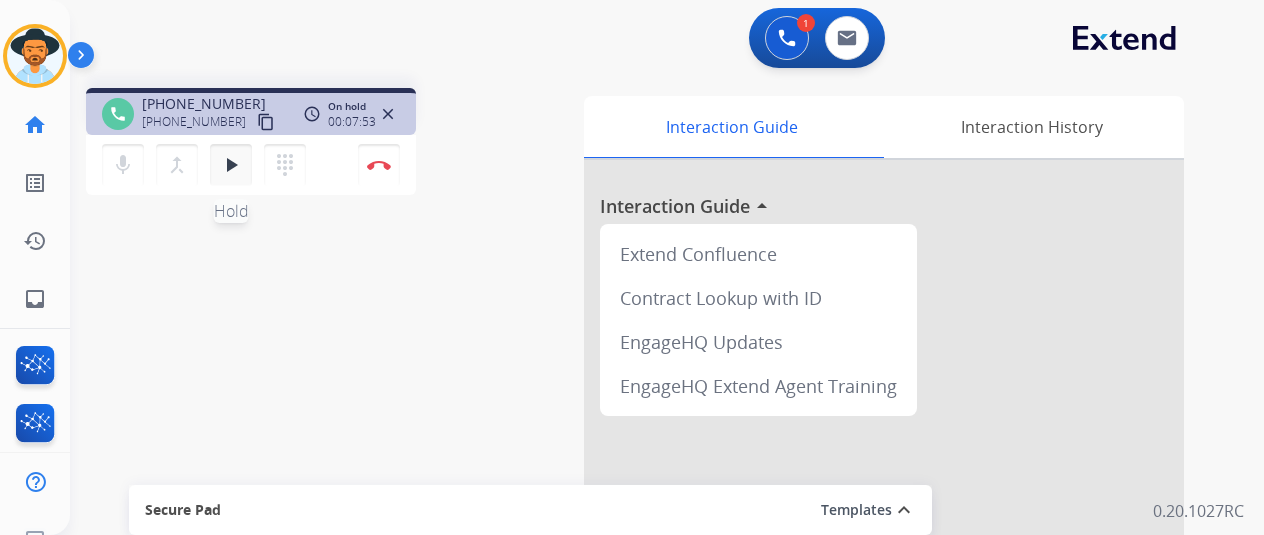 click on "play_arrow" at bounding box center (231, 165) 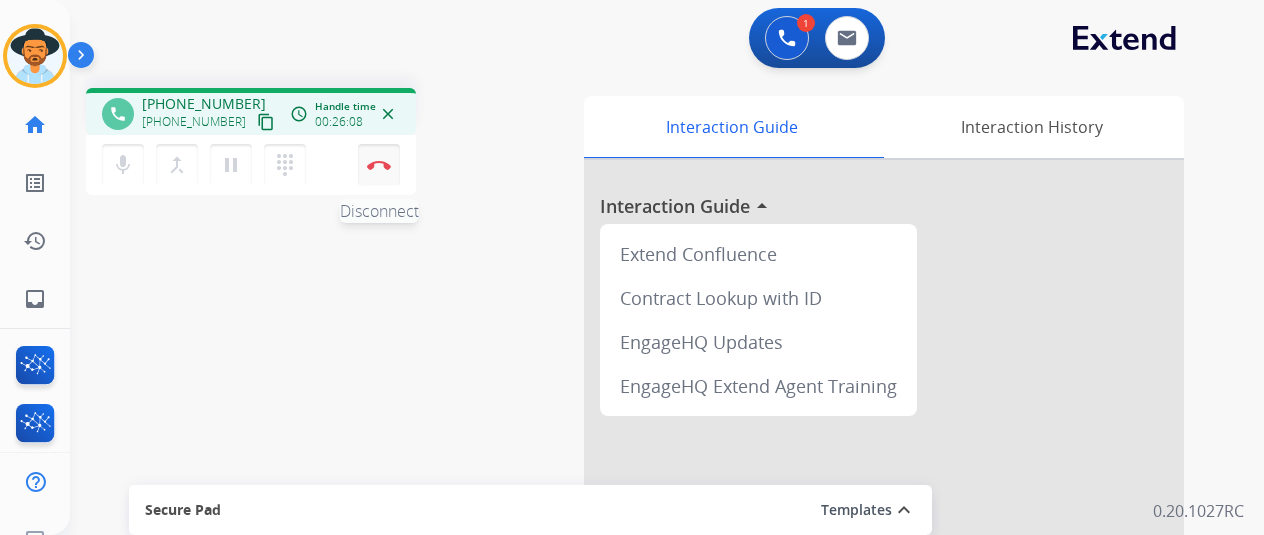 click at bounding box center (379, 165) 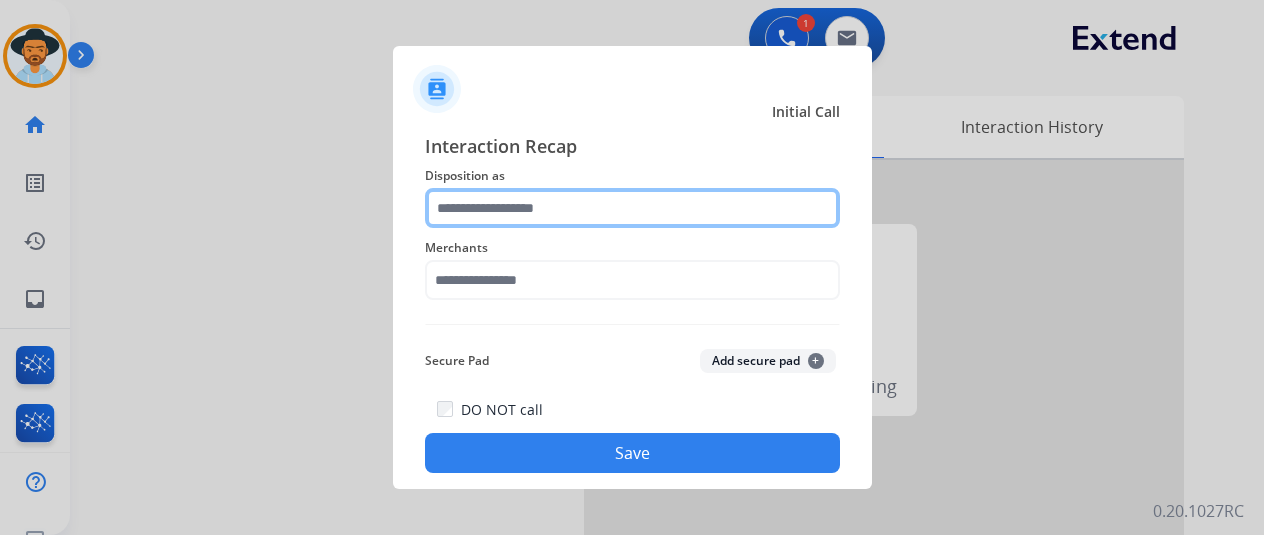 click 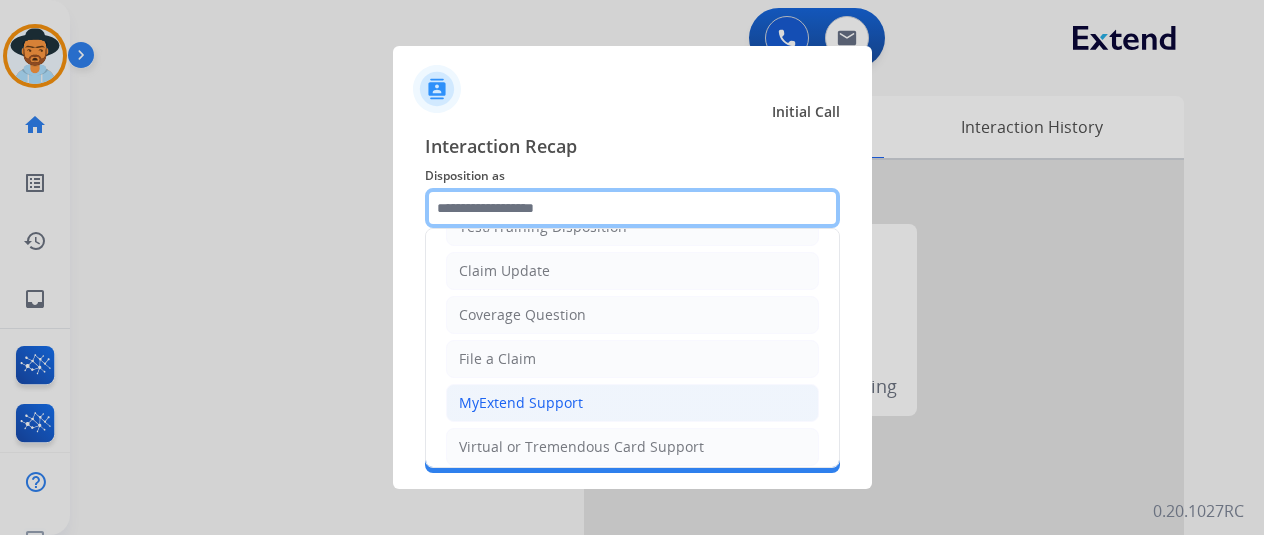 scroll, scrollTop: 200, scrollLeft: 0, axis: vertical 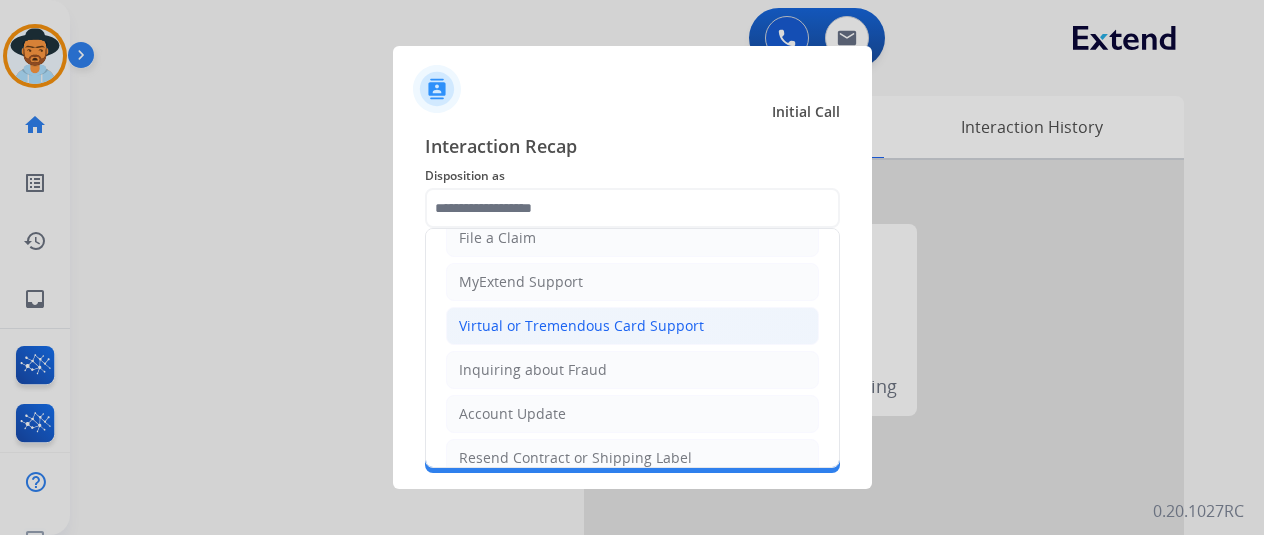 click on "Virtual or Tremendous Card Support" 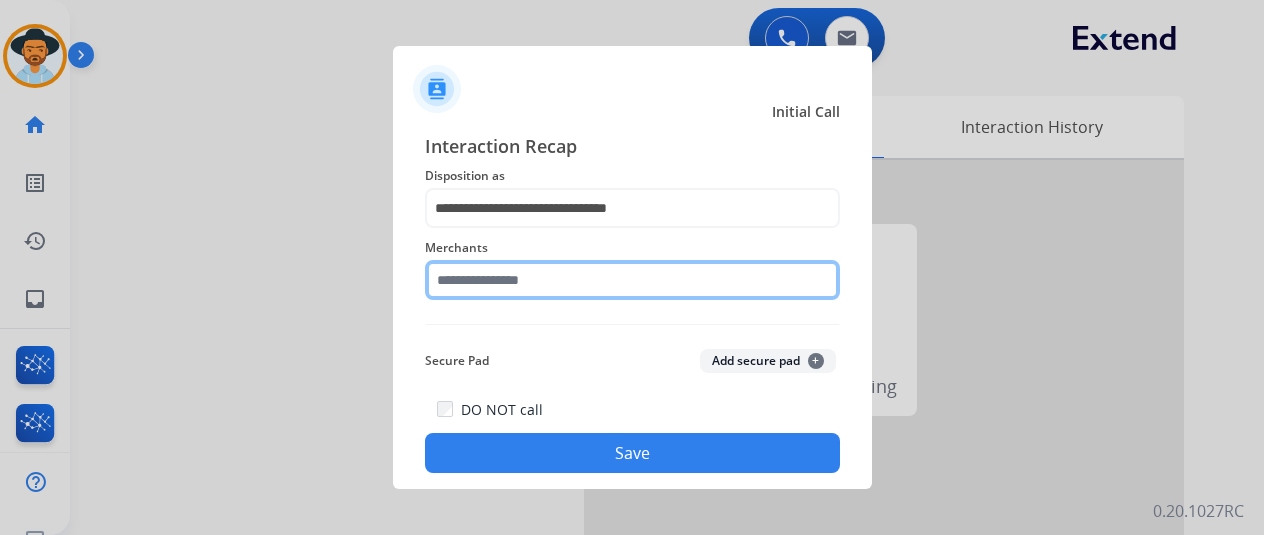 click 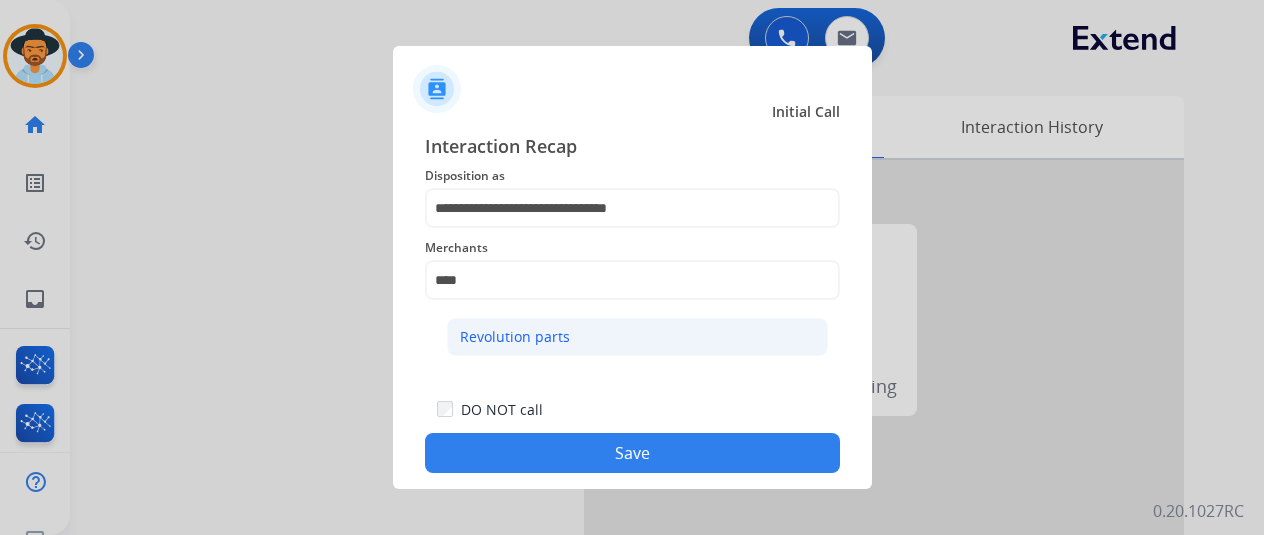 click on "Revolution parts" 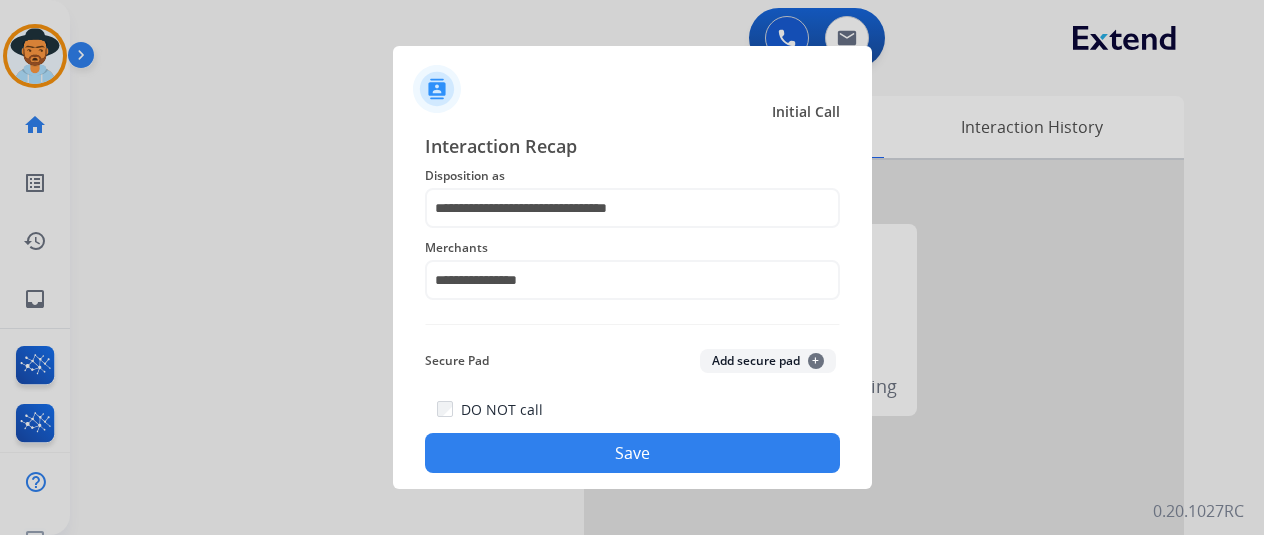 click on "Save" 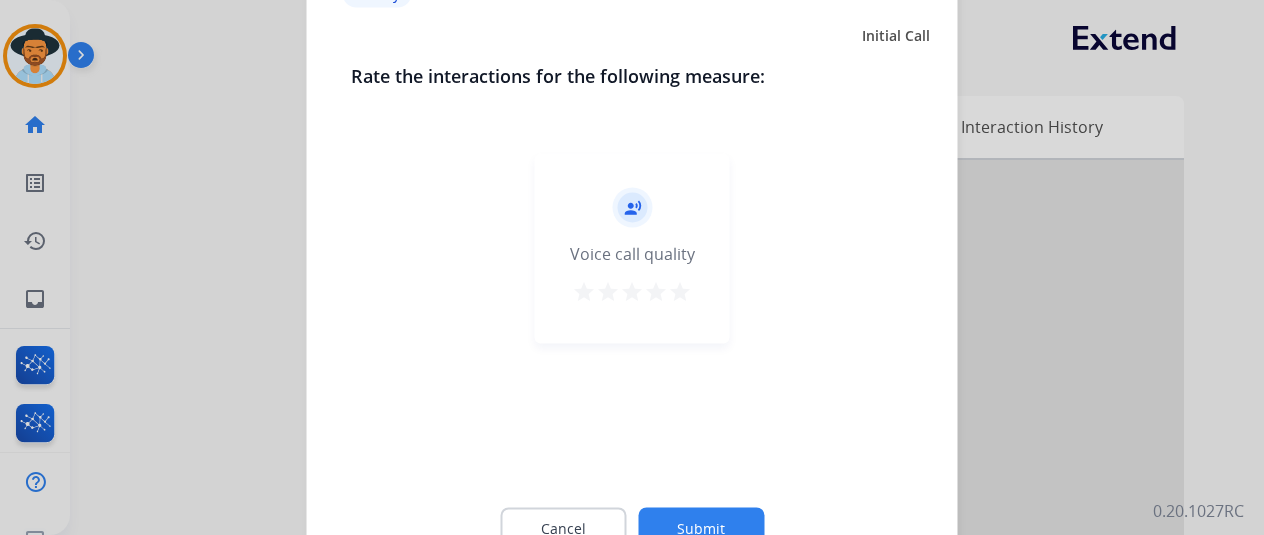click on "star" at bounding box center [680, 291] 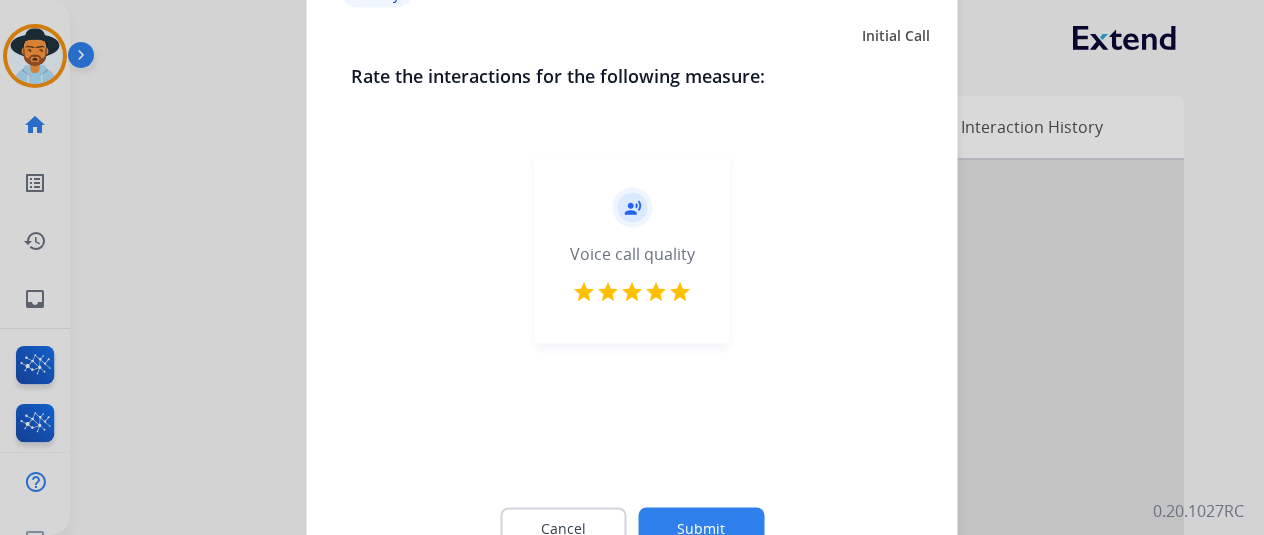 click on "Submit" 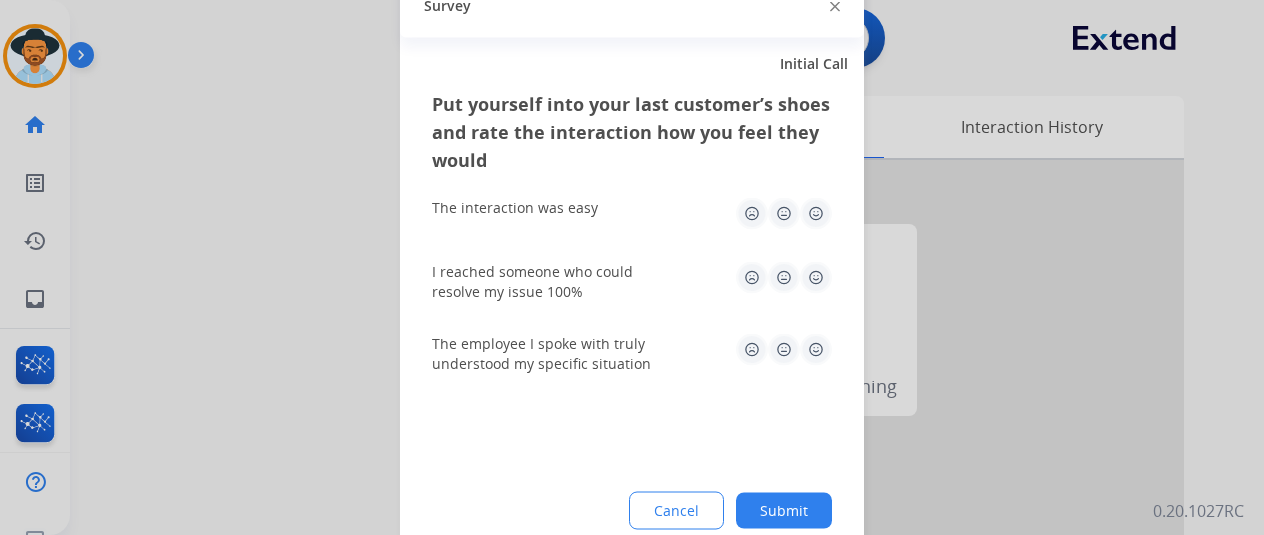 drag, startPoint x: 819, startPoint y: 221, endPoint x: 803, endPoint y: 249, distance: 32.24903 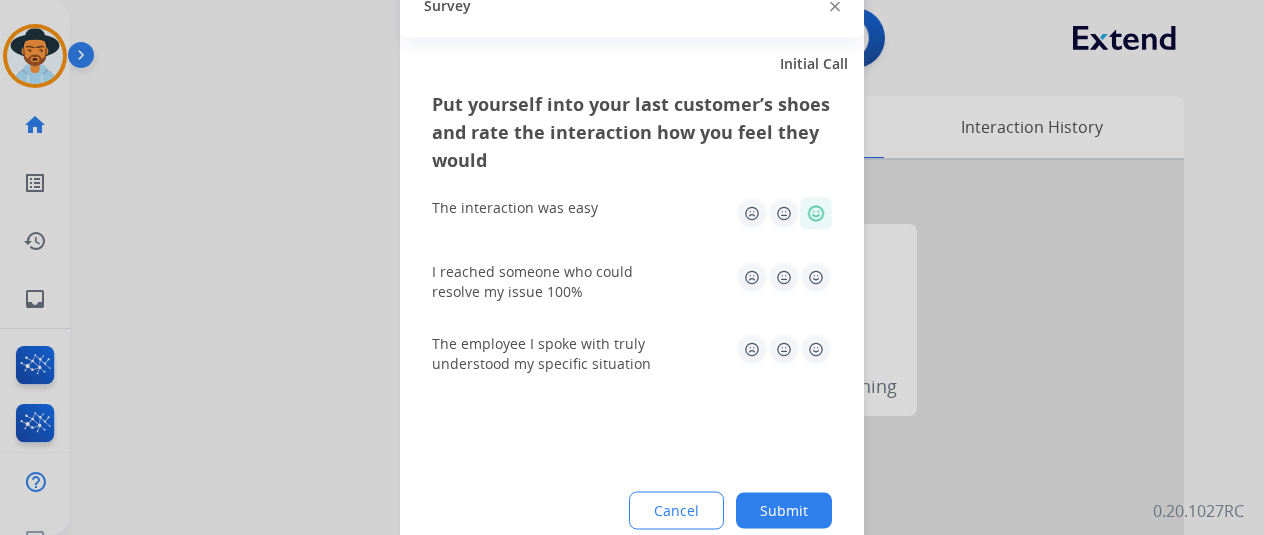 click 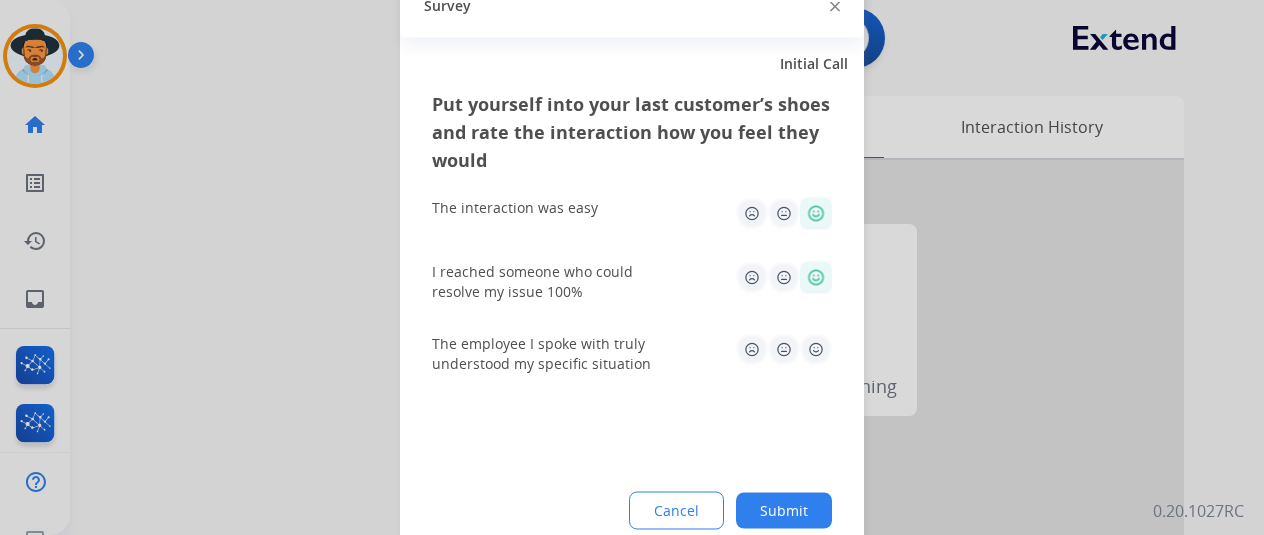 click 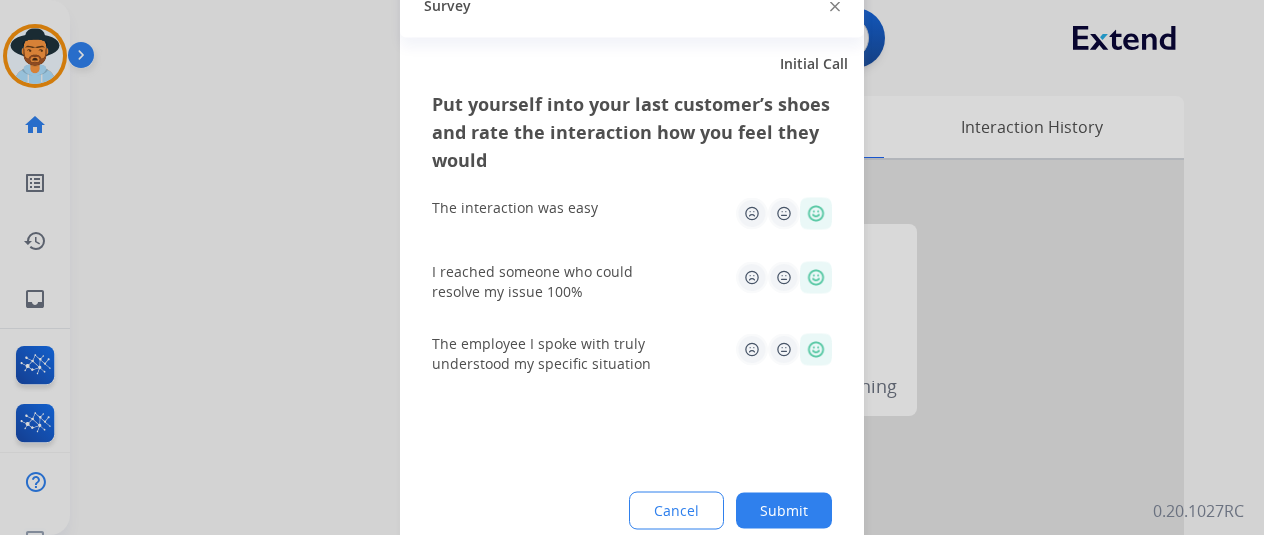 click on "Submit" 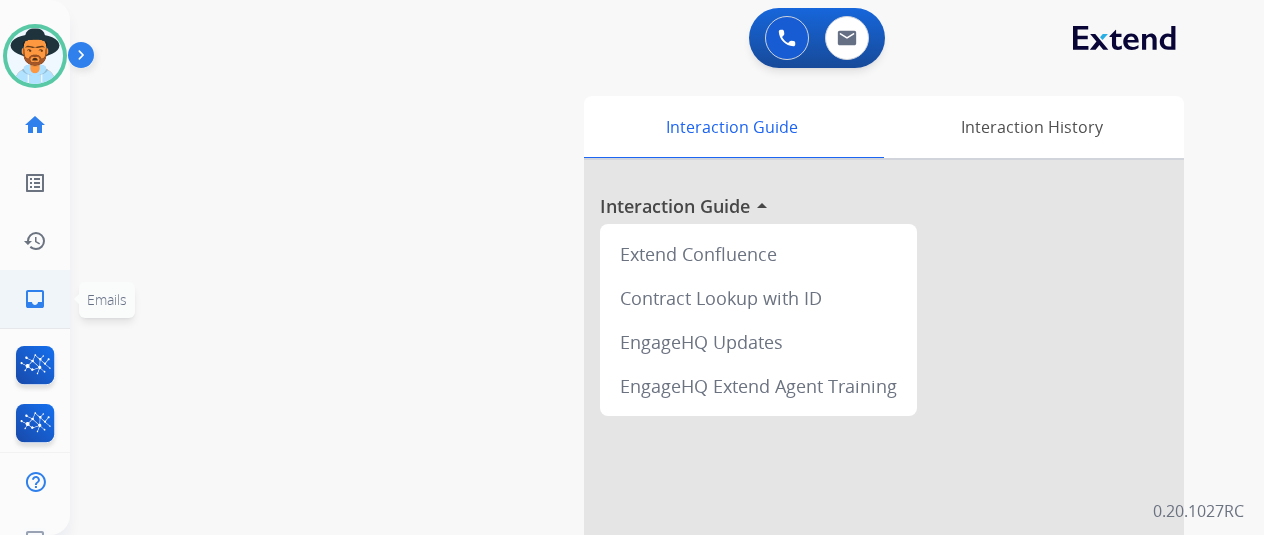 click on "inbox" 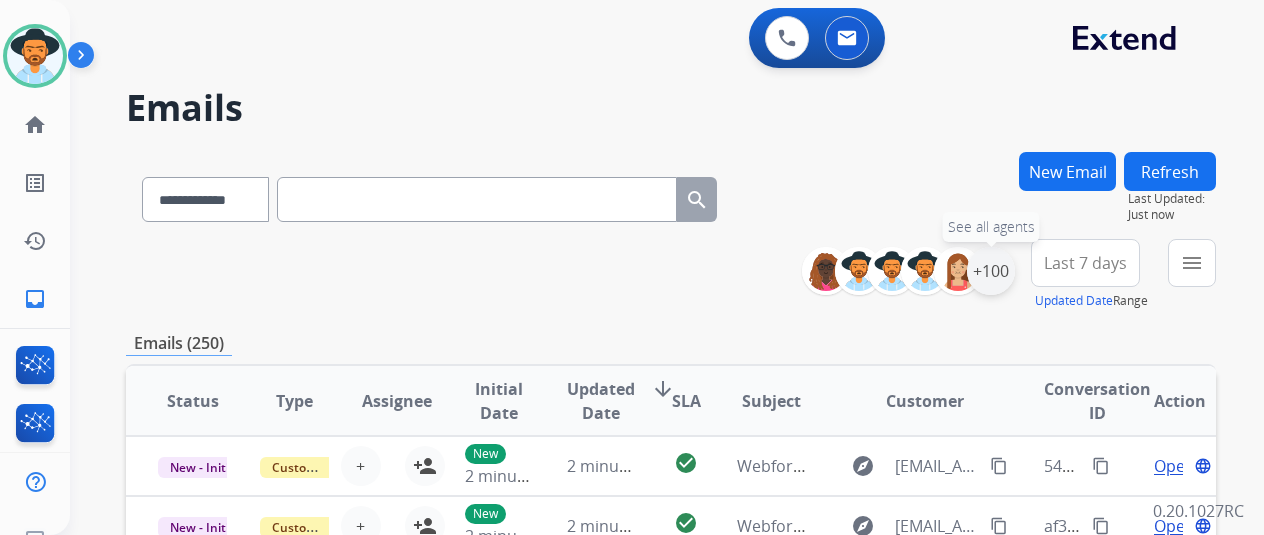 click on "+100" at bounding box center (991, 271) 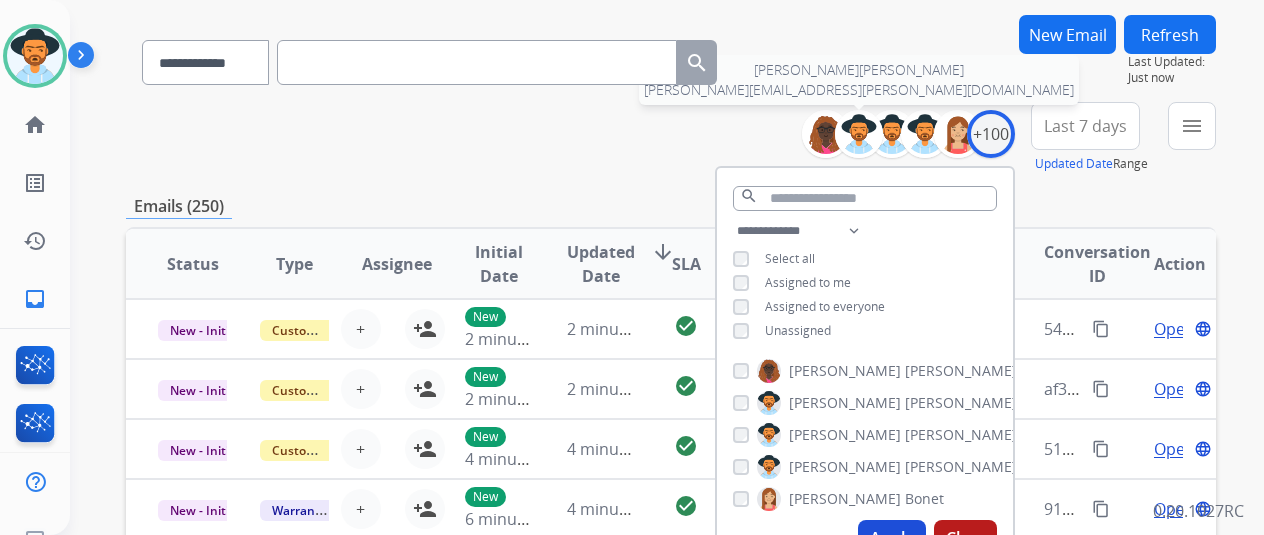 scroll, scrollTop: 300, scrollLeft: 0, axis: vertical 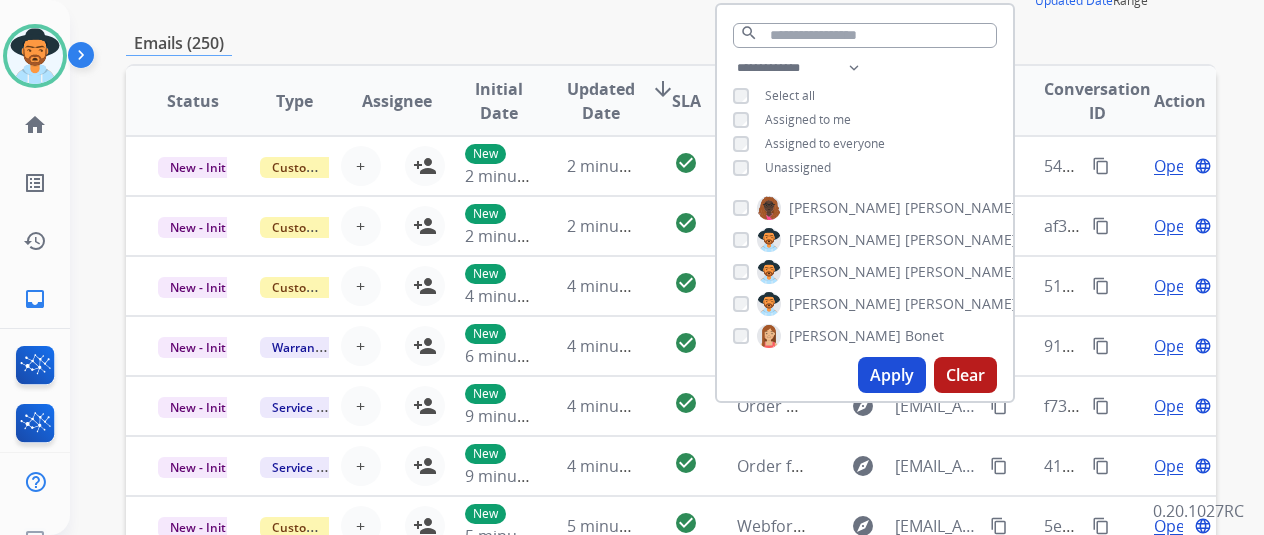 click on "Unassigned" at bounding box center [782, 168] 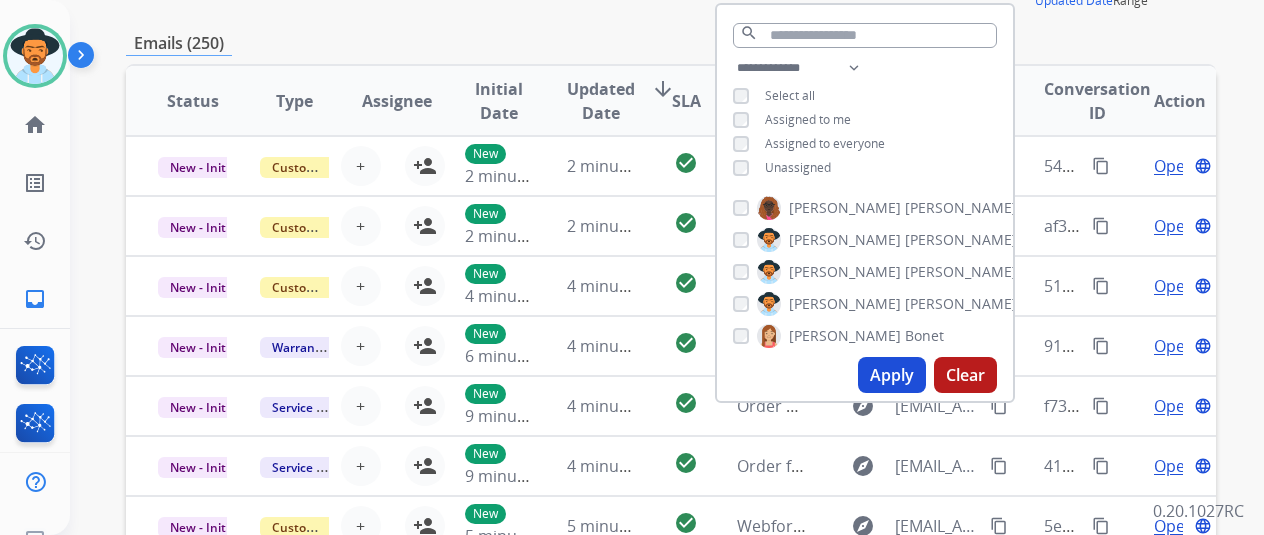 click on "Apply" at bounding box center [892, 375] 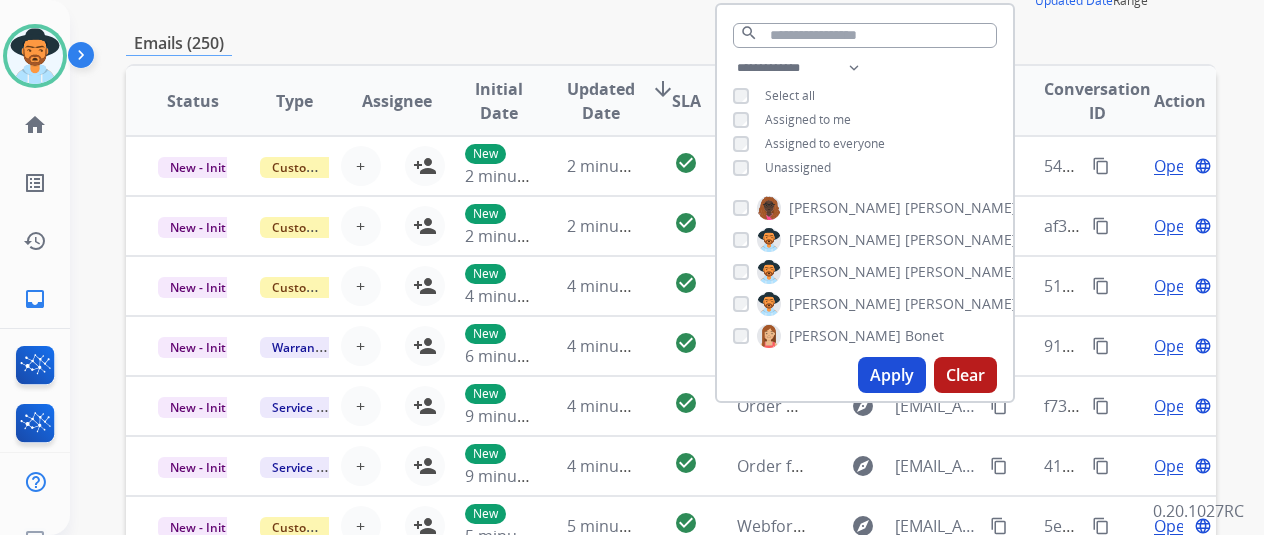 scroll, scrollTop: 0, scrollLeft: 0, axis: both 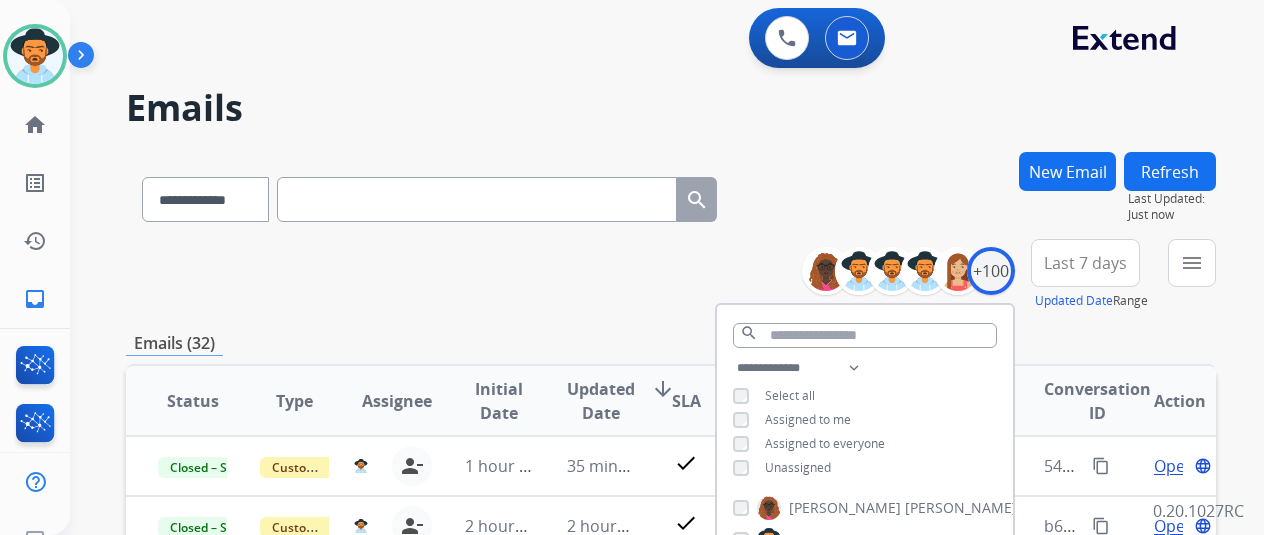 click on "**********" at bounding box center (671, 275) 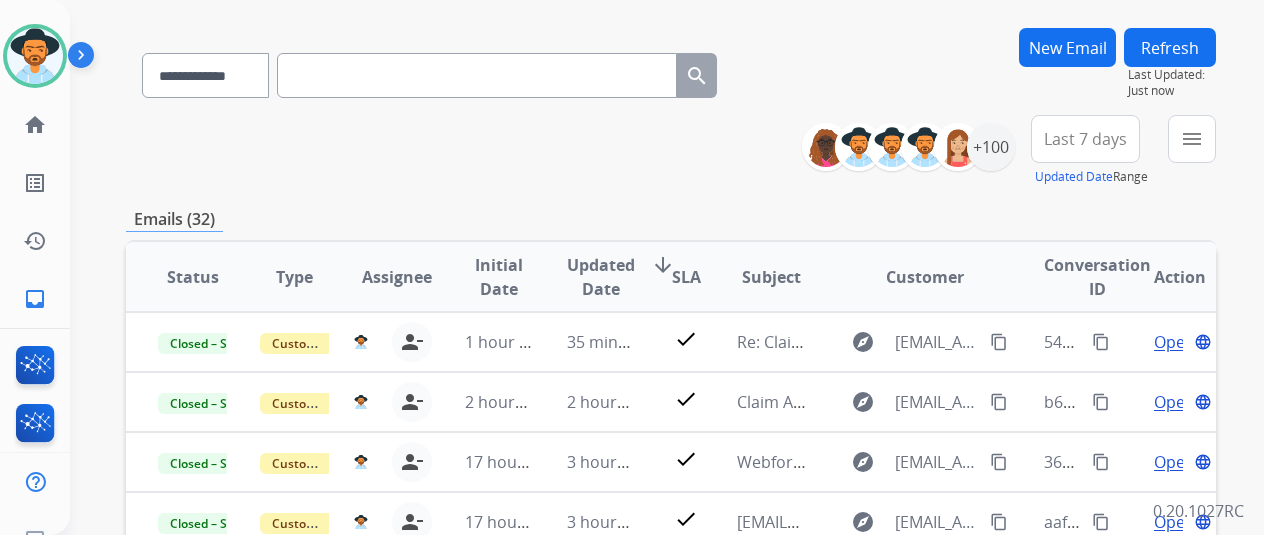 scroll, scrollTop: 200, scrollLeft: 0, axis: vertical 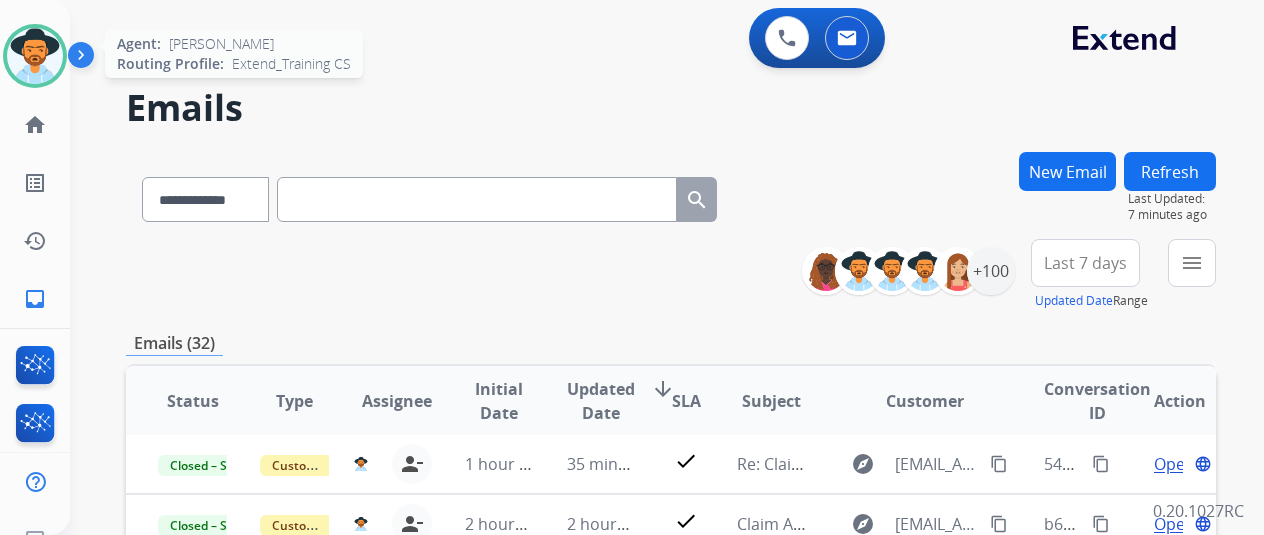 click at bounding box center (35, 56) 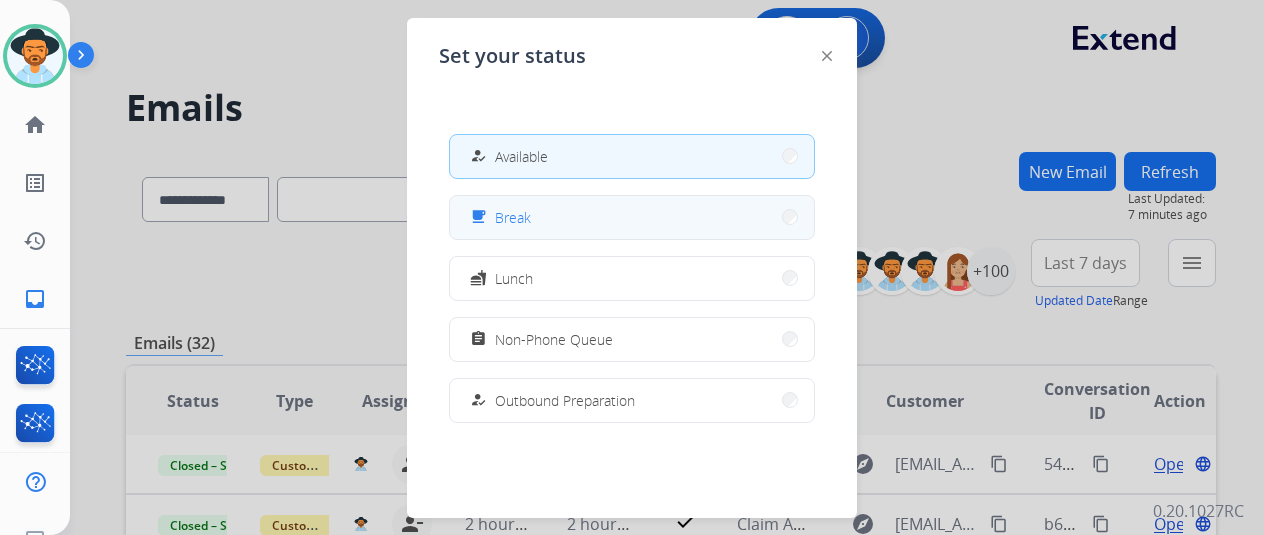 click on "Break" at bounding box center [513, 217] 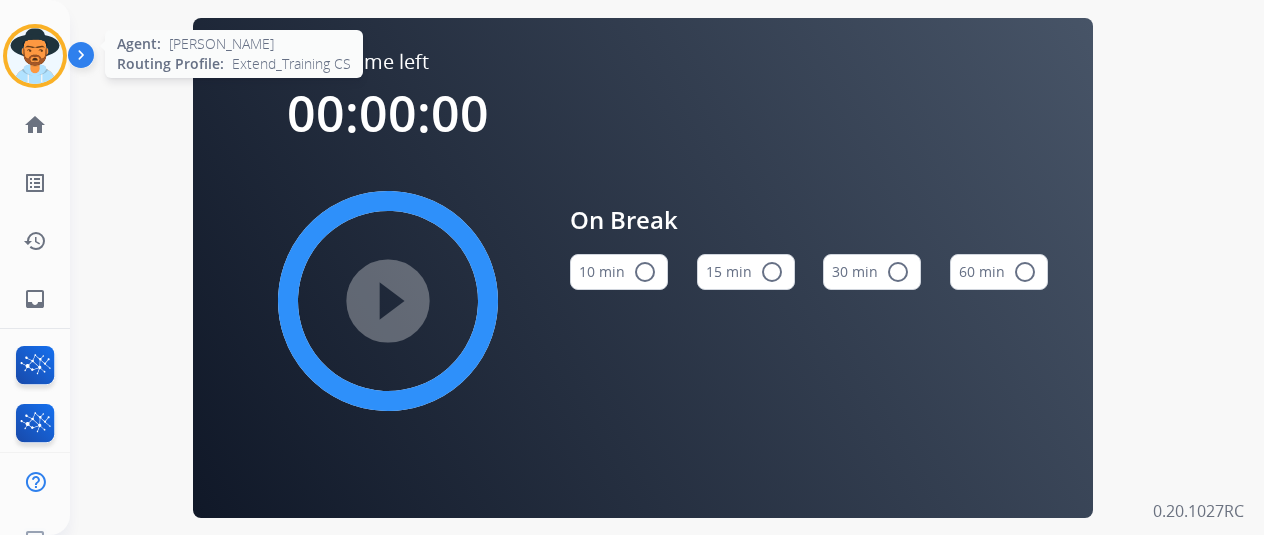 click at bounding box center [35, 56] 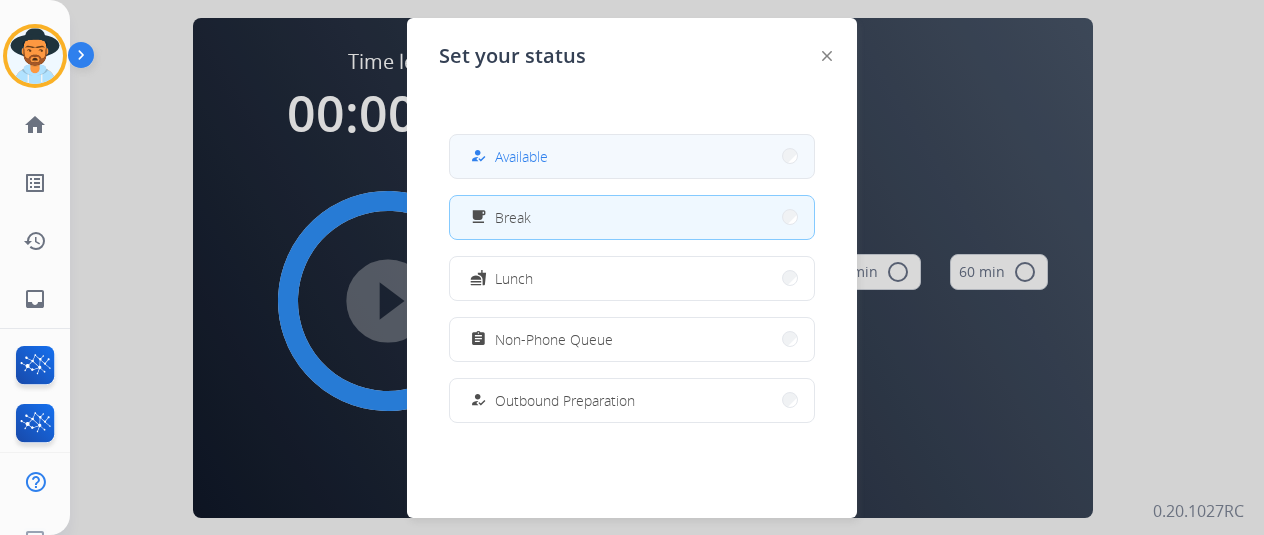 click on "how_to_reg" at bounding box center (480, 156) 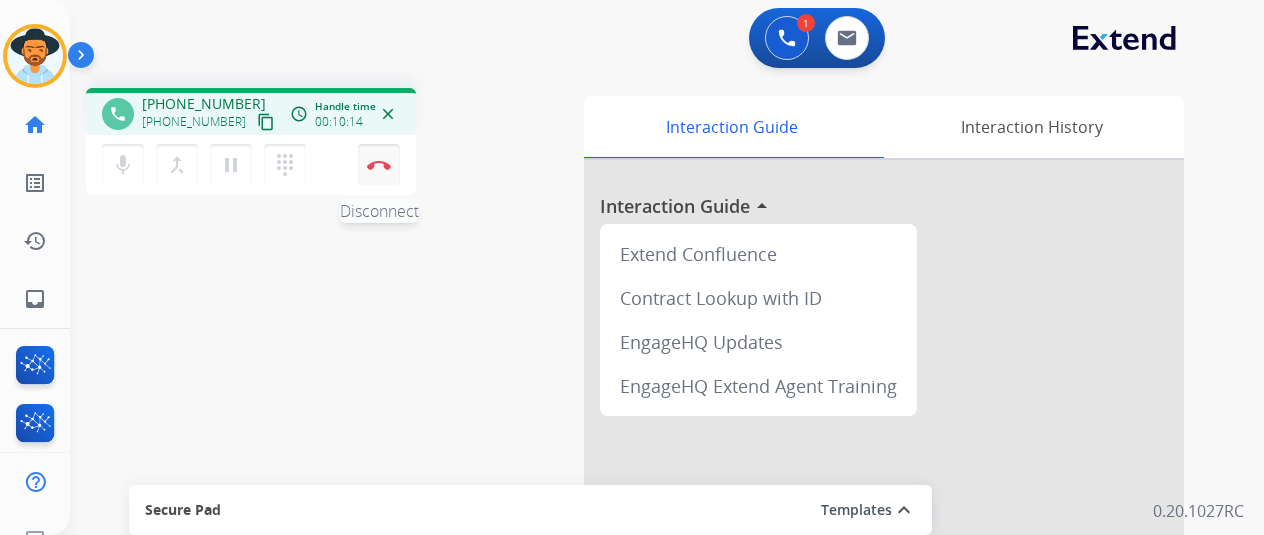 click on "Disconnect" at bounding box center (379, 165) 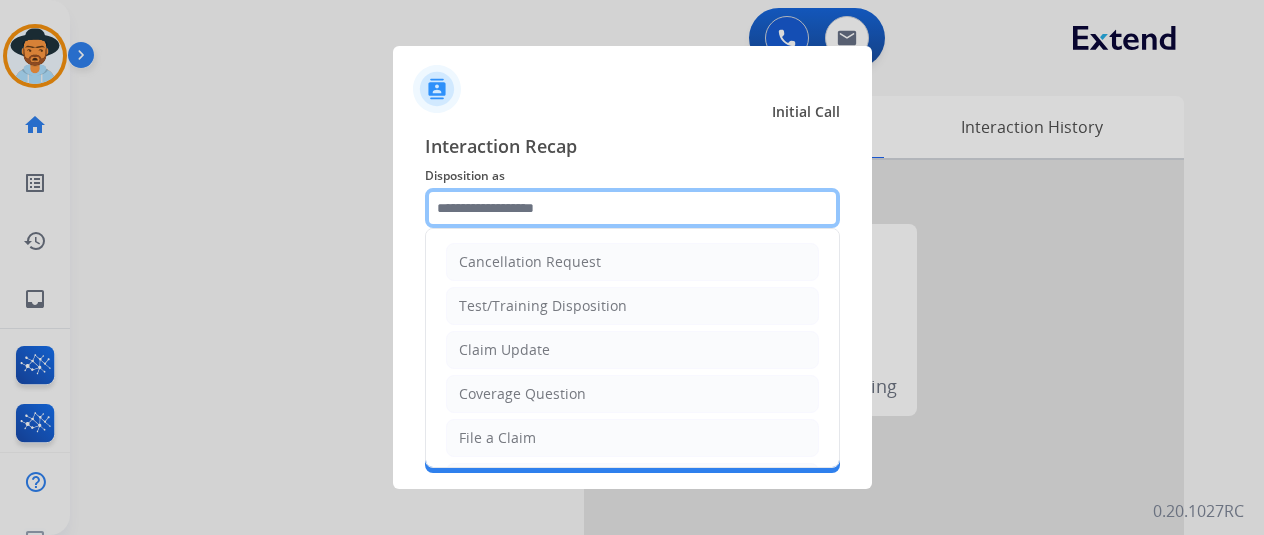 click 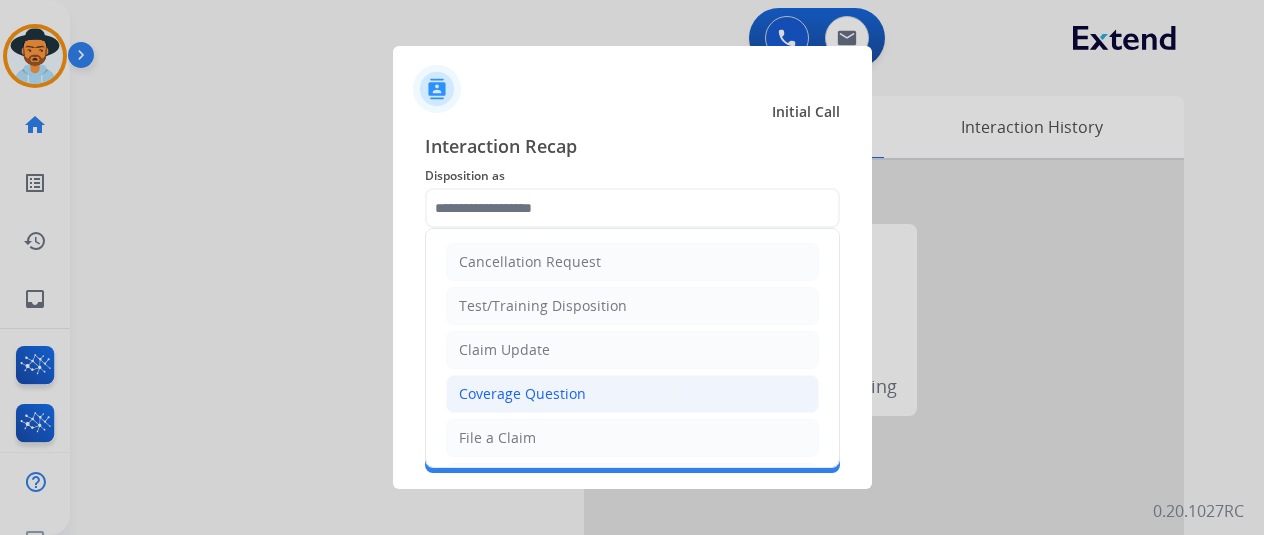 click on "Coverage Question" 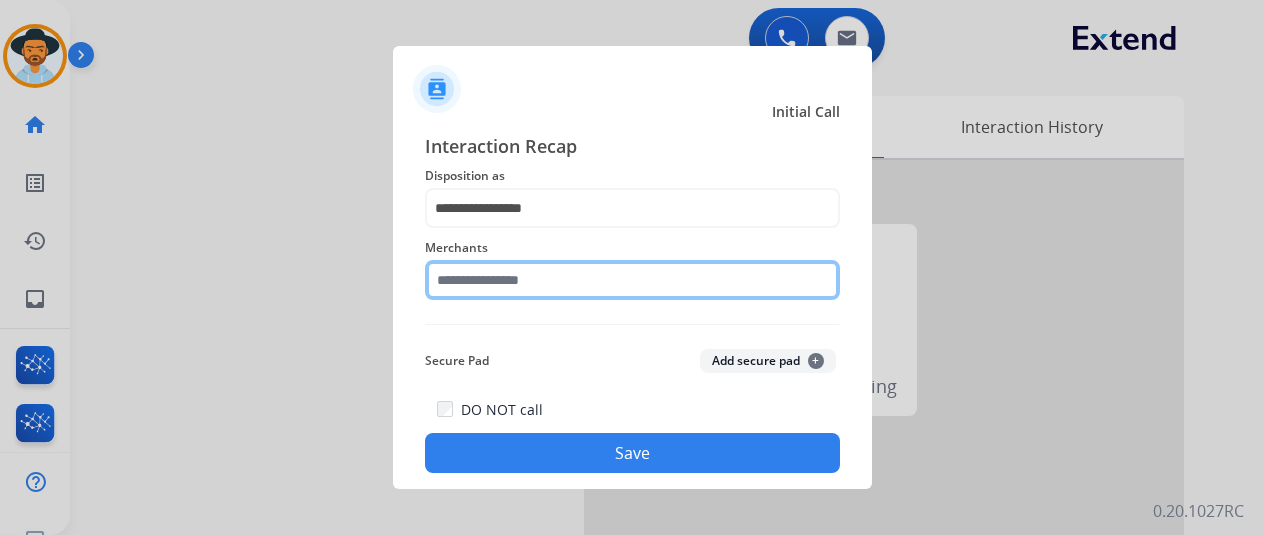 click 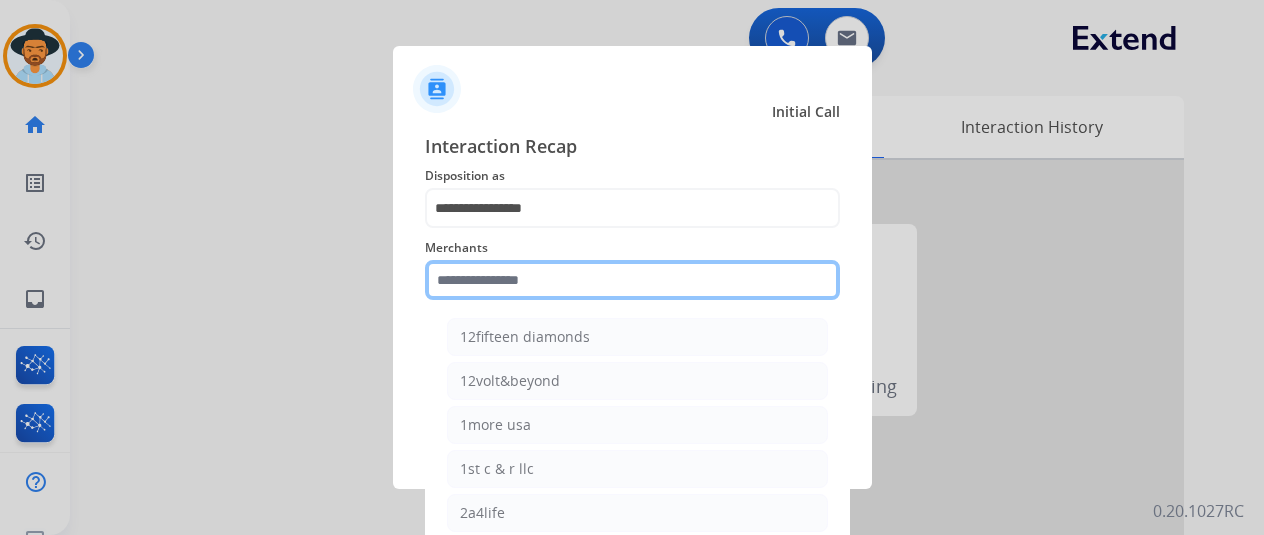 click 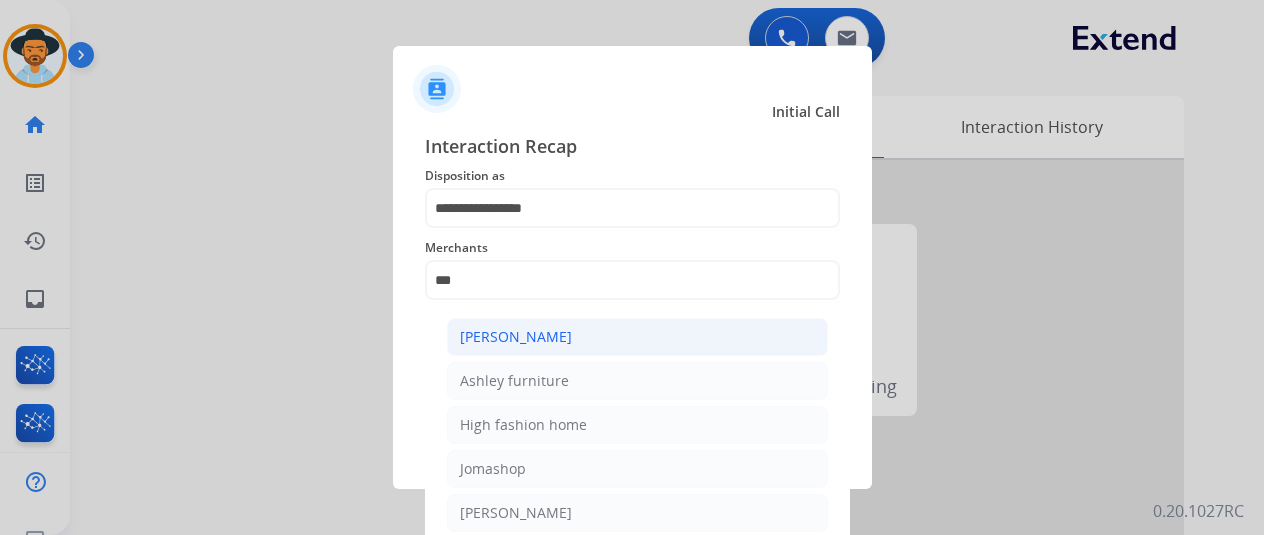 click on "[PERSON_NAME]" 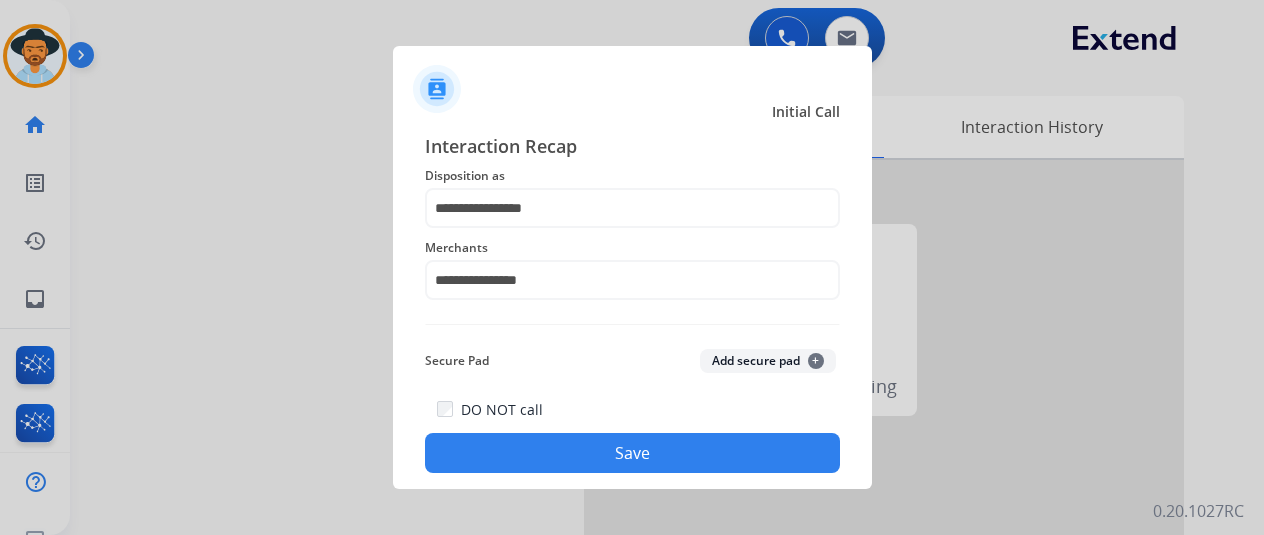 click on "Save" 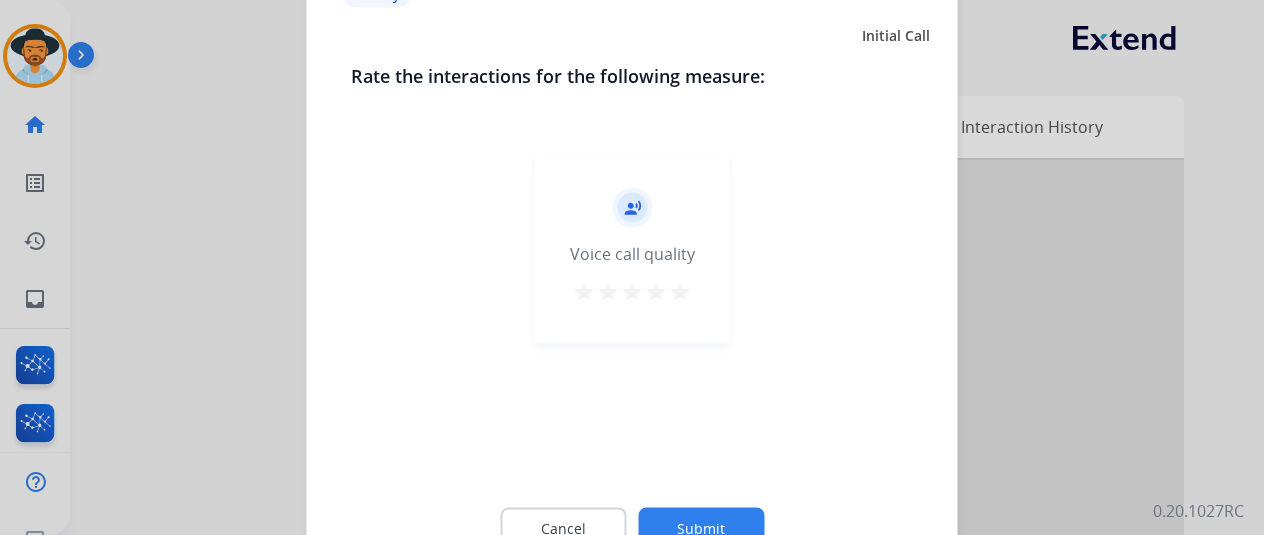 drag, startPoint x: 688, startPoint y: 285, endPoint x: 706, endPoint y: 528, distance: 243.66576 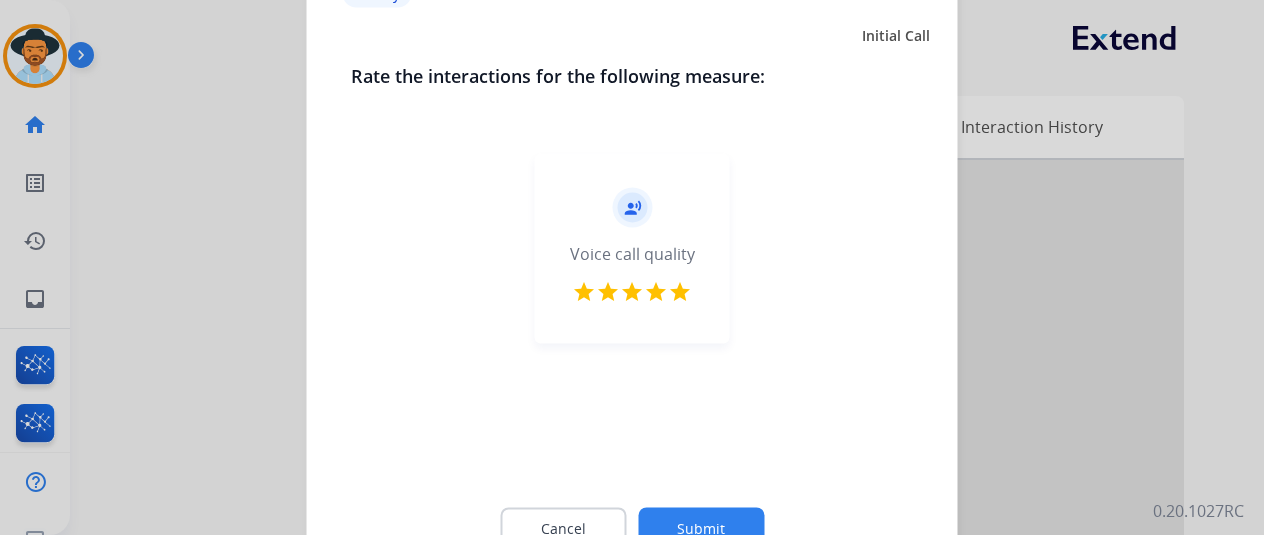 click on "Submit" 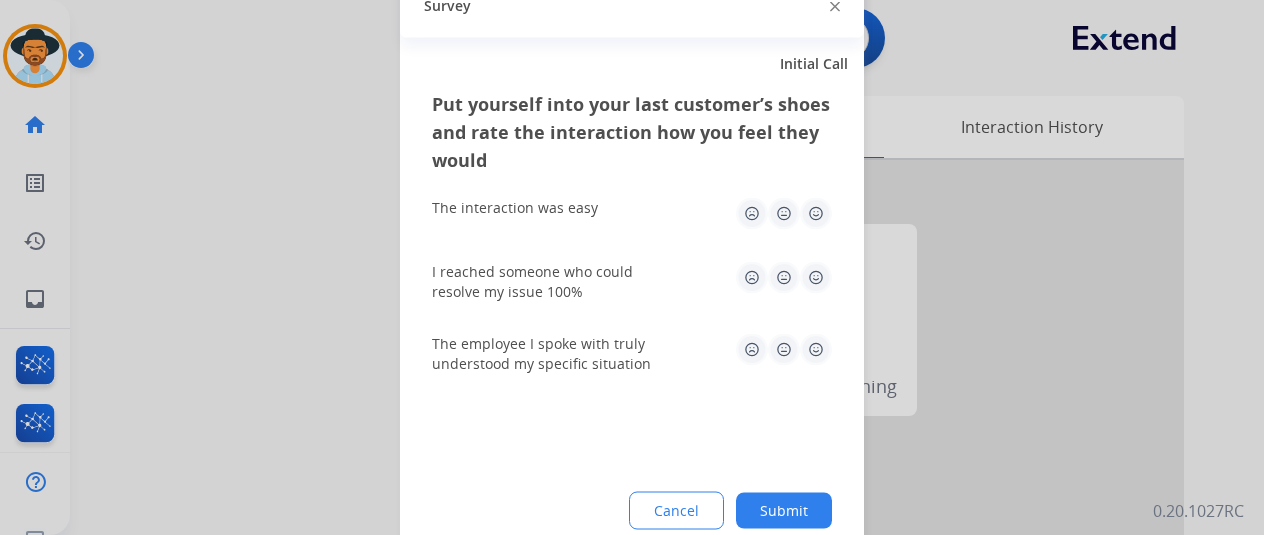 click 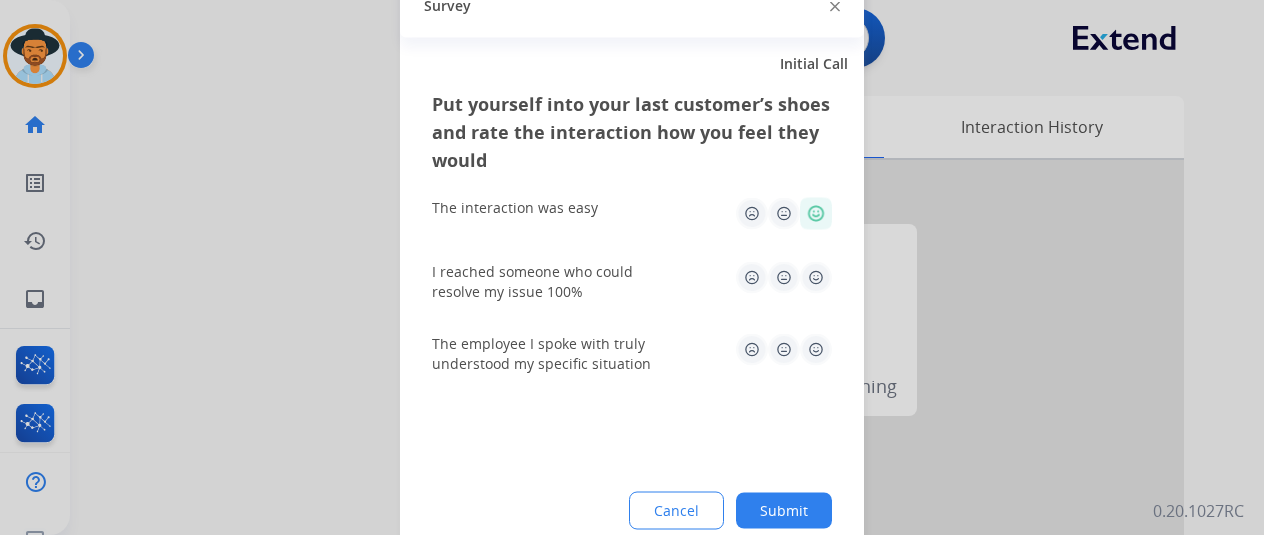 click 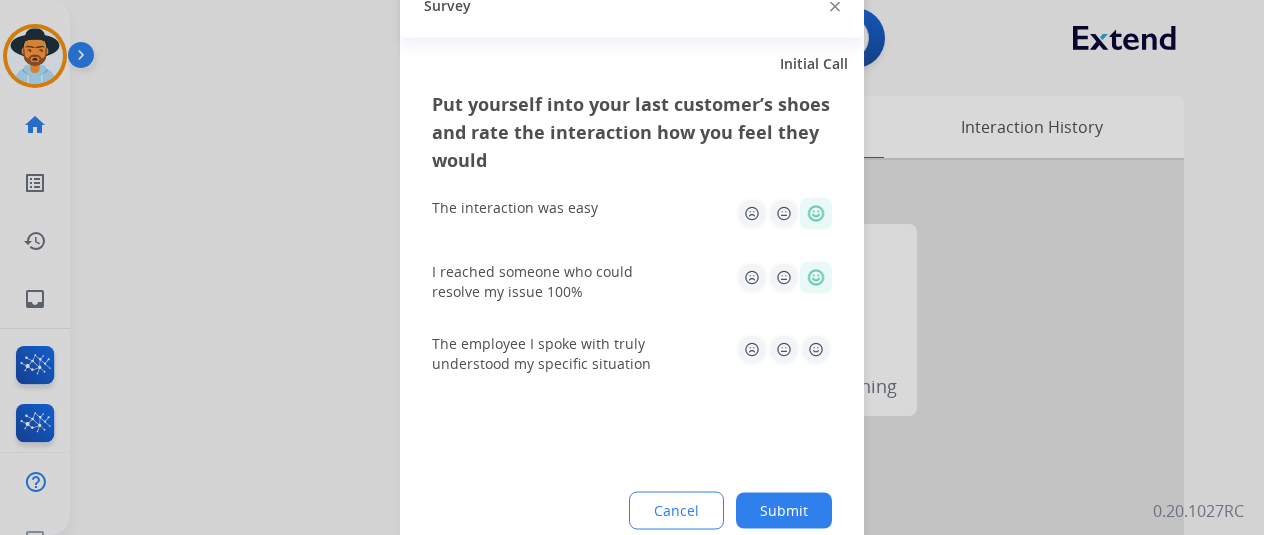 click 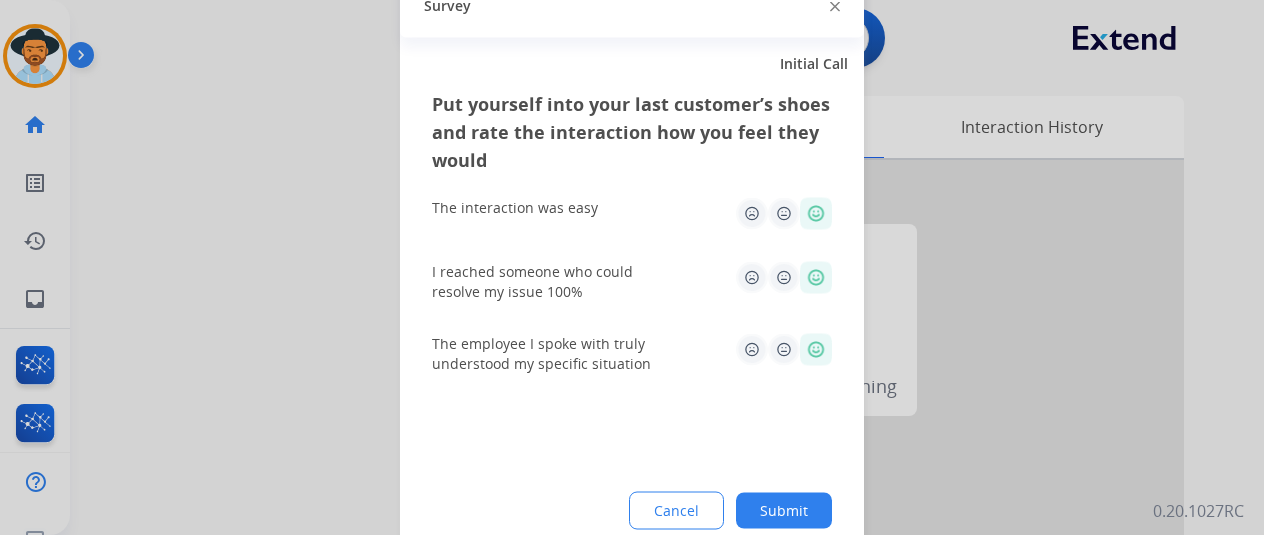click on "Submit" 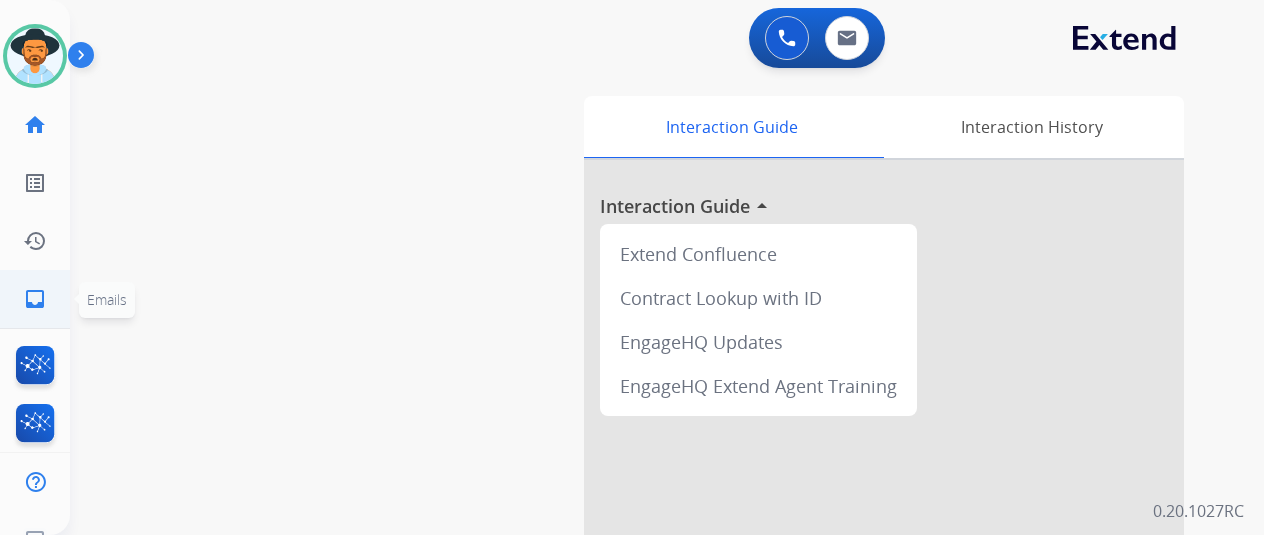click on "inbox" 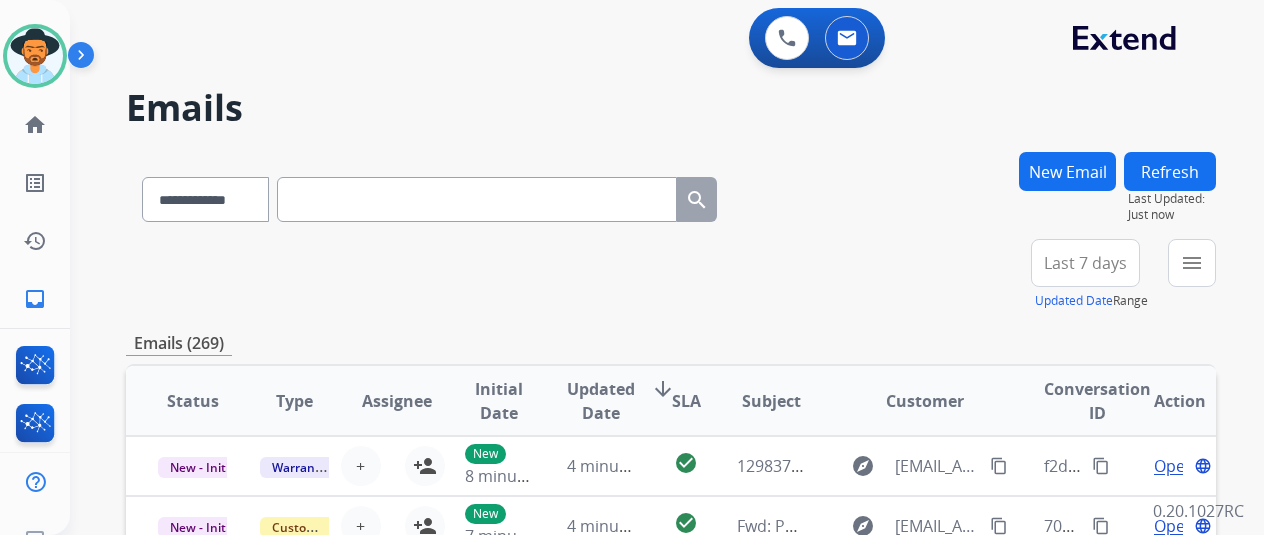 click on "New Email" at bounding box center [1067, 171] 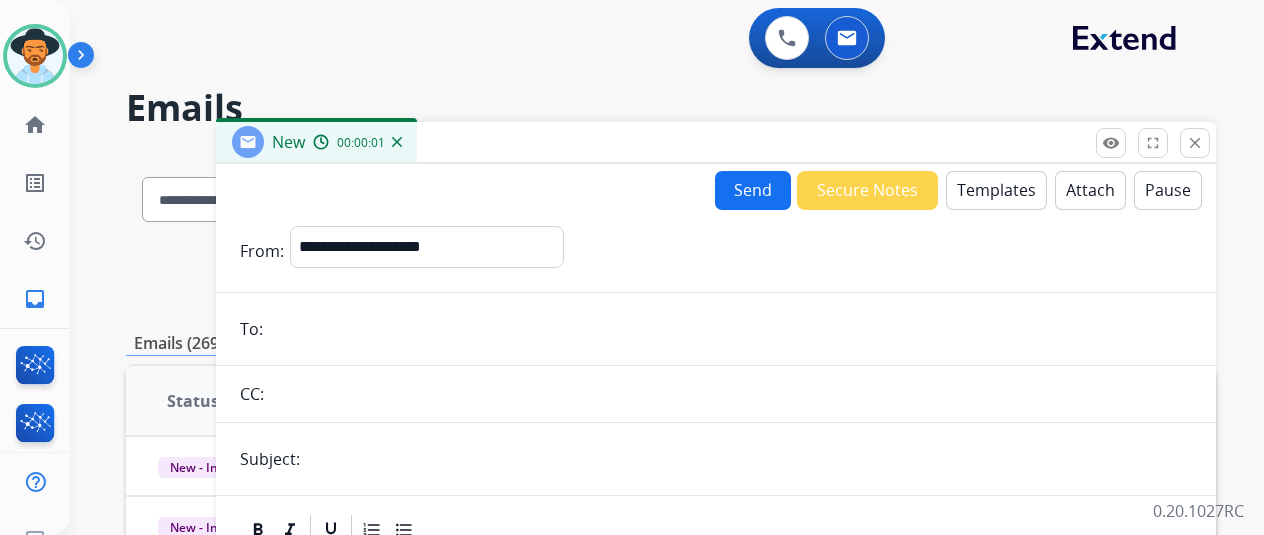 click at bounding box center [730, 329] 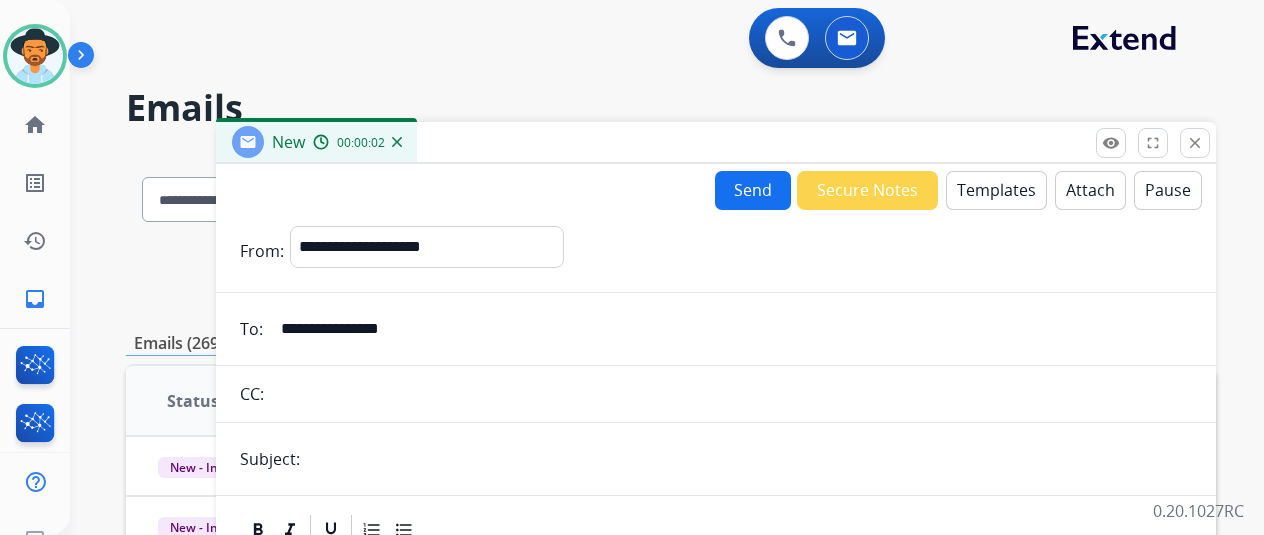 type on "**********" 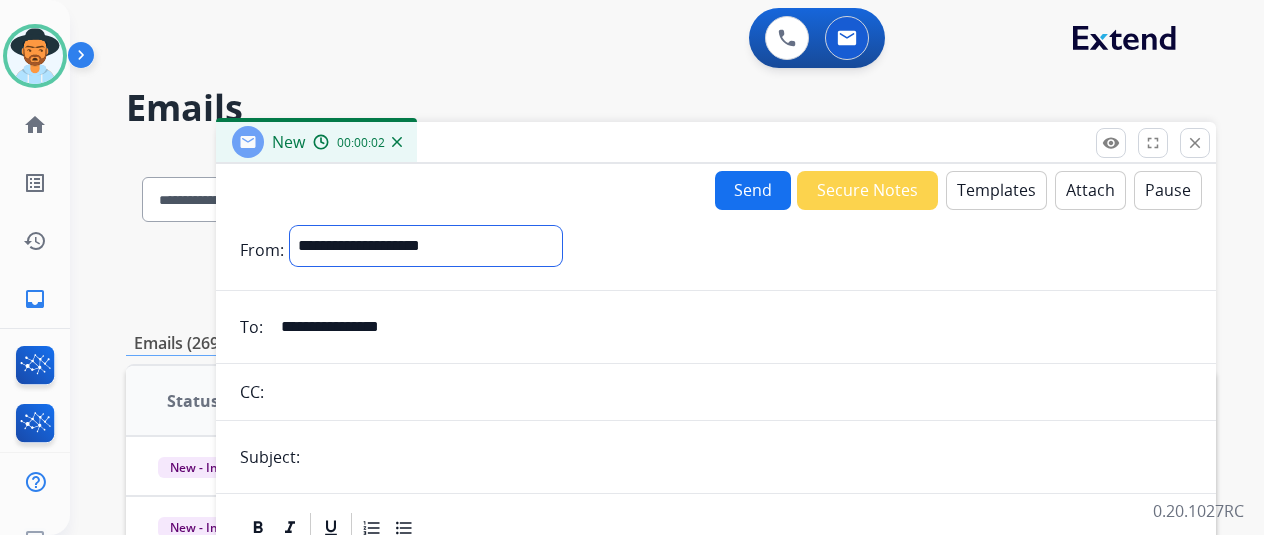 click on "**********" at bounding box center (426, 246) 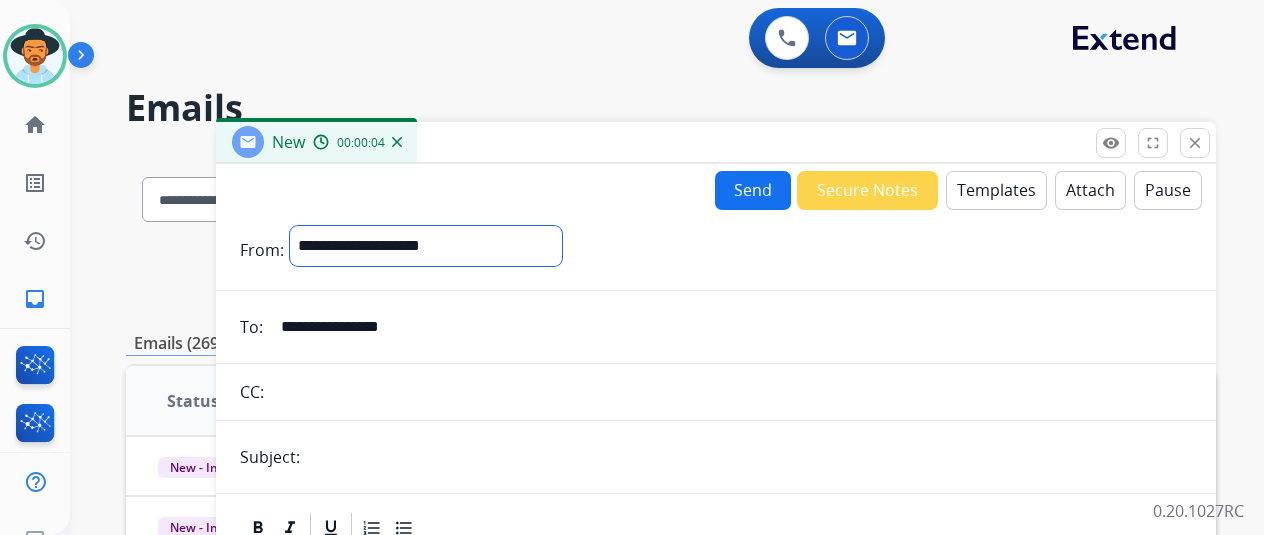 select on "**********" 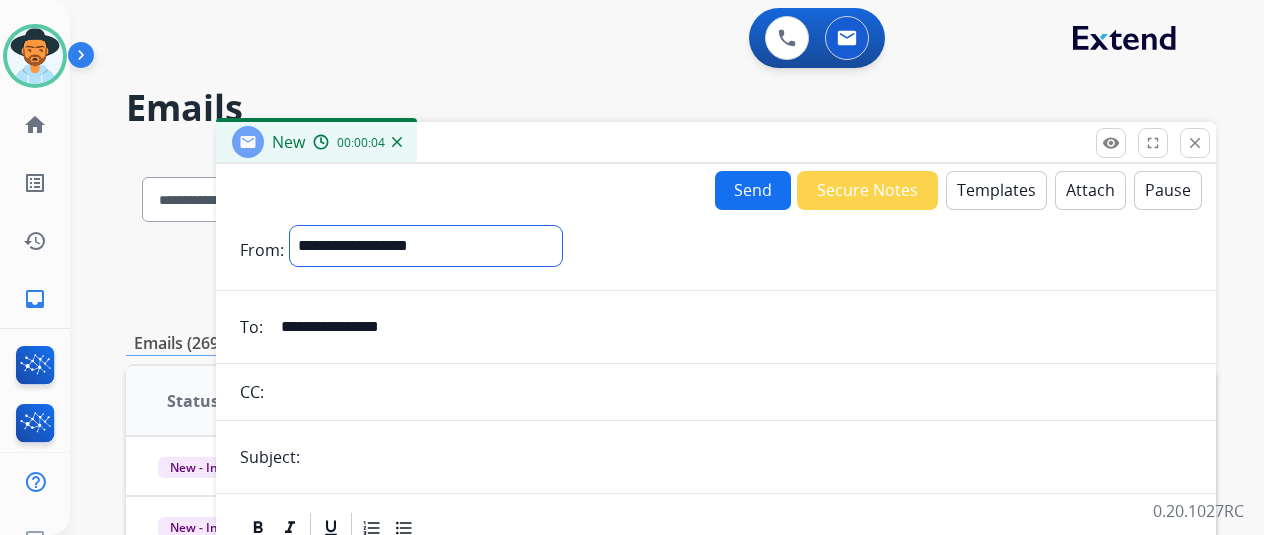 click on "**********" at bounding box center (426, 246) 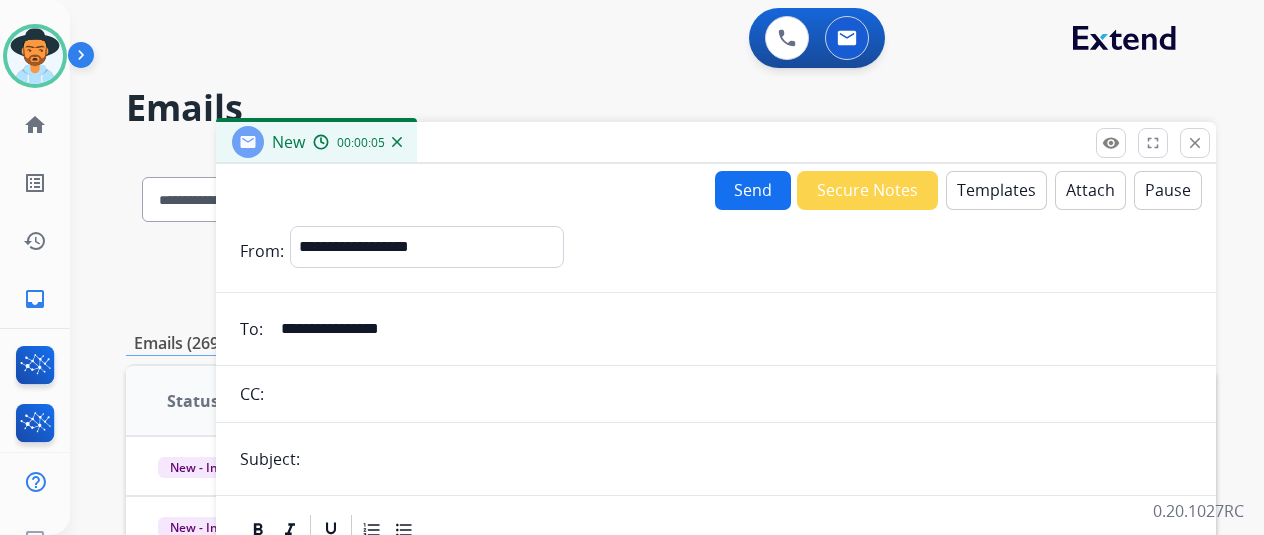click at bounding box center [749, 459] 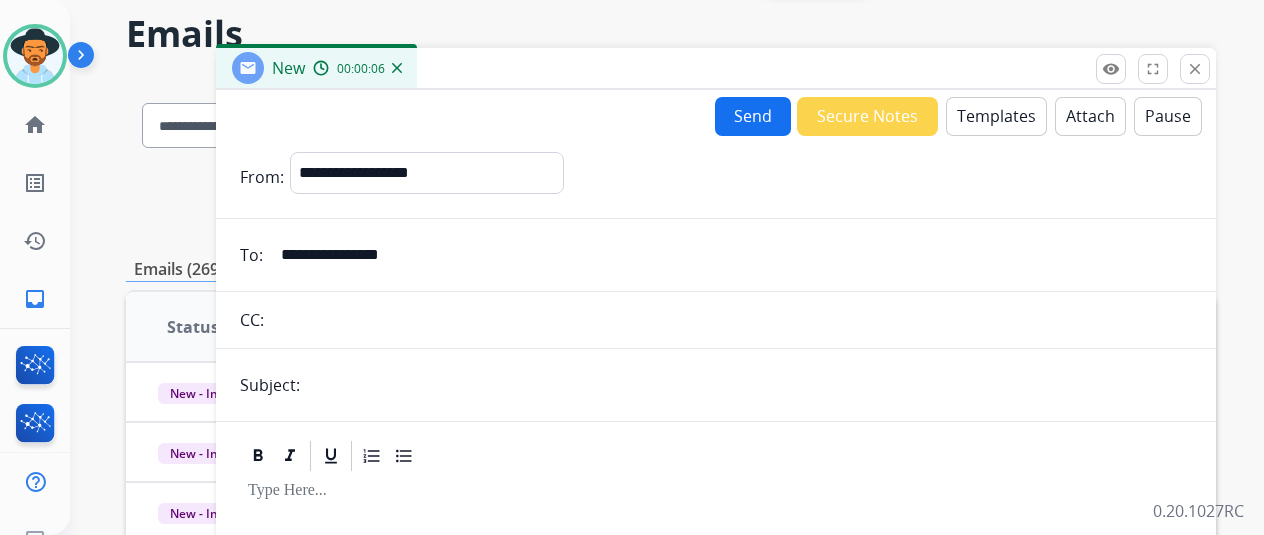 scroll, scrollTop: 100, scrollLeft: 0, axis: vertical 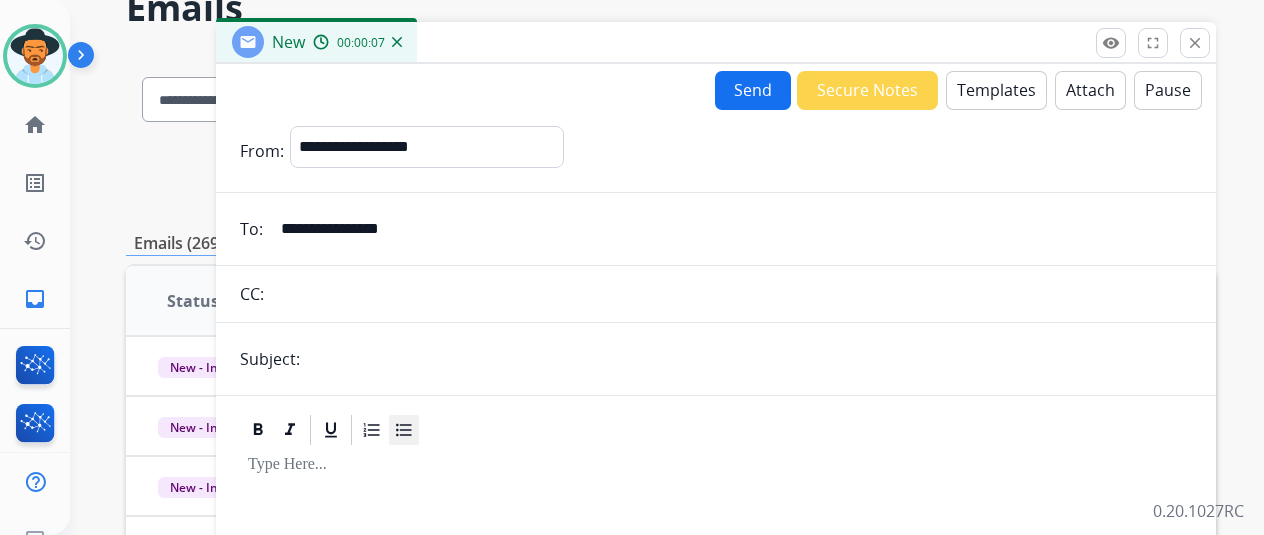 type on "**********" 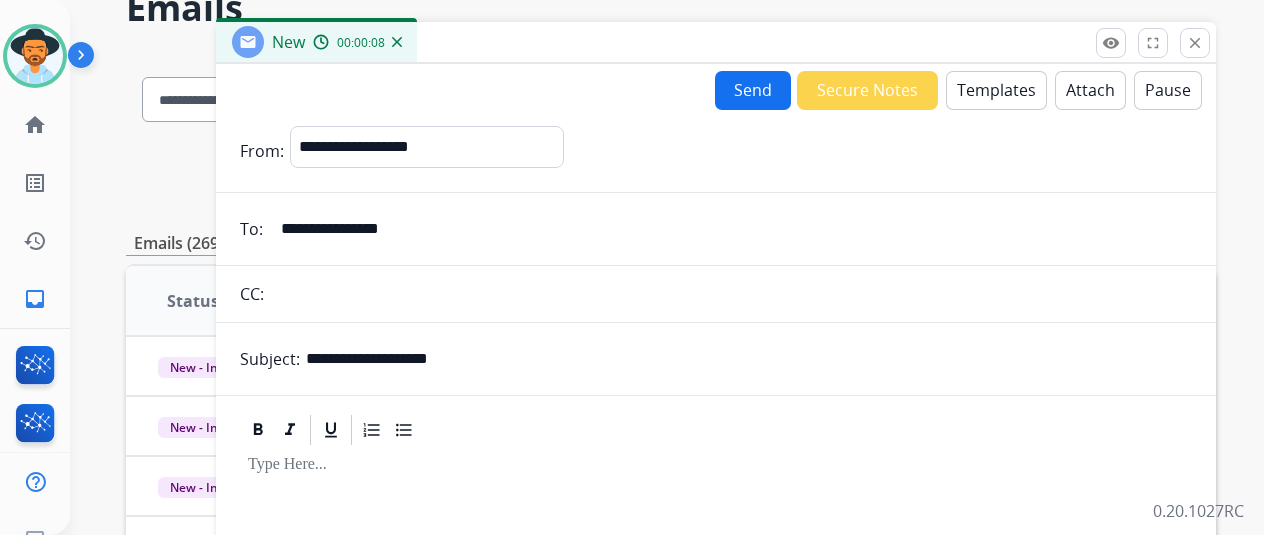 click on "Templates" at bounding box center (996, 90) 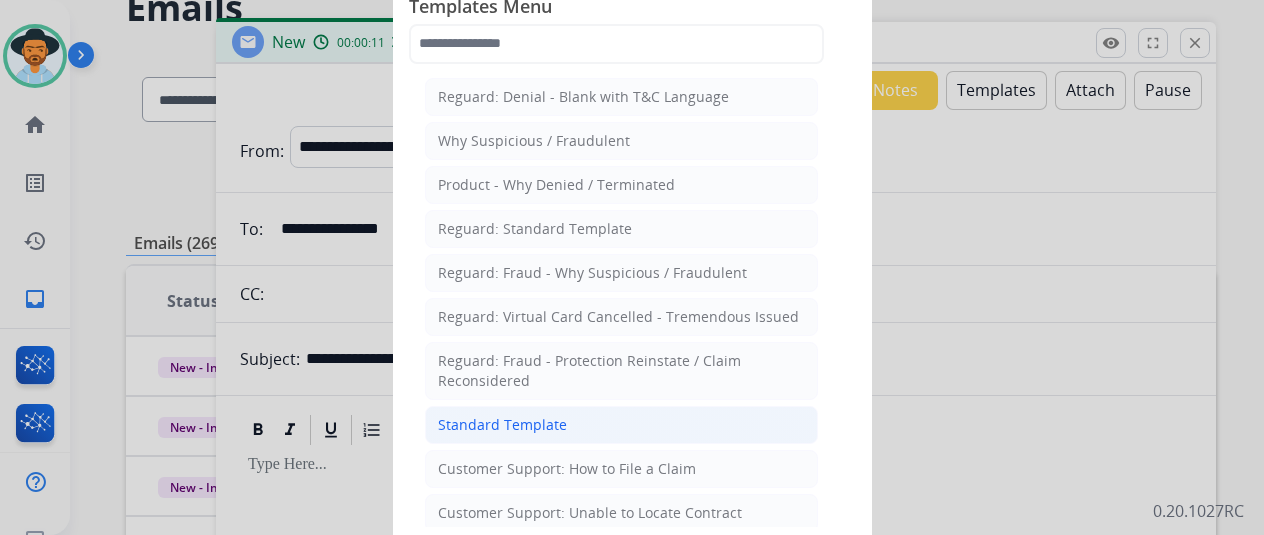 click on "Standard Template" 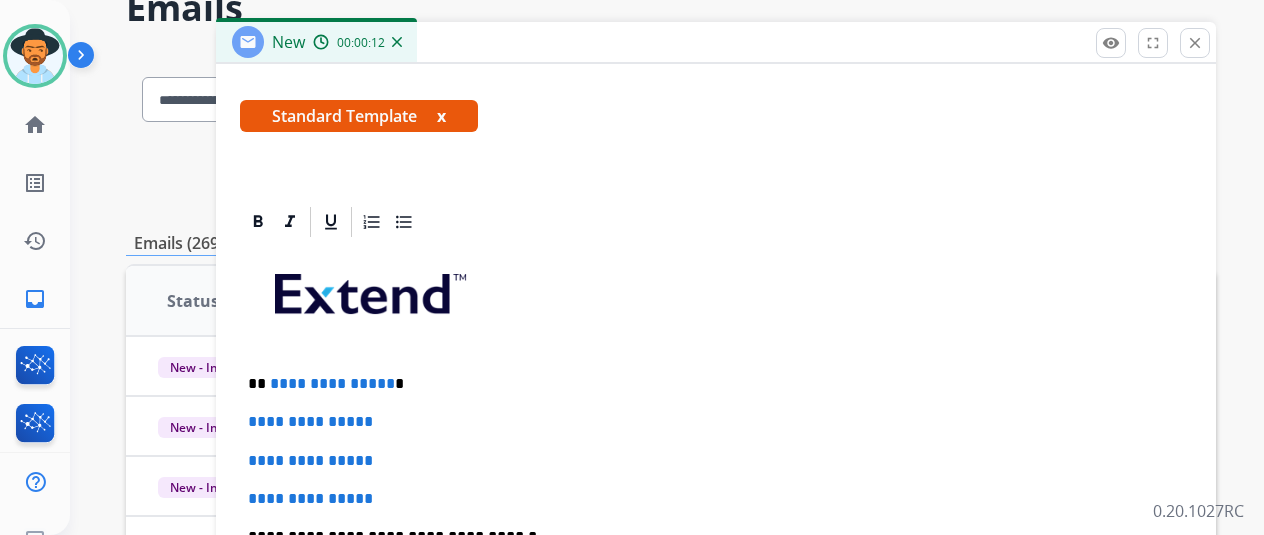 scroll, scrollTop: 460, scrollLeft: 0, axis: vertical 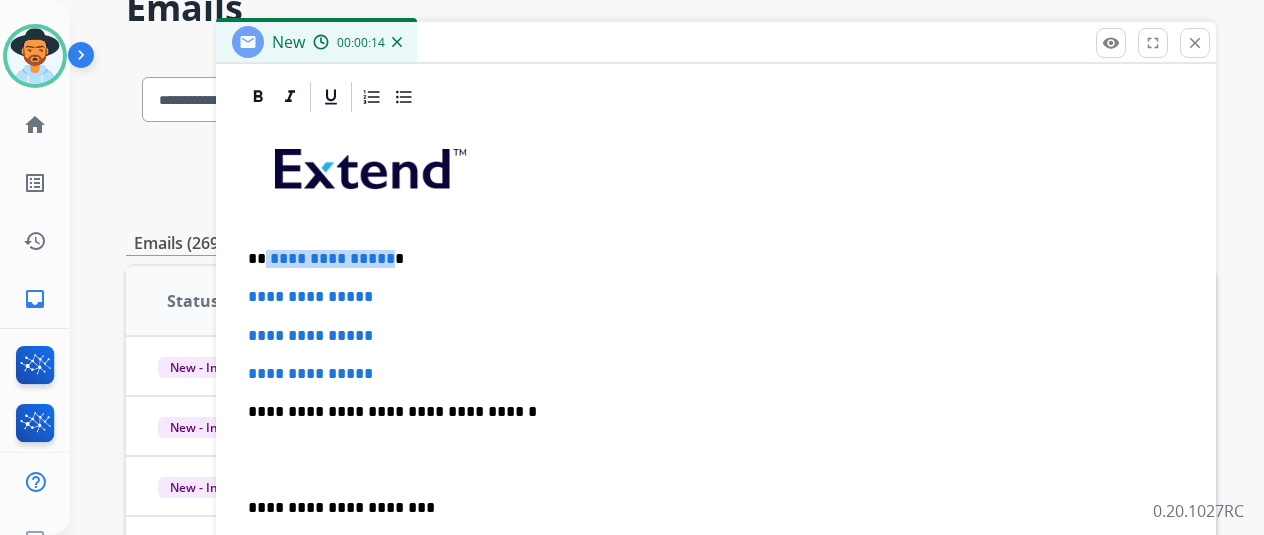 drag, startPoint x: 398, startPoint y: 256, endPoint x: 278, endPoint y: 257, distance: 120.004166 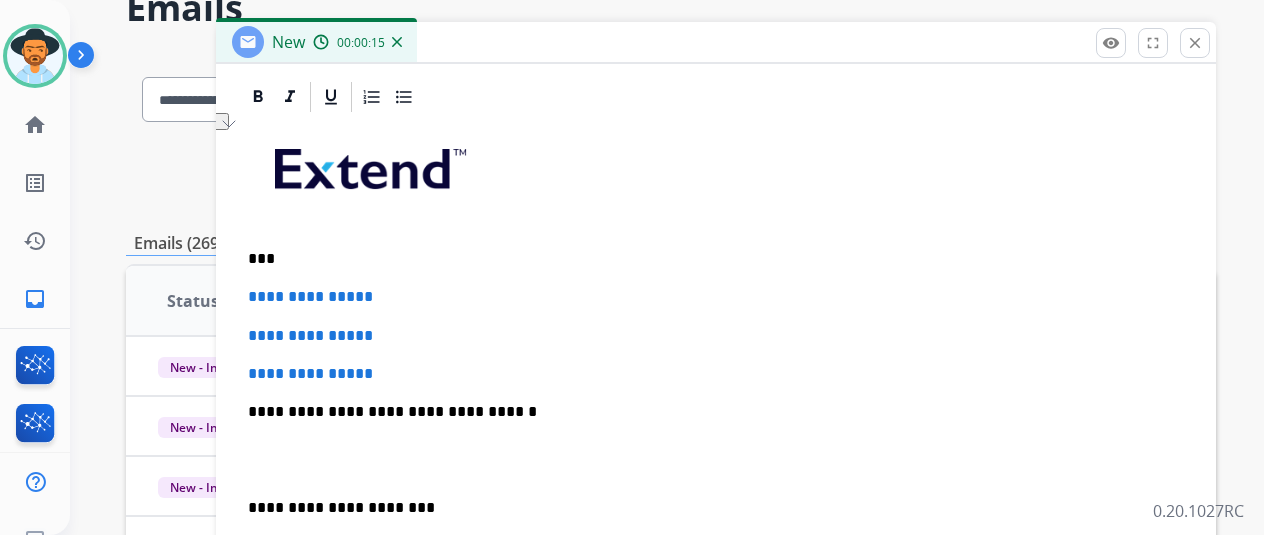 type 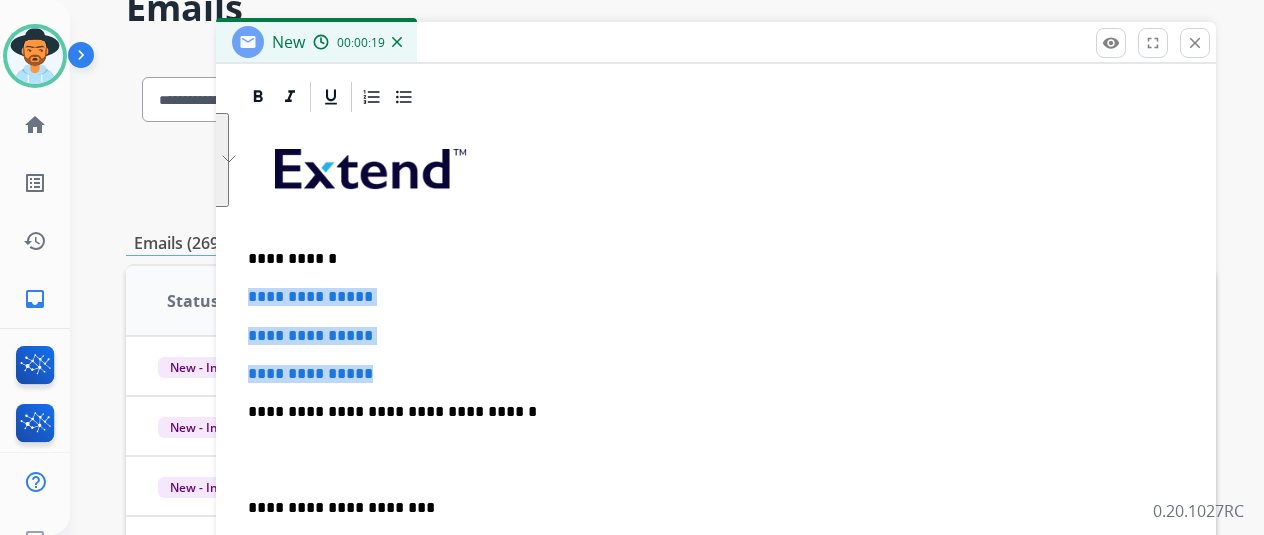 drag, startPoint x: 553, startPoint y: 371, endPoint x: 266, endPoint y: 289, distance: 298.4845 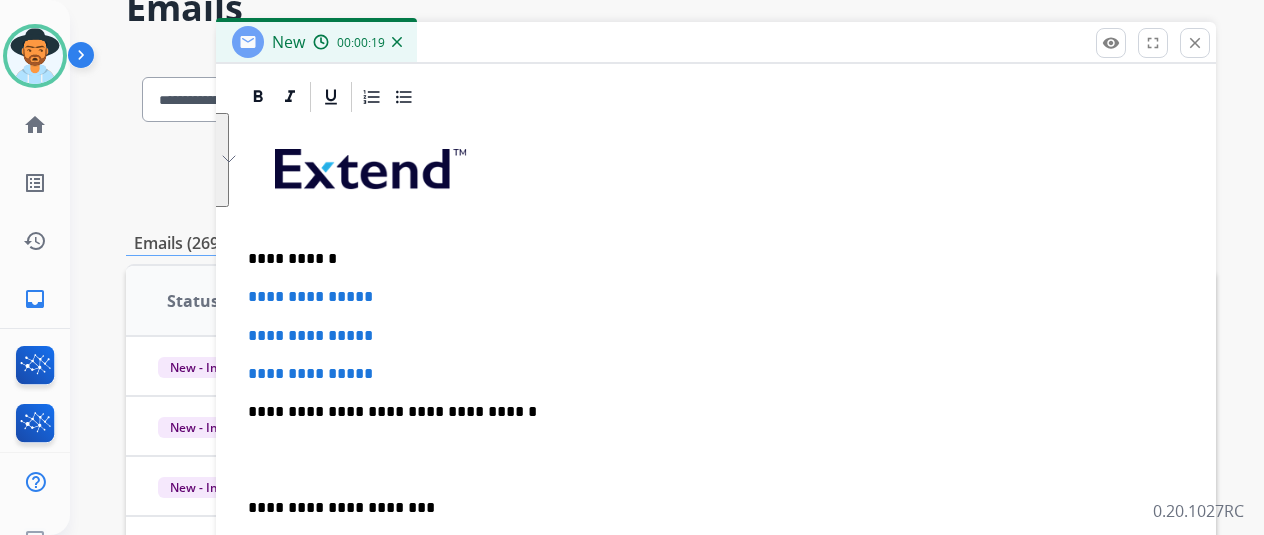 scroll, scrollTop: 383, scrollLeft: 0, axis: vertical 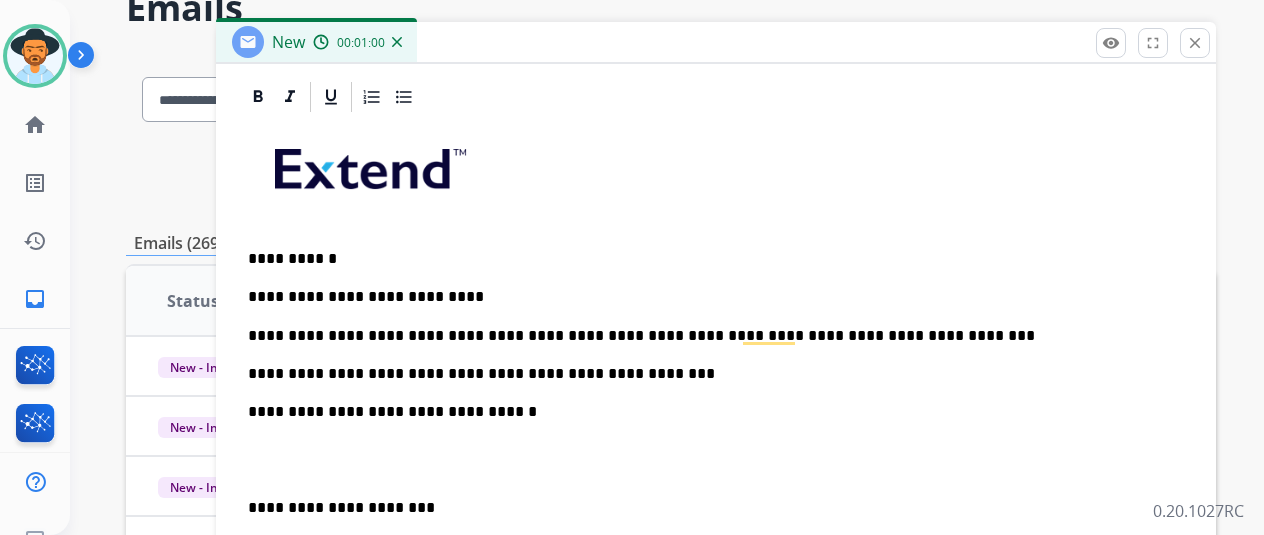 click on "**********" at bounding box center [708, 374] 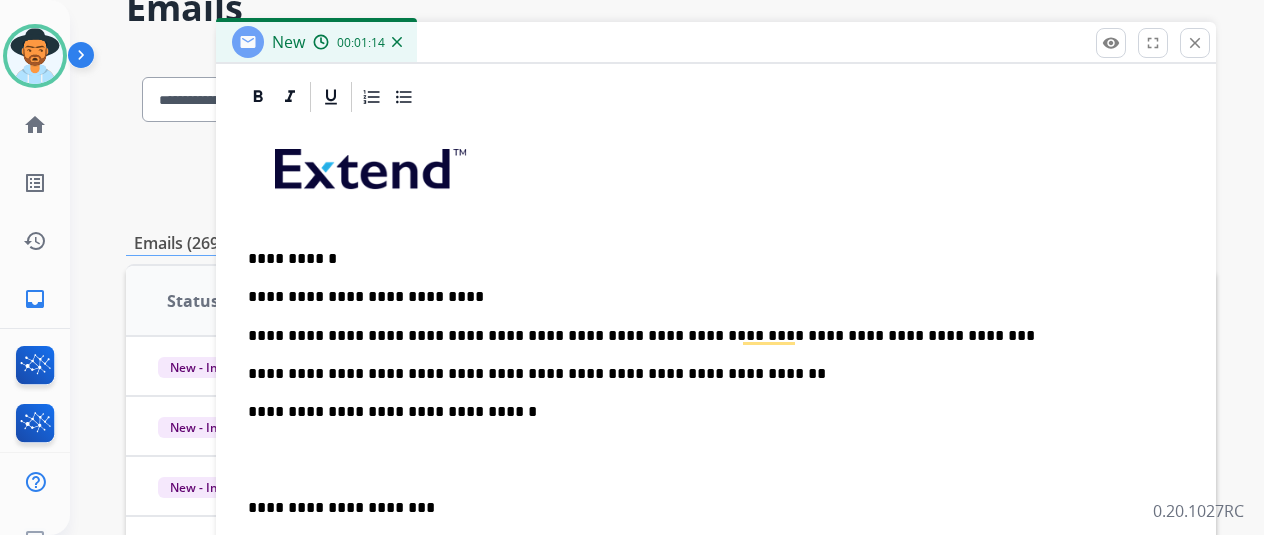 click on "**********" at bounding box center (708, 374) 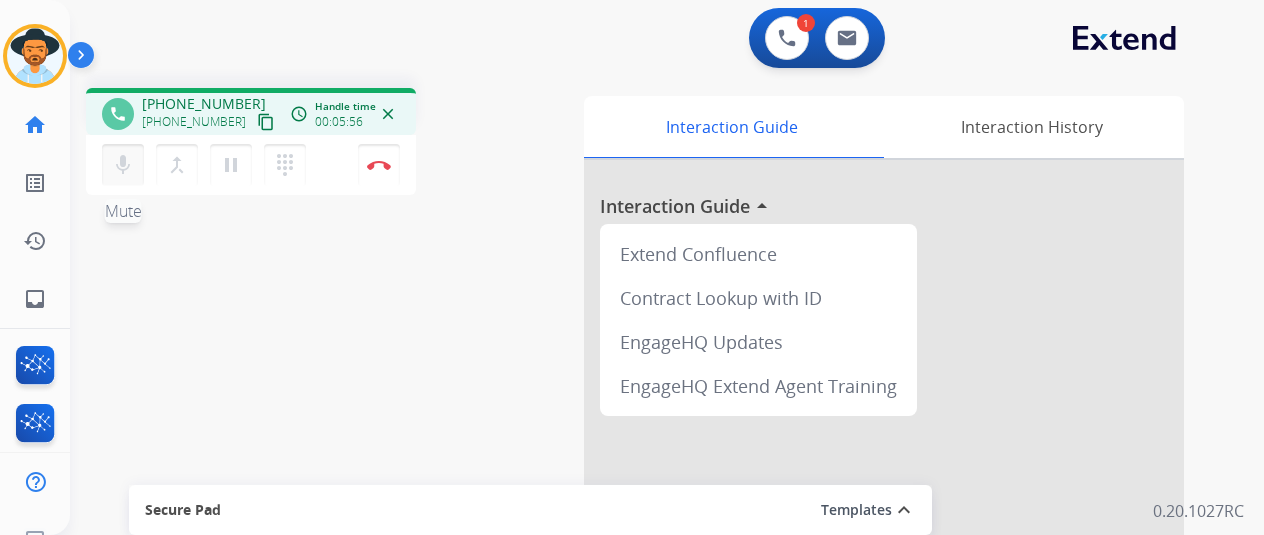 click on "mic Mute" at bounding box center (123, 165) 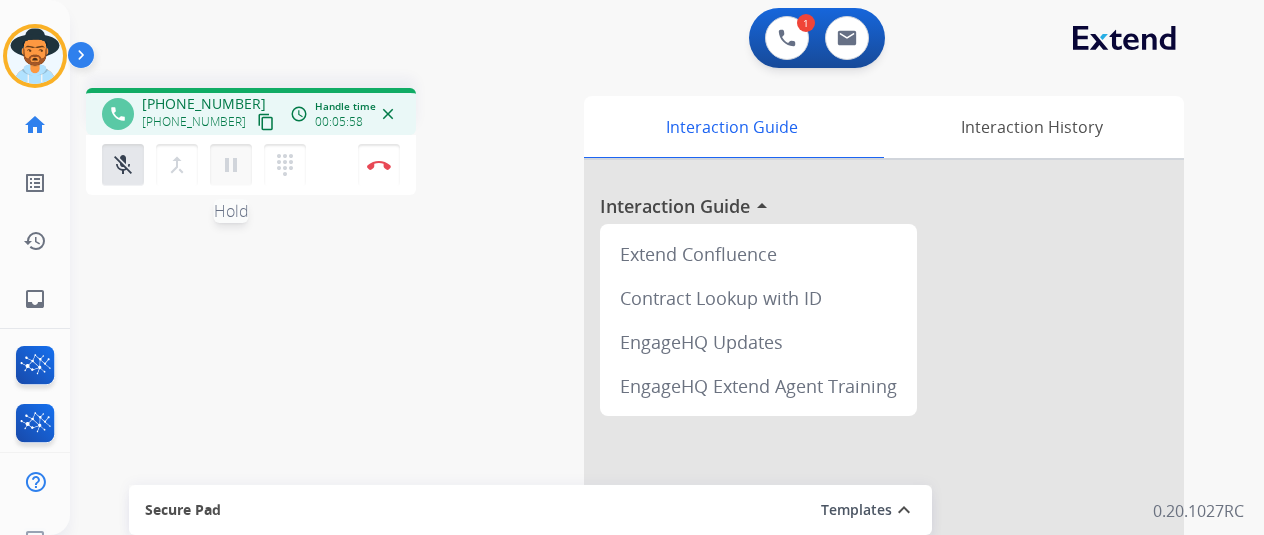 click on "pause" at bounding box center [231, 165] 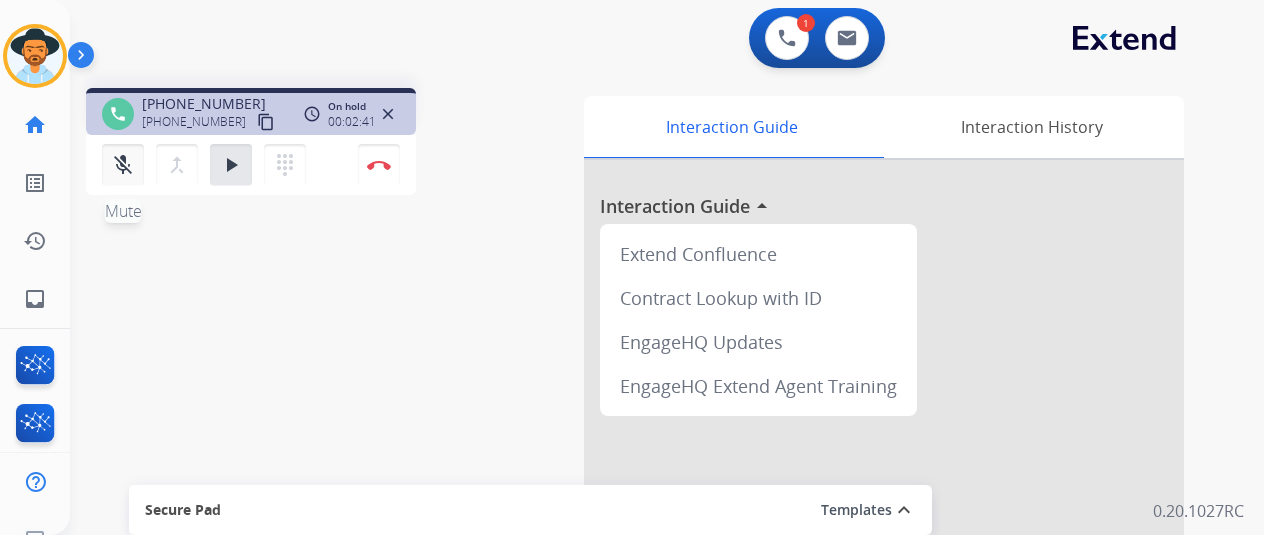 click on "mic_off Mute" at bounding box center (123, 165) 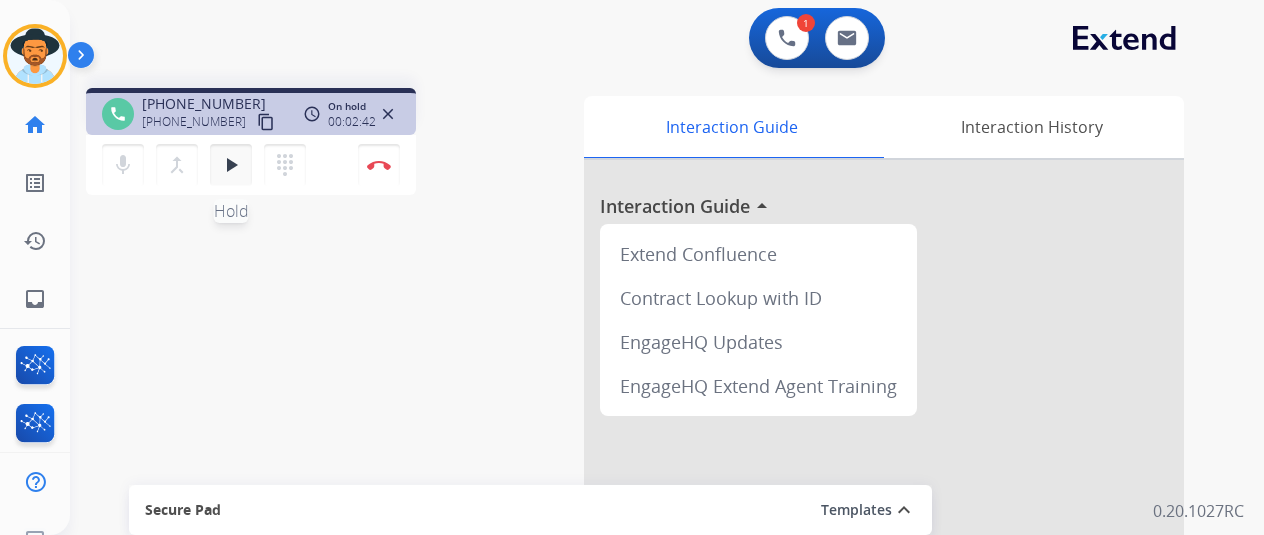 click on "play_arrow" at bounding box center [231, 165] 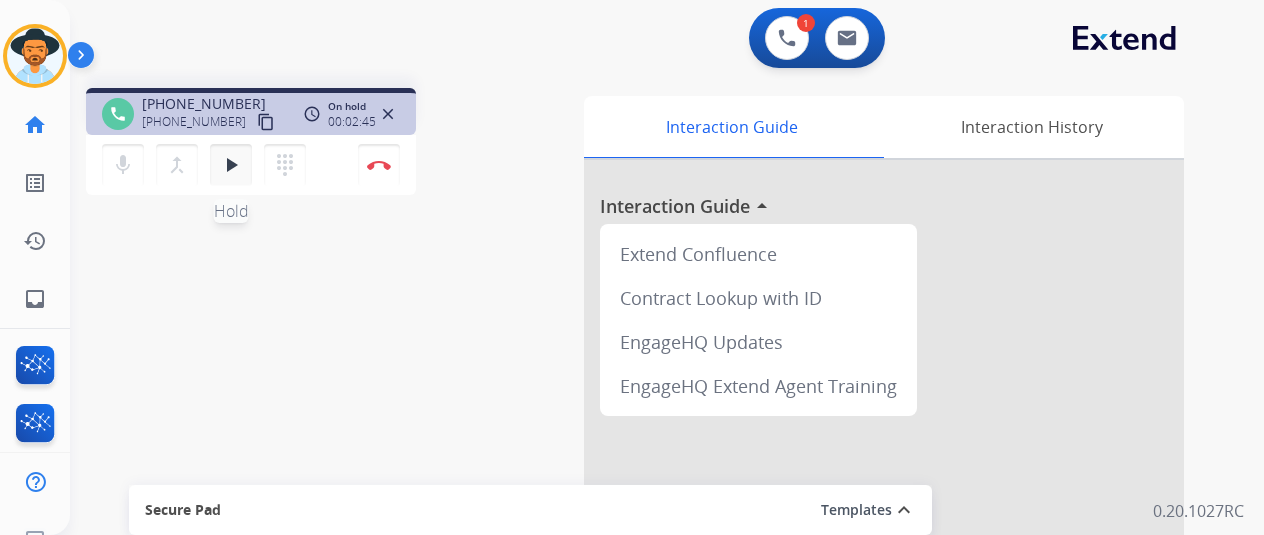 click on "play_arrow" at bounding box center (231, 165) 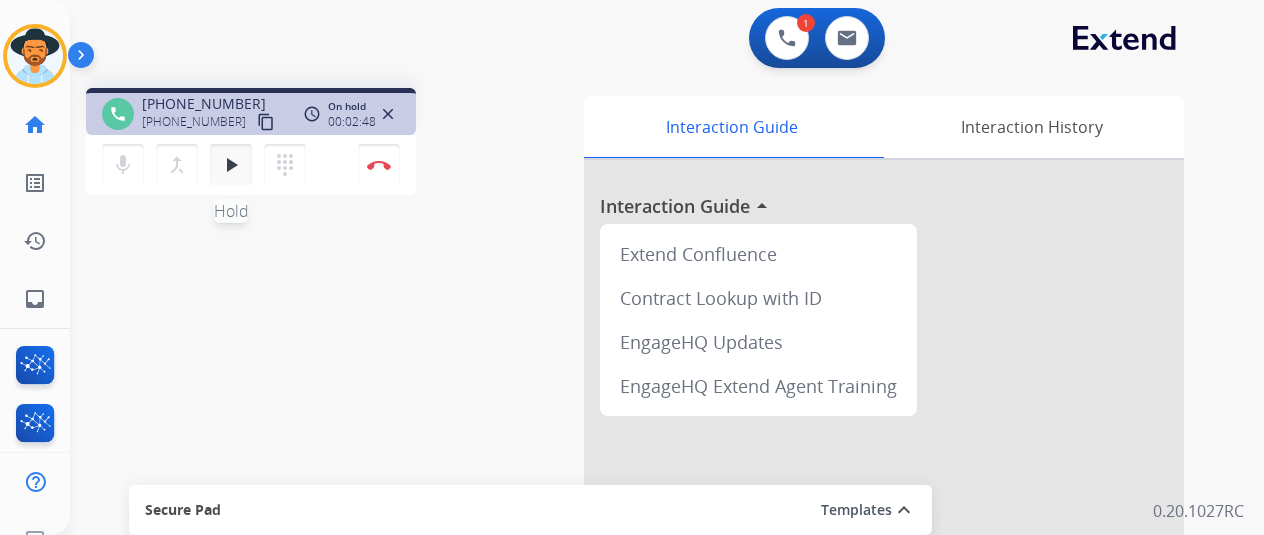 click on "play_arrow" at bounding box center (231, 165) 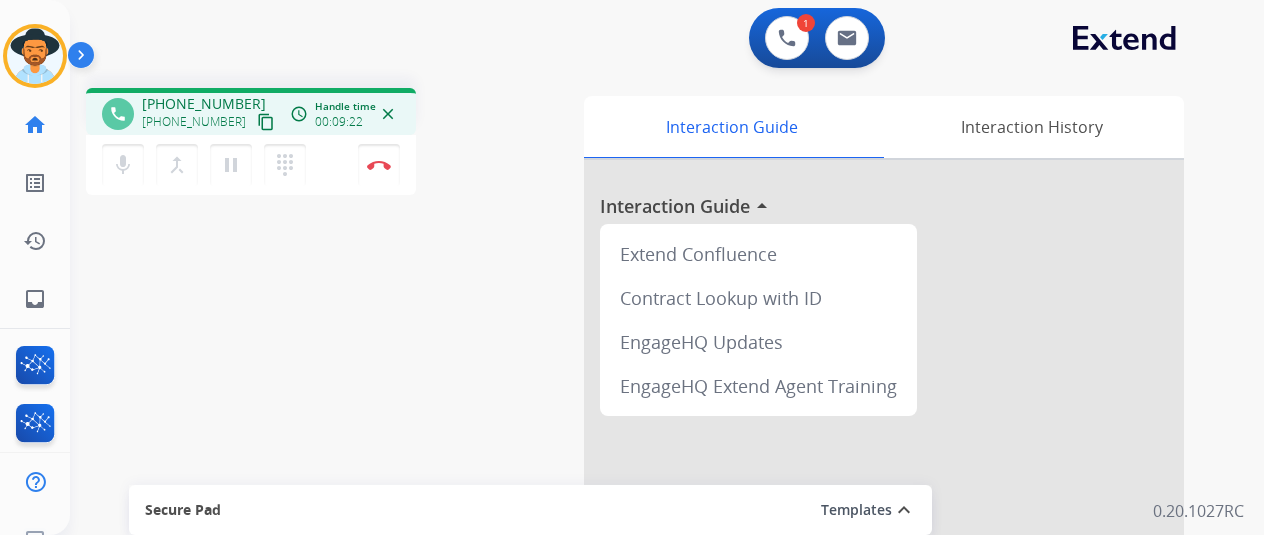 scroll, scrollTop: 0, scrollLeft: 0, axis: both 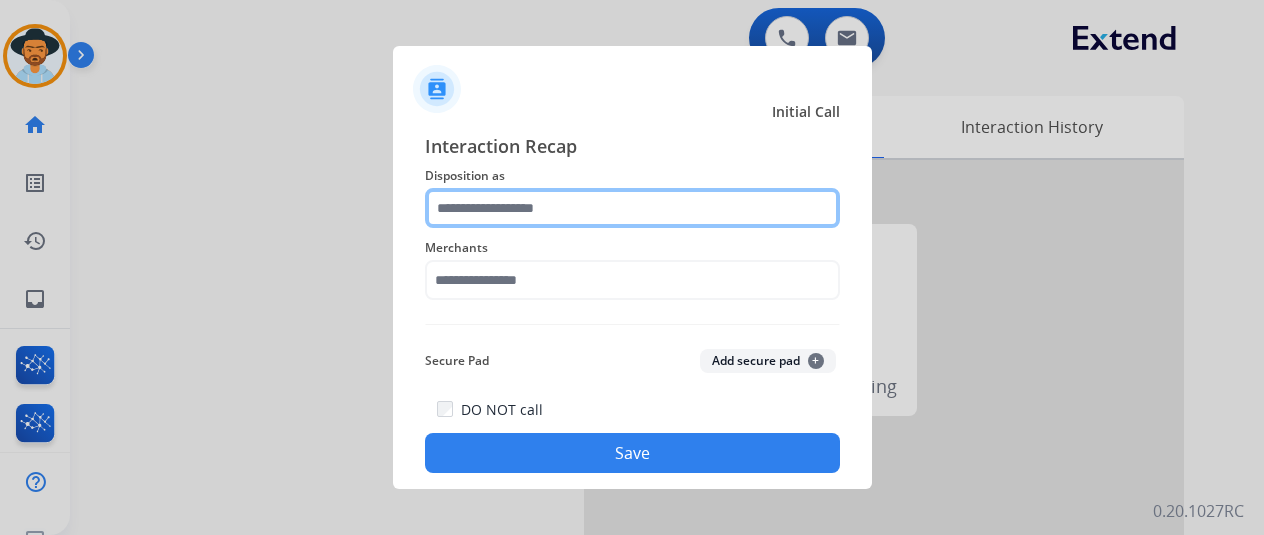 click 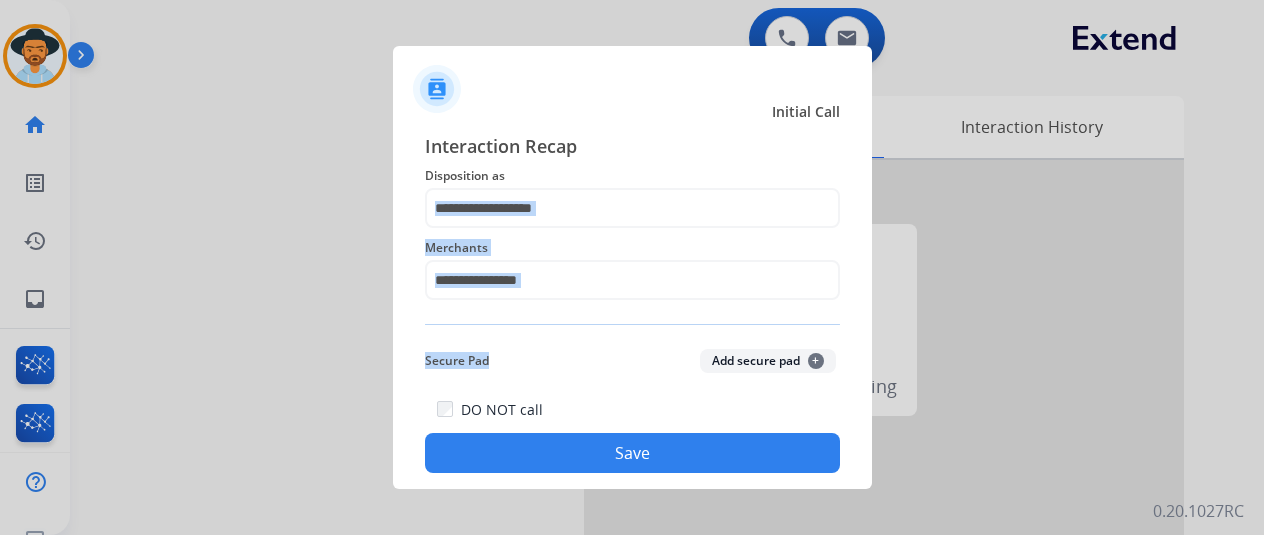 drag, startPoint x: 530, startPoint y: 390, endPoint x: 552, endPoint y: 283, distance: 109.23827 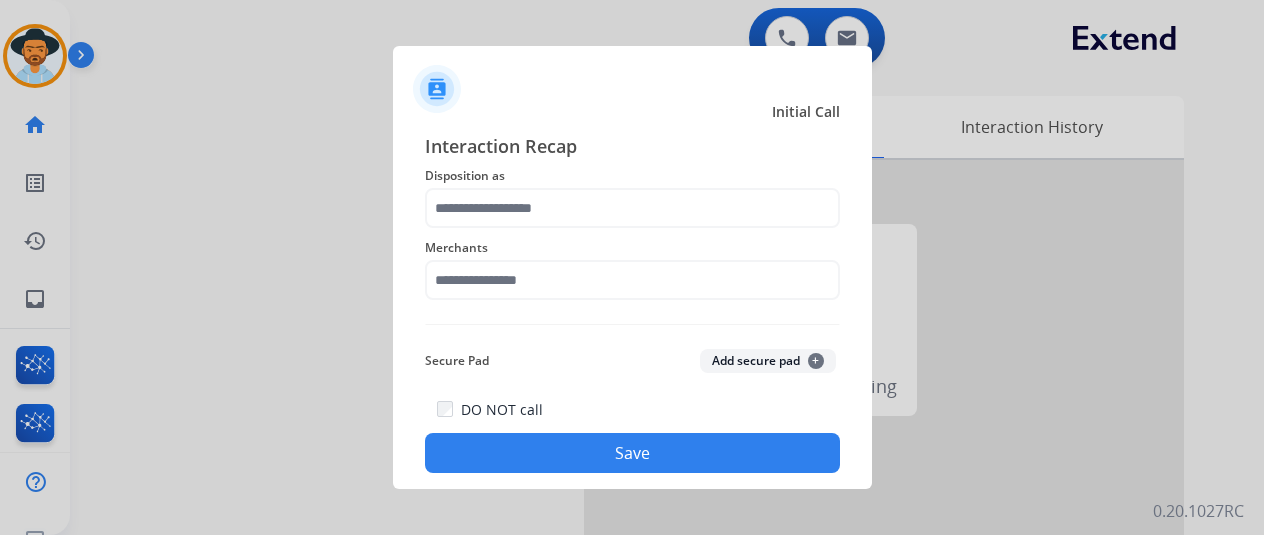 click on "Disposition as" 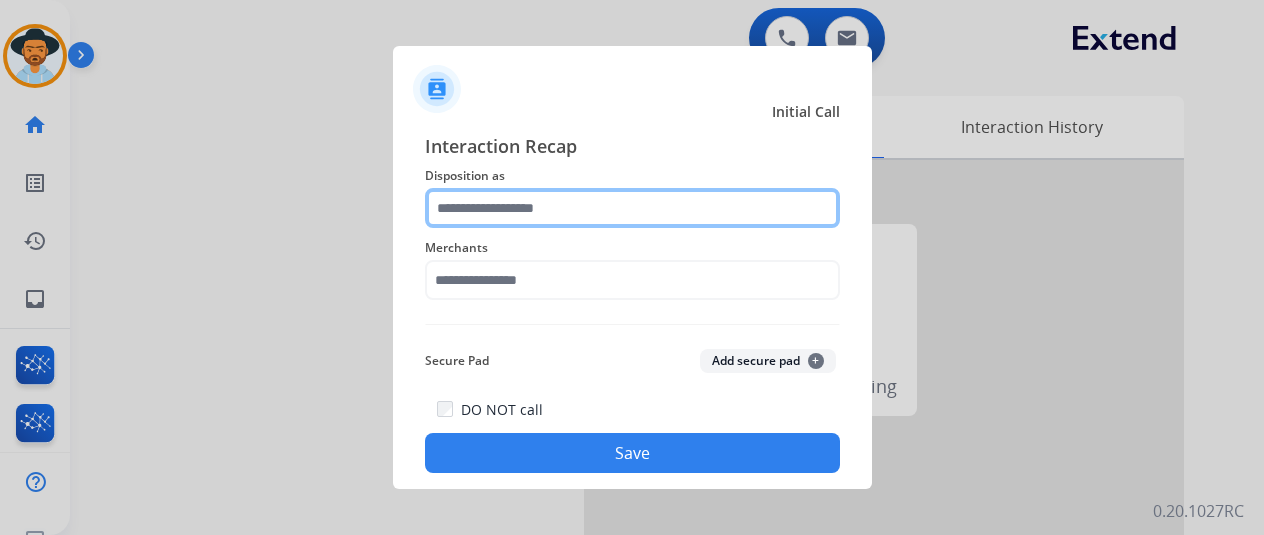 click 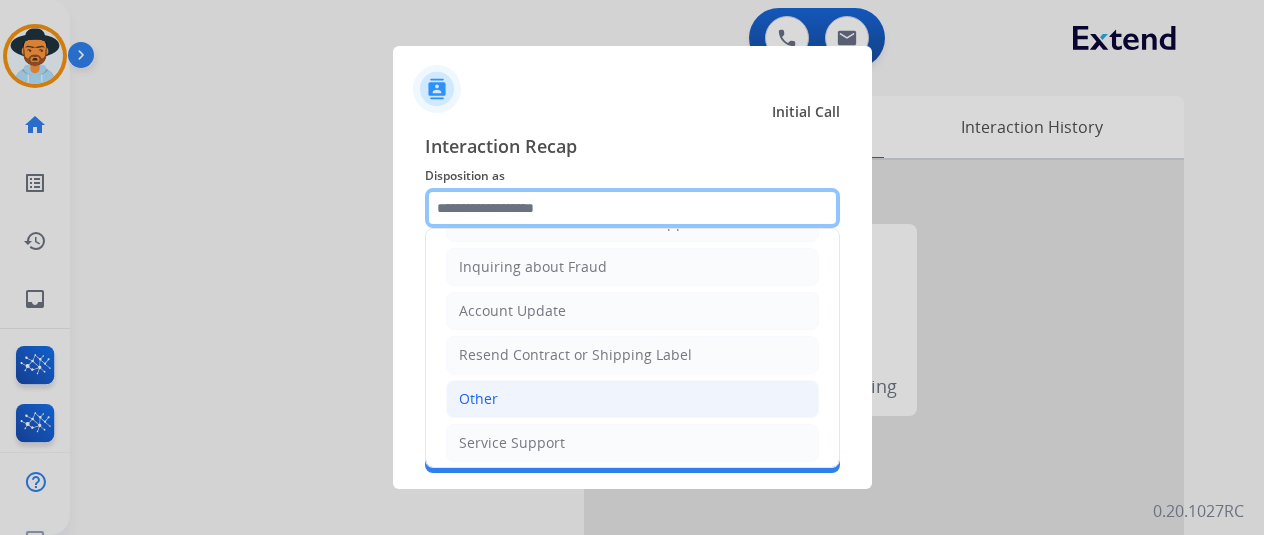 scroll, scrollTop: 0, scrollLeft: 0, axis: both 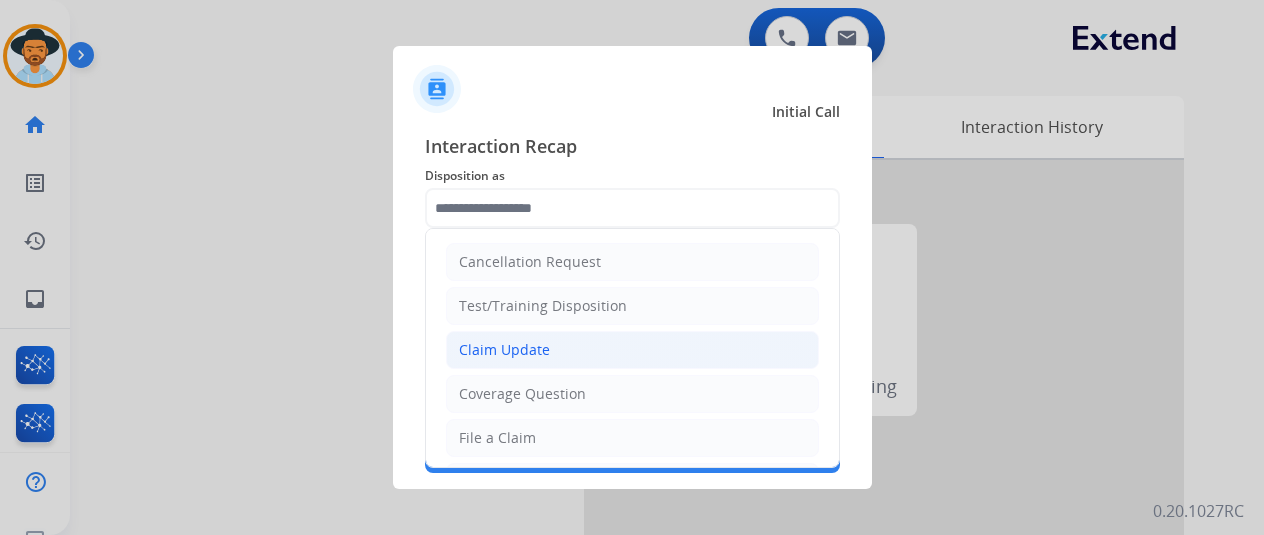 click on "Claim Update" 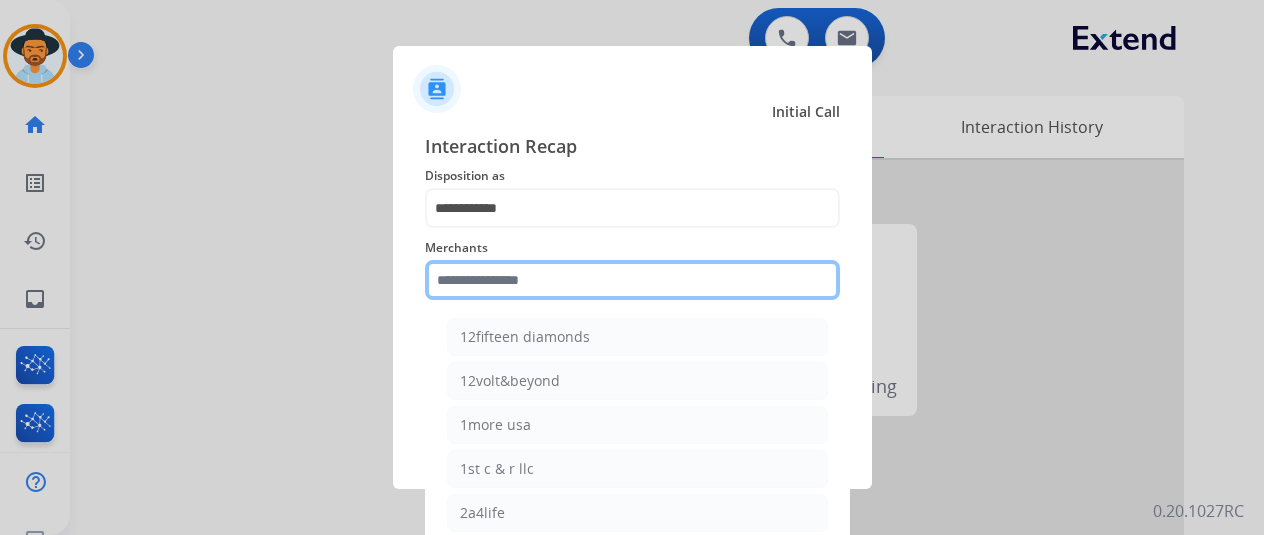 click 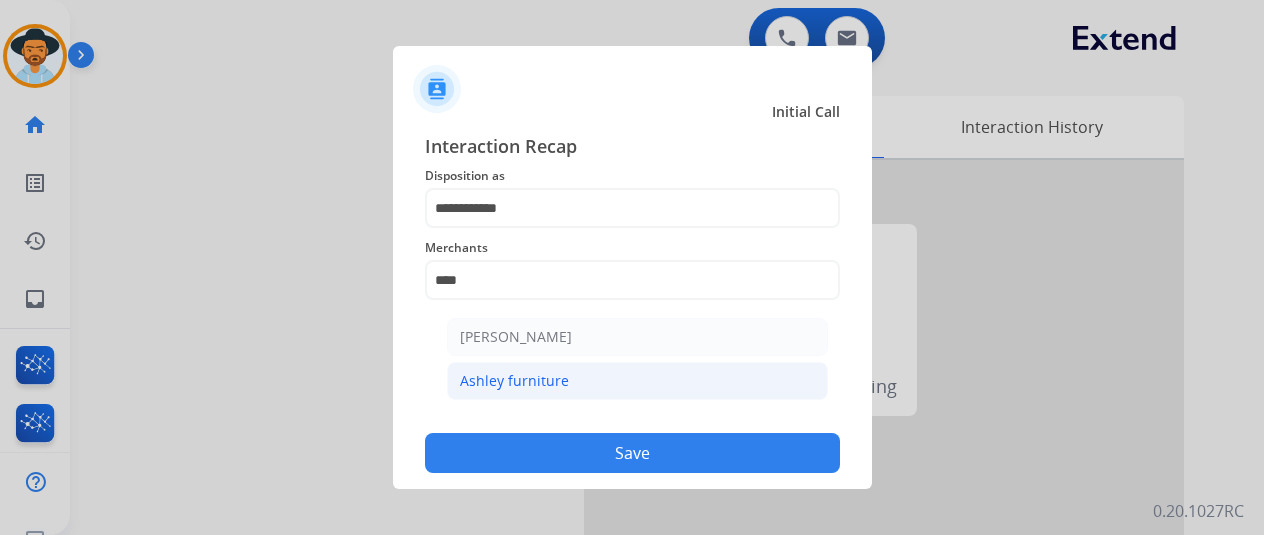 click on "Ashley furniture" 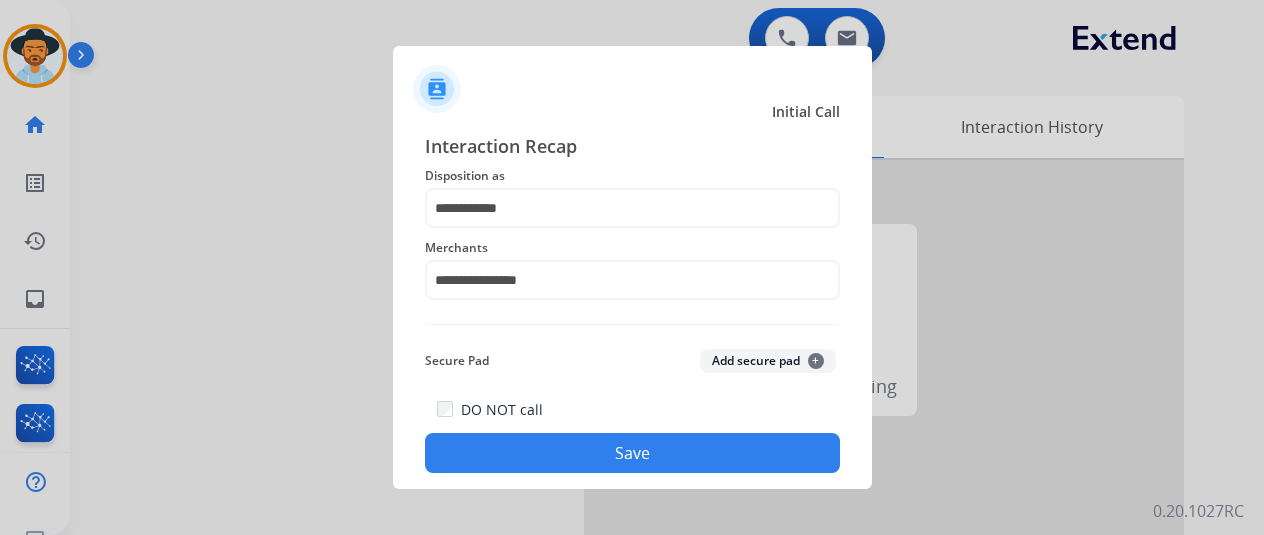 click on "Save" 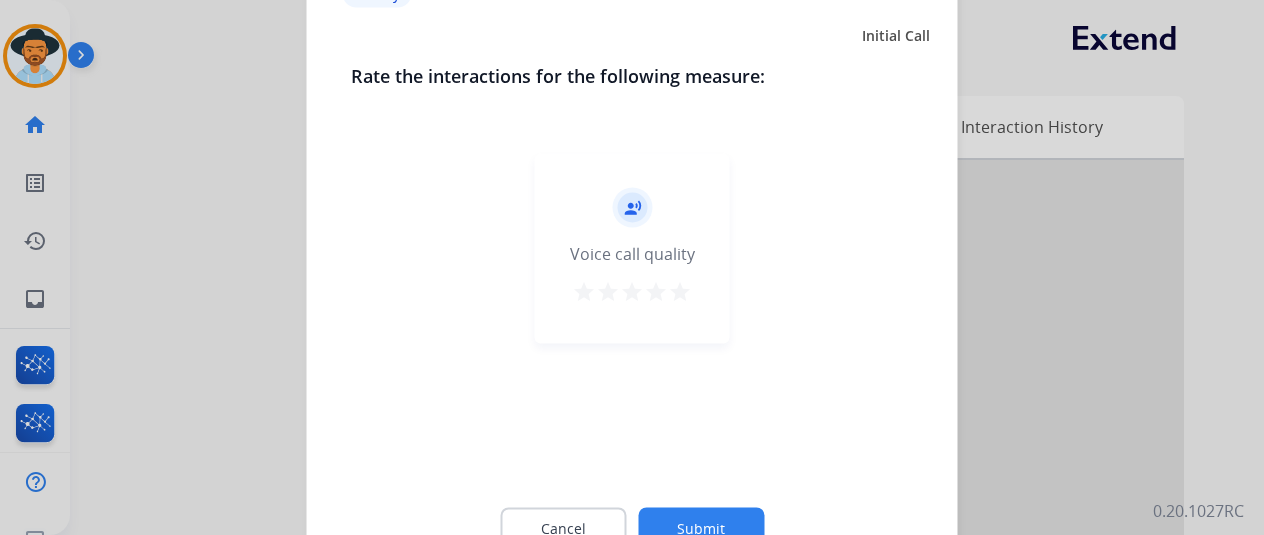 click on "star" at bounding box center [680, 291] 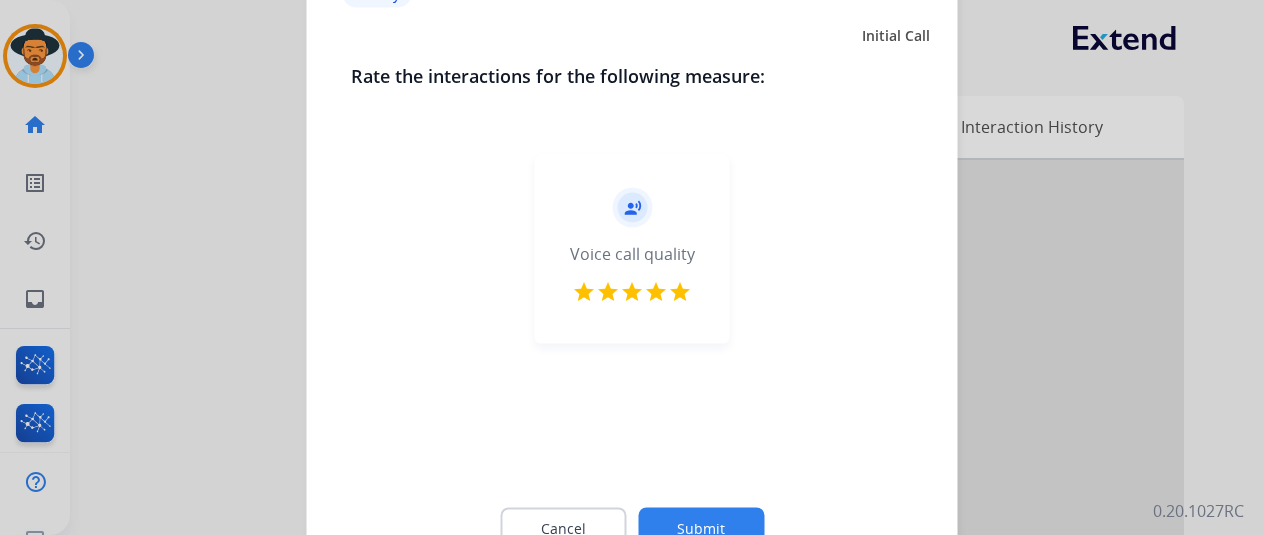 click on "Submit" 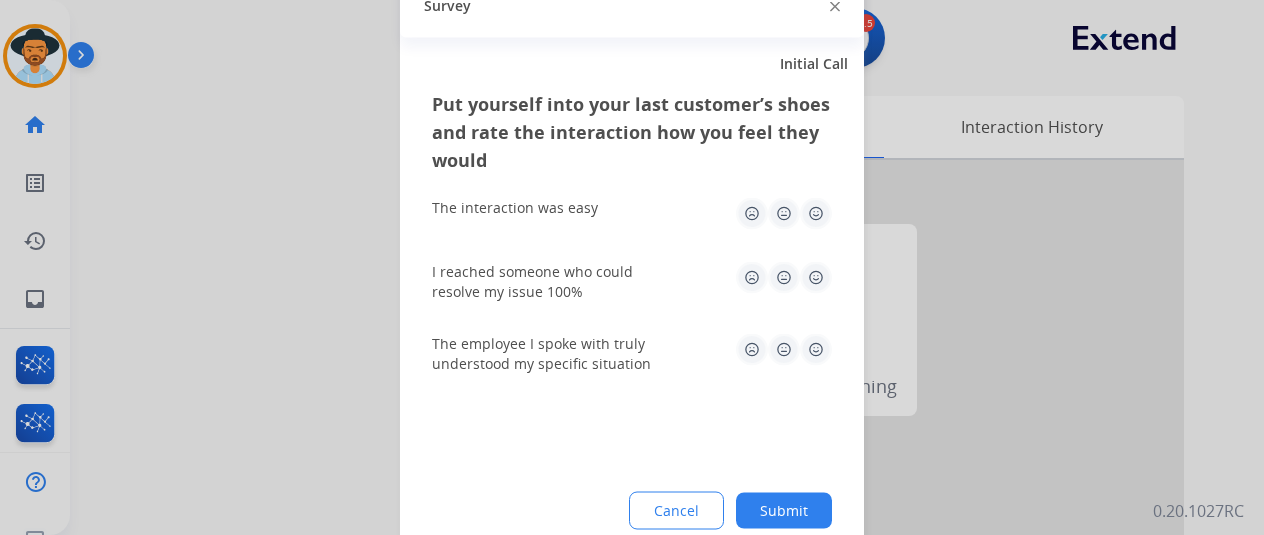 click on "The interaction was easy" 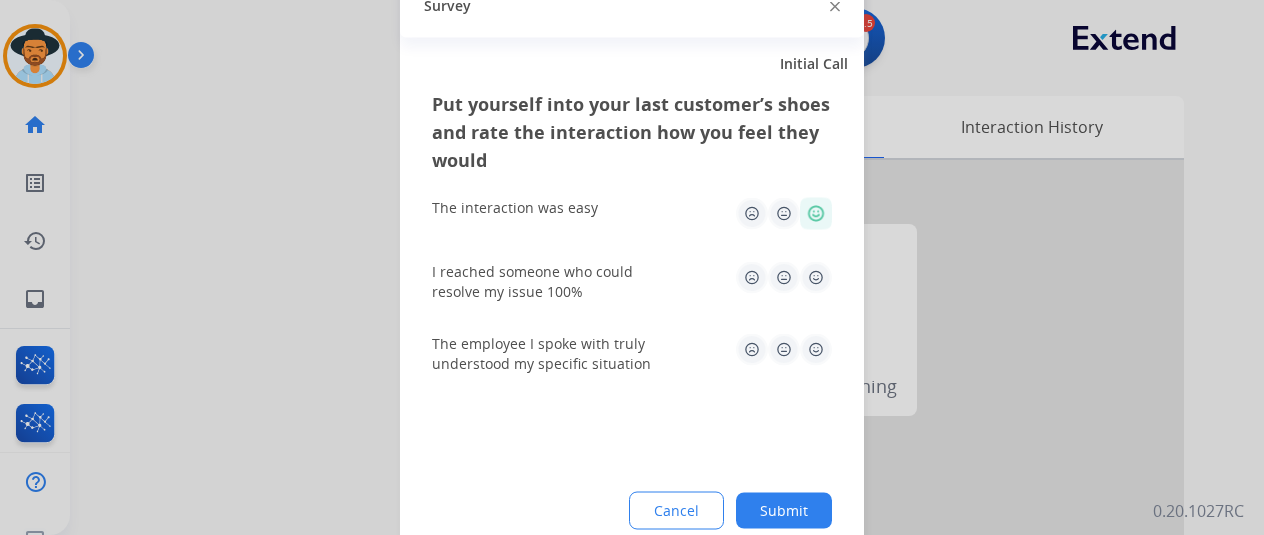 click 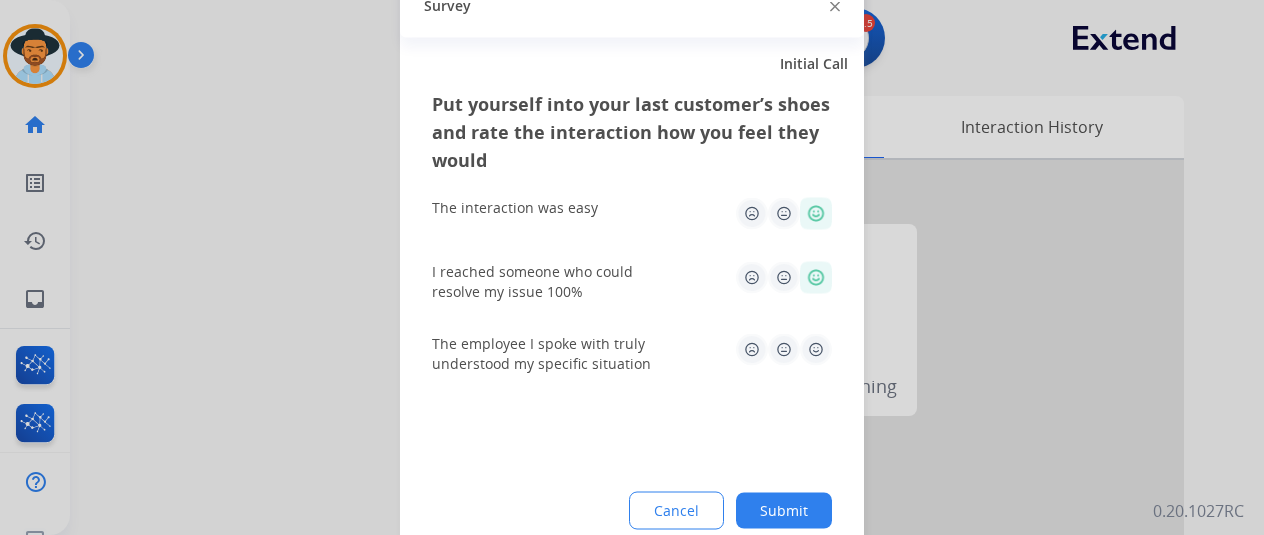 click 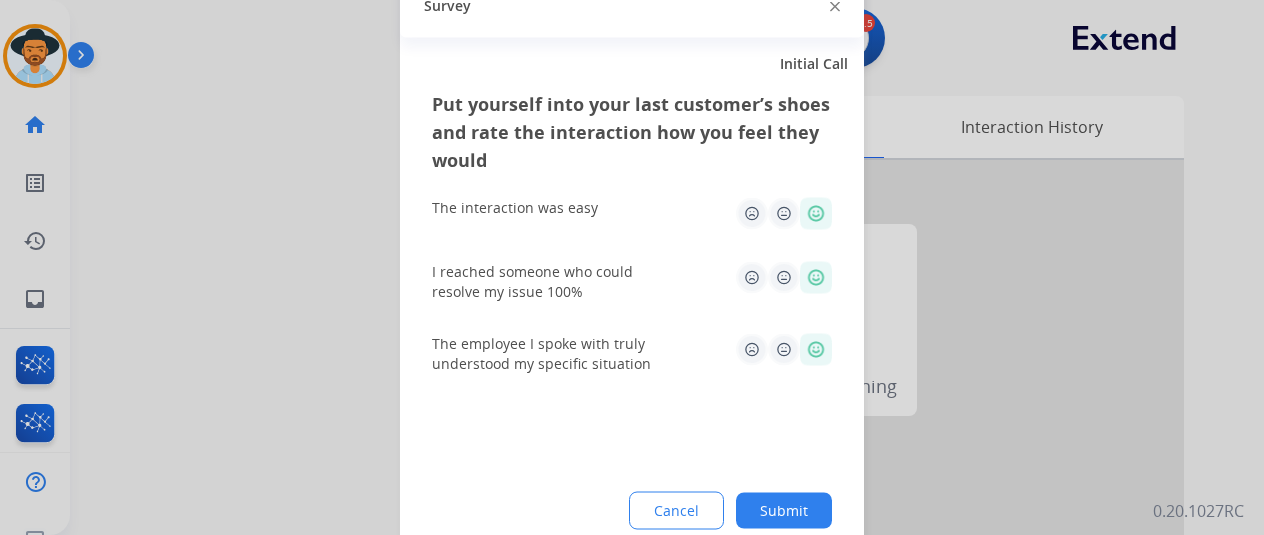 click on "Cancel Submit" 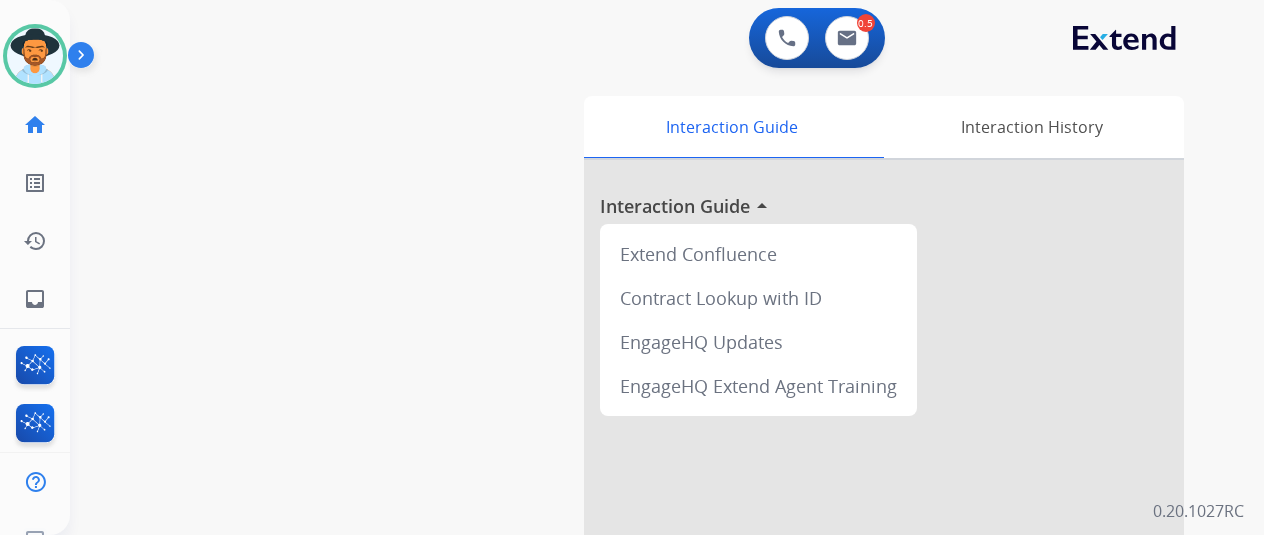drag, startPoint x: 46, startPoint y: 287, endPoint x: 369, endPoint y: 221, distance: 329.67407 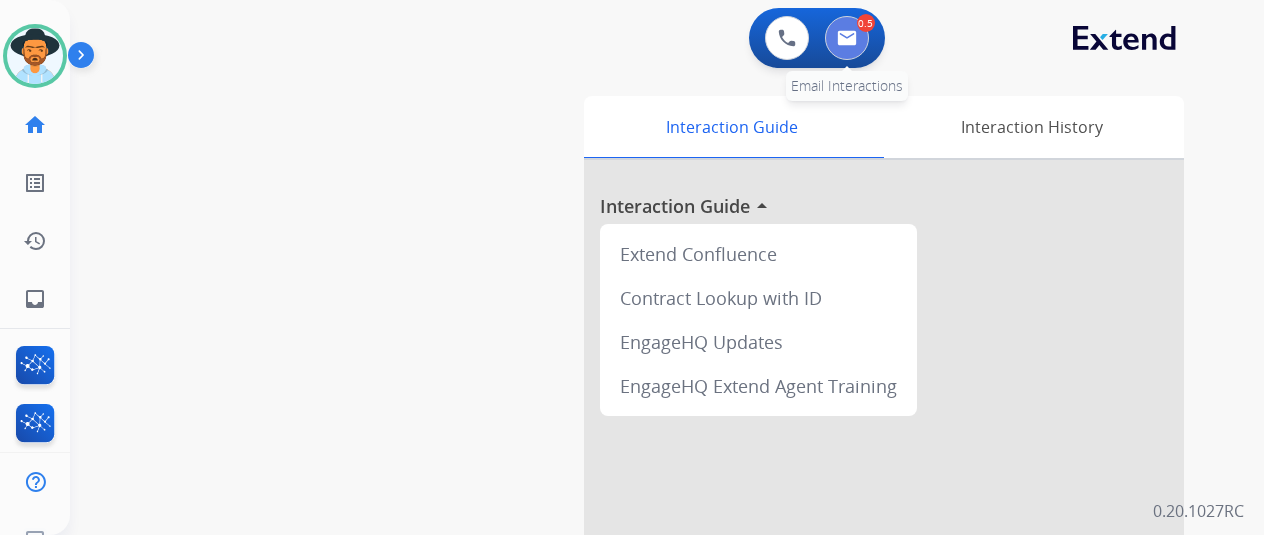 click at bounding box center (847, 38) 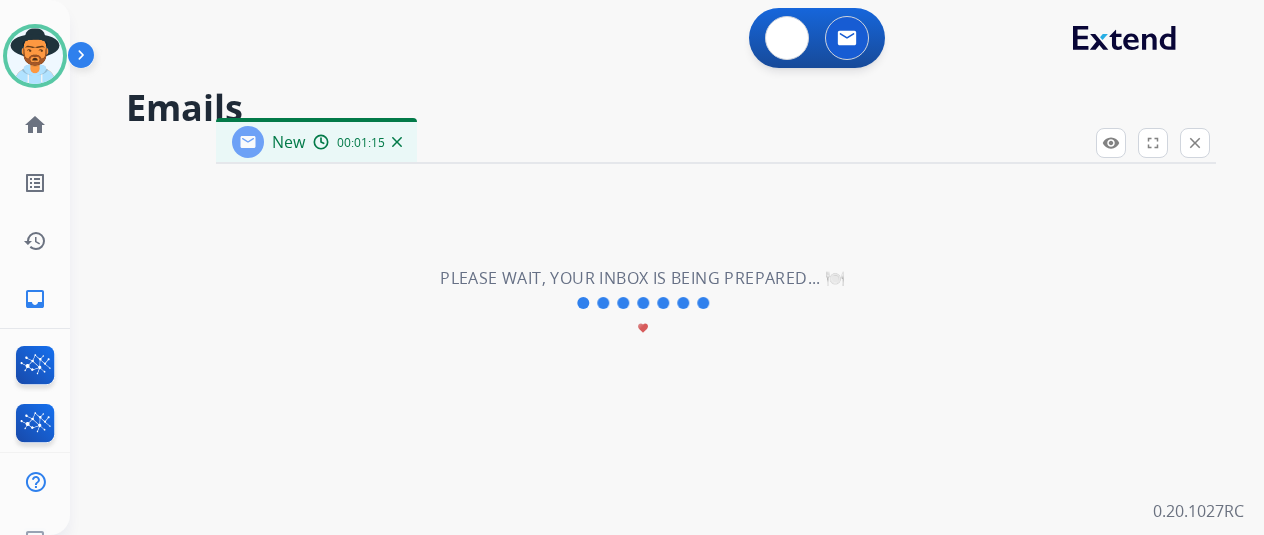 select on "**********" 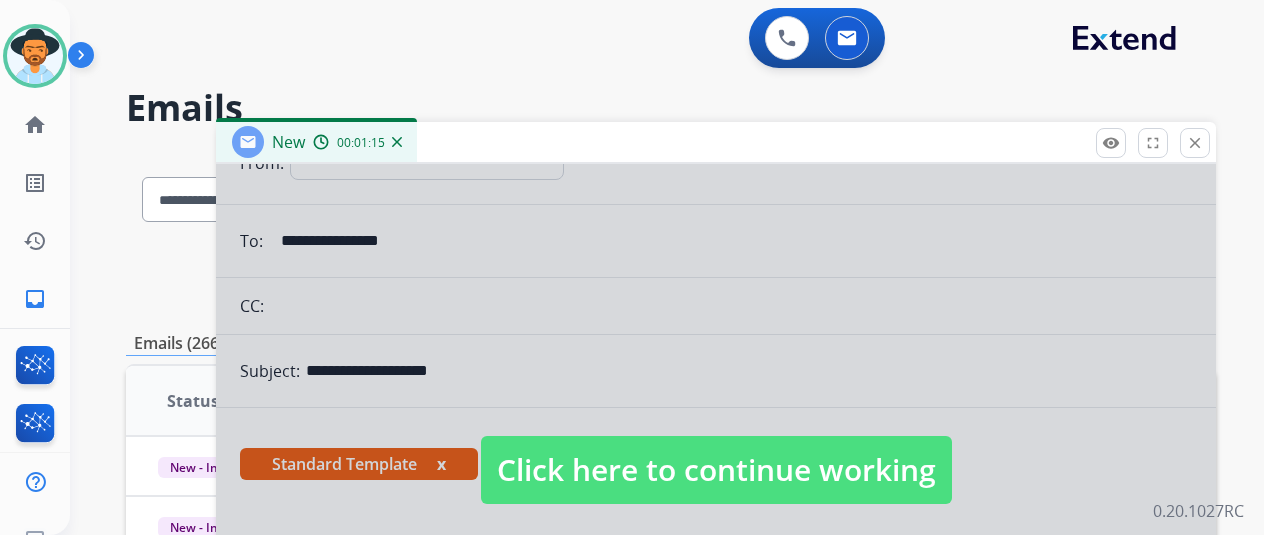 scroll, scrollTop: 300, scrollLeft: 0, axis: vertical 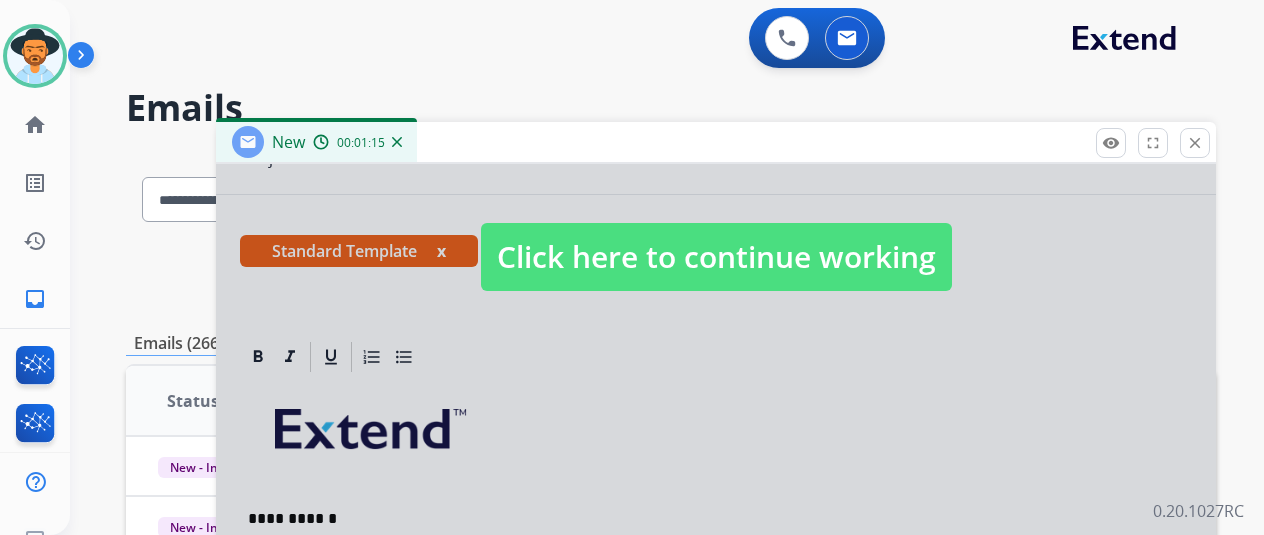 click on "Click here to continue working" at bounding box center [716, 257] 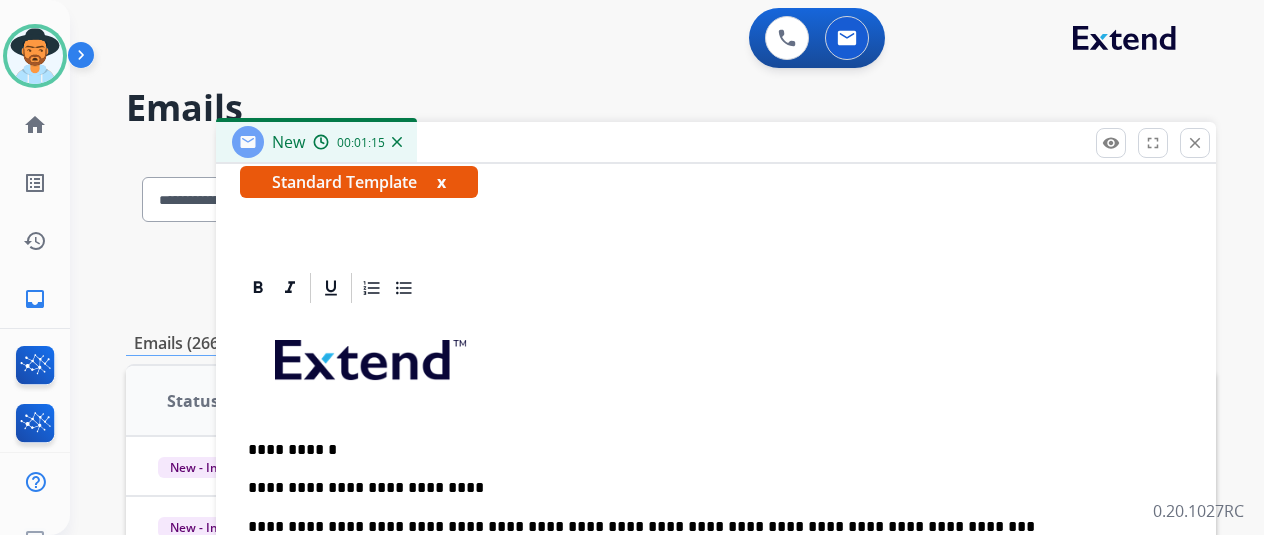 scroll, scrollTop: 400, scrollLeft: 0, axis: vertical 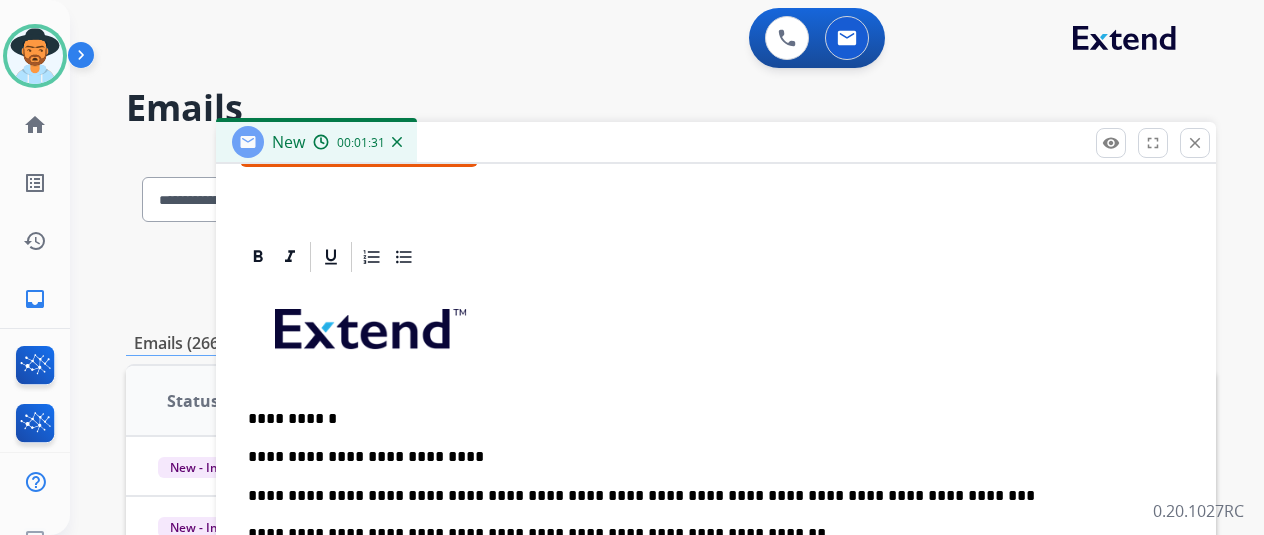 click at bounding box center (716, 336) 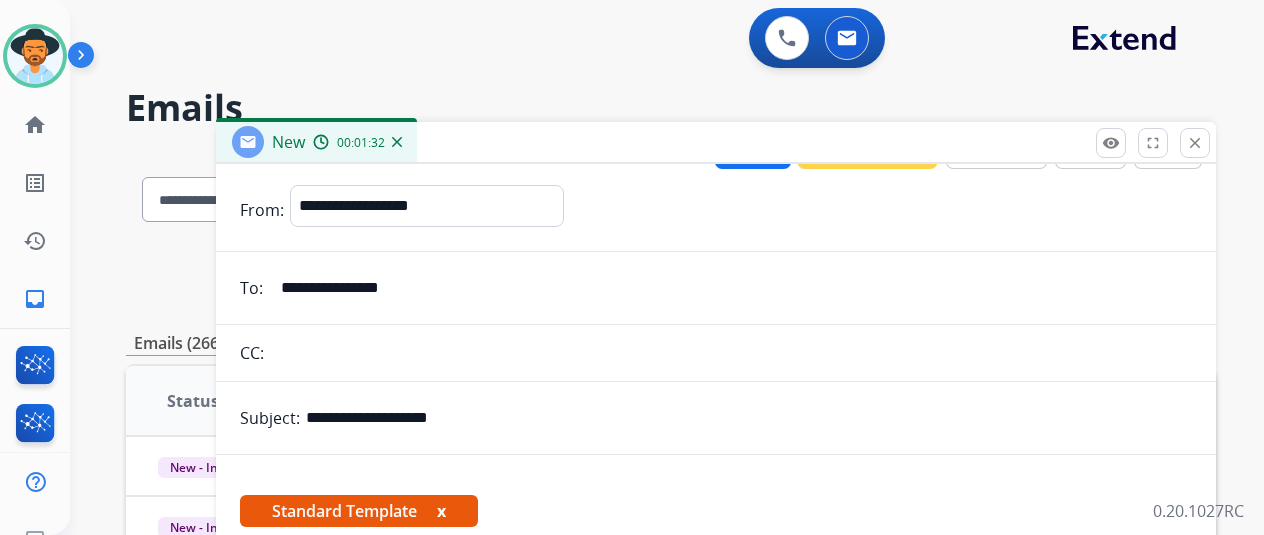 scroll, scrollTop: 0, scrollLeft: 0, axis: both 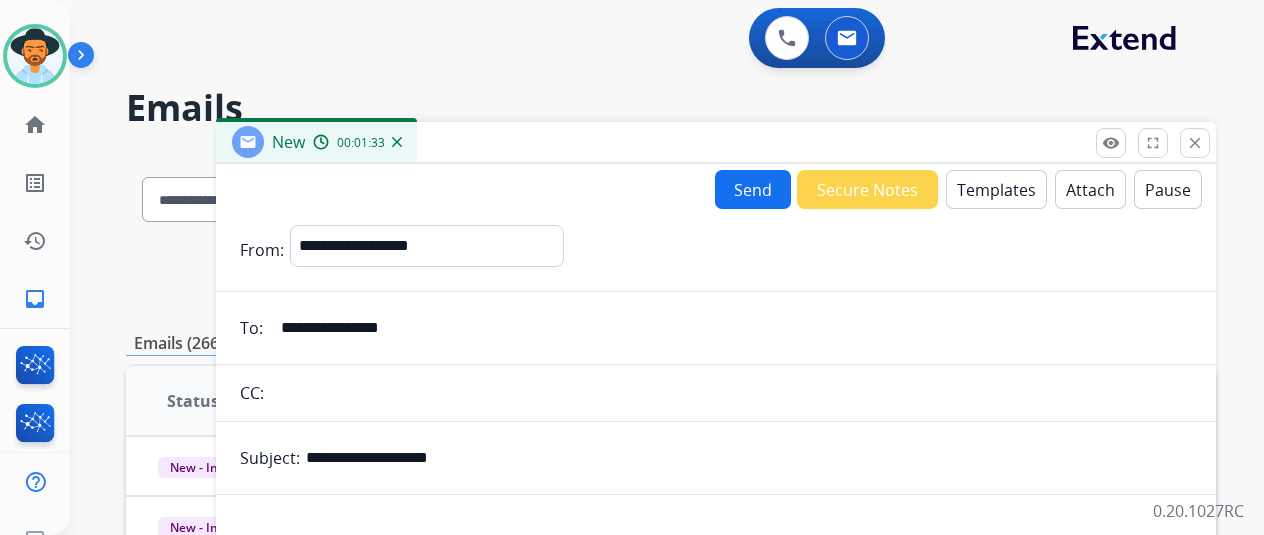click on "Attach" at bounding box center (1090, 189) 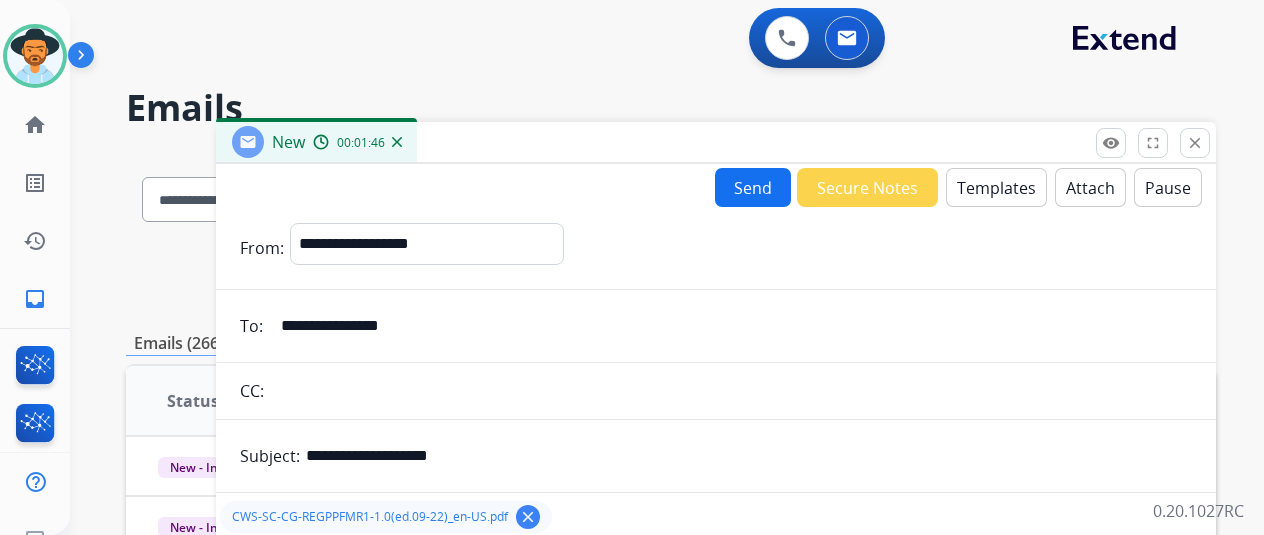 scroll, scrollTop: 0, scrollLeft: 0, axis: both 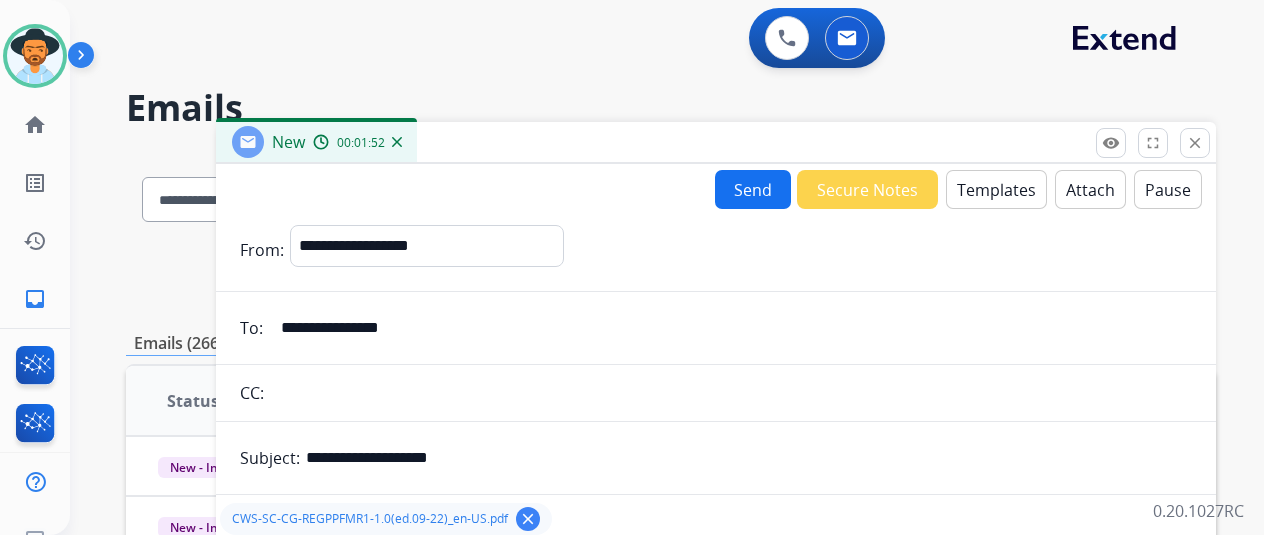 click on "Templates" at bounding box center [996, 189] 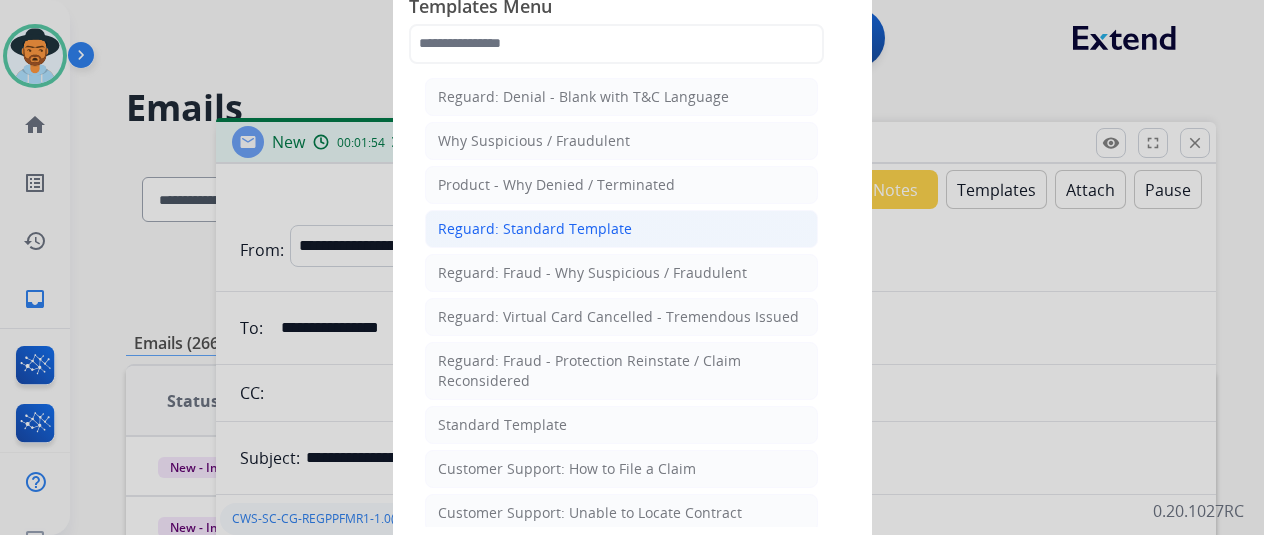 click on "Reguard: Standard Template" 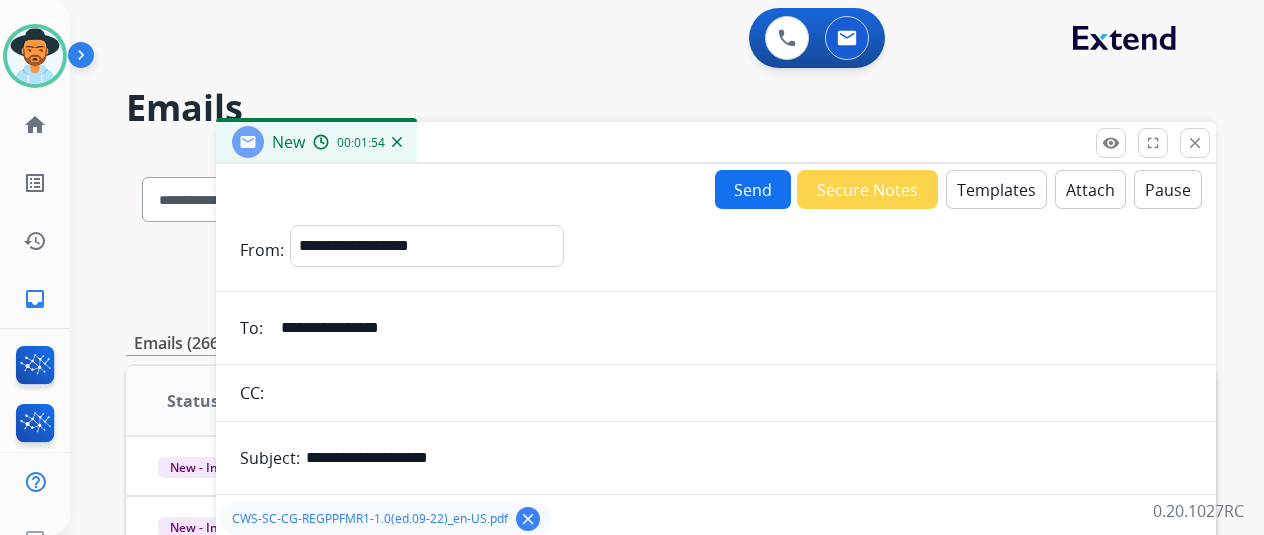 scroll, scrollTop: 216, scrollLeft: 0, axis: vertical 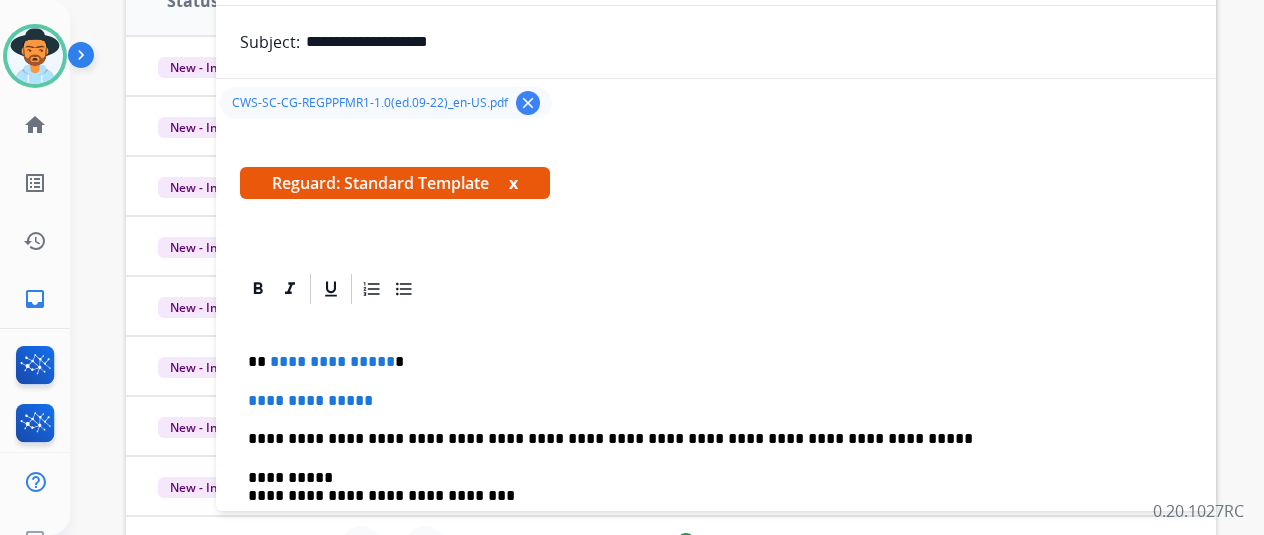 click on "**********" at bounding box center (708, 362) 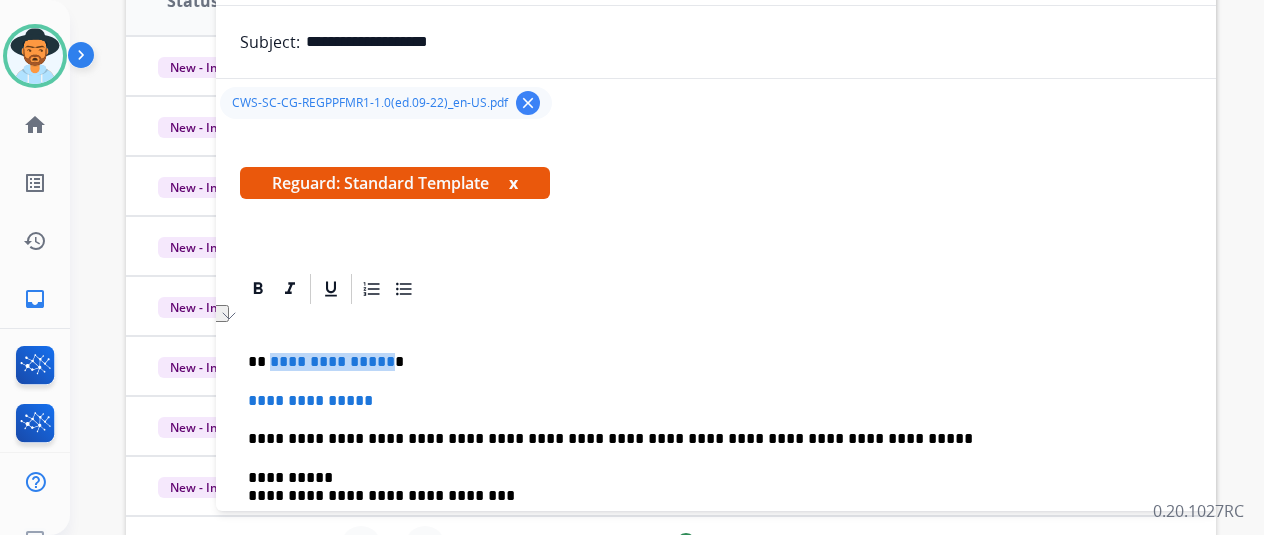 drag, startPoint x: 396, startPoint y: 357, endPoint x: 284, endPoint y: 366, distance: 112.36102 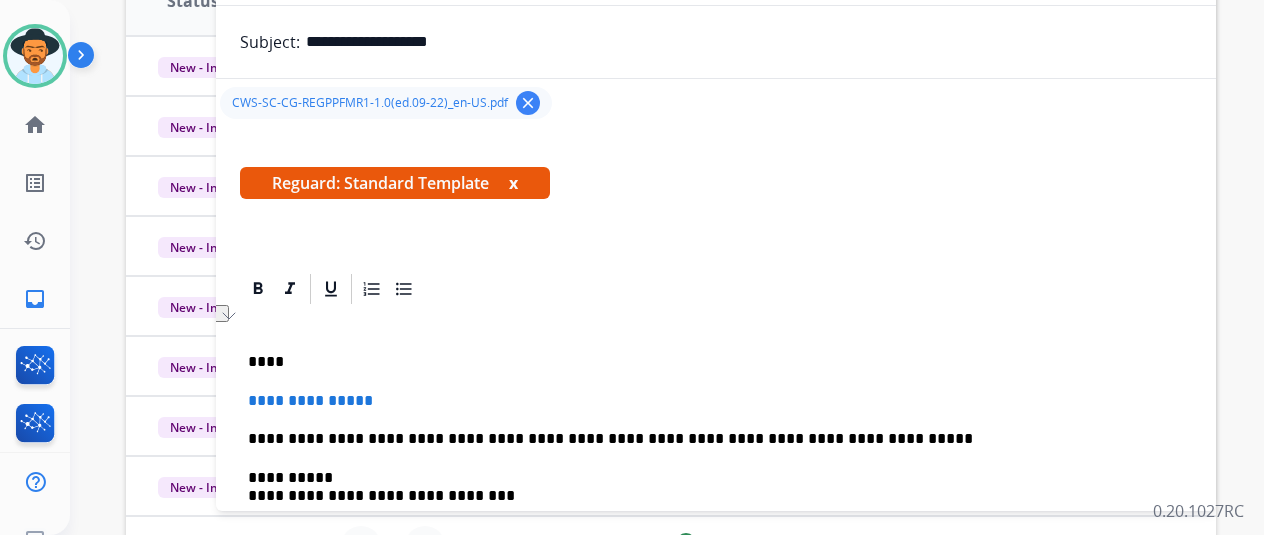 type 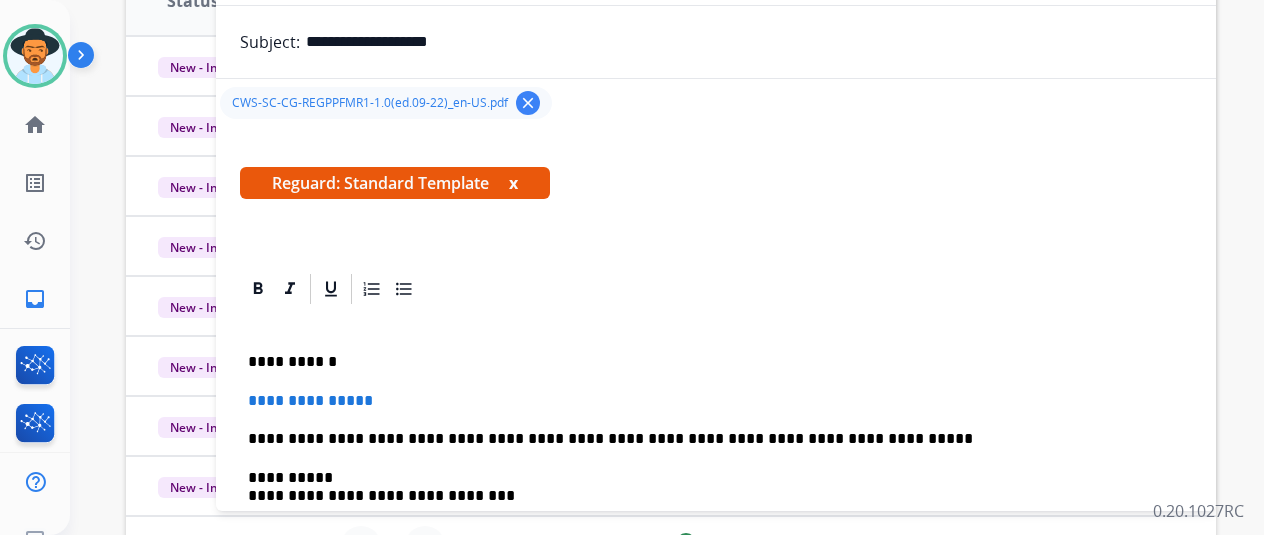 click on "**********" at bounding box center [716, 504] 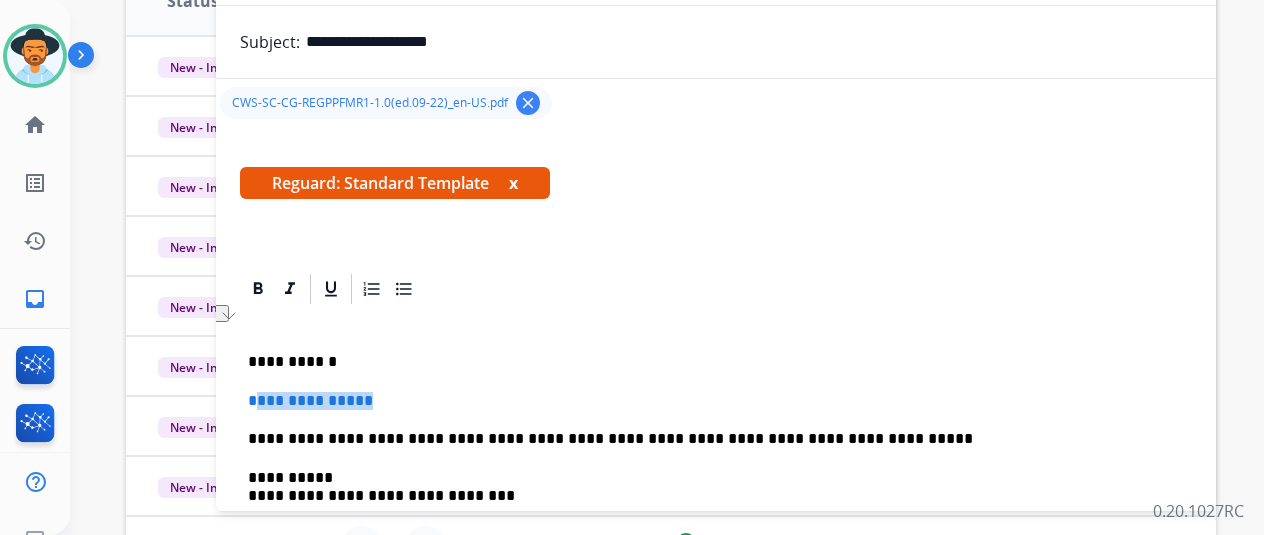 drag, startPoint x: 432, startPoint y: 394, endPoint x: 271, endPoint y: 393, distance: 161.00311 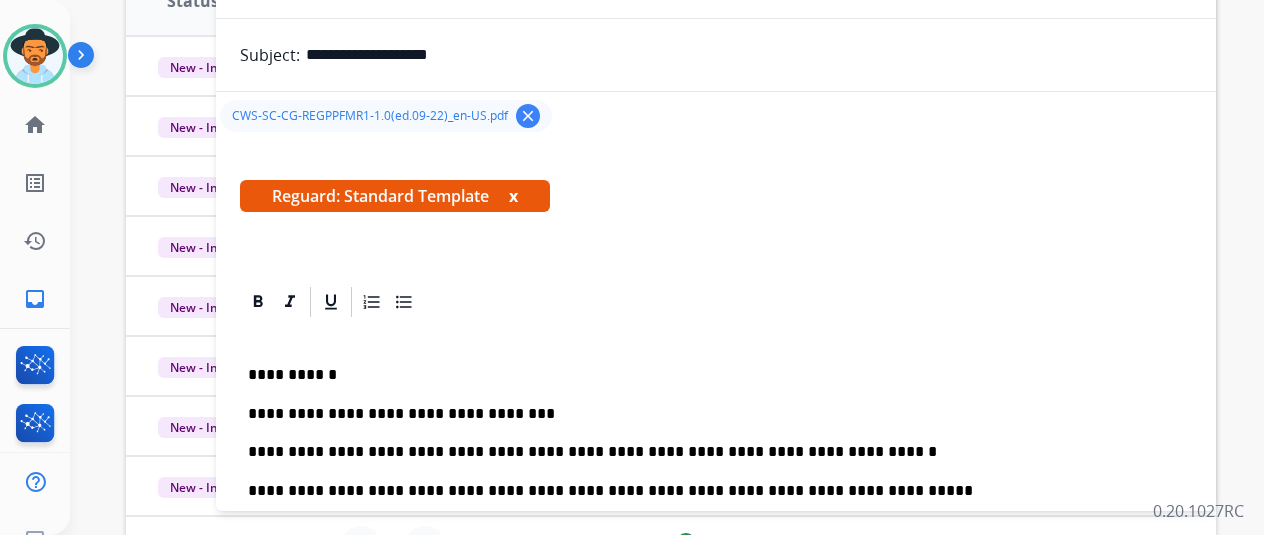 scroll, scrollTop: 0, scrollLeft: 0, axis: both 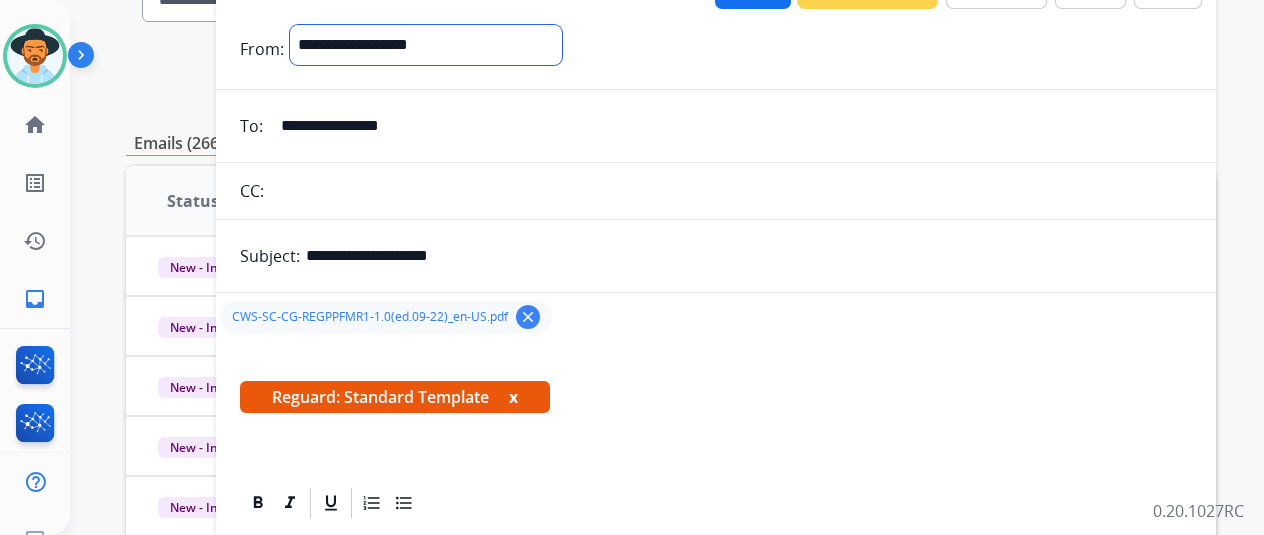 click on "**********" at bounding box center [426, 45] 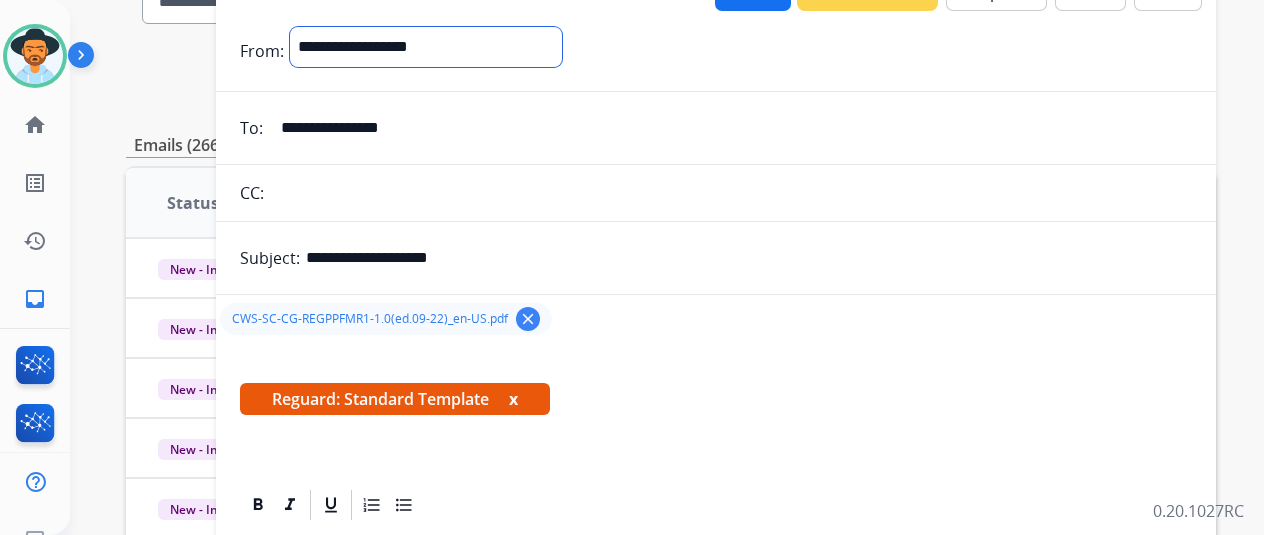 select on "**********" 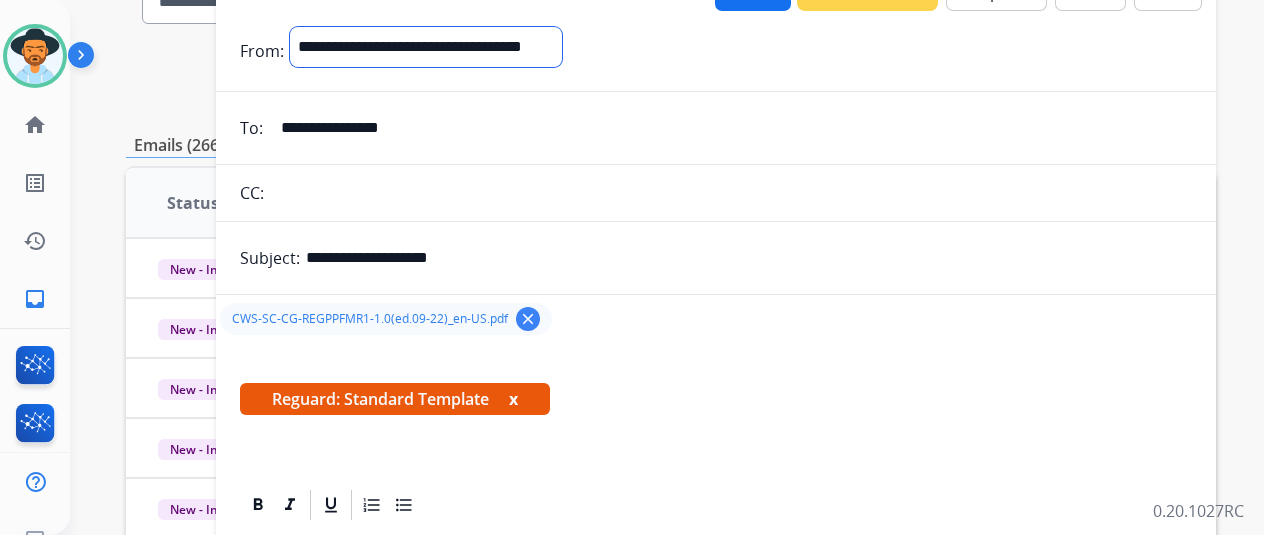 click on "**********" at bounding box center [426, 47] 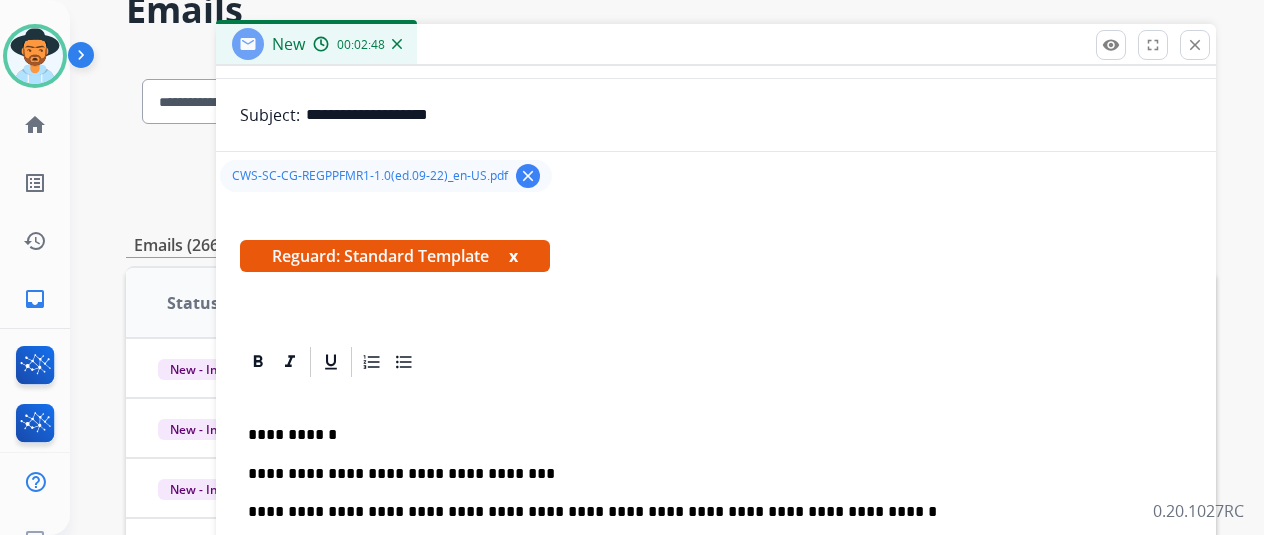 scroll, scrollTop: 253, scrollLeft: 0, axis: vertical 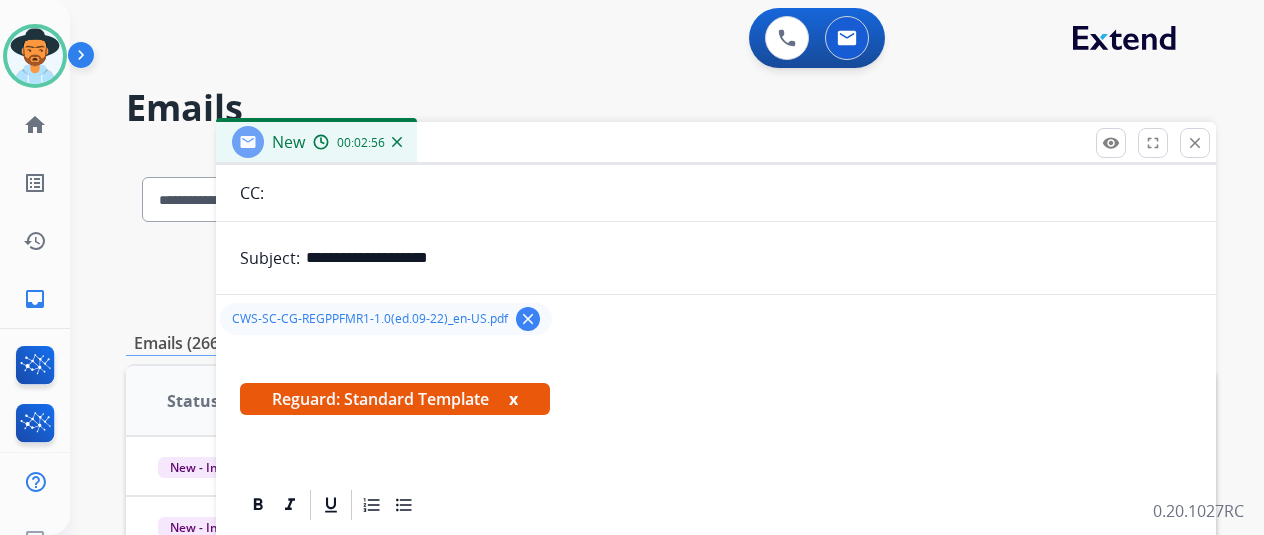 click on "clear" at bounding box center (528, 319) 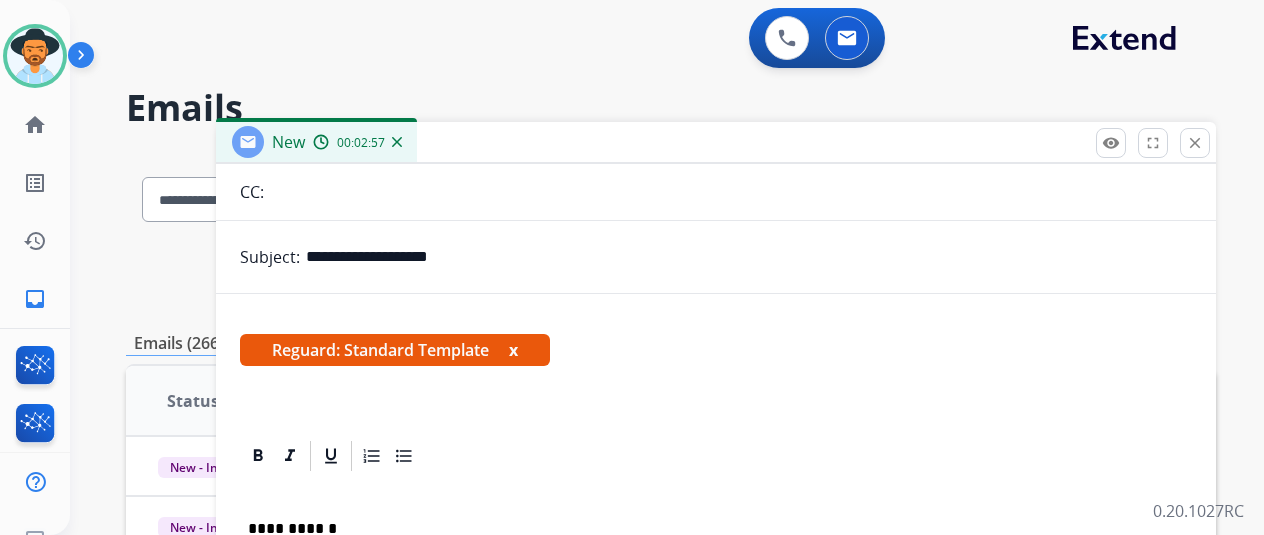 scroll, scrollTop: 0, scrollLeft: 0, axis: both 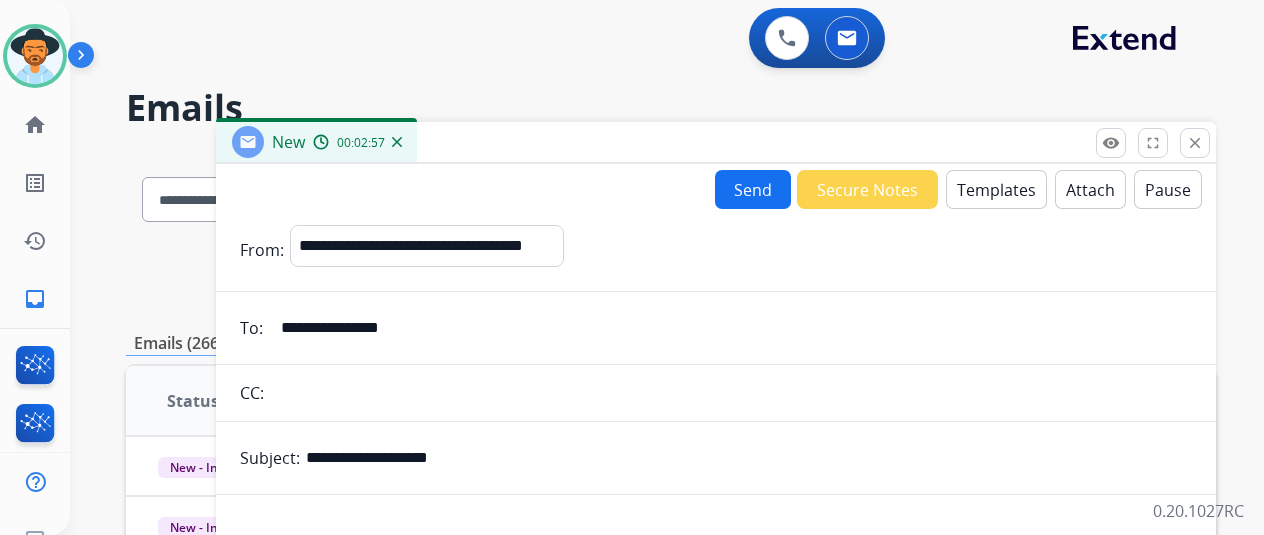 click on "Attach" at bounding box center [1090, 189] 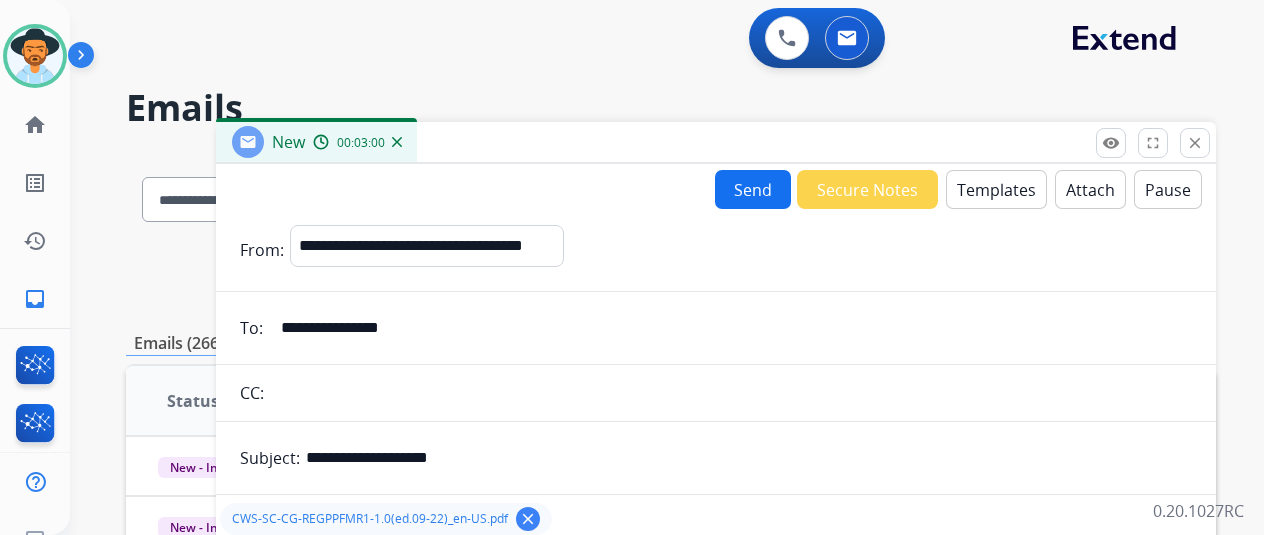 scroll, scrollTop: 254, scrollLeft: 0, axis: vertical 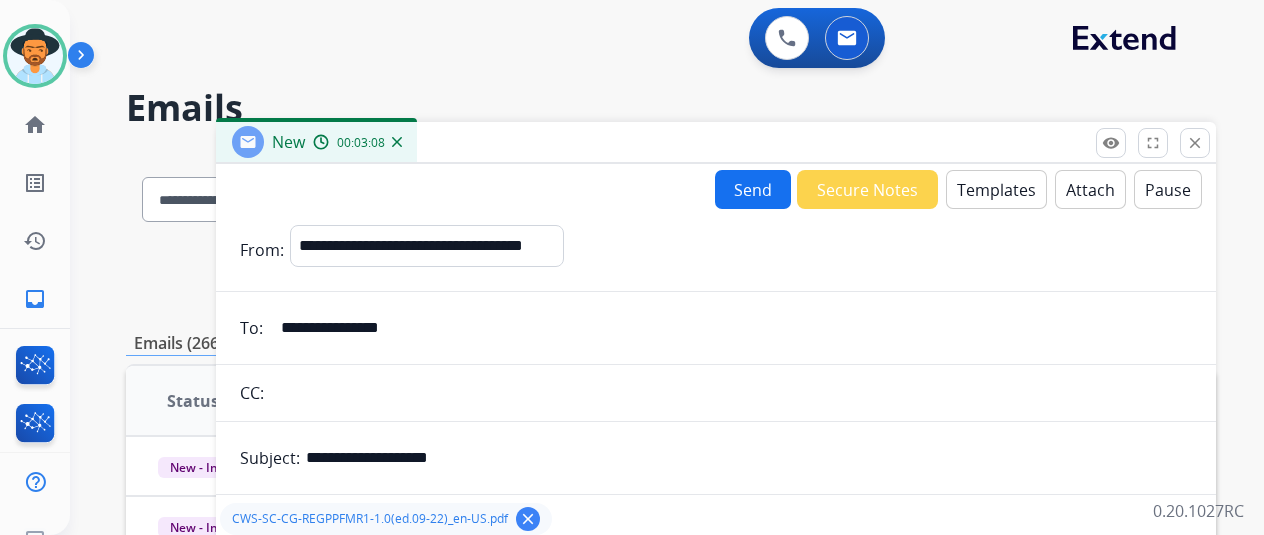 click on "Send" at bounding box center [753, 189] 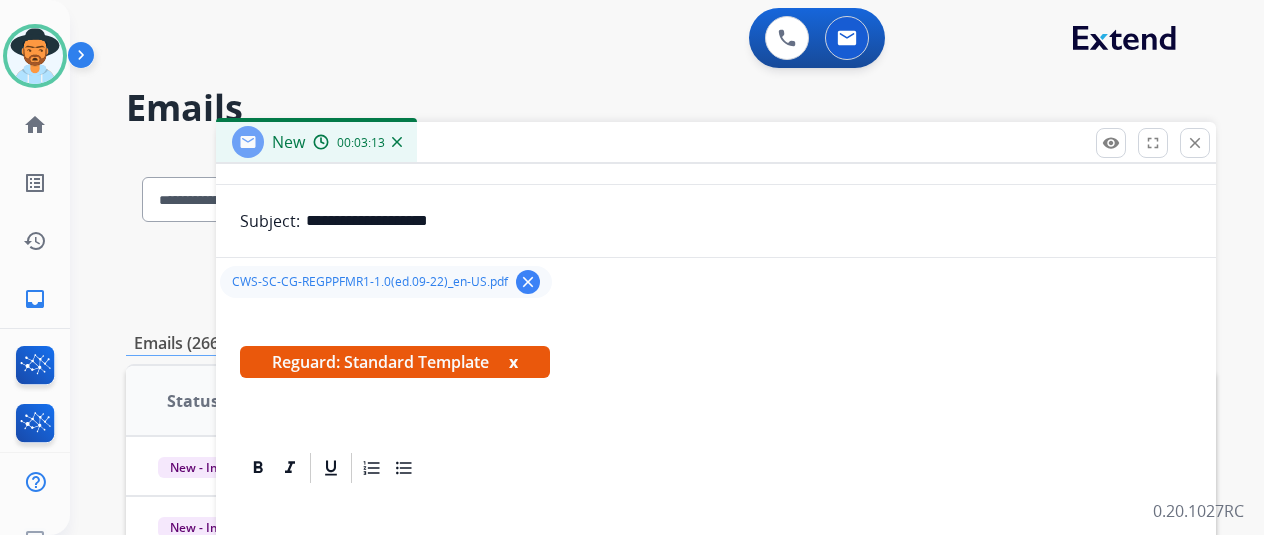 scroll, scrollTop: 254, scrollLeft: 0, axis: vertical 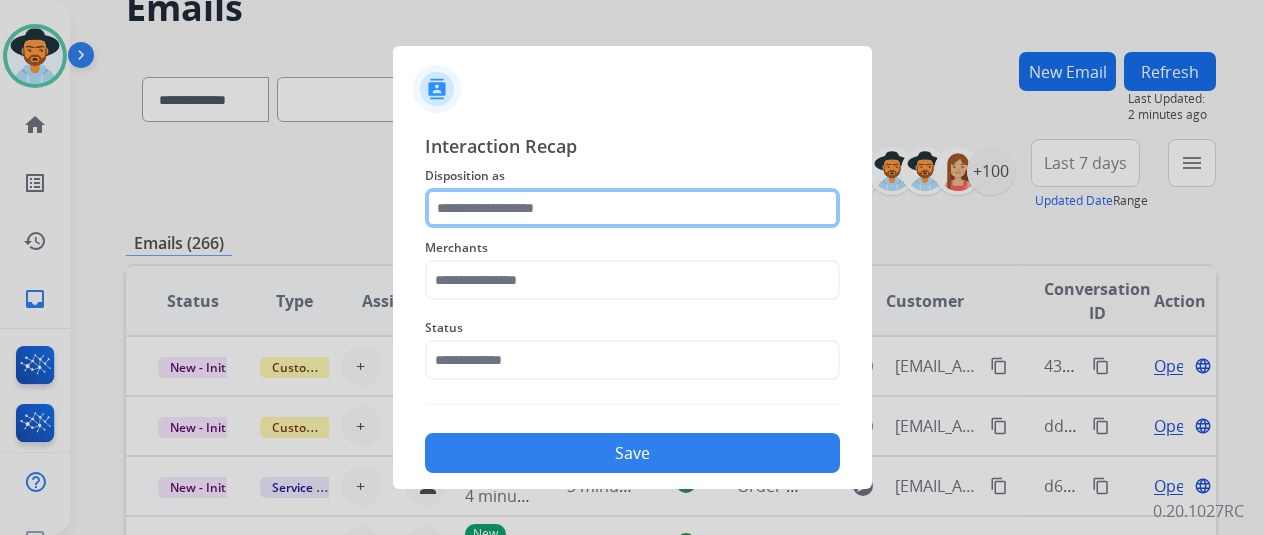click 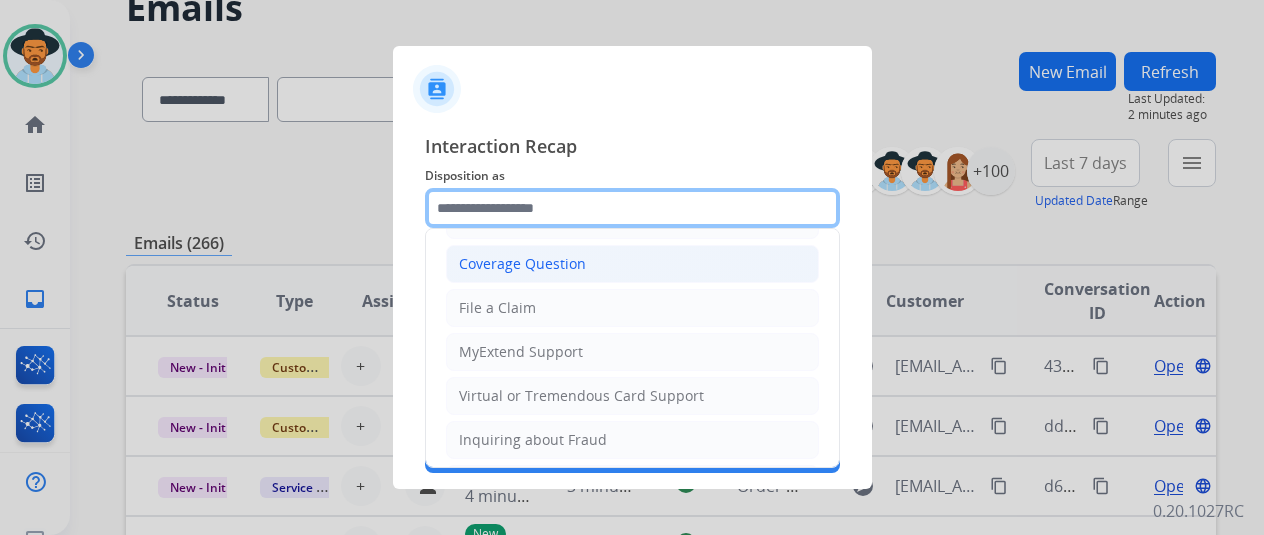 scroll, scrollTop: 100, scrollLeft: 0, axis: vertical 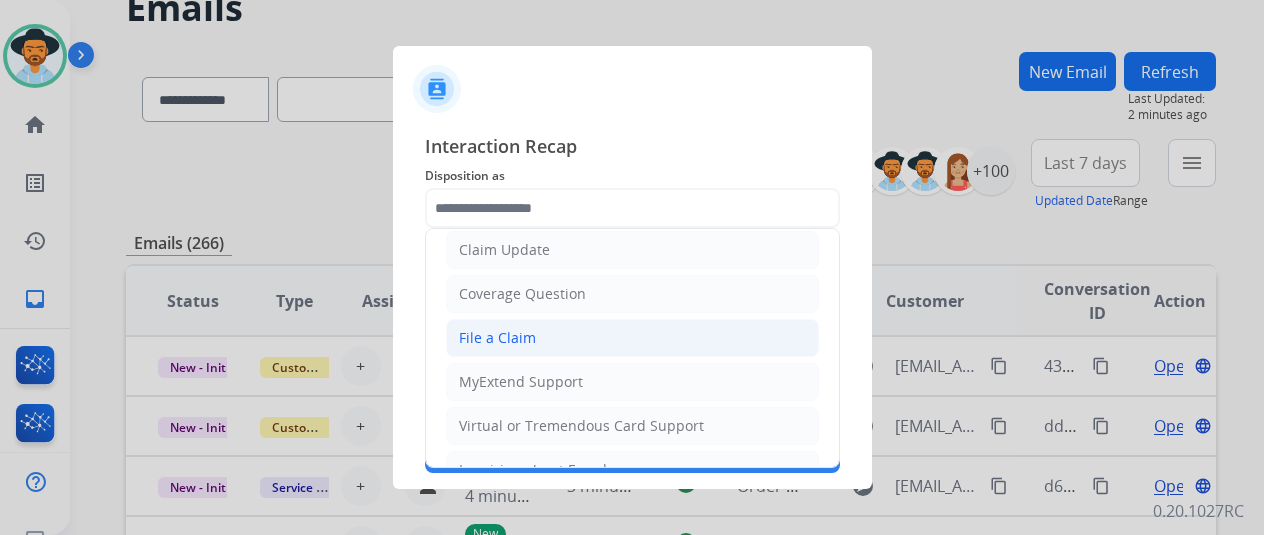click on "File a Claim" 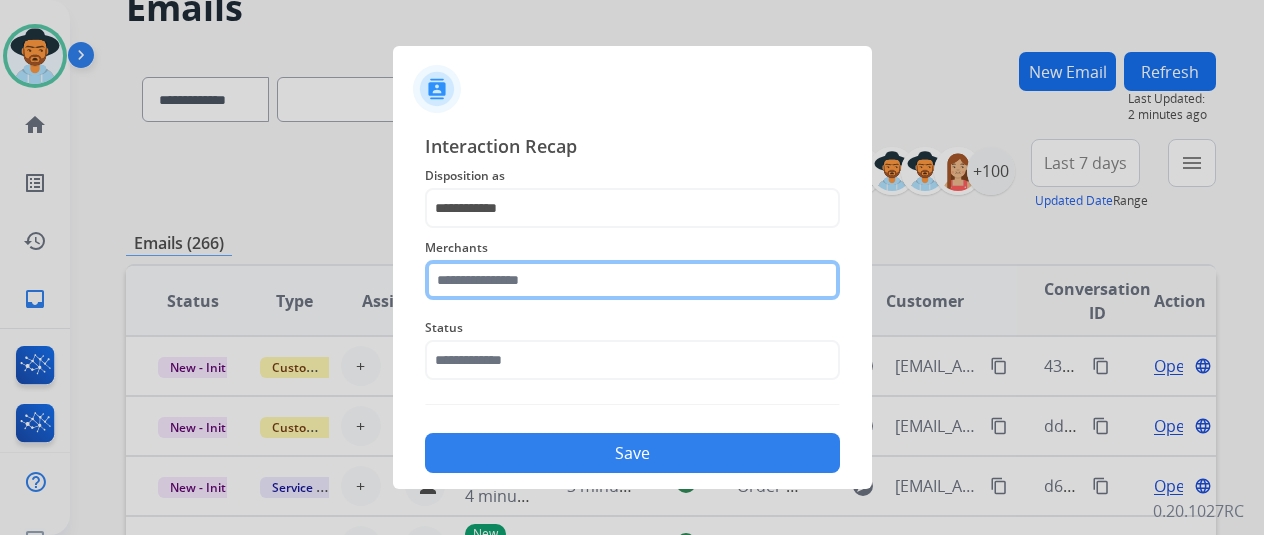 click 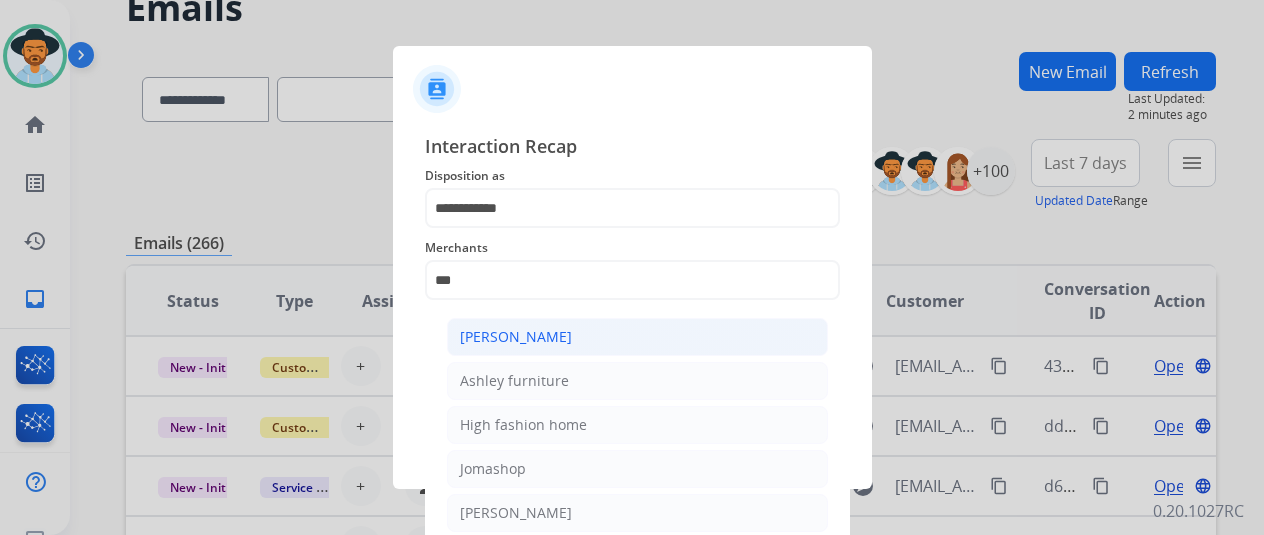 click on "[PERSON_NAME]" 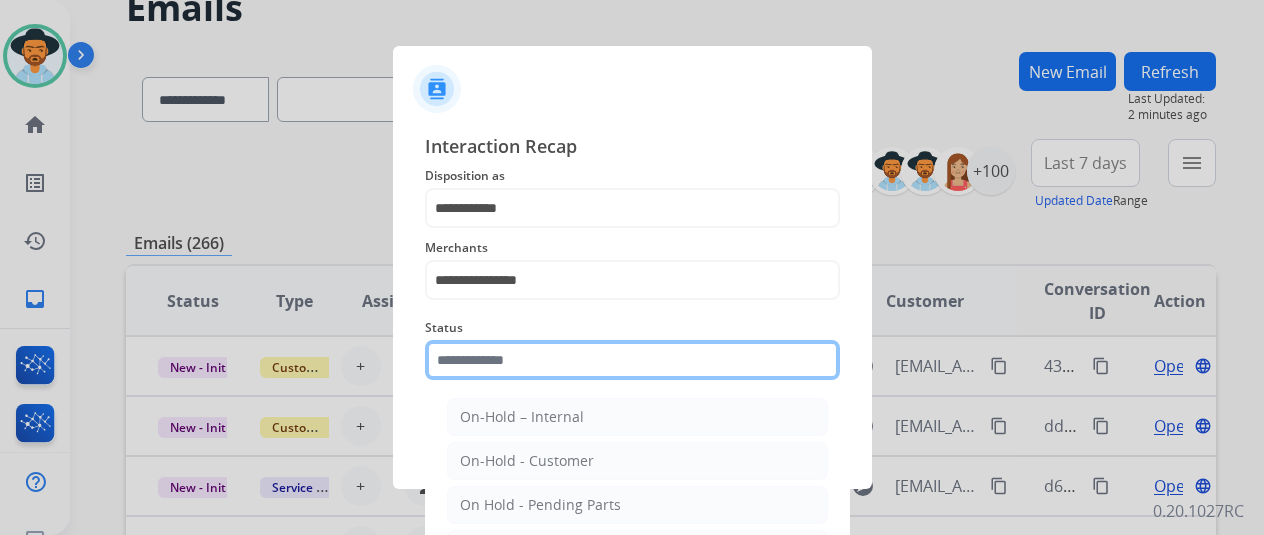 click 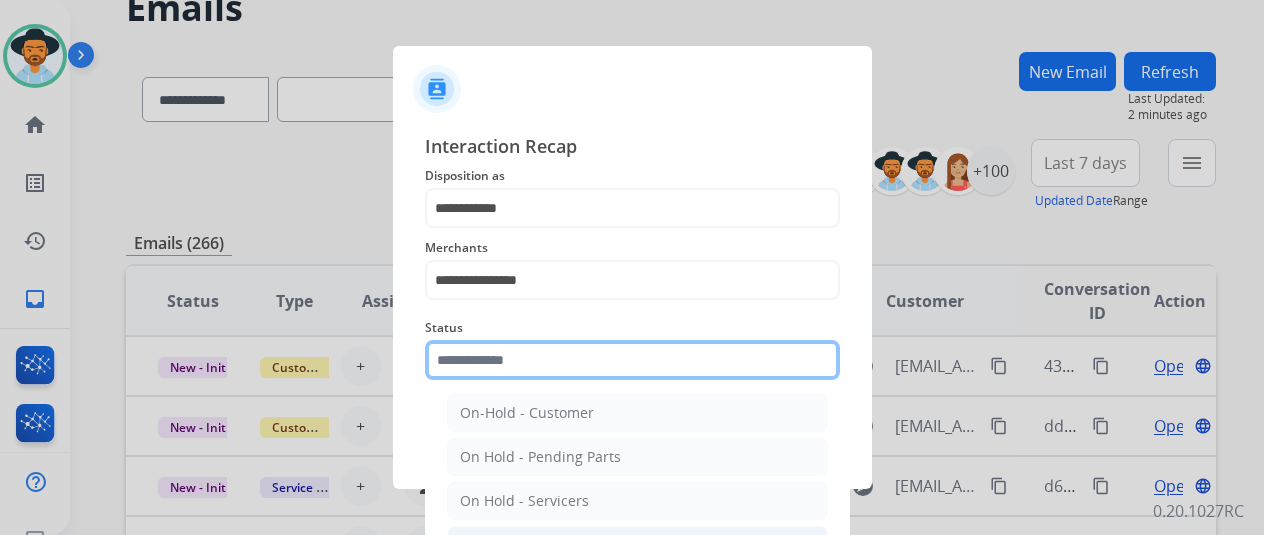 scroll, scrollTop: 114, scrollLeft: 0, axis: vertical 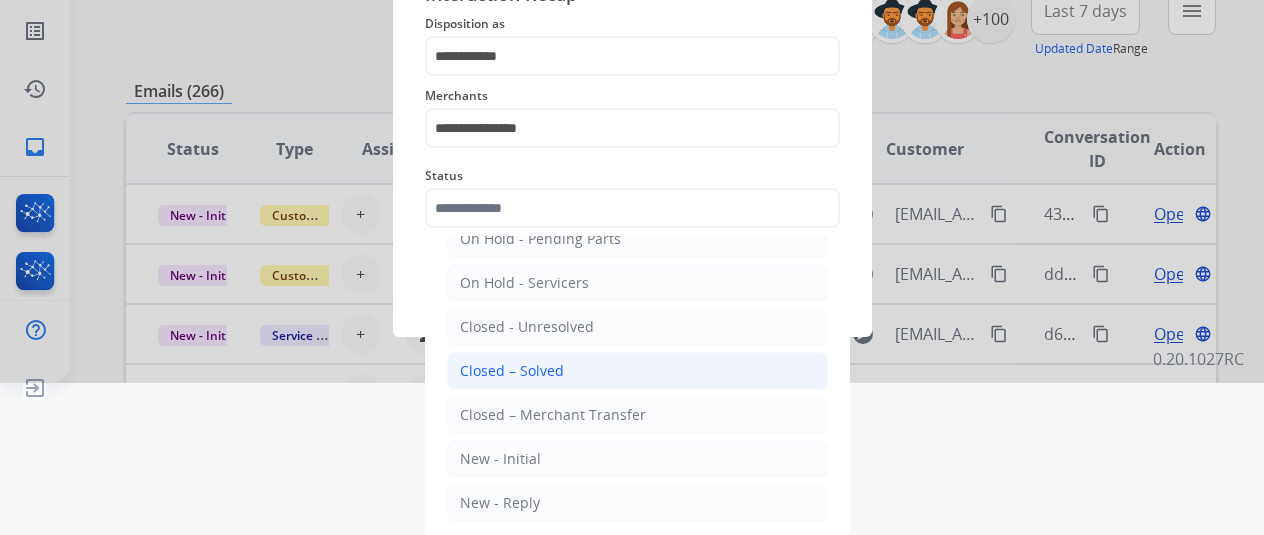 click on "Closed – Solved" 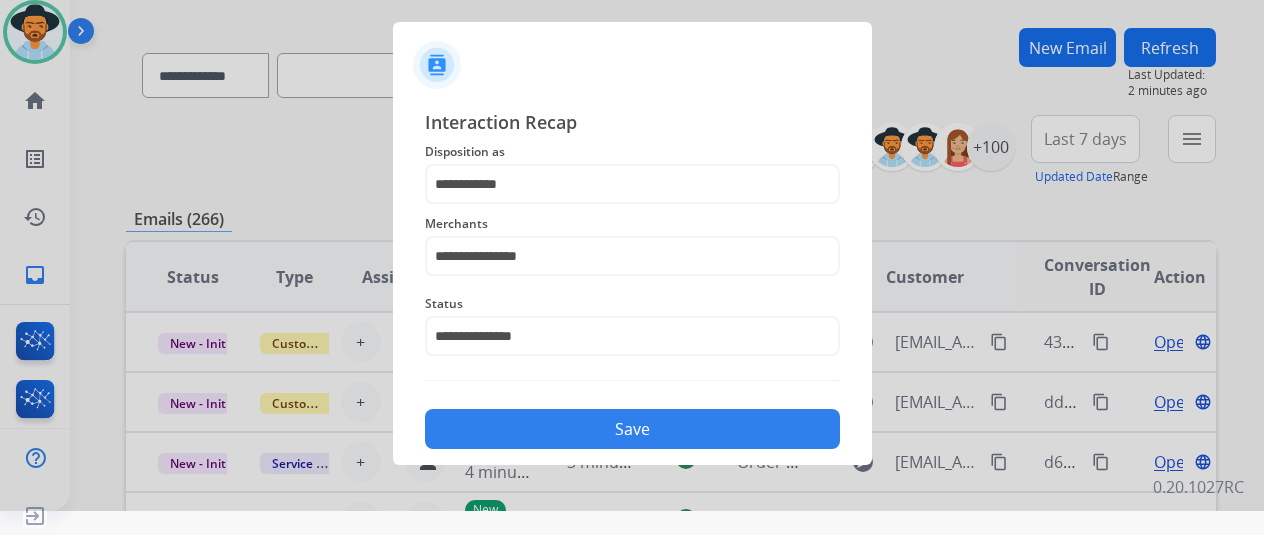 scroll, scrollTop: 24, scrollLeft: 0, axis: vertical 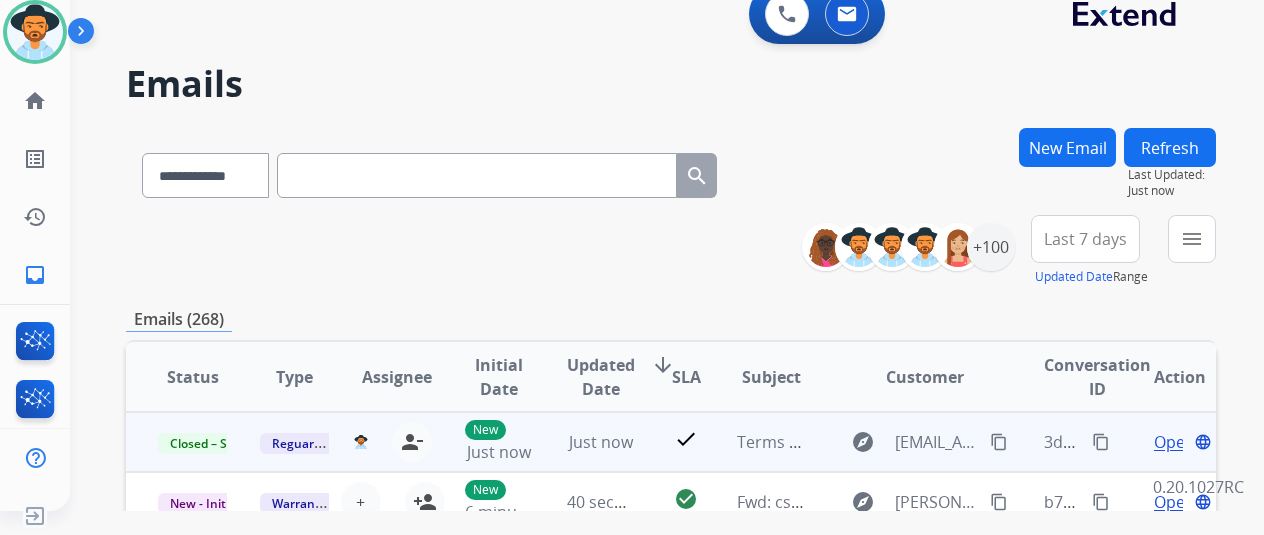 click on "content_copy" at bounding box center [1101, 442] 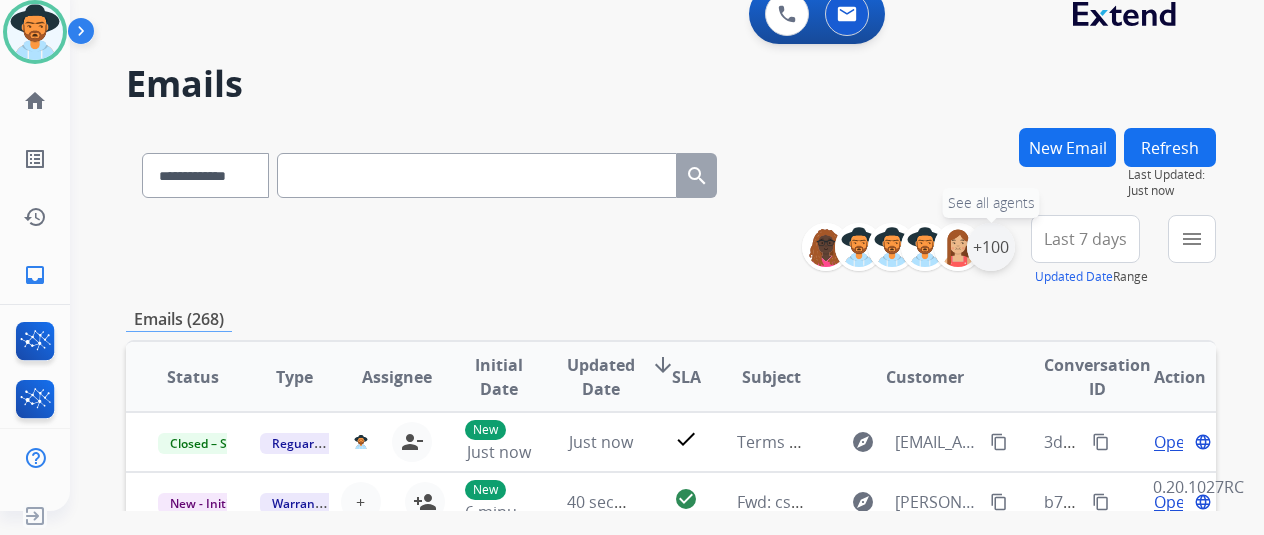 click on "+100" at bounding box center [991, 247] 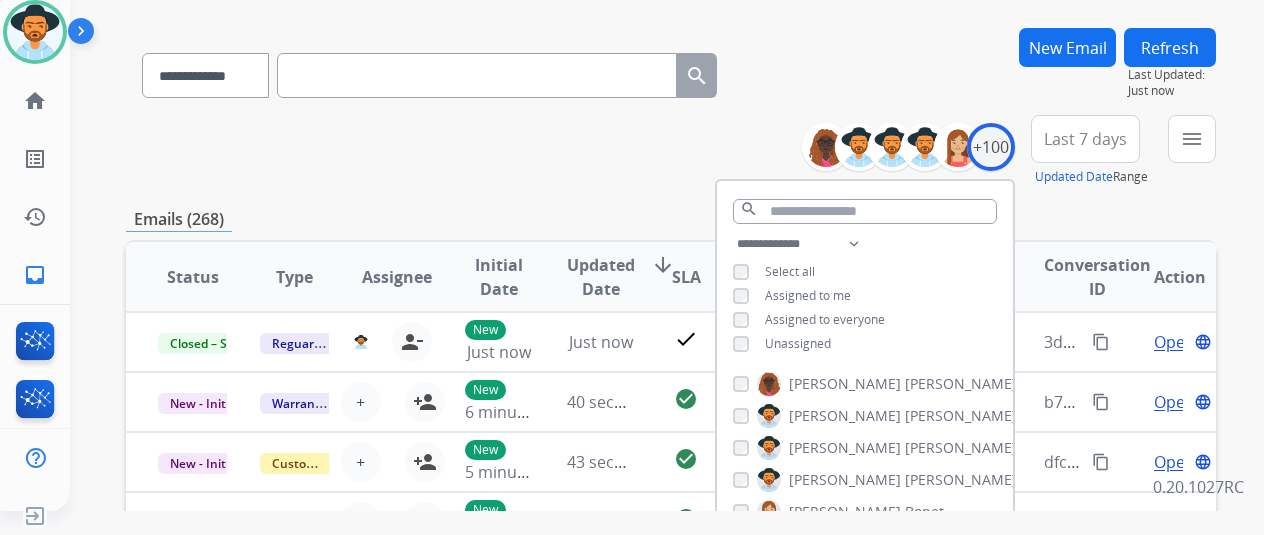 click on "Unassigned" at bounding box center (798, 343) 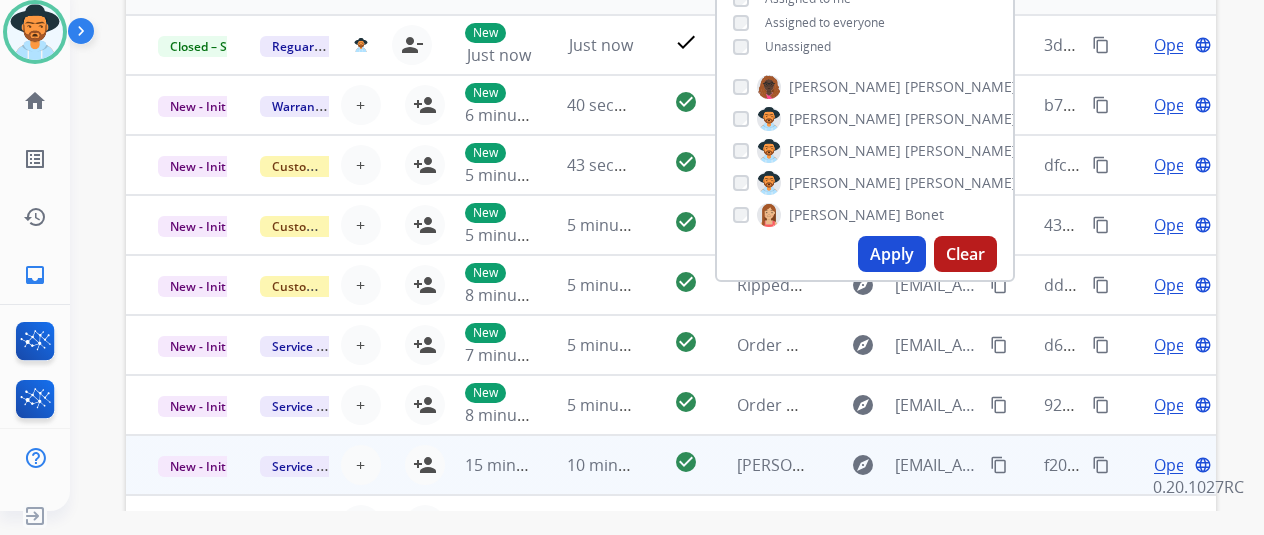 scroll, scrollTop: 500, scrollLeft: 0, axis: vertical 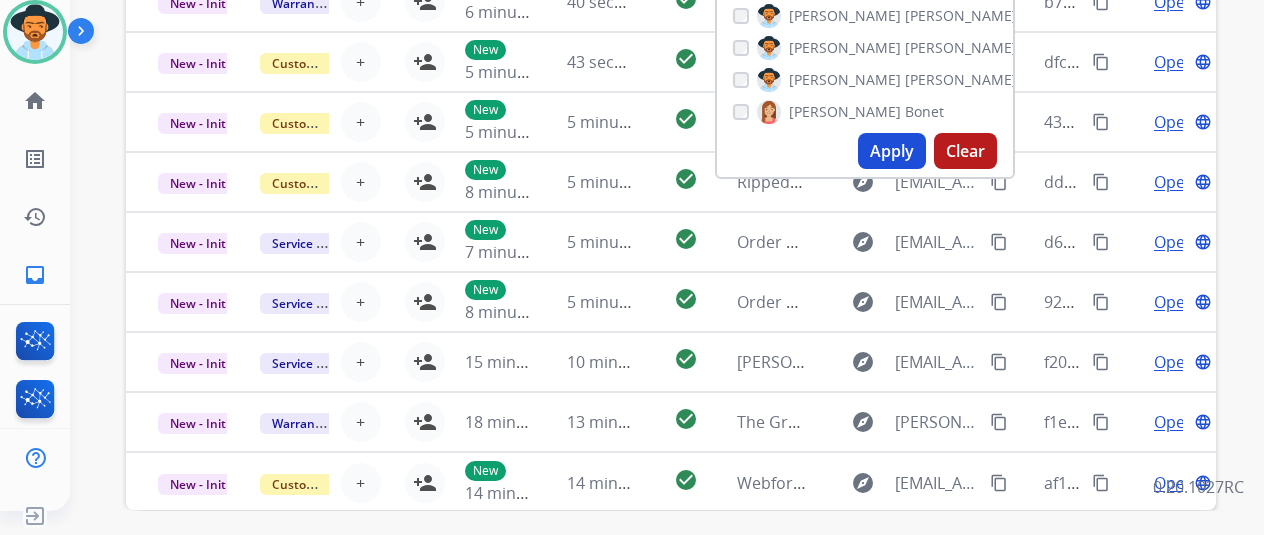 click on "Apply" at bounding box center [892, 151] 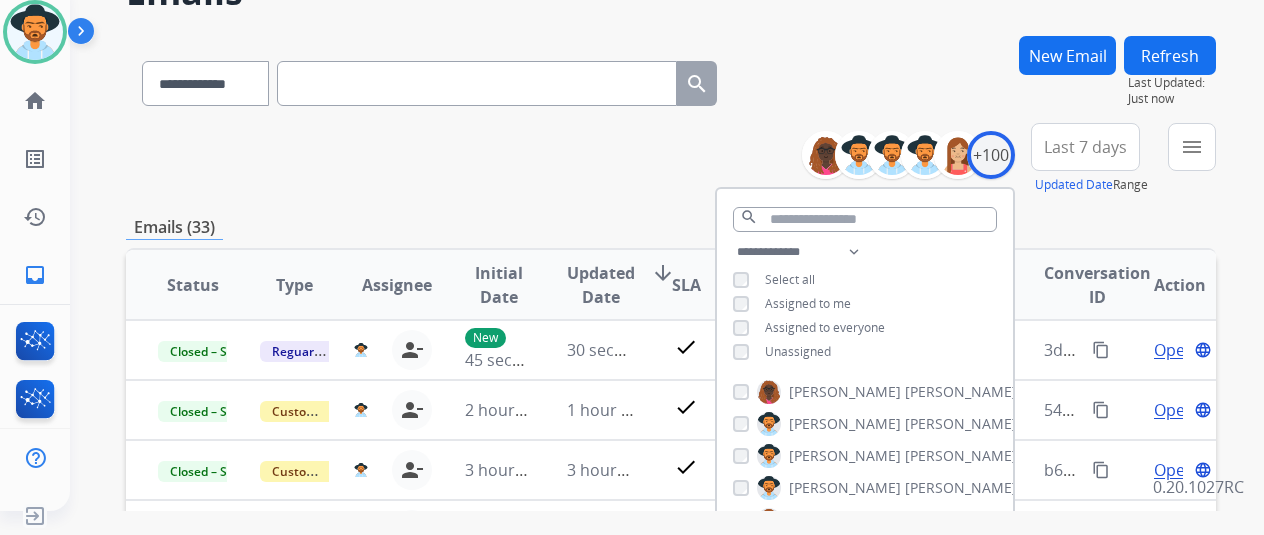scroll, scrollTop: 300, scrollLeft: 0, axis: vertical 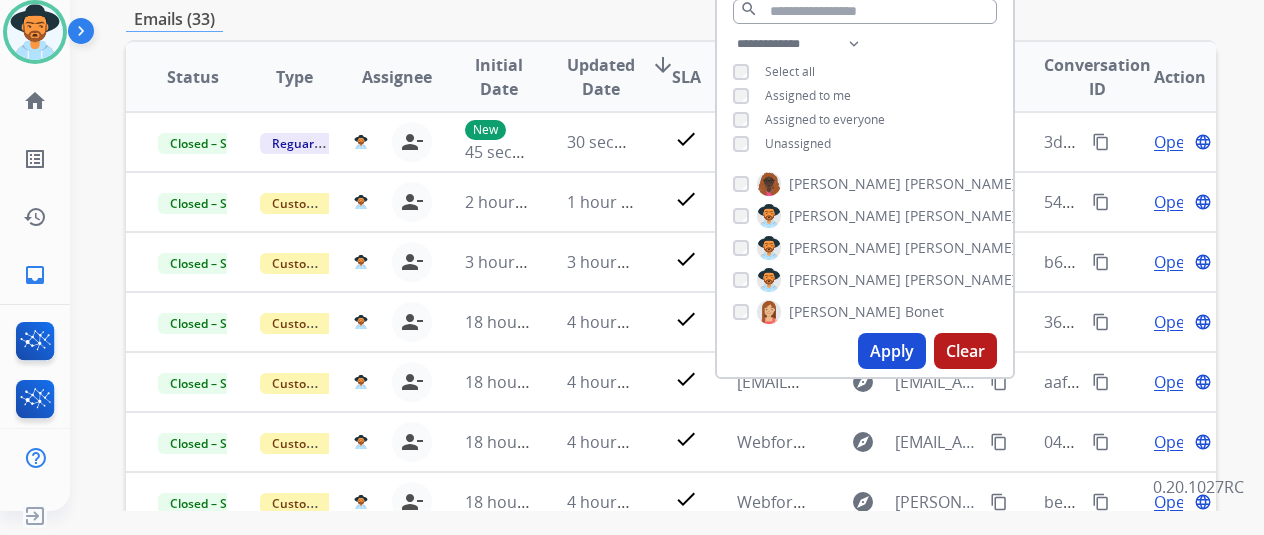 click on "Emails (33)" at bounding box center [671, 19] 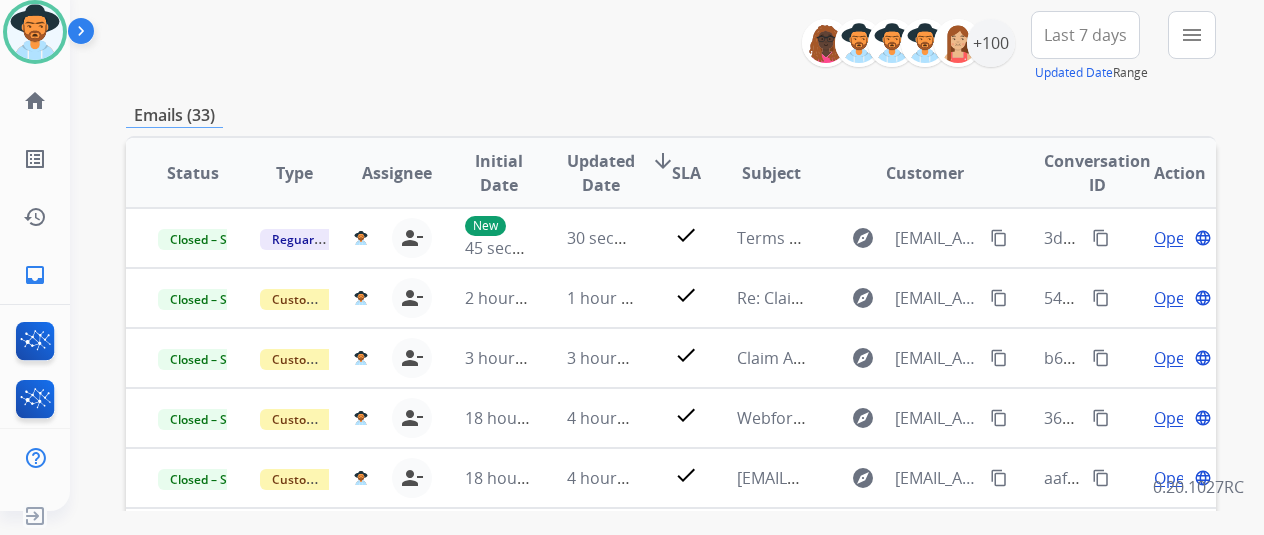 scroll, scrollTop: 0, scrollLeft: 0, axis: both 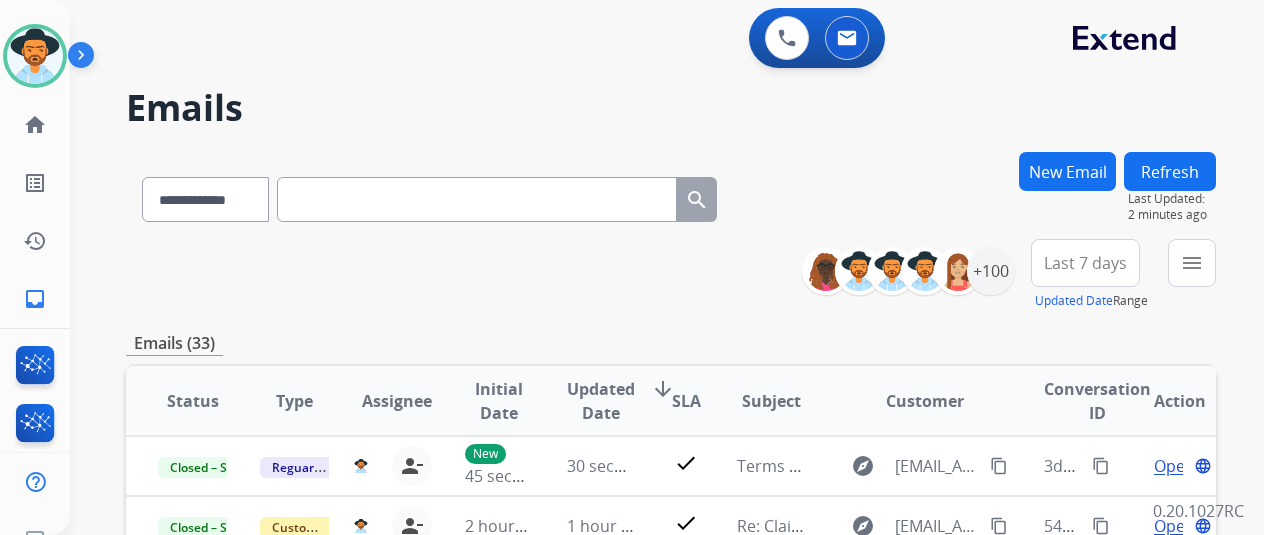 click on "New Email" at bounding box center (1067, 171) 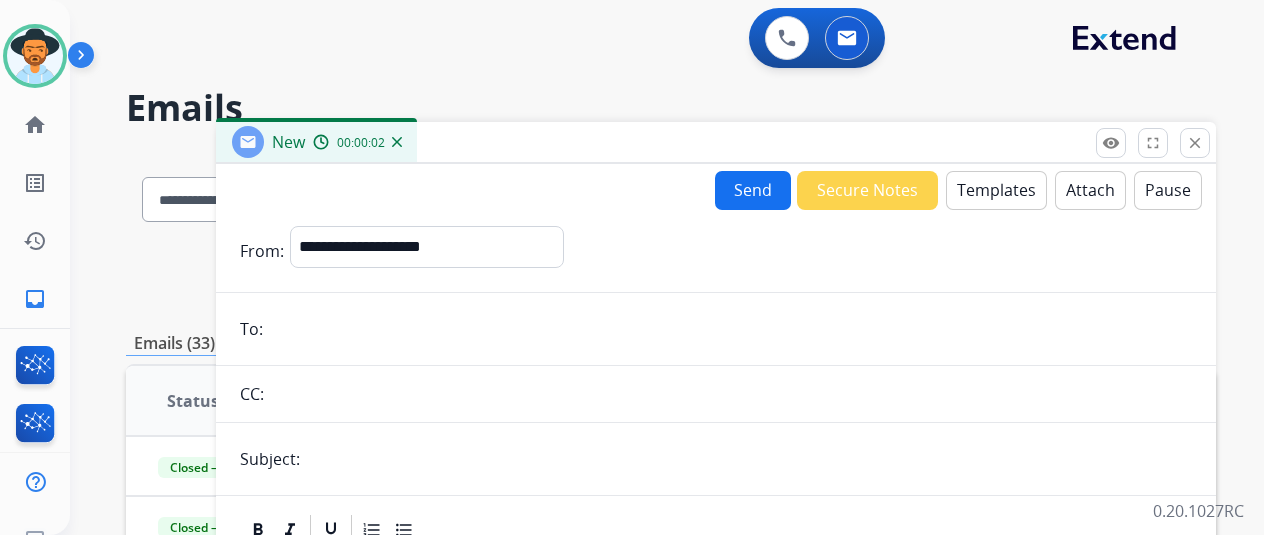 click on "Subject:" at bounding box center (270, 459) 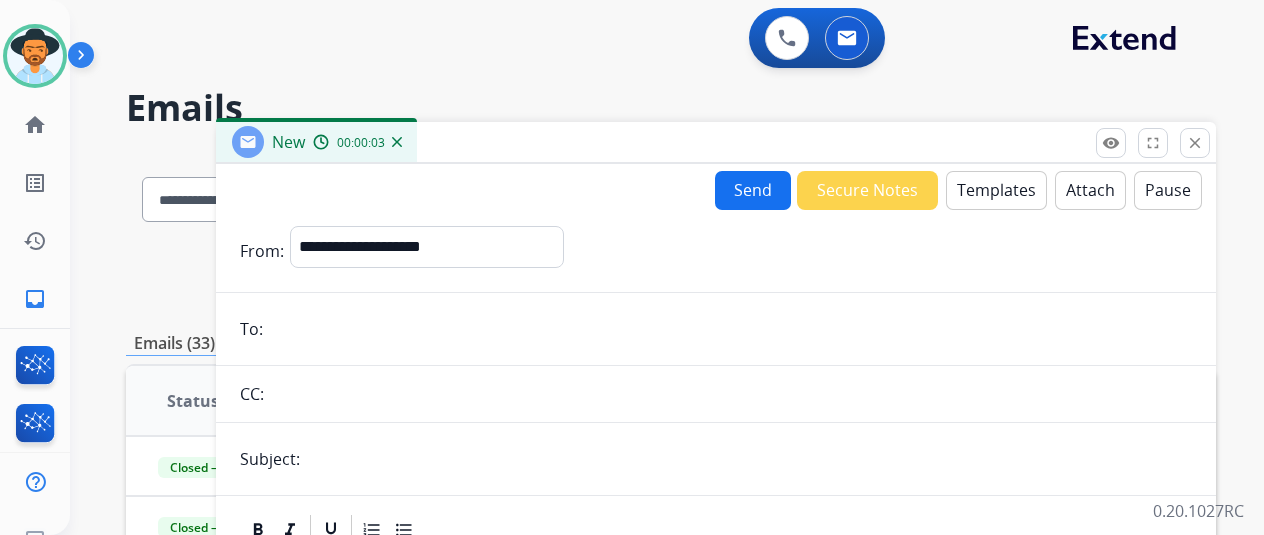 click at bounding box center [749, 459] 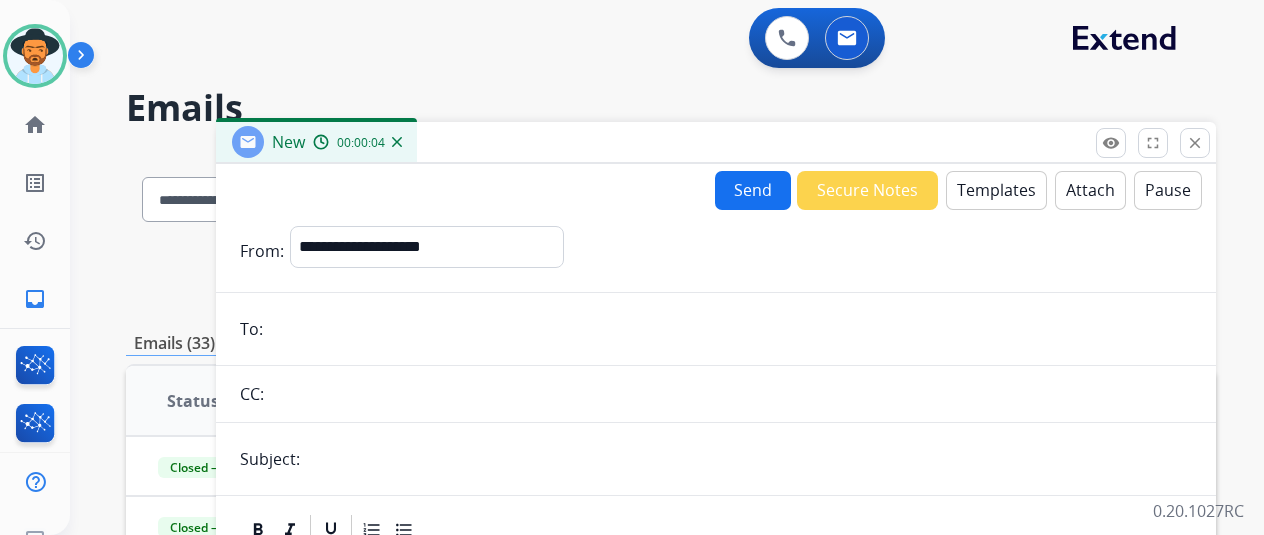 type on "**********" 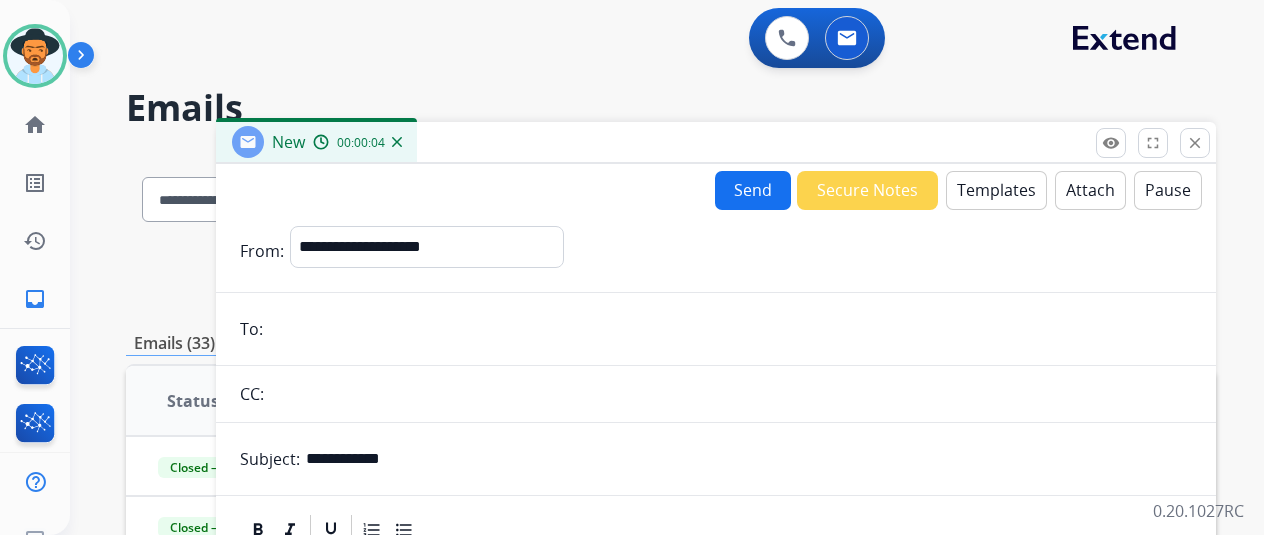 click at bounding box center (730, 329) 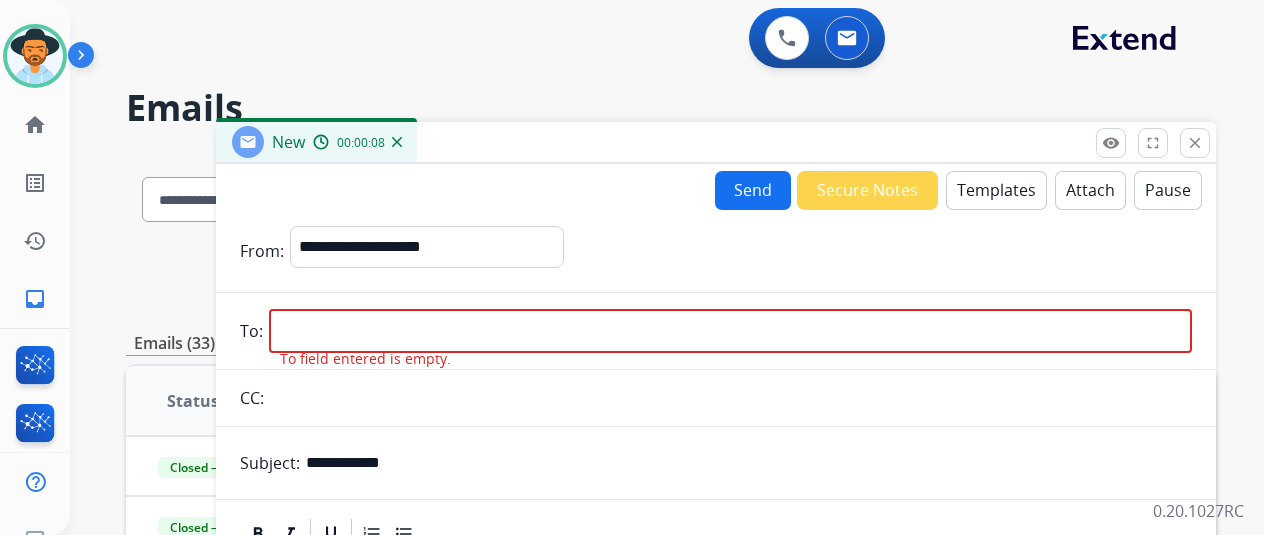 click at bounding box center [730, 331] 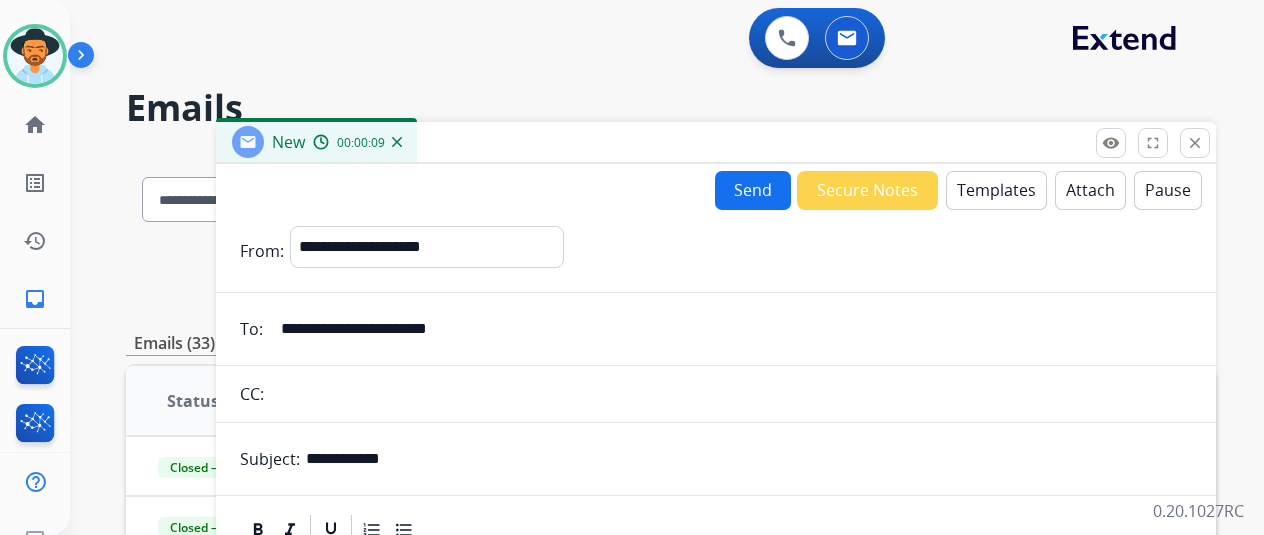 type on "**********" 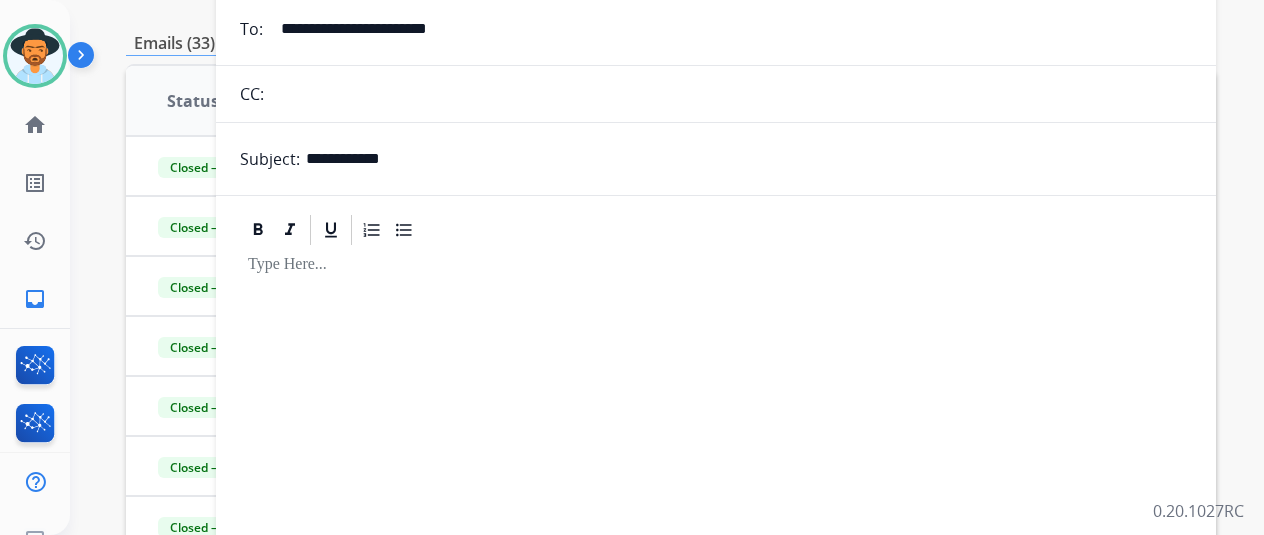 click at bounding box center [716, 419] 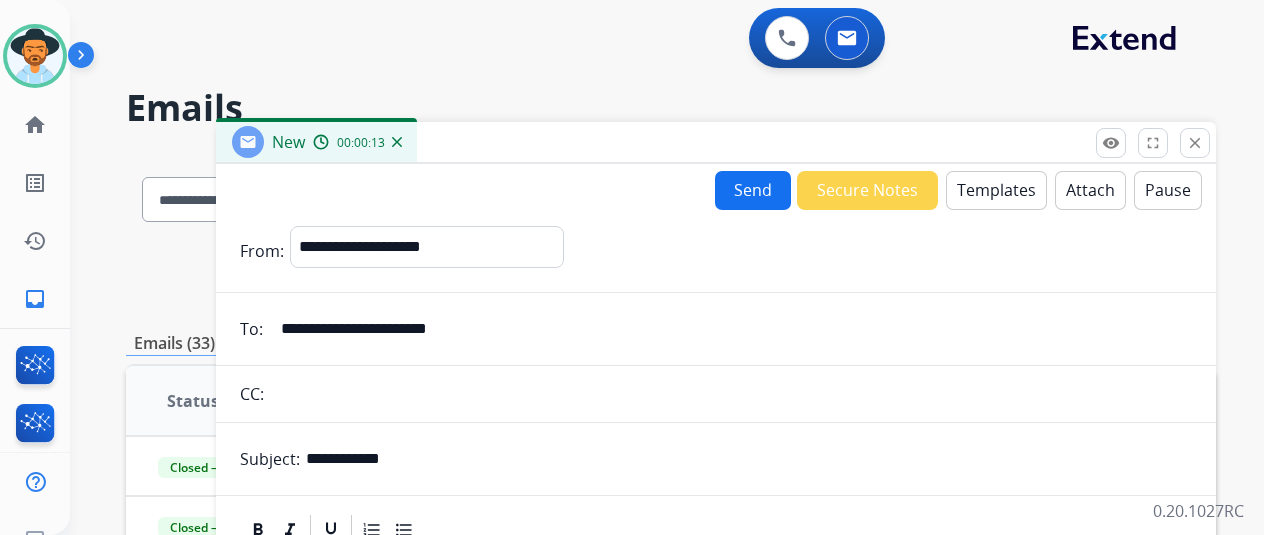 click on "Templates" at bounding box center (996, 190) 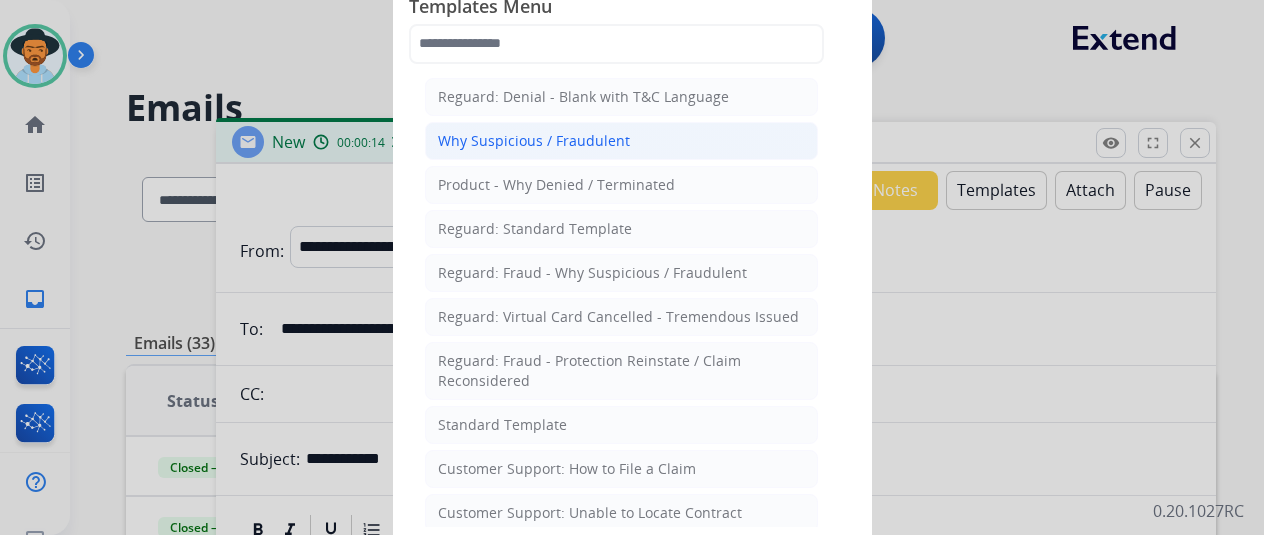 type 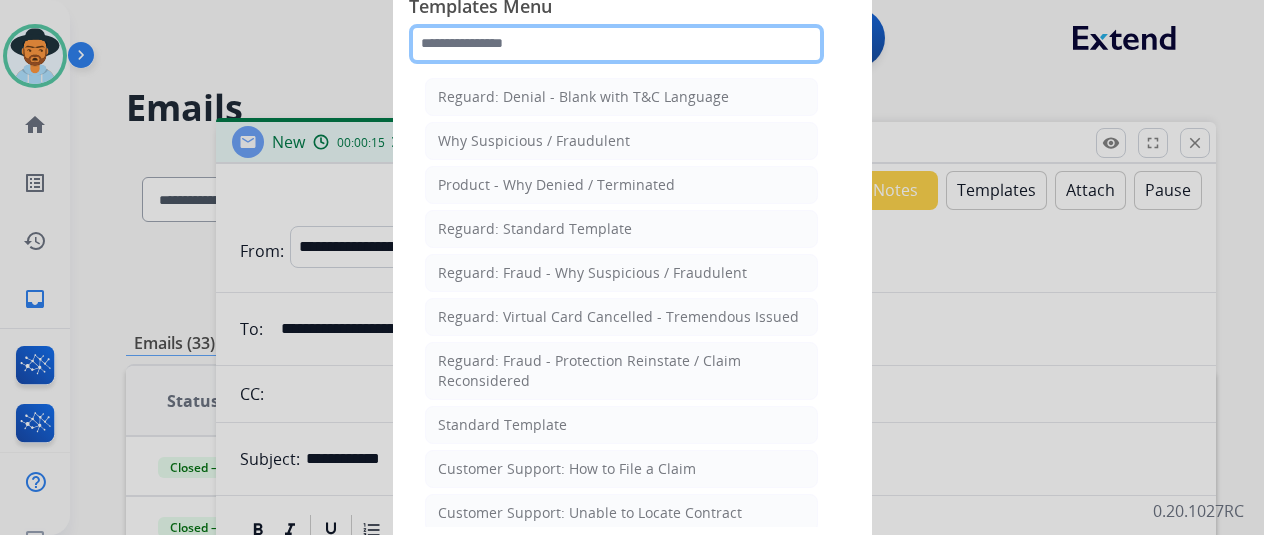click 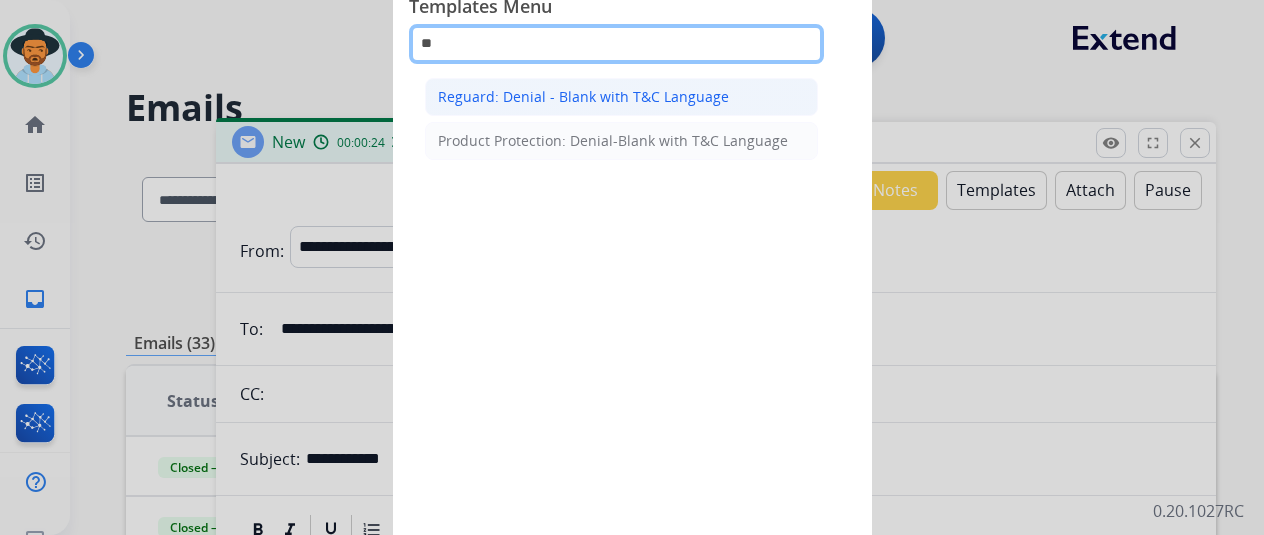 type on "**" 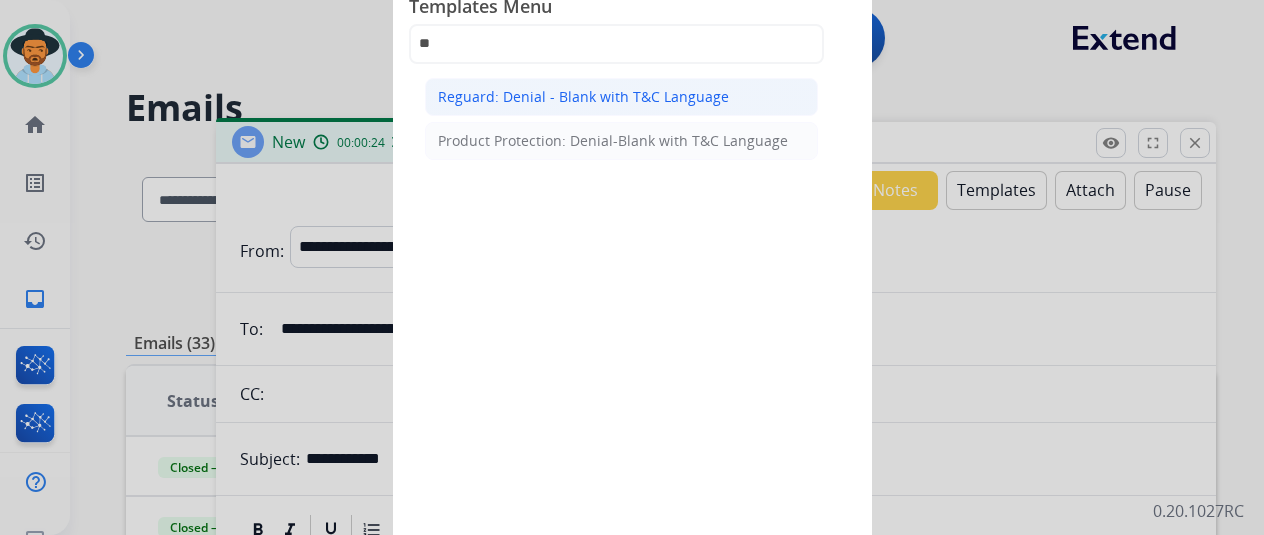 click on "Reguard: Denial - Blank with T&C Language" 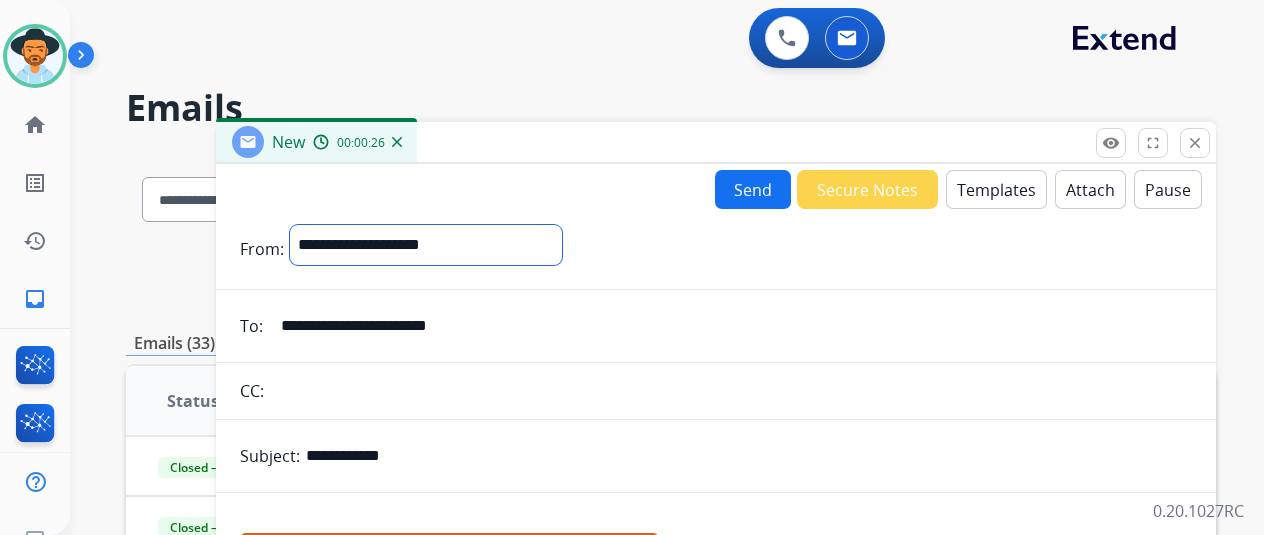 click on "**********" at bounding box center [426, 245] 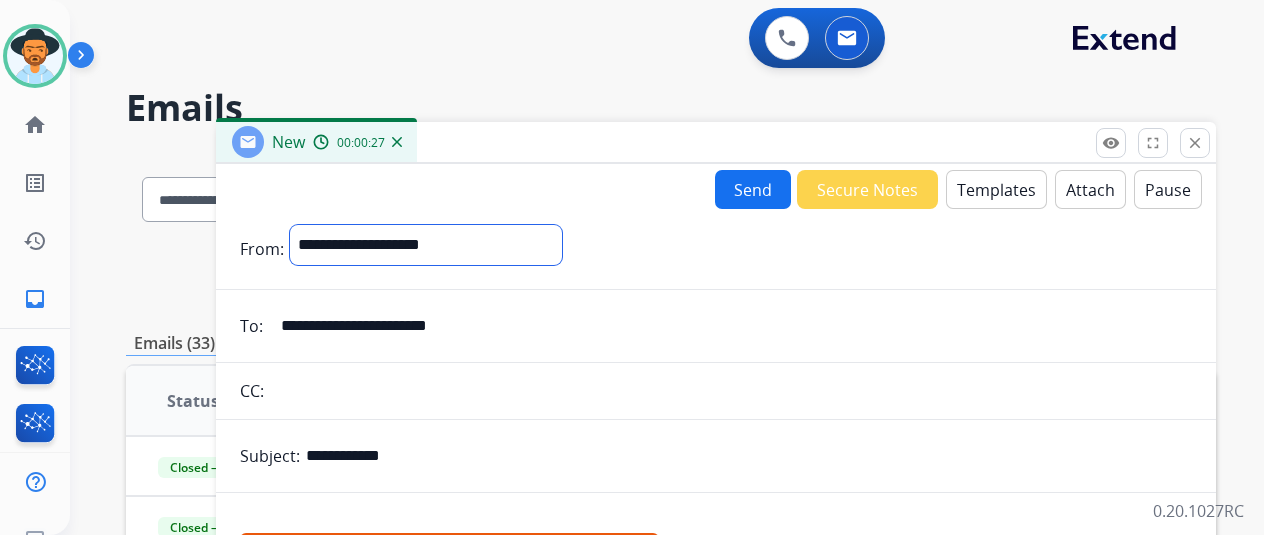 select on "**********" 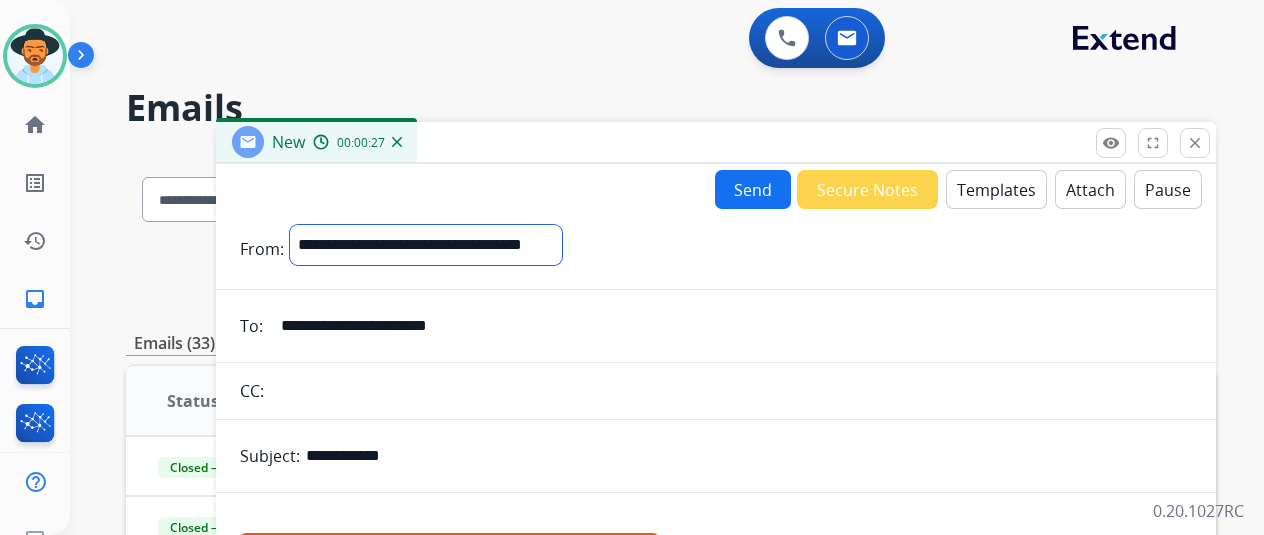 click on "**********" at bounding box center [426, 245] 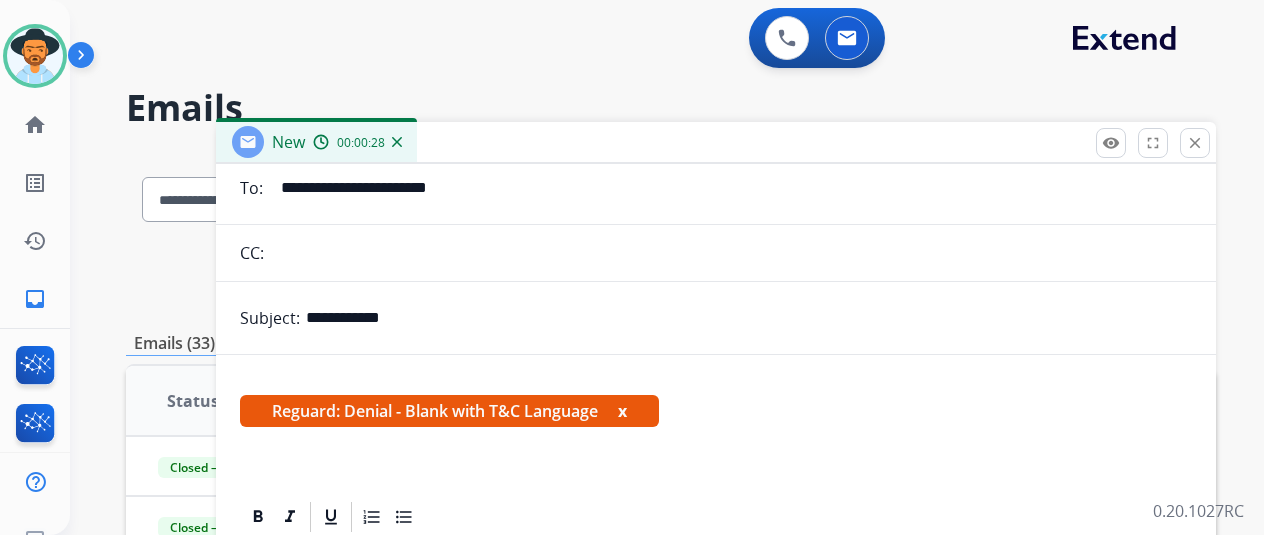 scroll, scrollTop: 262, scrollLeft: 0, axis: vertical 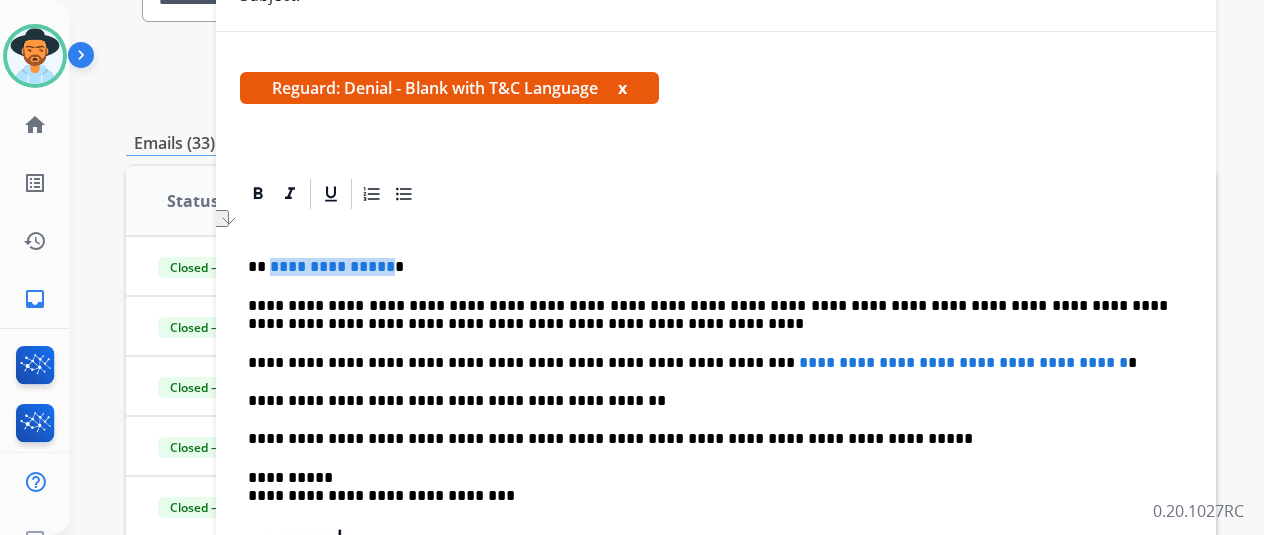 drag, startPoint x: 398, startPoint y: 267, endPoint x: 282, endPoint y: 269, distance: 116.01724 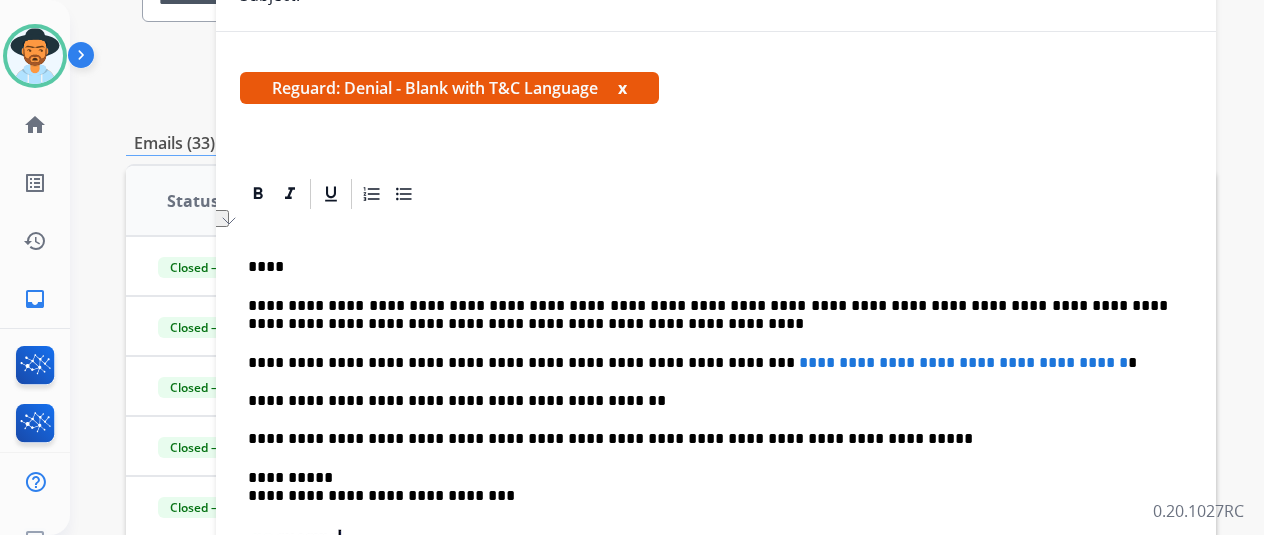 type 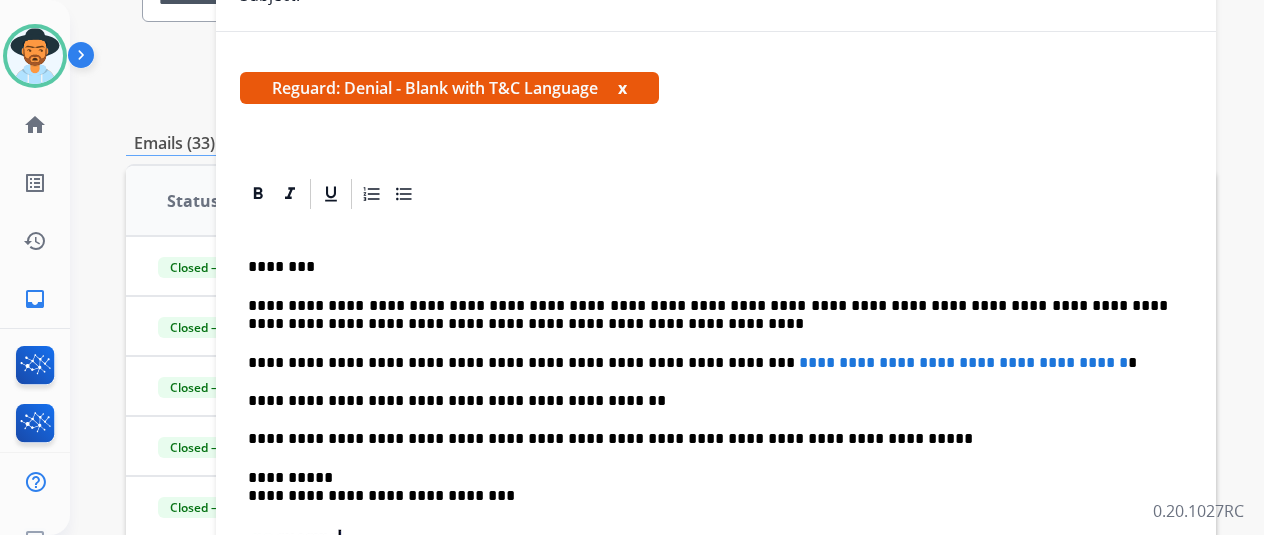 click on "**********" at bounding box center [963, 362] 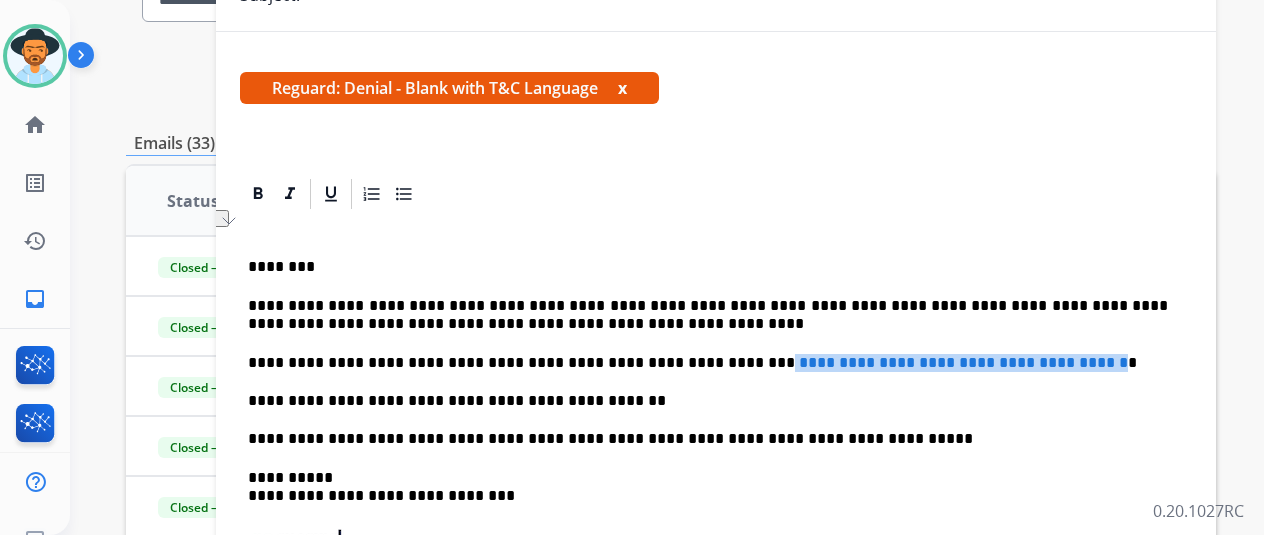 drag, startPoint x: 1094, startPoint y: 363, endPoint x: 699, endPoint y: 358, distance: 395.03165 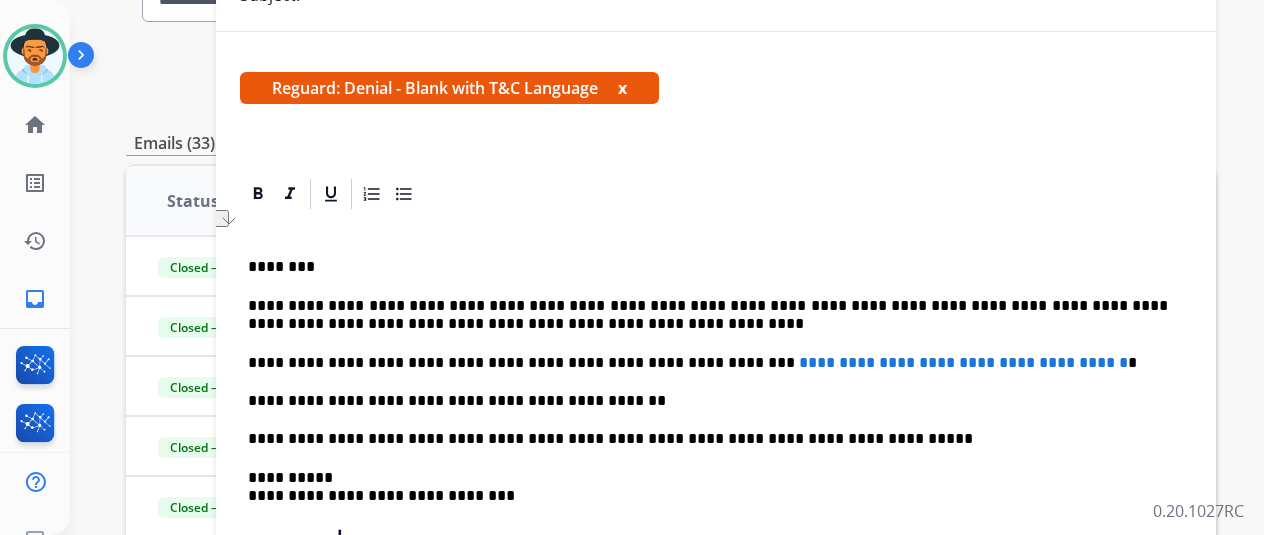 click on "**********" at bounding box center [708, 363] 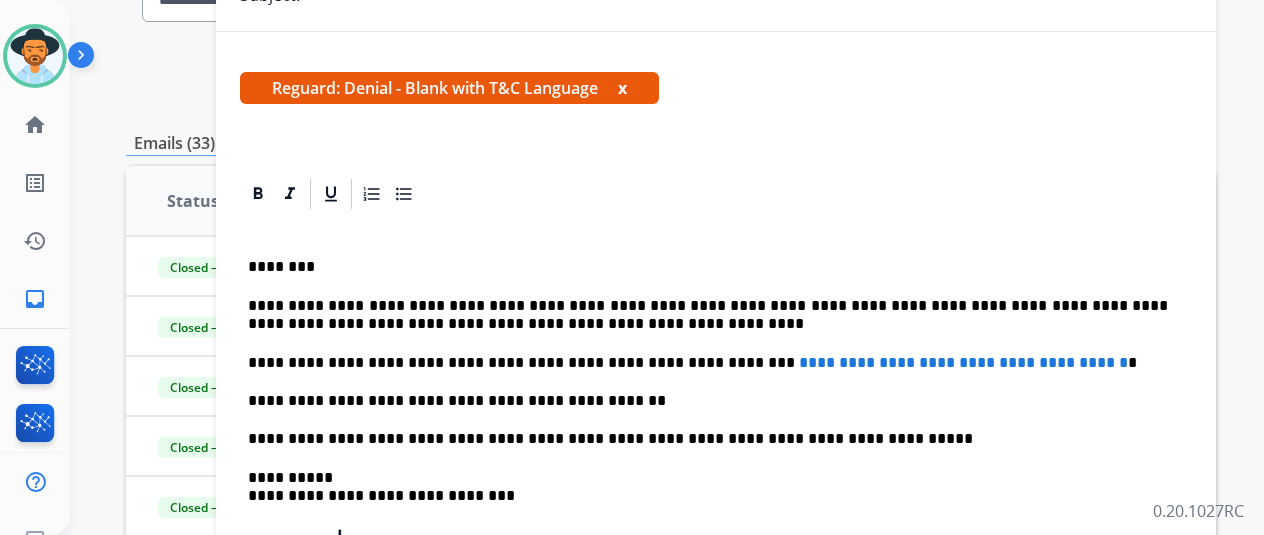 click on "**********" at bounding box center [963, 362] 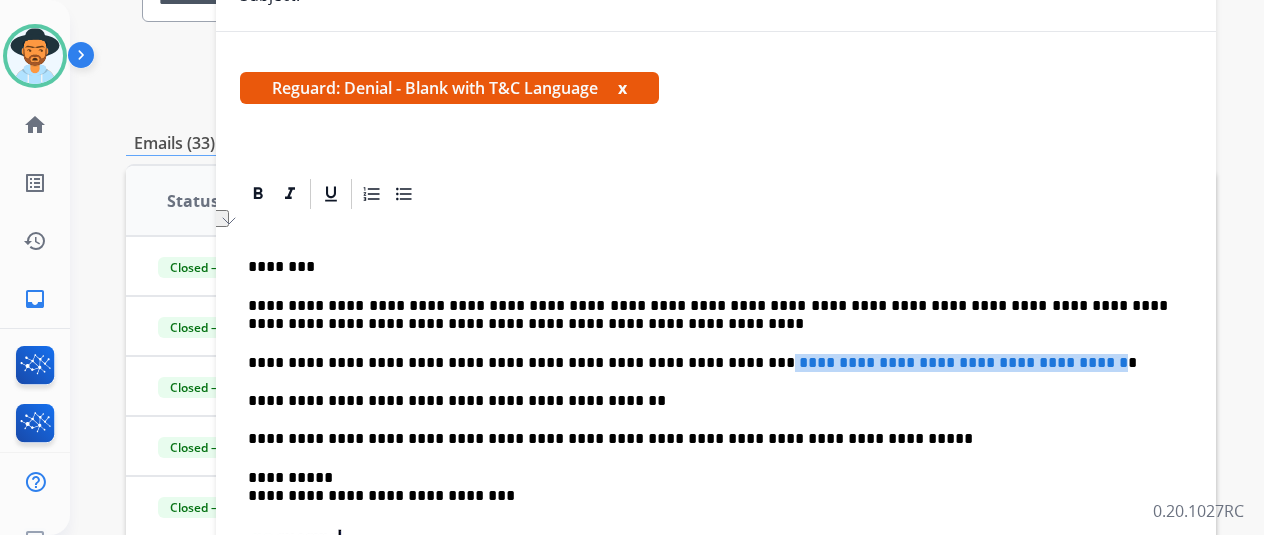 drag, startPoint x: 1096, startPoint y: 359, endPoint x: 699, endPoint y: 353, distance: 397.04535 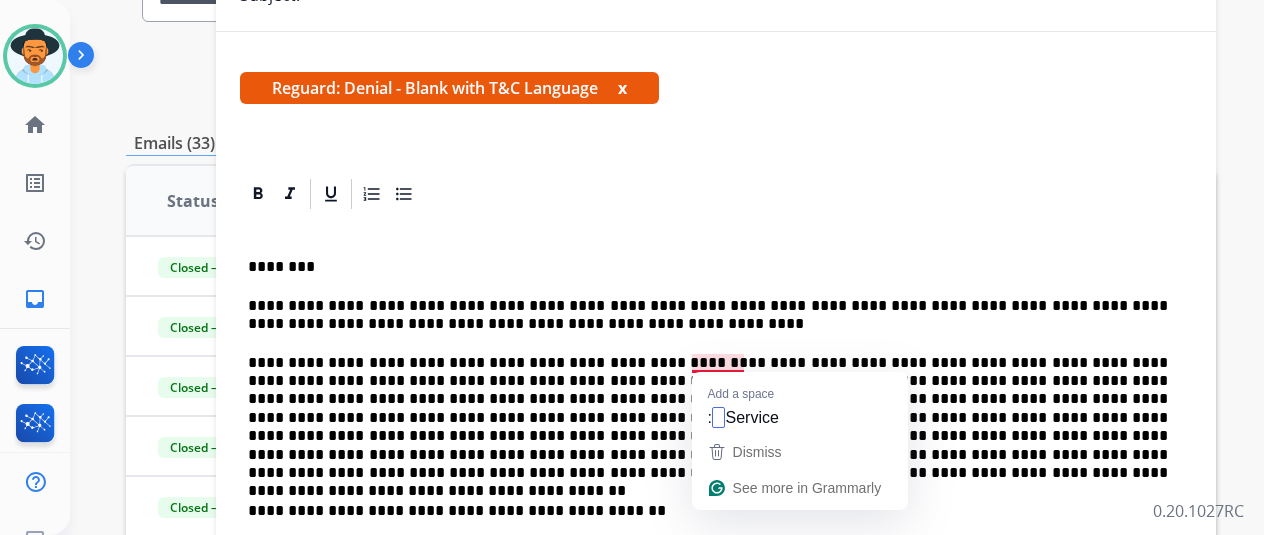 click on "**********" at bounding box center [708, 418] 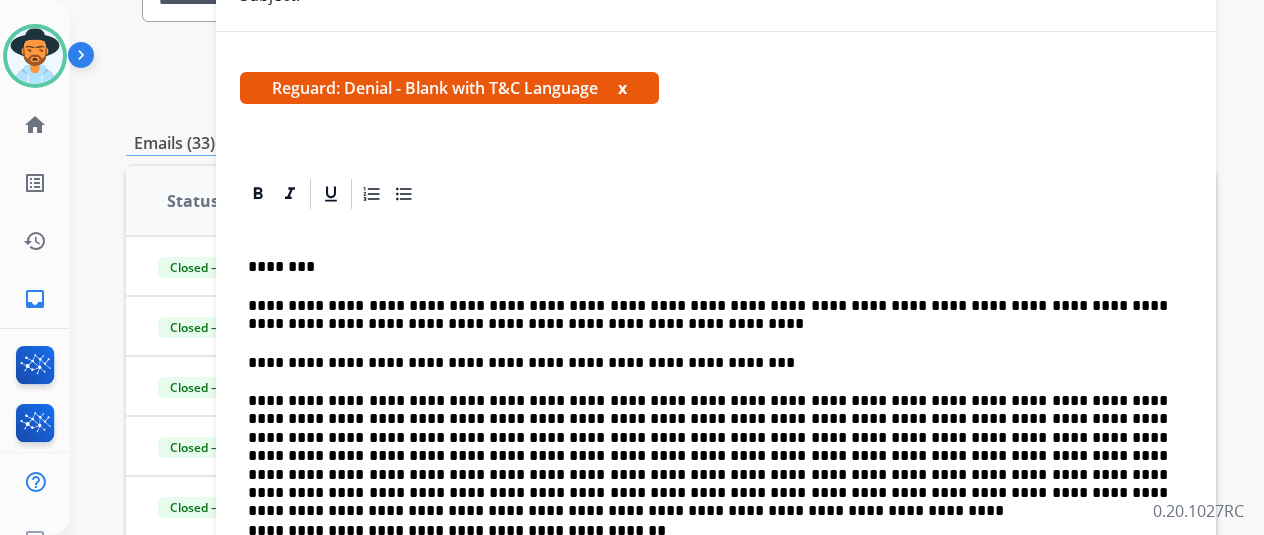 scroll, scrollTop: 394, scrollLeft: 0, axis: vertical 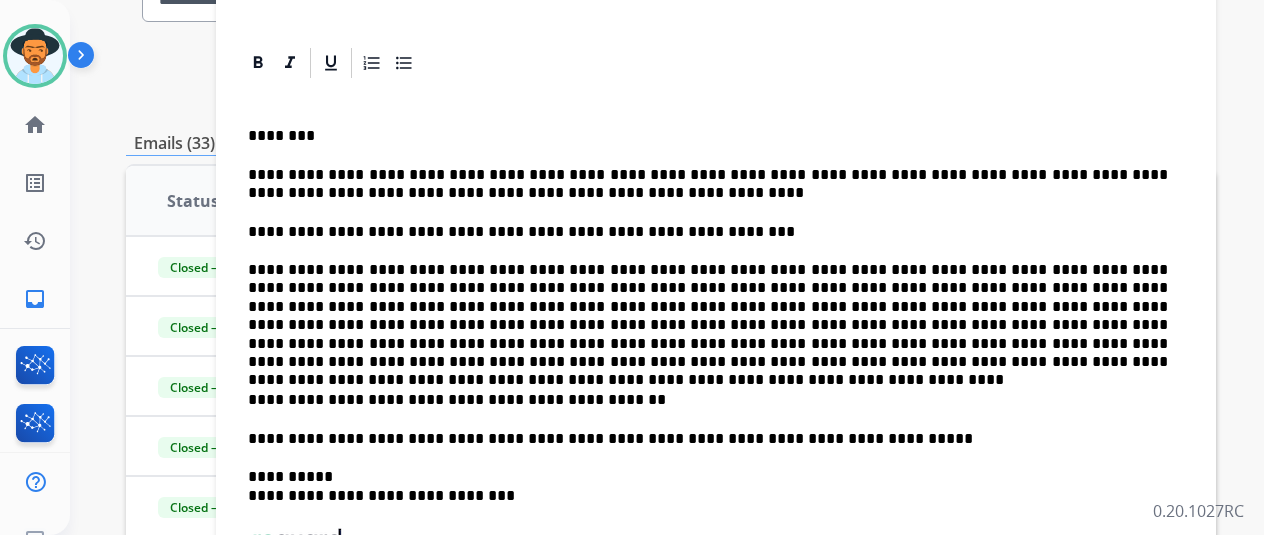 click on "**********" at bounding box center [708, 400] 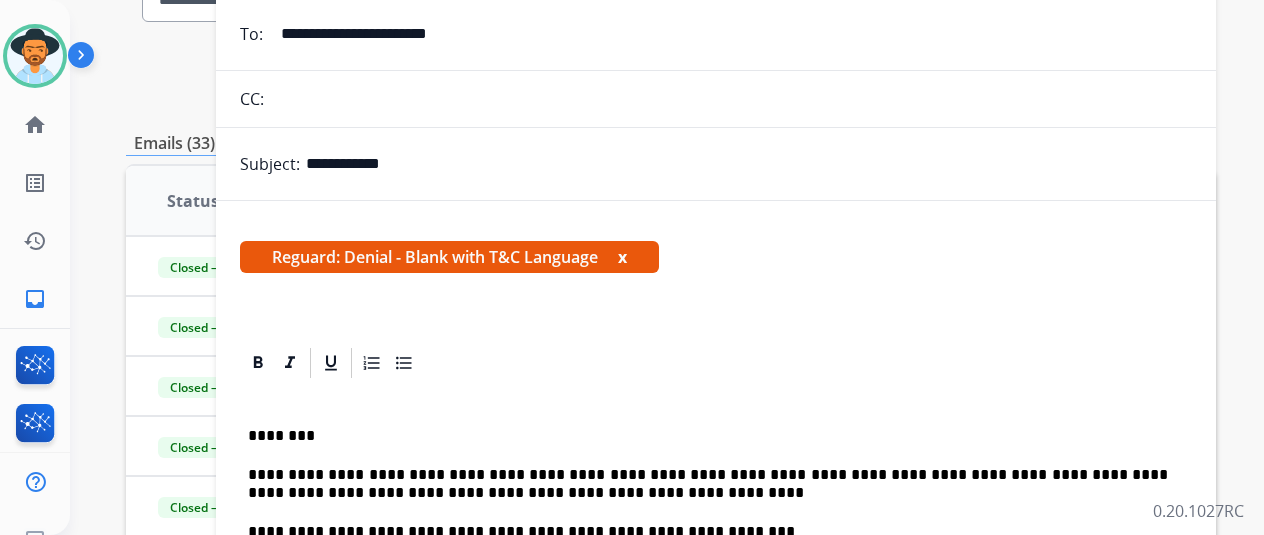 click on "**********" at bounding box center (716, 607) 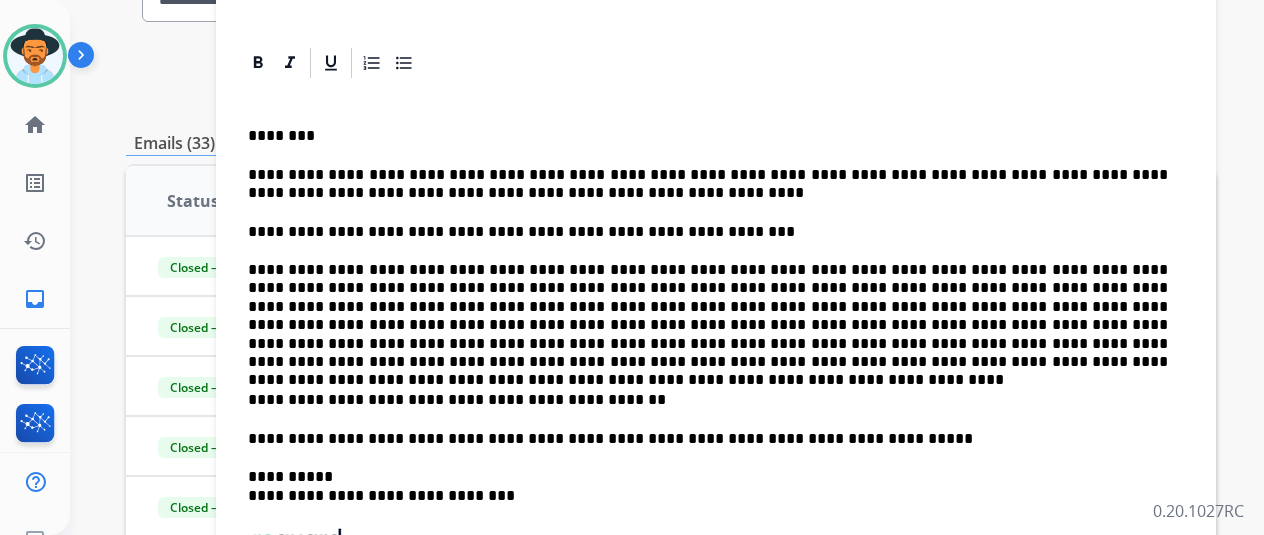 click on "**********" at bounding box center [708, 232] 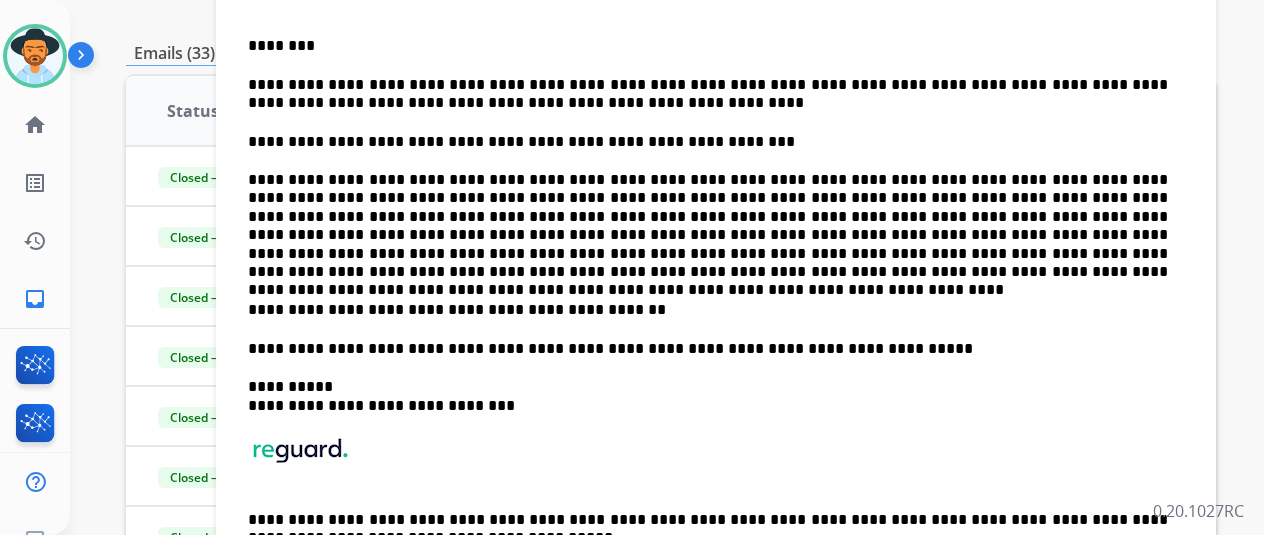 scroll, scrollTop: 400, scrollLeft: 0, axis: vertical 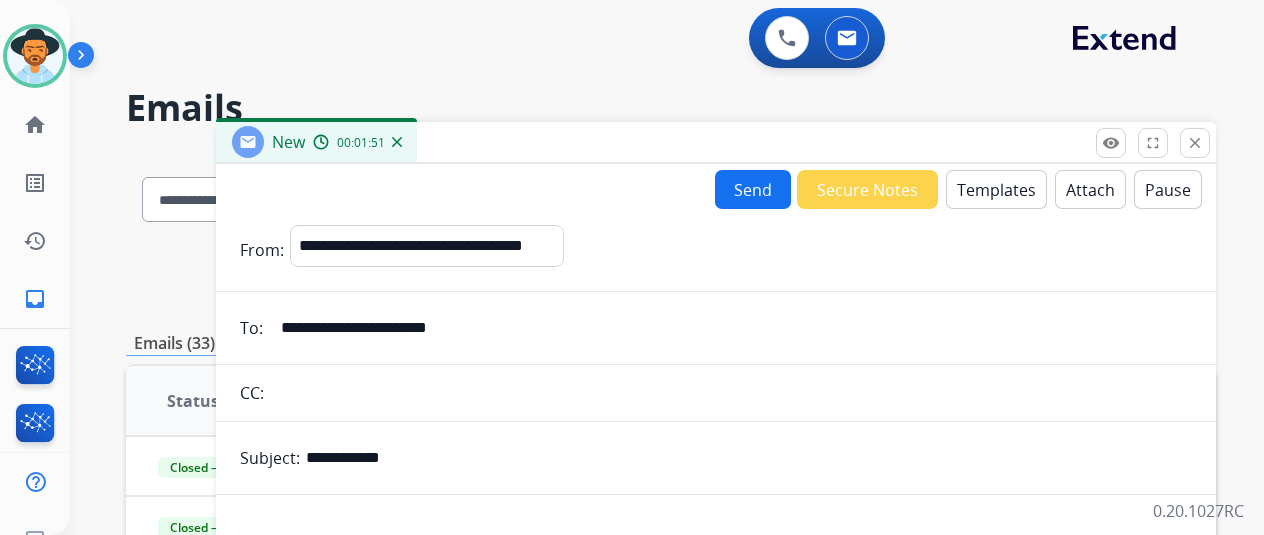 click on "Attach" at bounding box center [1090, 189] 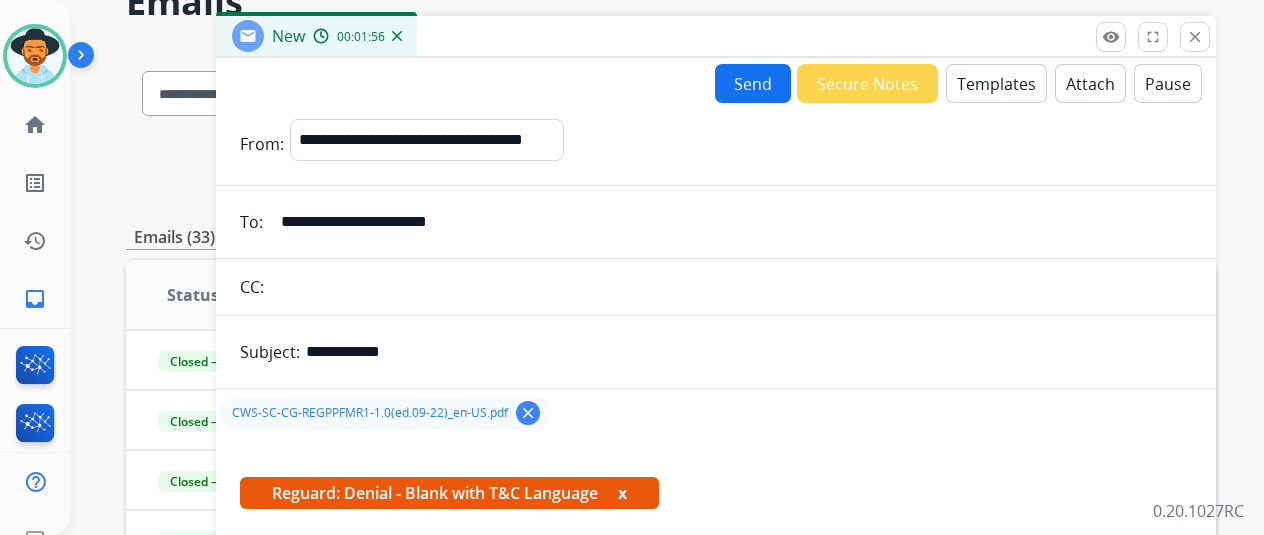 scroll, scrollTop: 200, scrollLeft: 0, axis: vertical 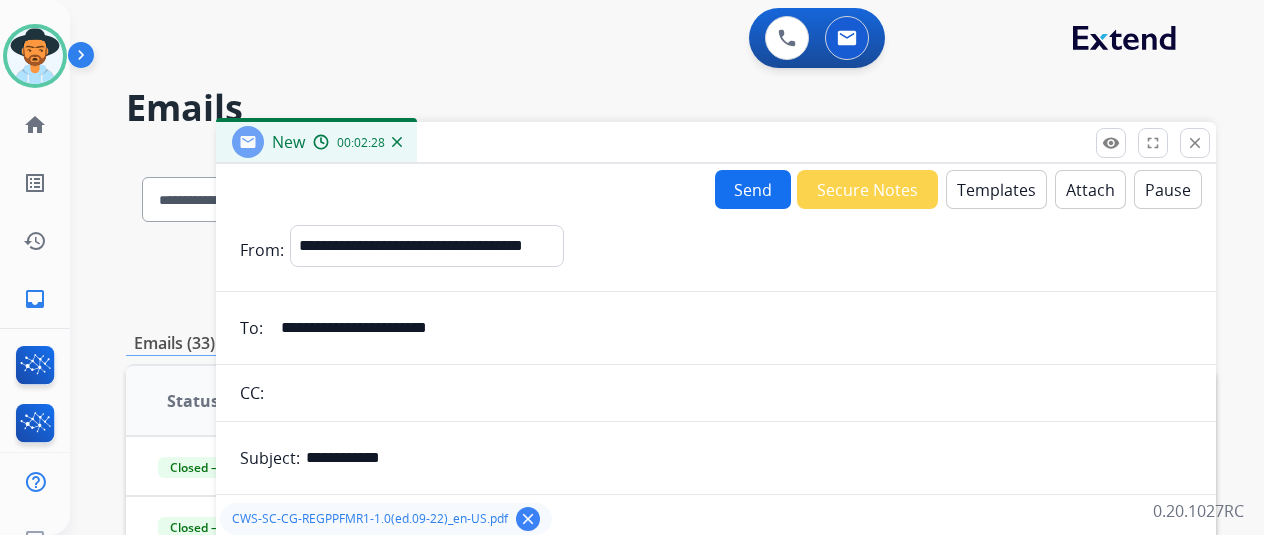 click on "Send" at bounding box center (753, 189) 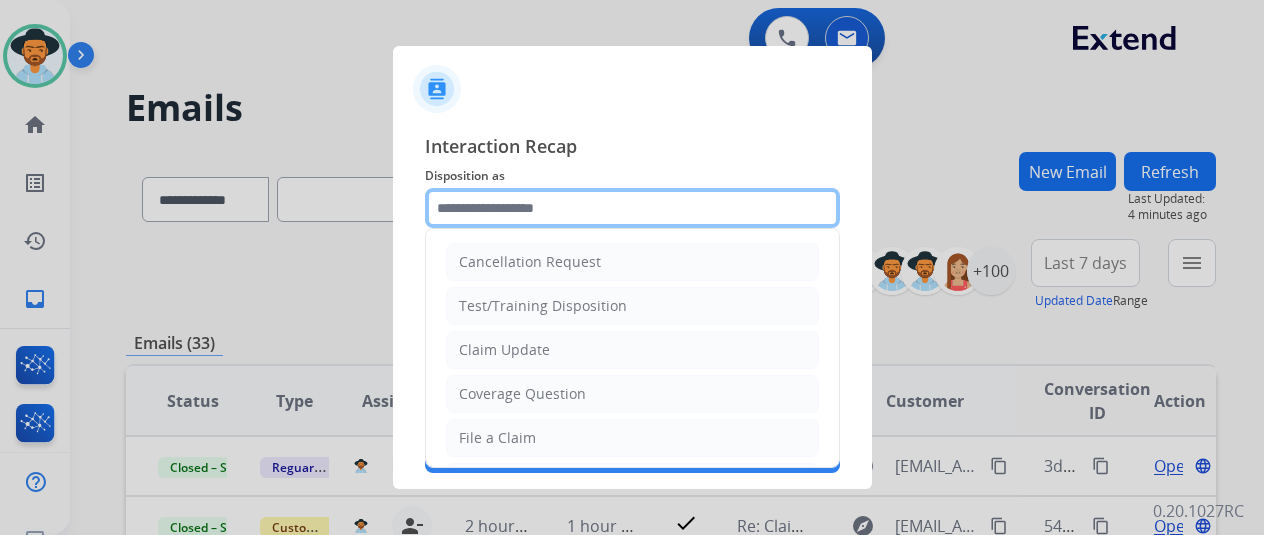 click 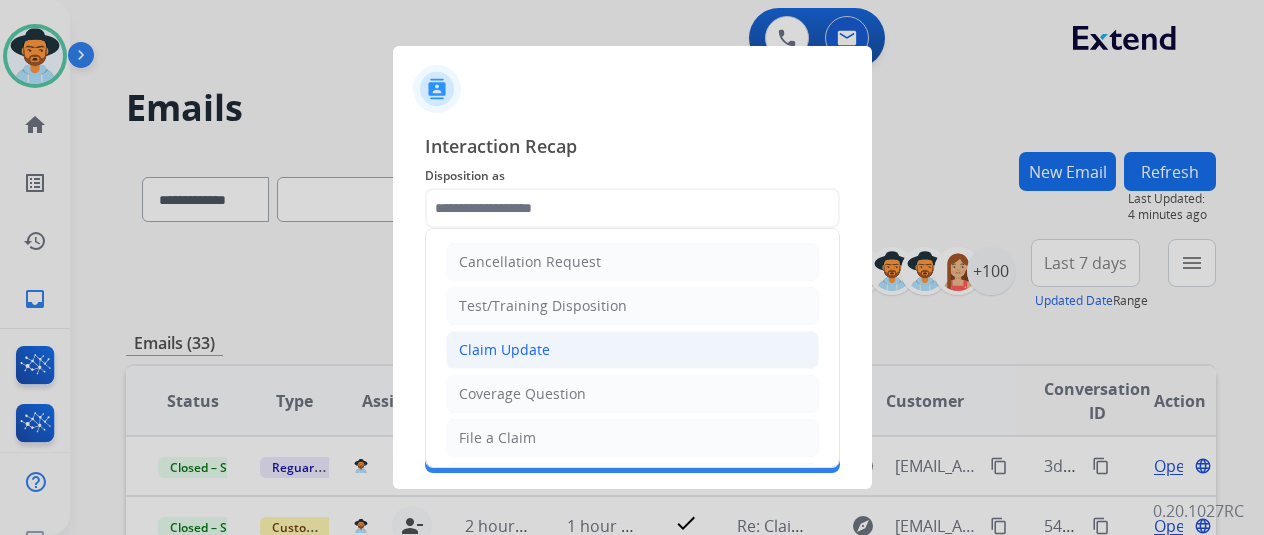 click on "Claim Update" 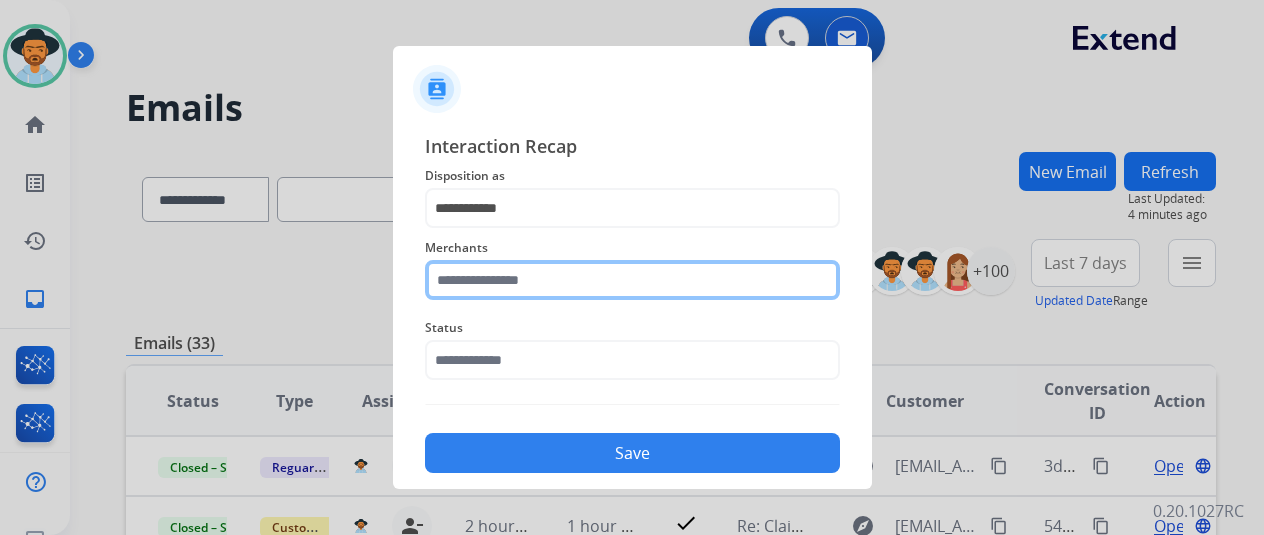 click 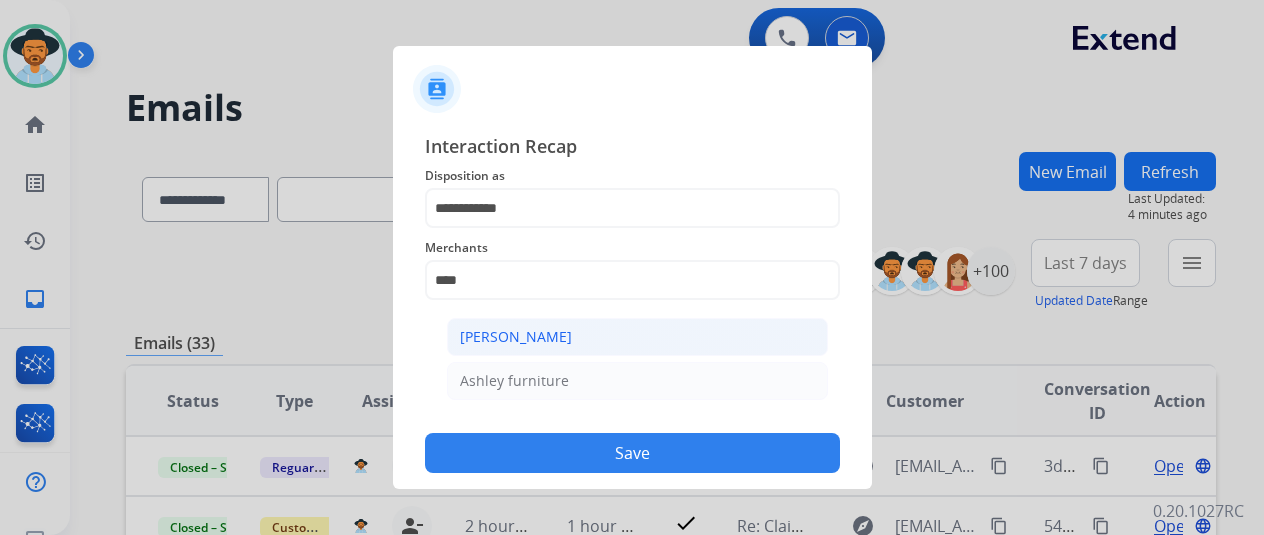 click on "[PERSON_NAME]" 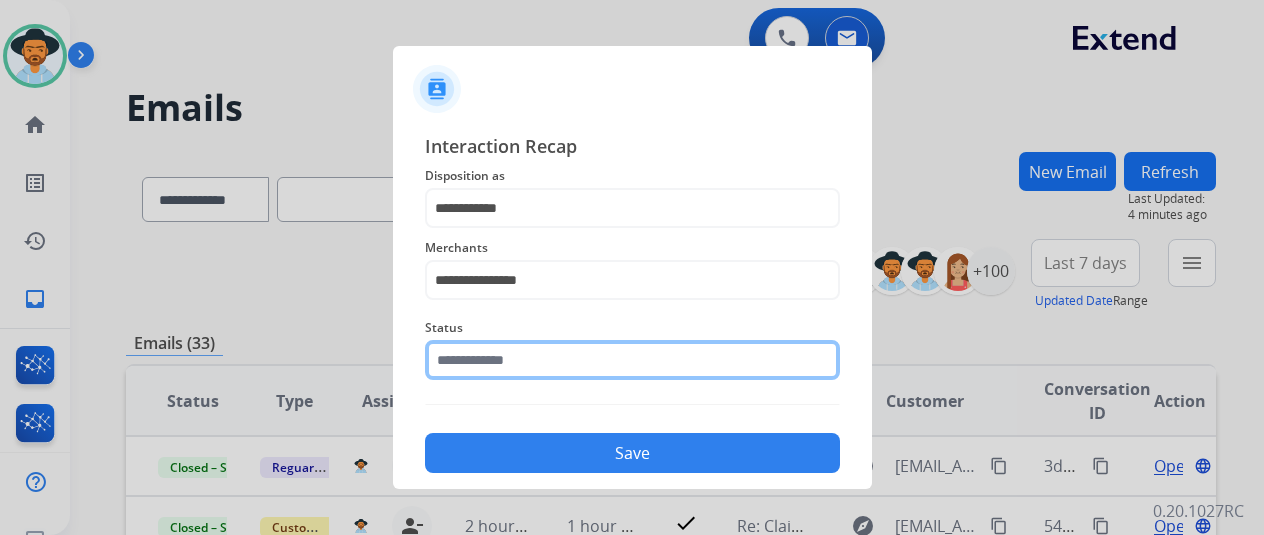 click 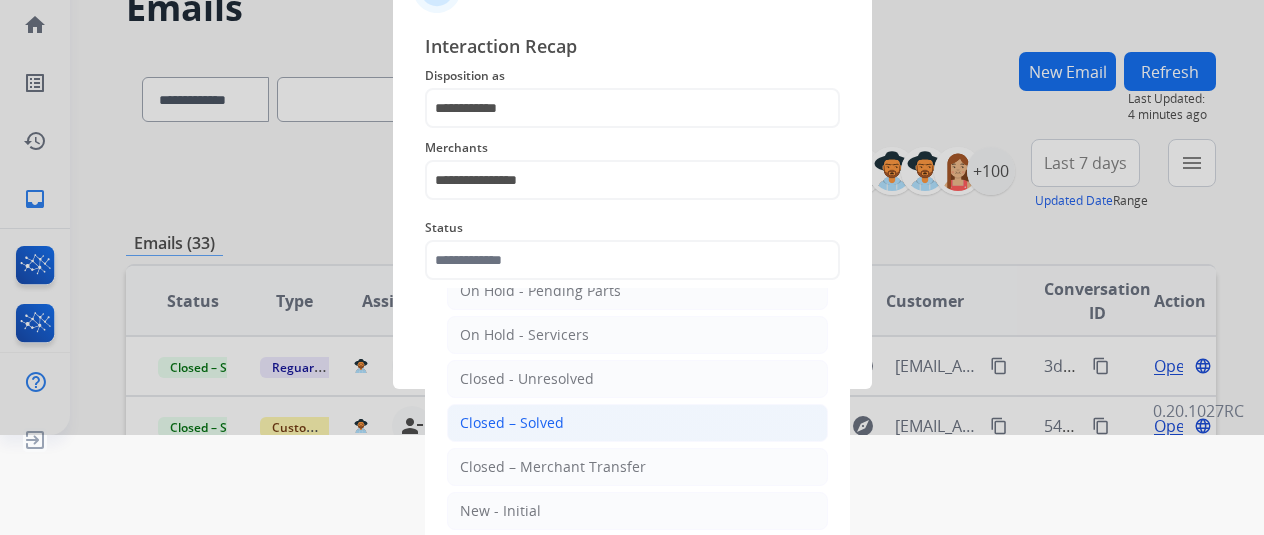 click on "New - Initial" 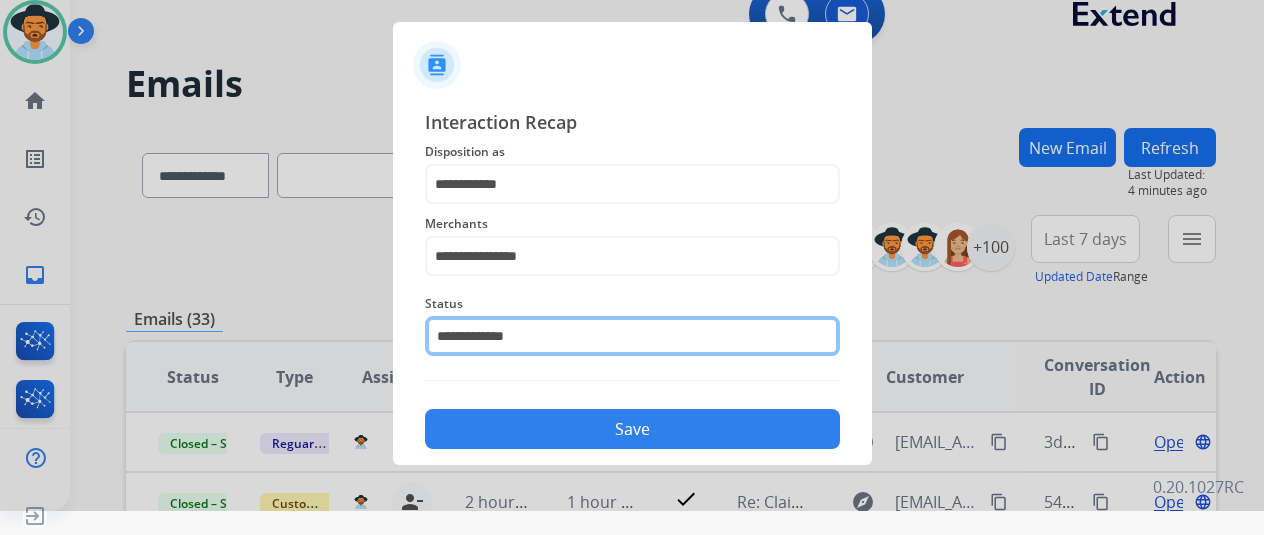 click on "**********" 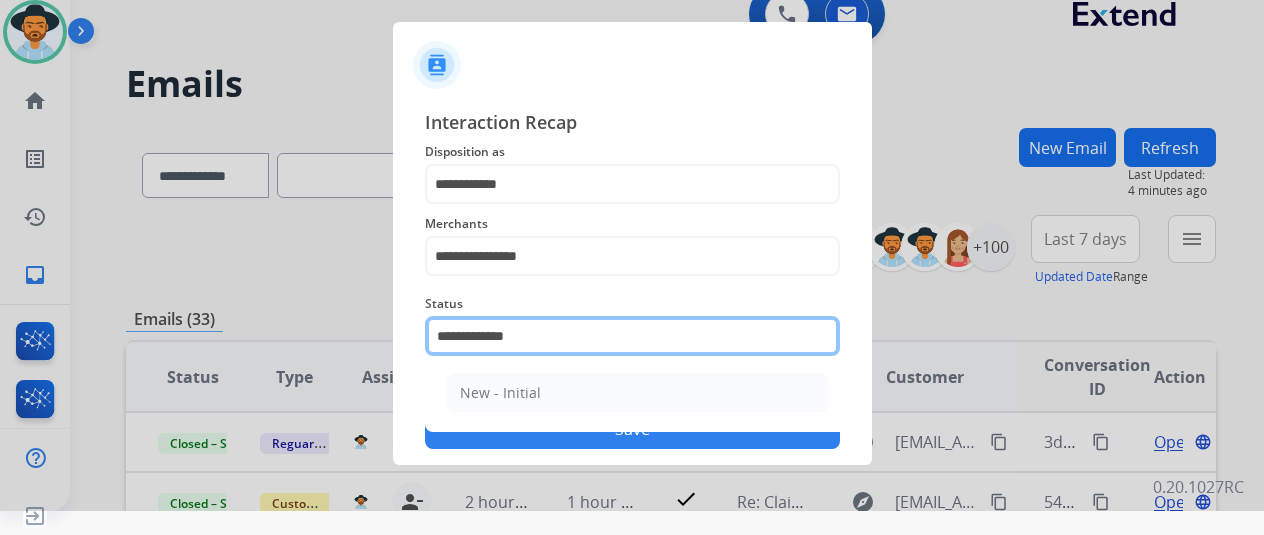 drag, startPoint x: 587, startPoint y: 335, endPoint x: 340, endPoint y: 345, distance: 247.20235 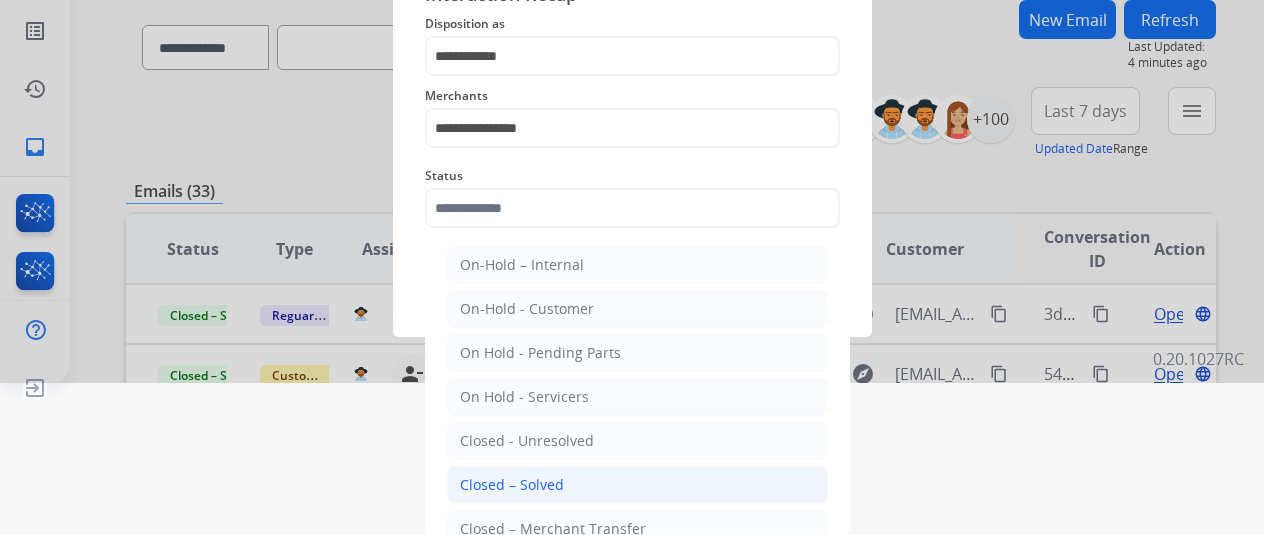 click on "Closed – Solved" 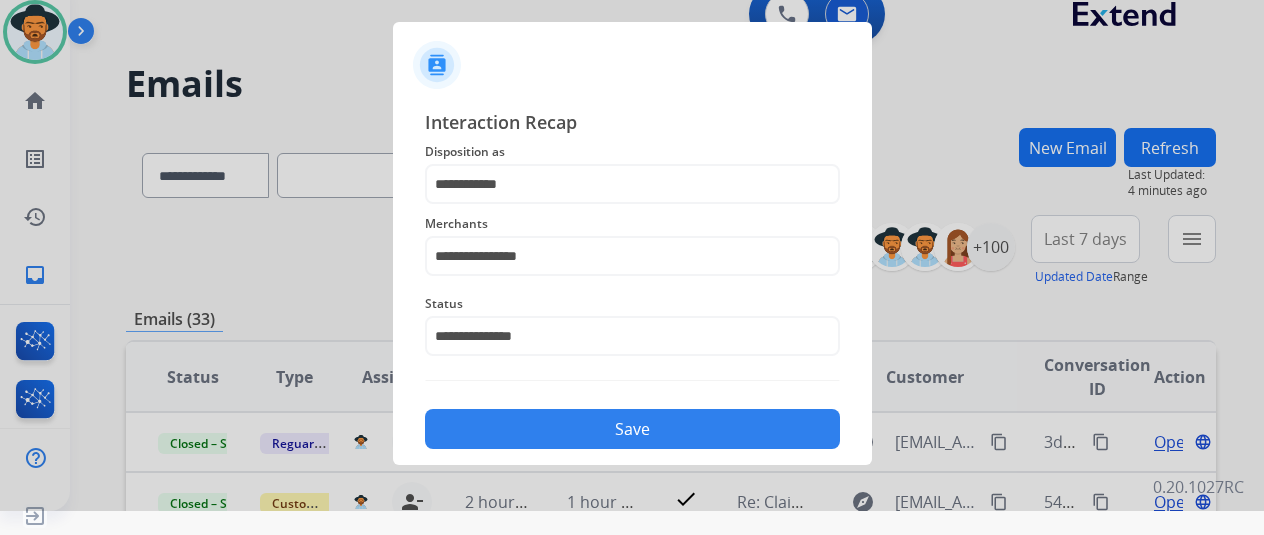 click on "Save" 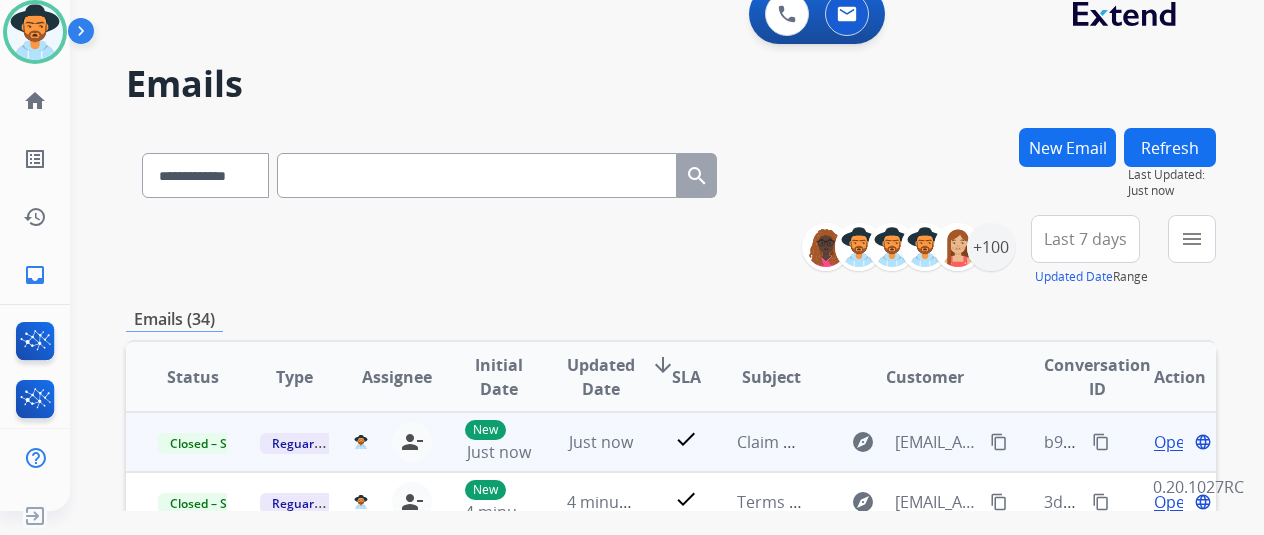 click on "content_copy" at bounding box center (1101, 442) 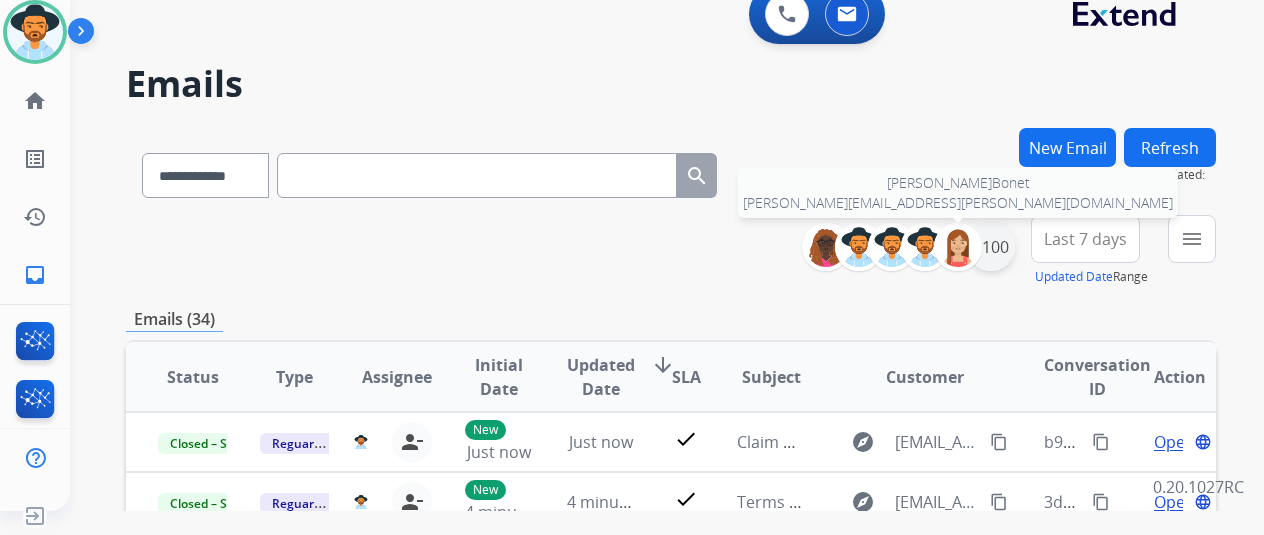 click on "+100" at bounding box center [991, 247] 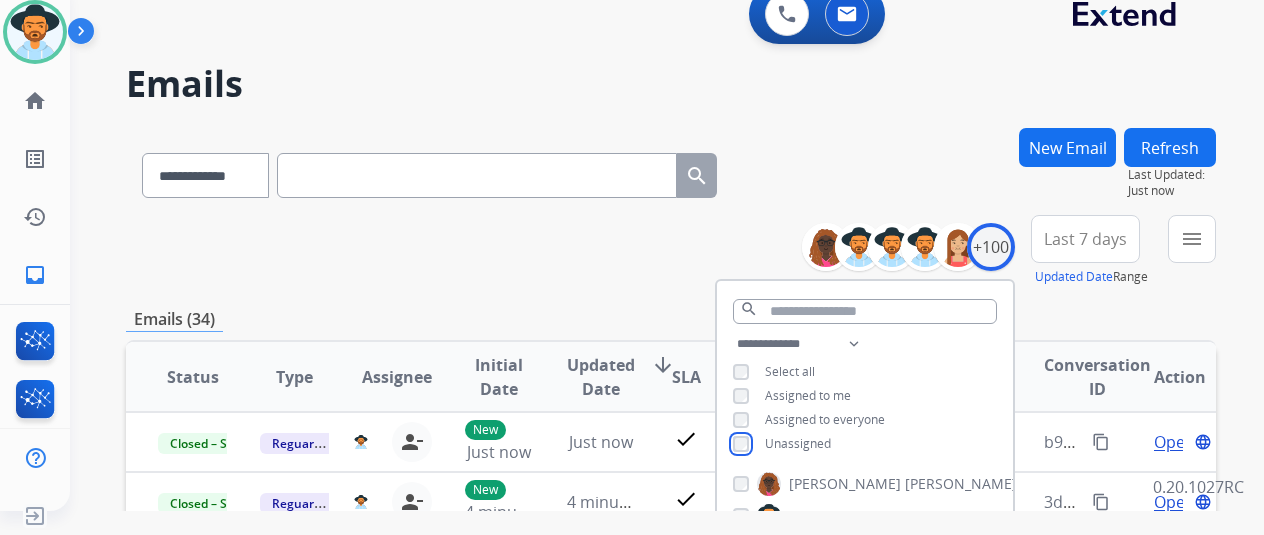 scroll, scrollTop: 300, scrollLeft: 0, axis: vertical 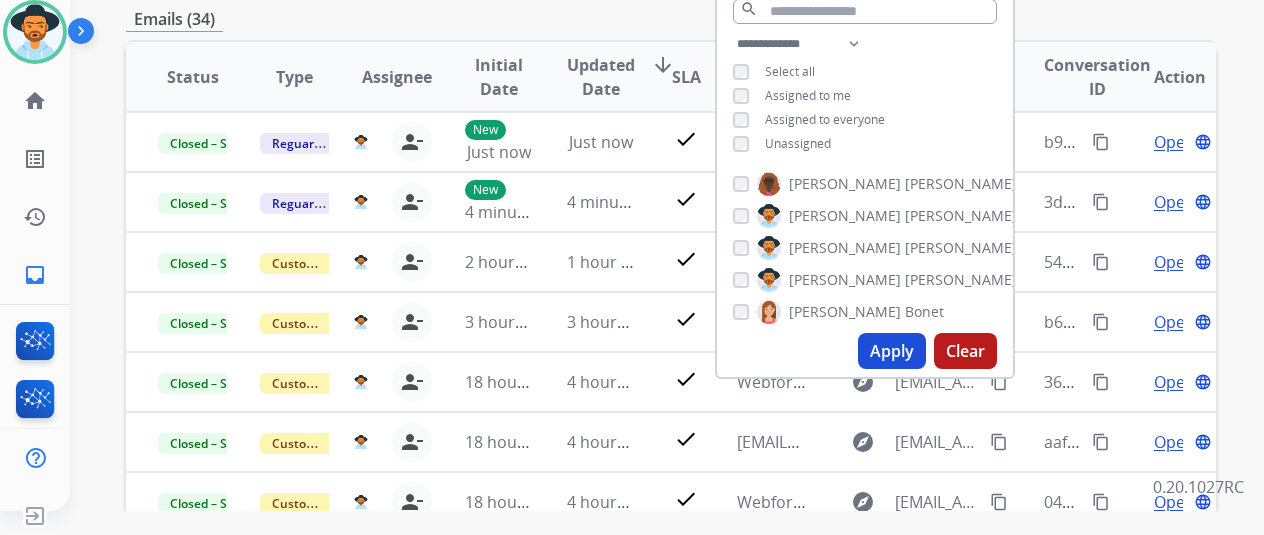 click on "Apply" at bounding box center [892, 351] 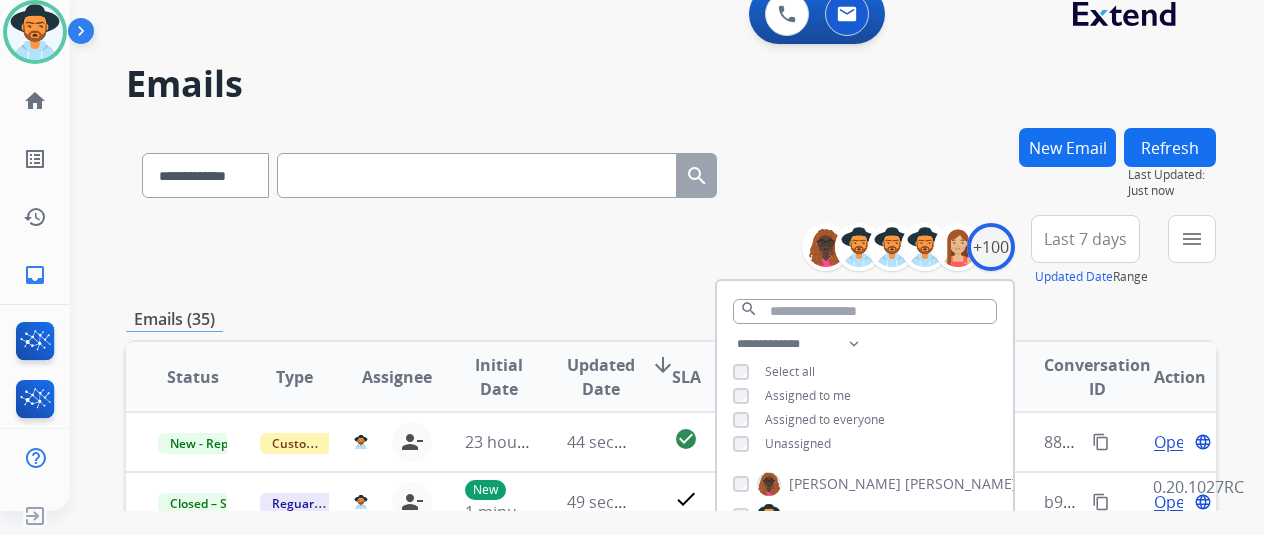 click on "**********" at bounding box center [671, 251] 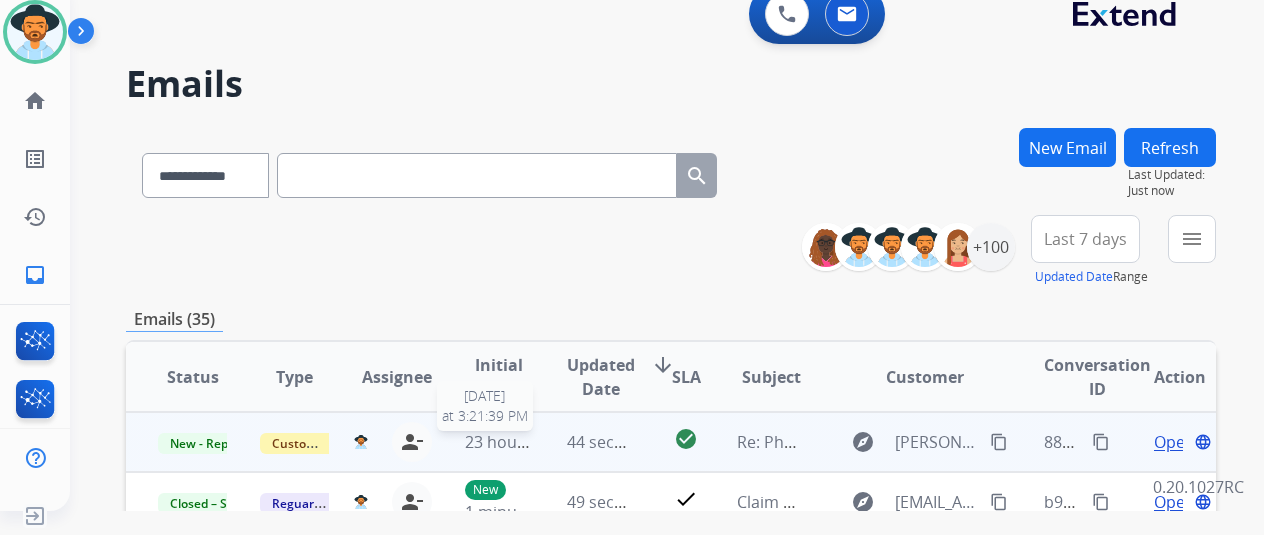 click on "23 hours ago" at bounding box center (514, 442) 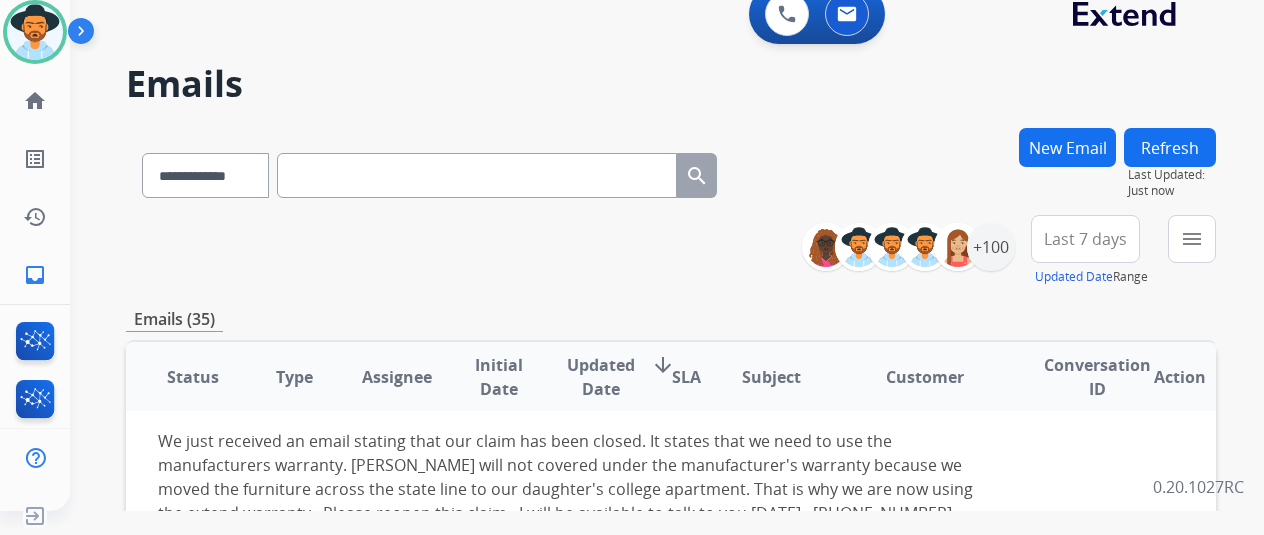 scroll, scrollTop: 100, scrollLeft: 0, axis: vertical 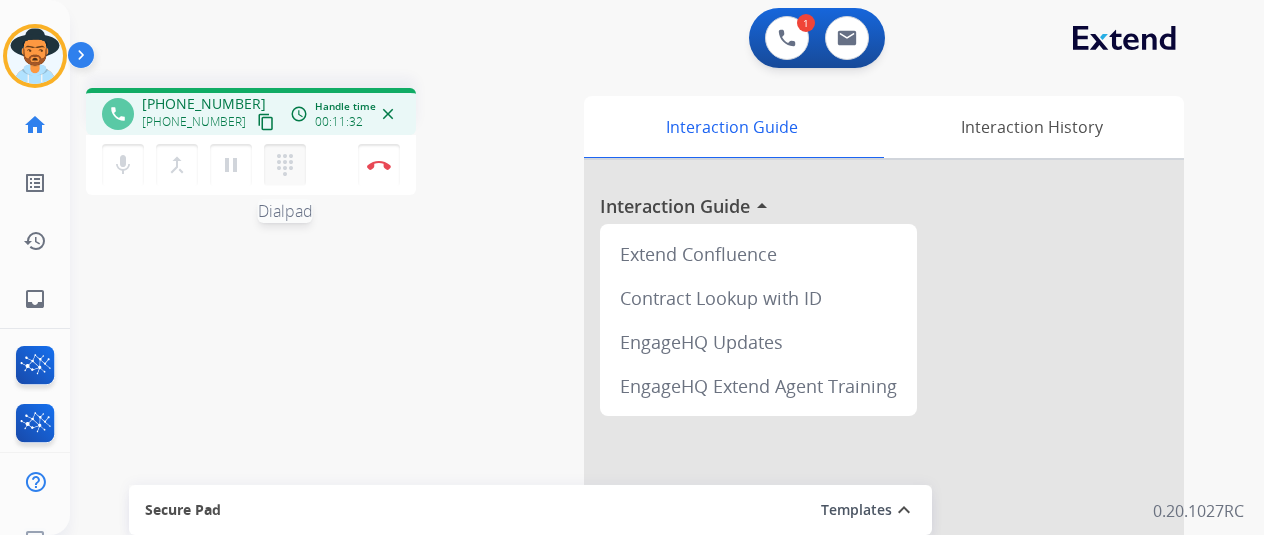 click on "dialpad Dialpad" at bounding box center (285, 165) 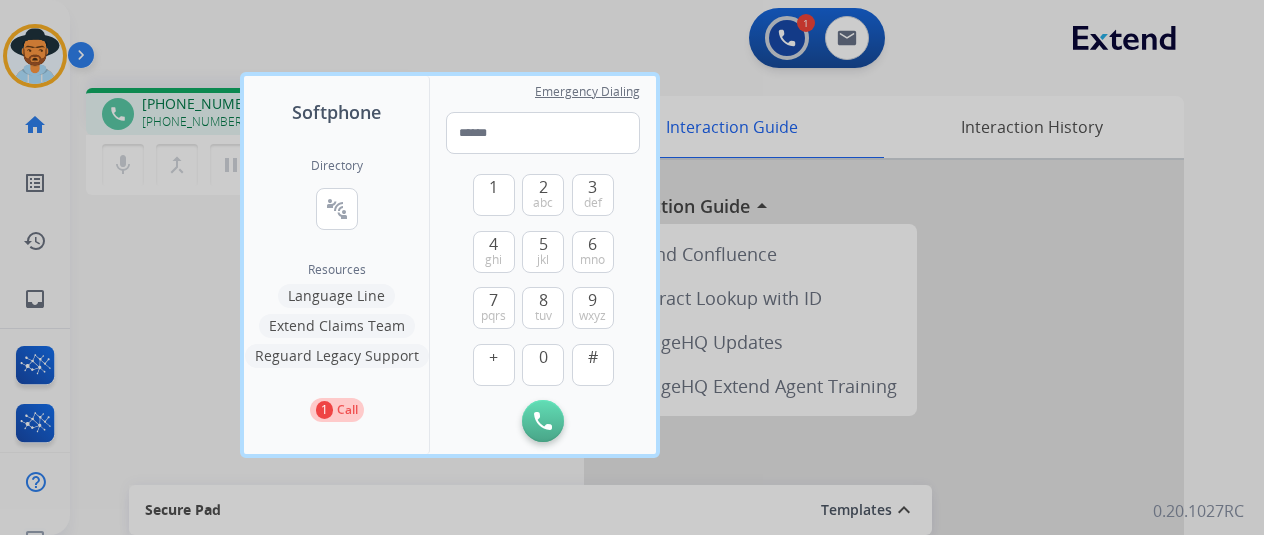 click at bounding box center (632, 267) 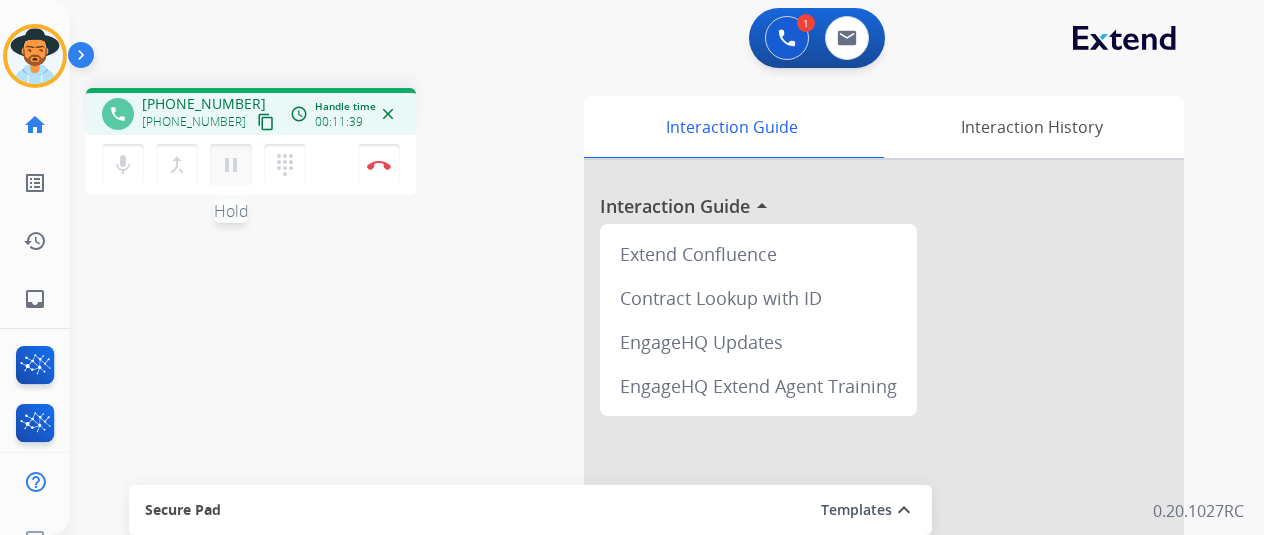 click on "pause" at bounding box center [231, 165] 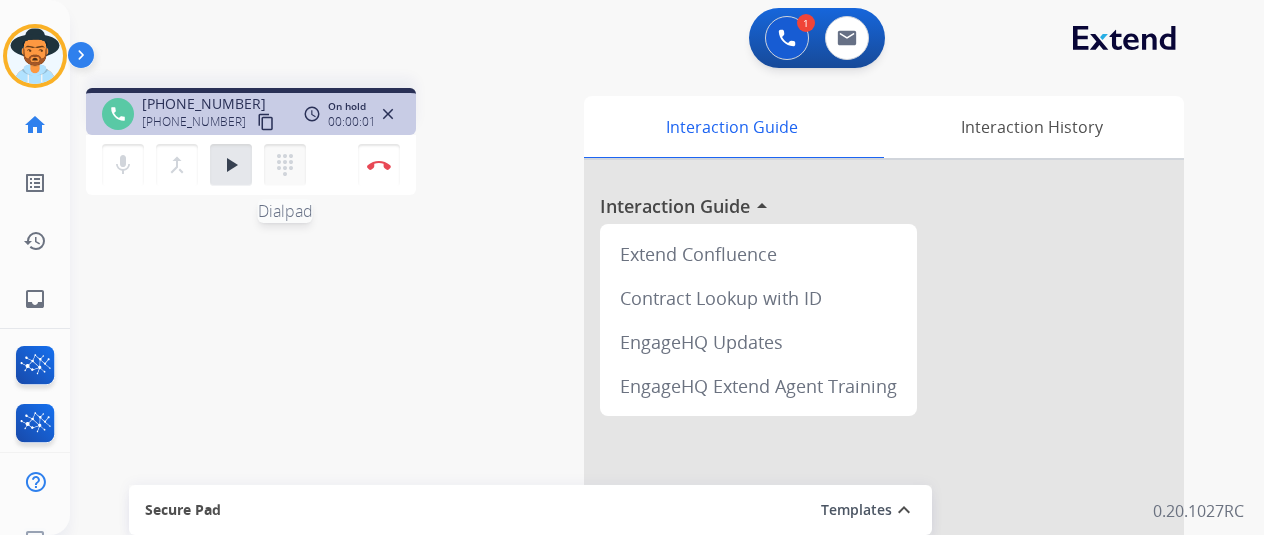 click on "dialpad Dialpad" at bounding box center (285, 165) 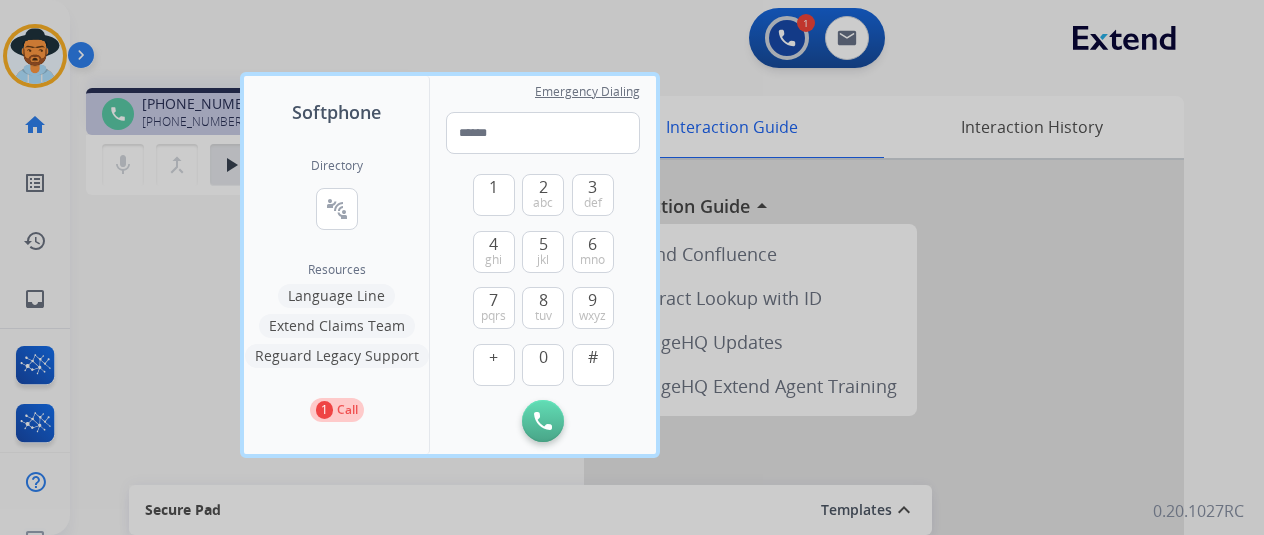 click on "Extend Claims Team" at bounding box center [337, 326] 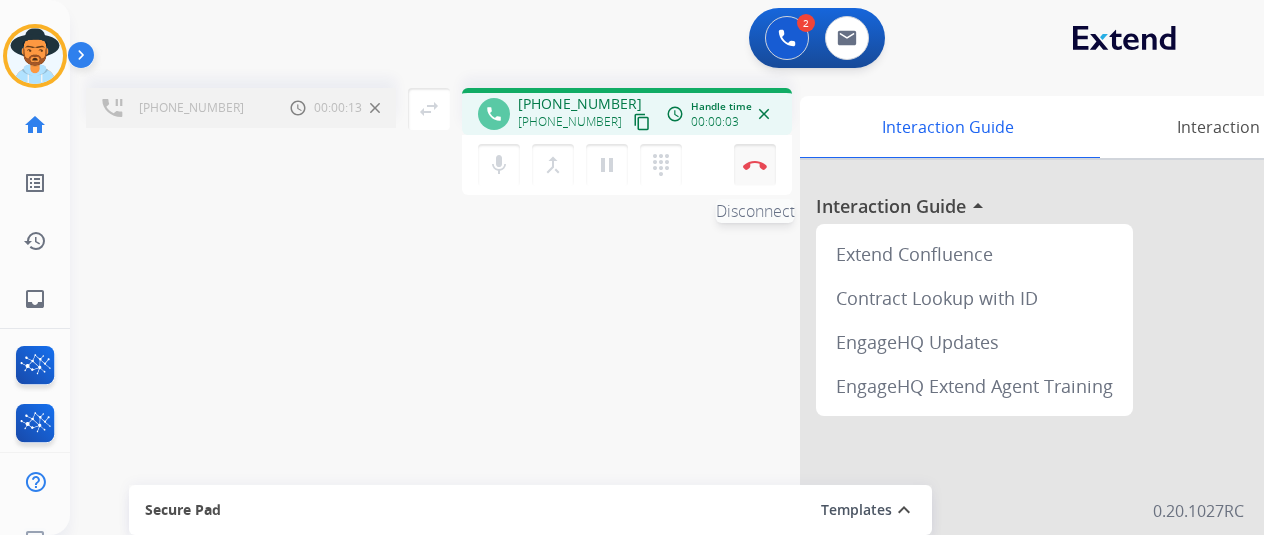 click on "Disconnect" at bounding box center [755, 165] 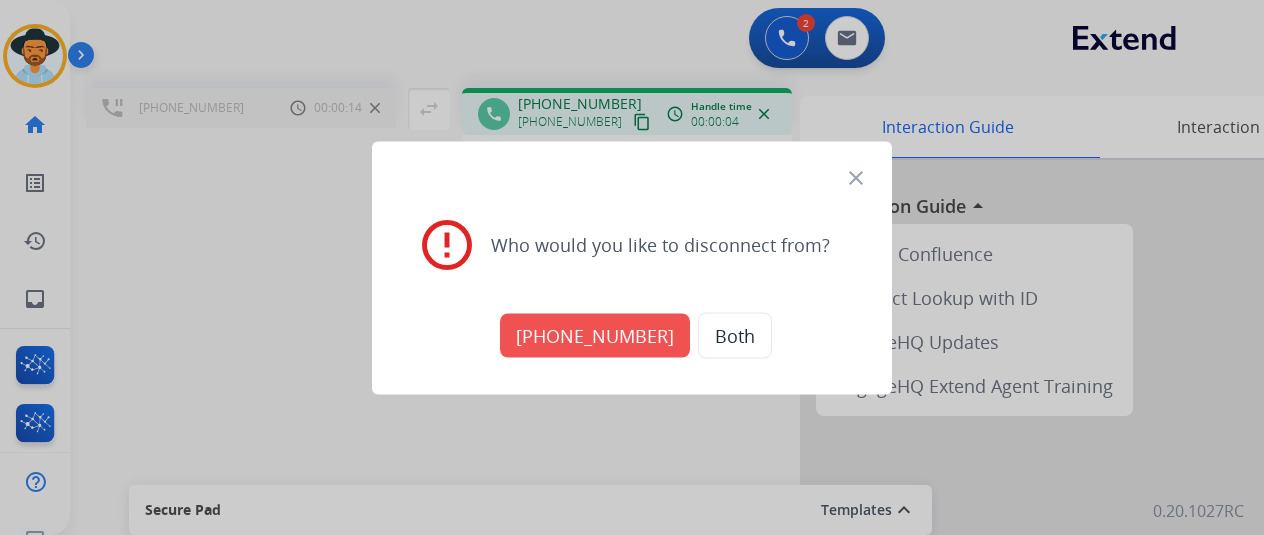 click on "+17134291060" at bounding box center (595, 335) 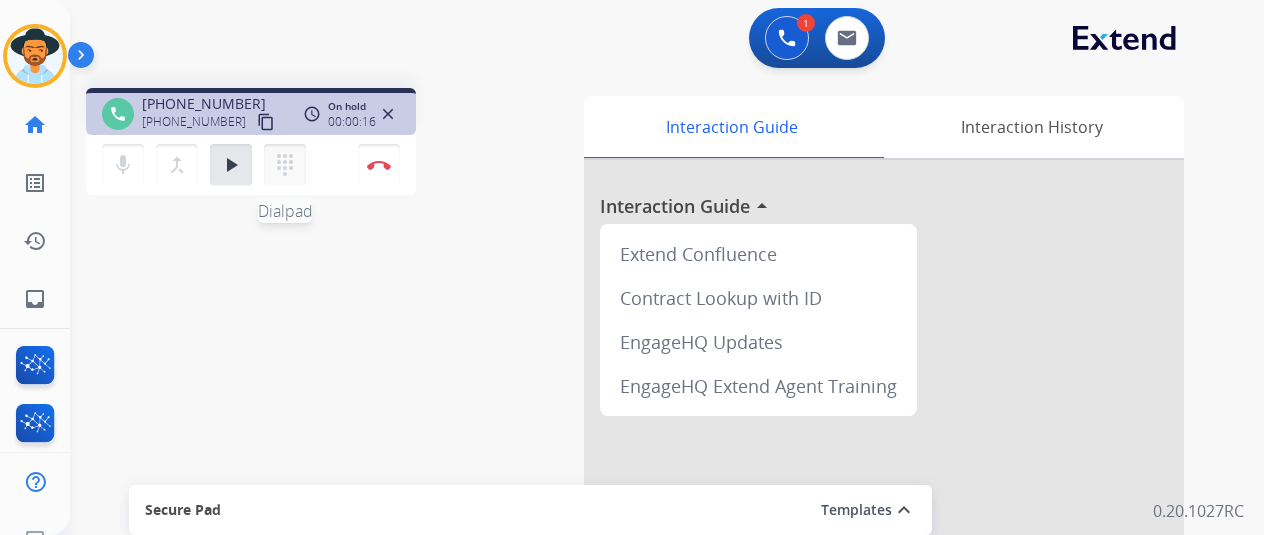 click on "dialpad" at bounding box center [285, 165] 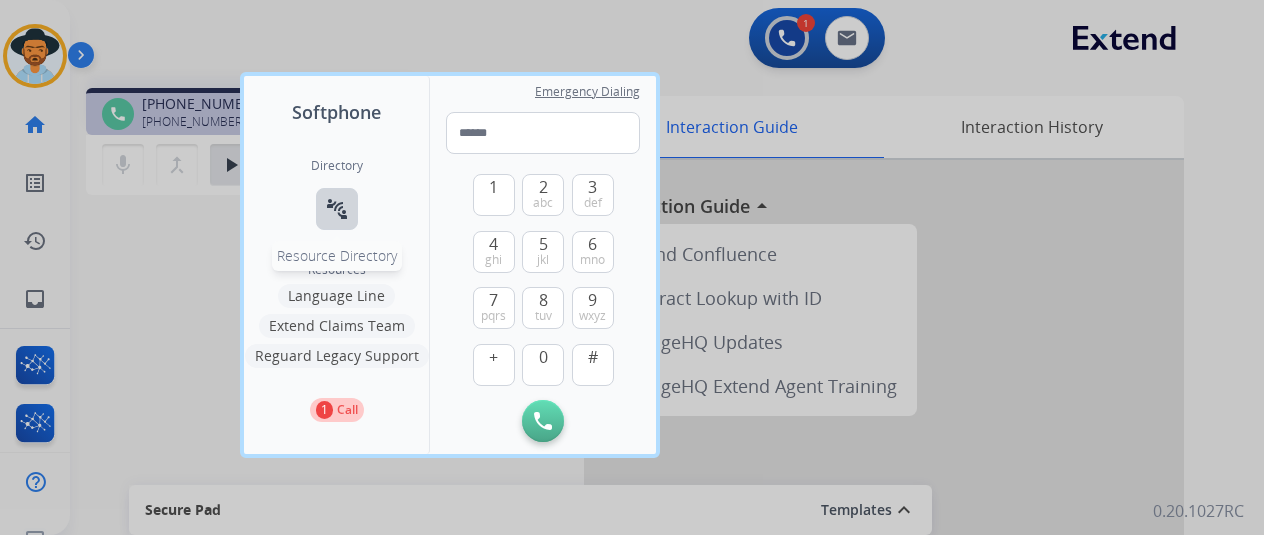 click on "connect_without_contact Resource Directory" at bounding box center [337, 209] 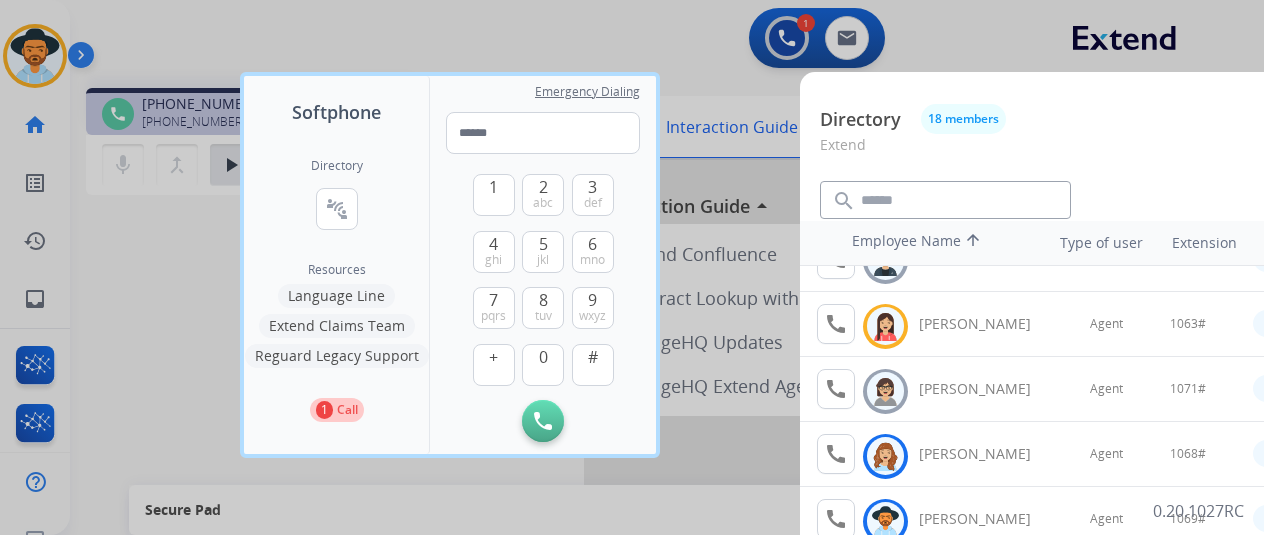 scroll, scrollTop: 756, scrollLeft: 0, axis: vertical 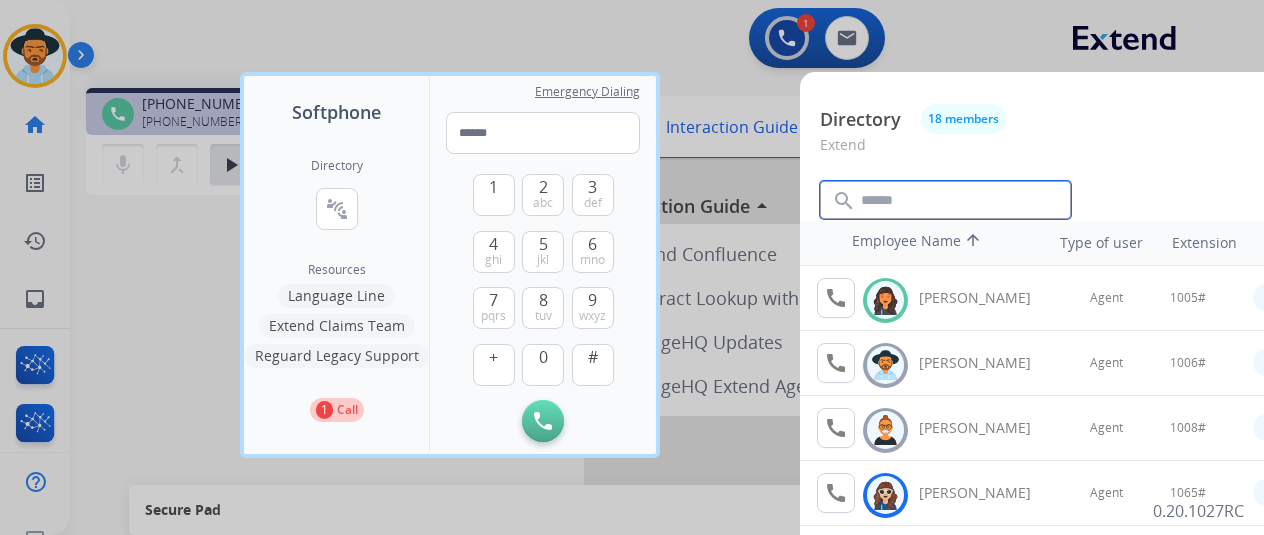 click at bounding box center (945, 200) 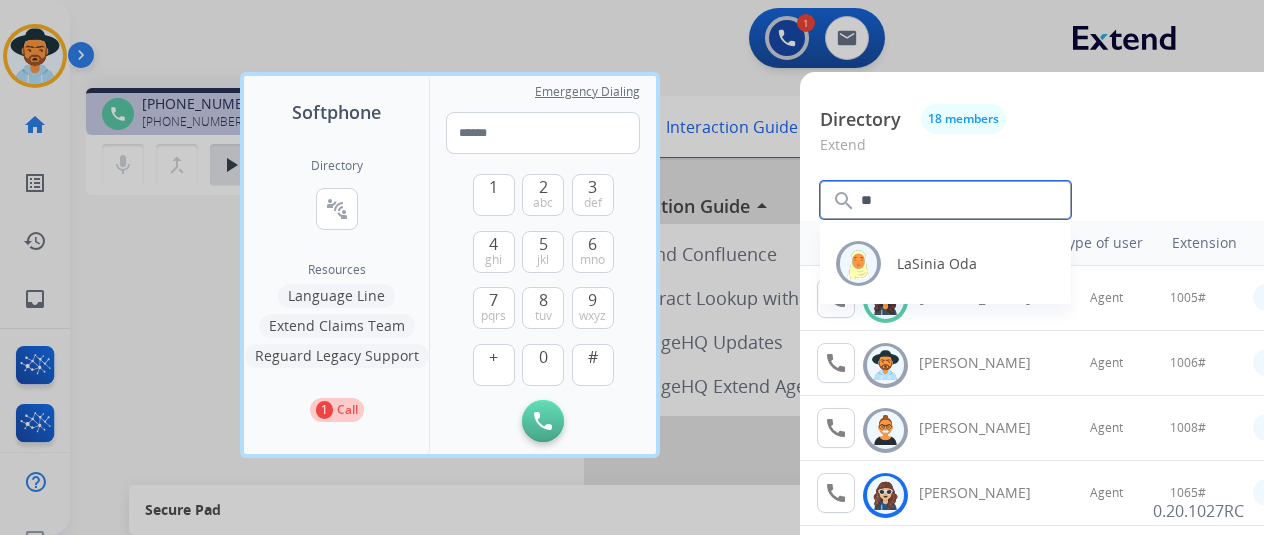 type on "*" 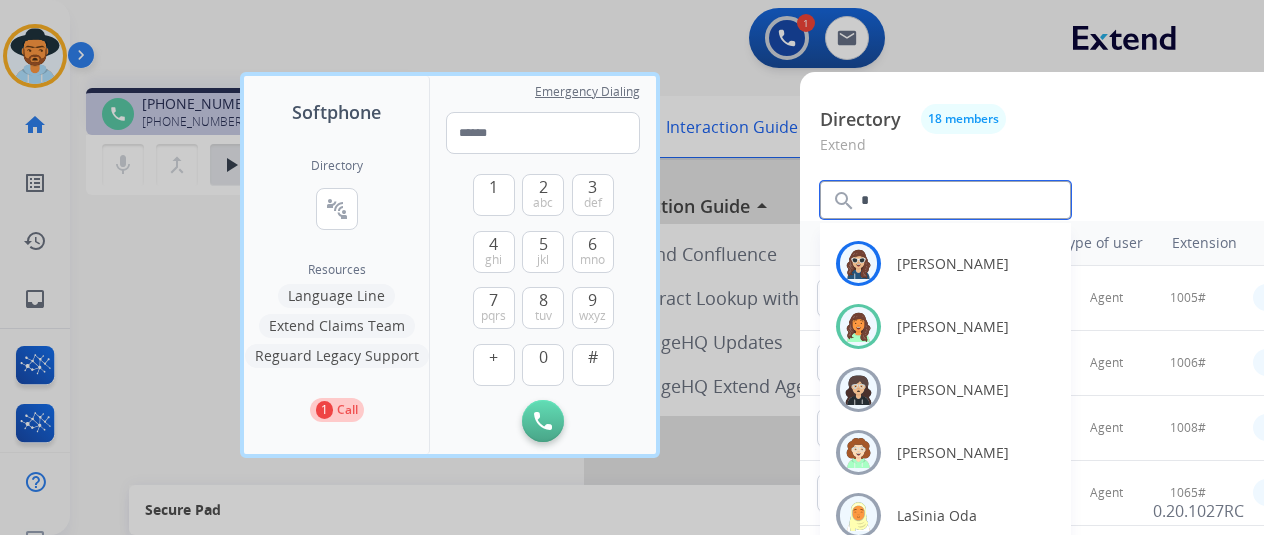 type 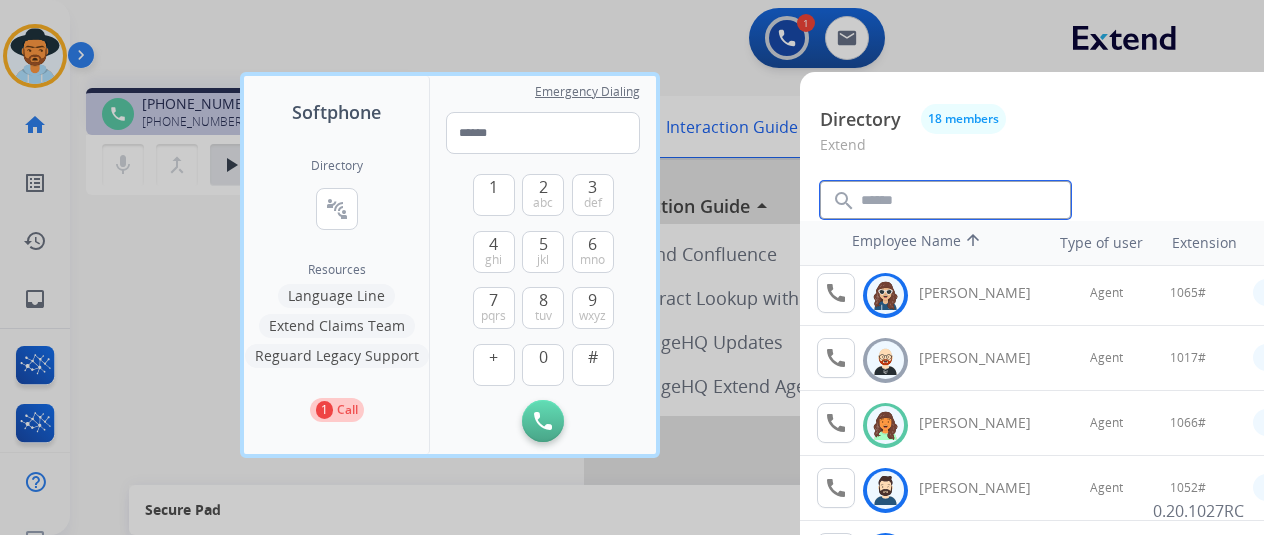 scroll, scrollTop: 300, scrollLeft: 0, axis: vertical 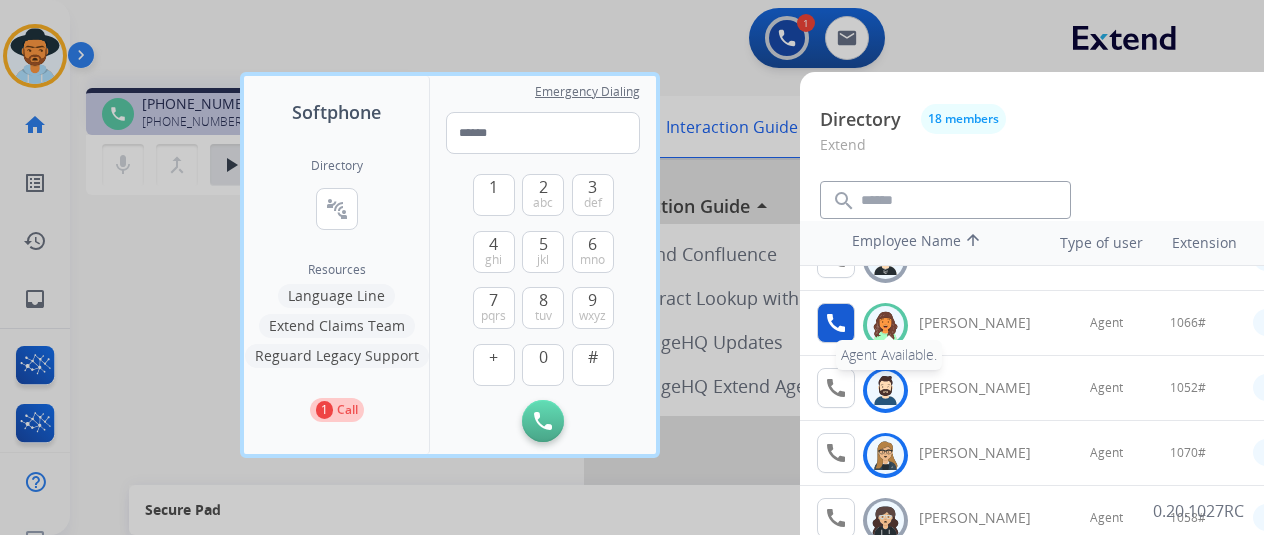click on "call" at bounding box center (836, 323) 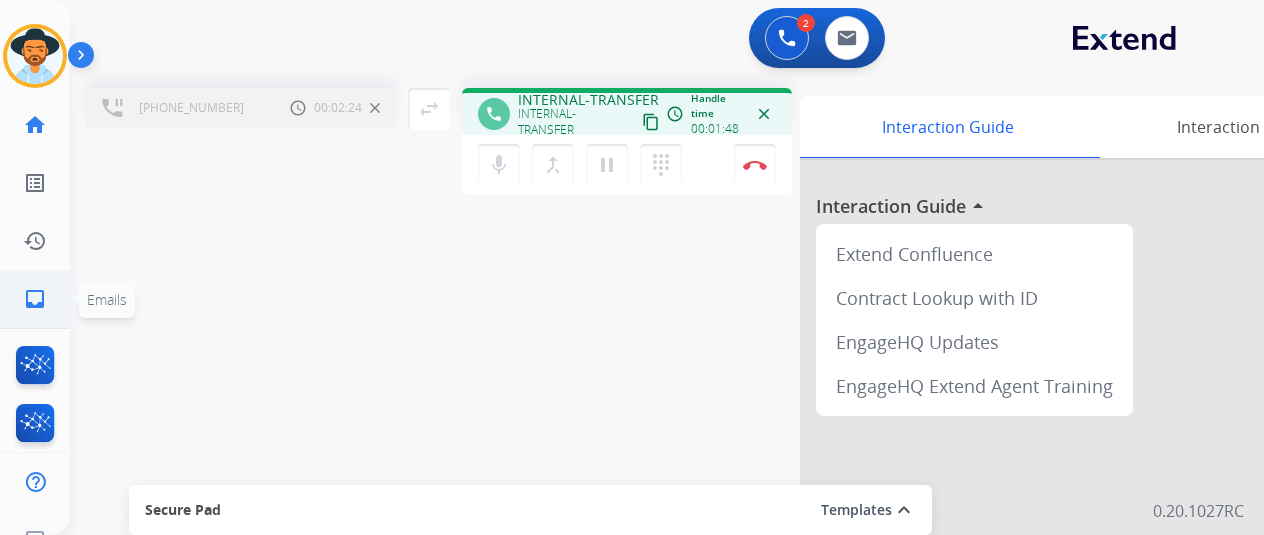 click on "inbox  Emails" 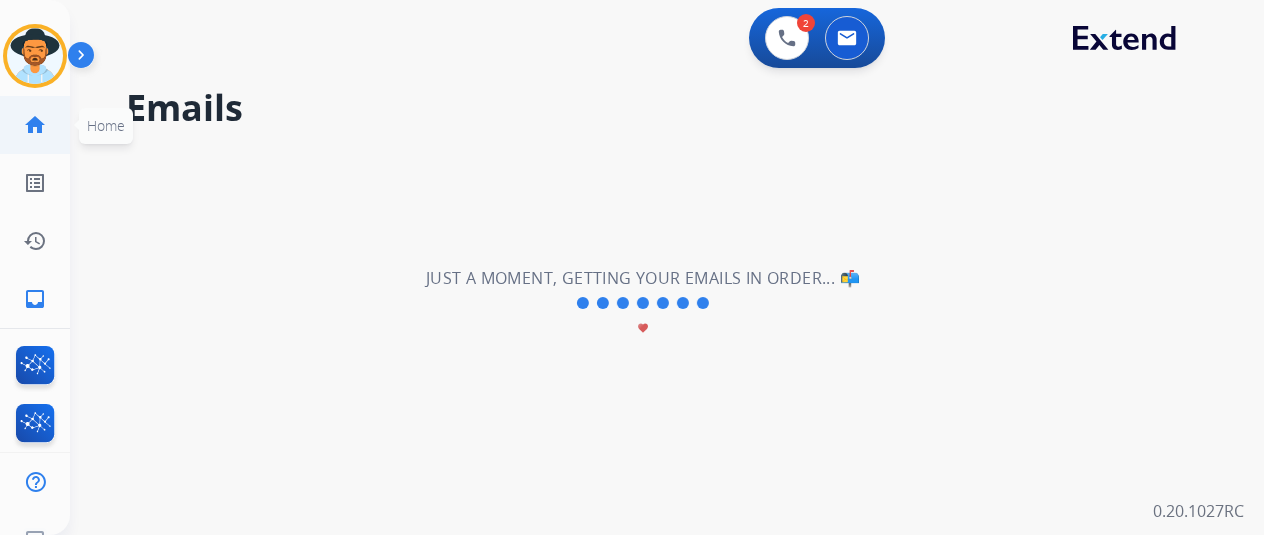 click on "home  Home" 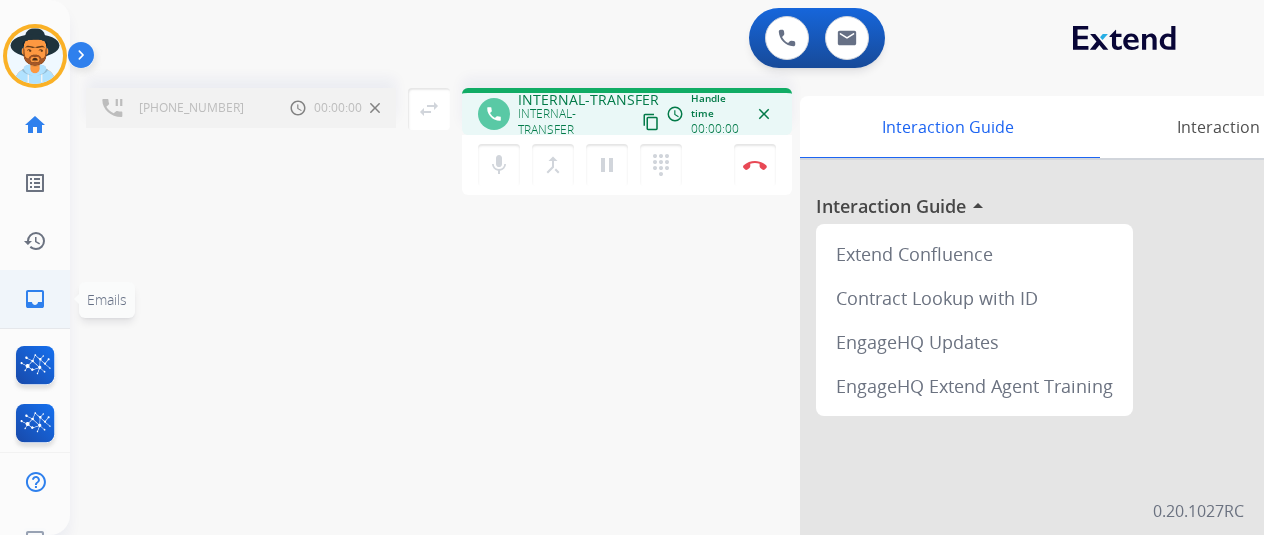 click on "inbox  Emails" 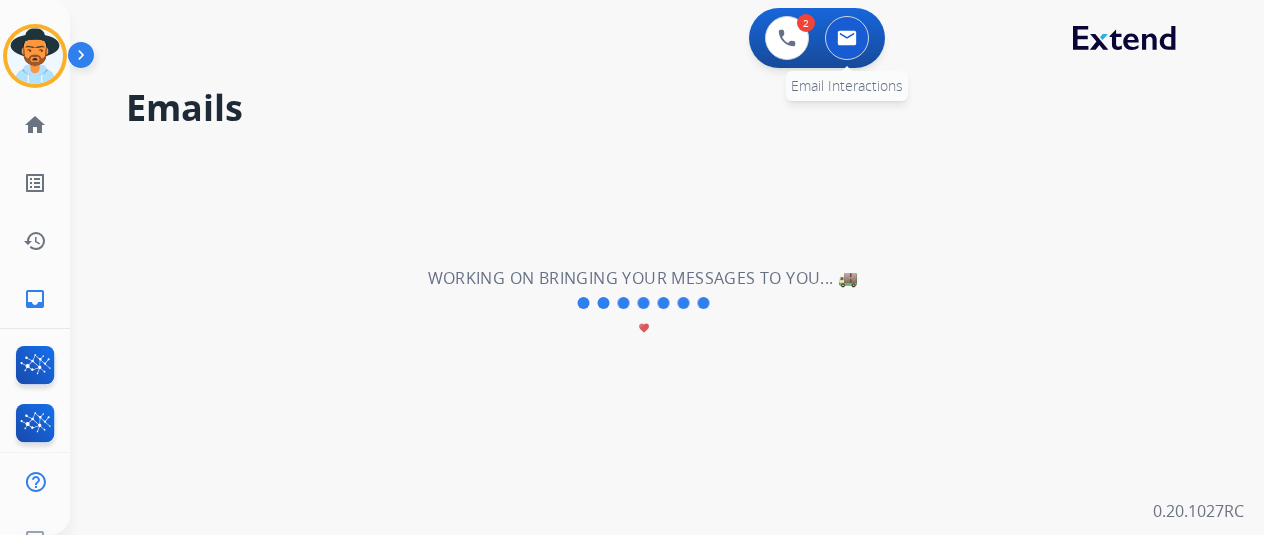 click at bounding box center [847, 38] 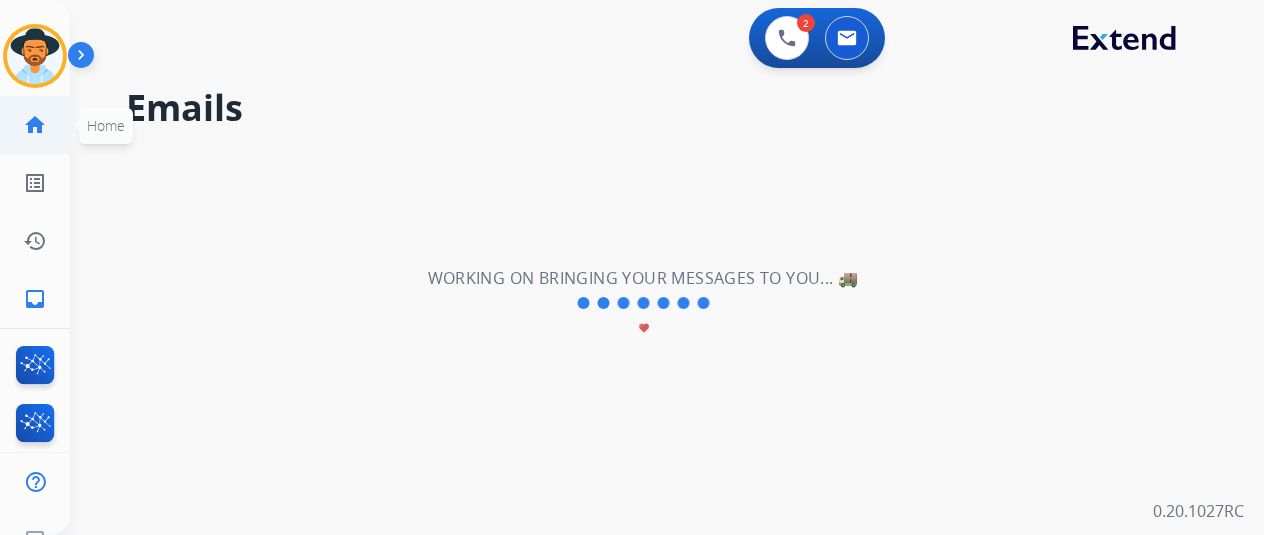 click on "home  Home" 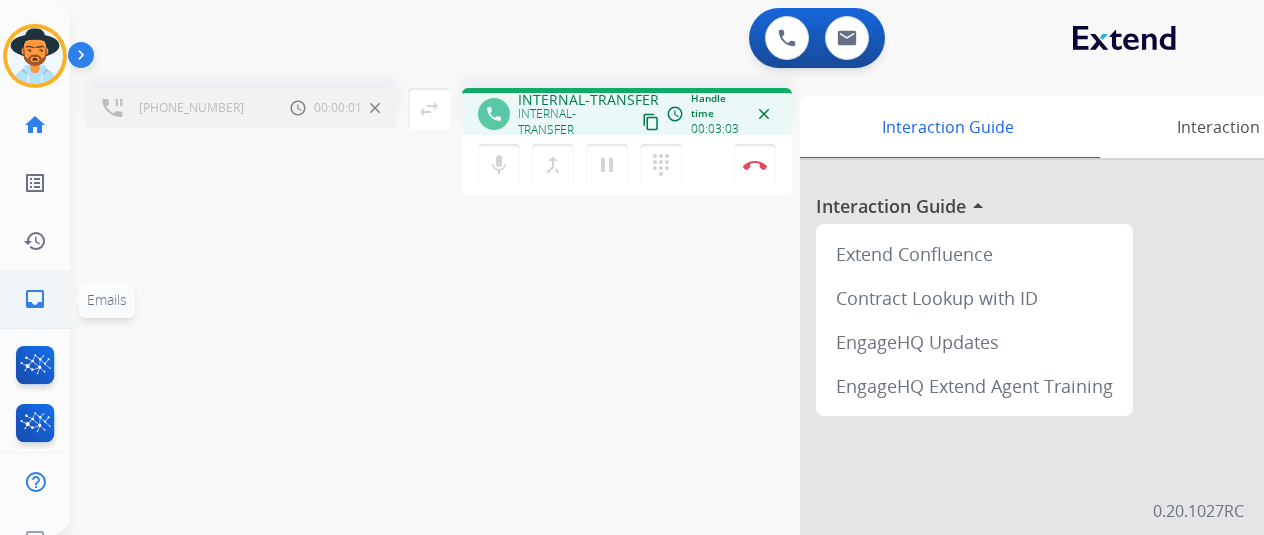 click on "inbox  Emails  Emails" 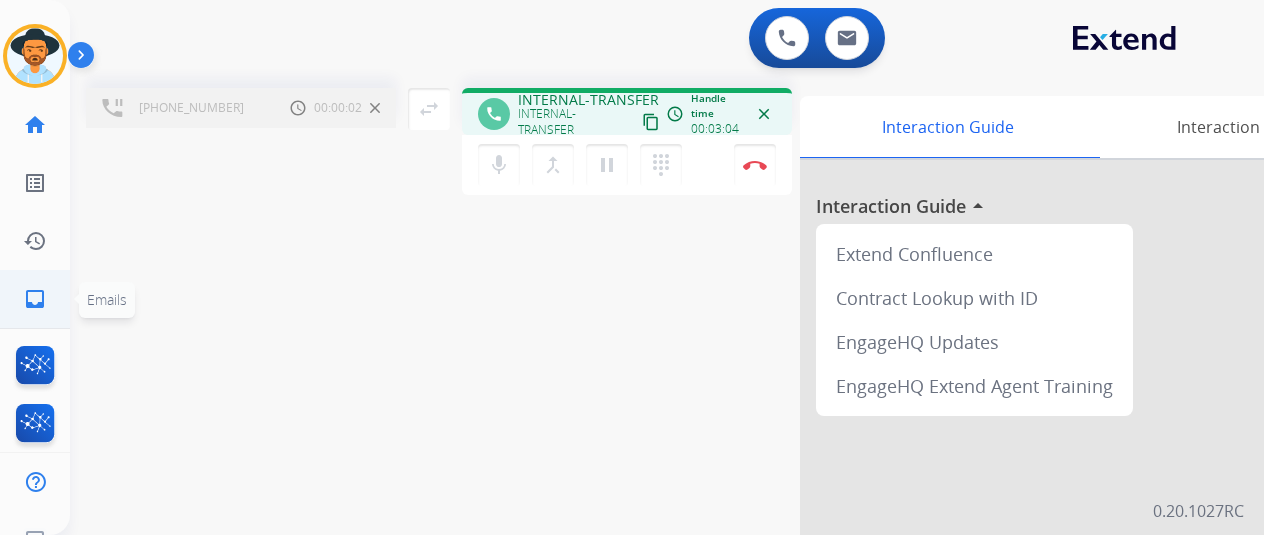 click on "inbox" 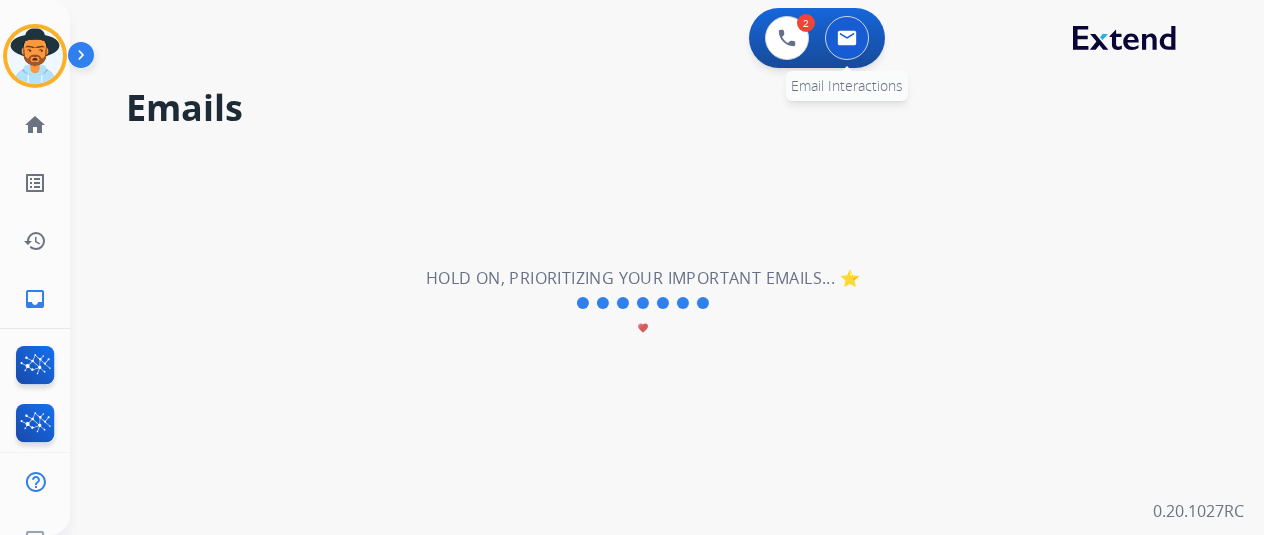 click at bounding box center (847, 38) 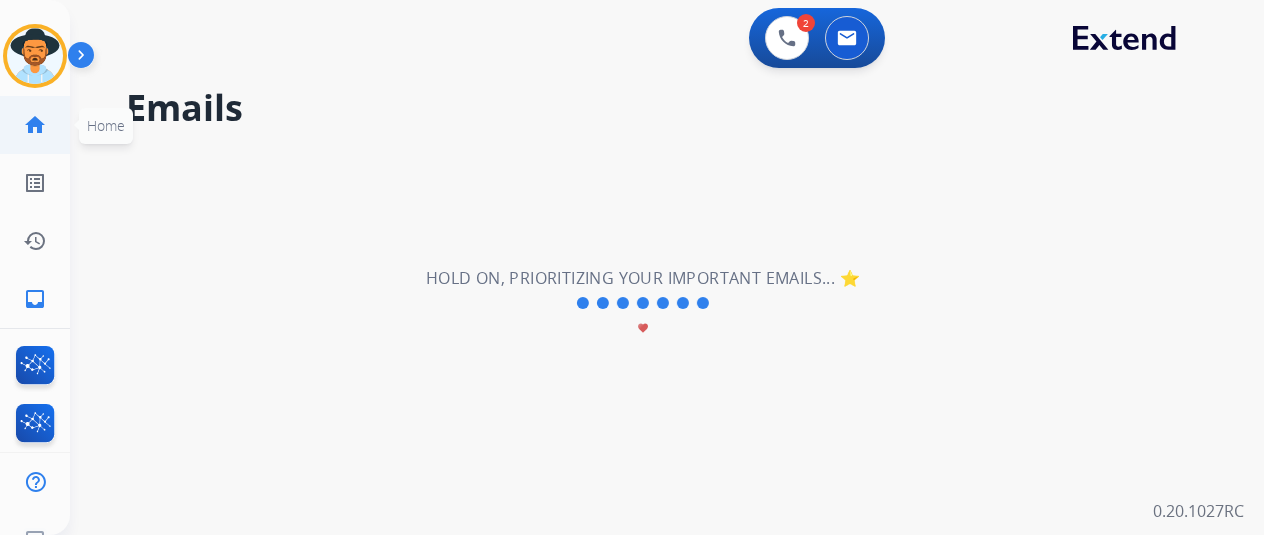 click on "home  Home" 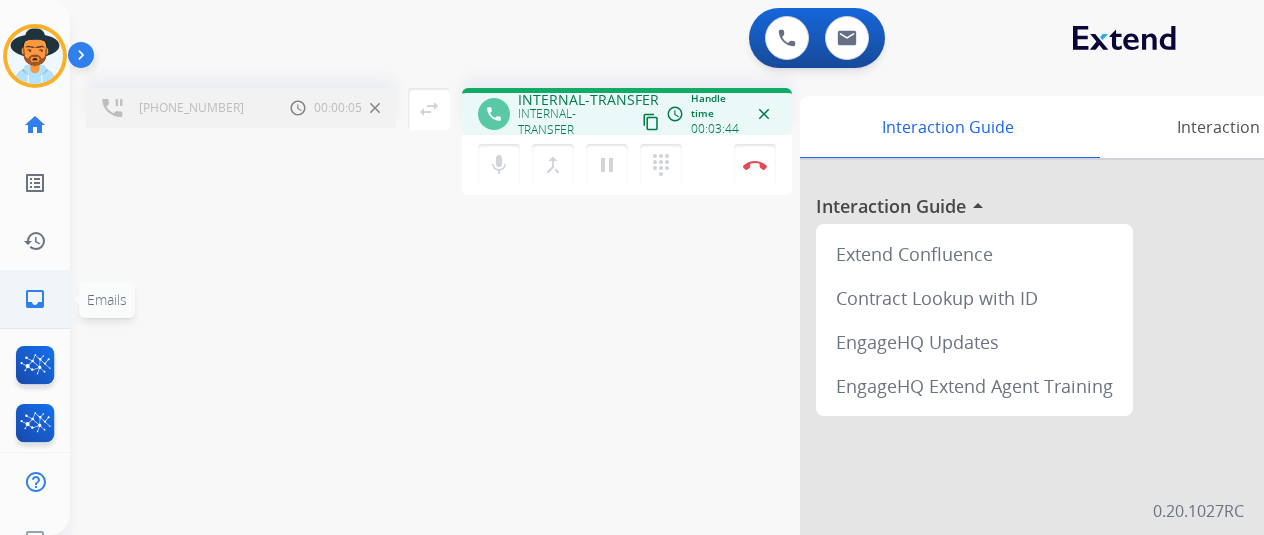 click on "inbox" 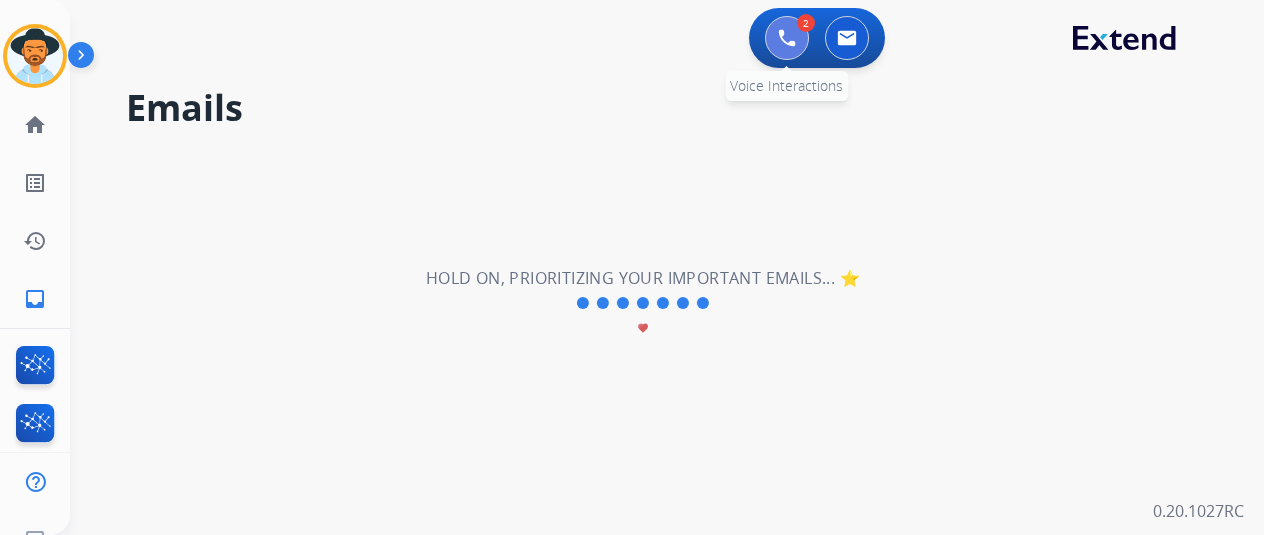 click at bounding box center (787, 38) 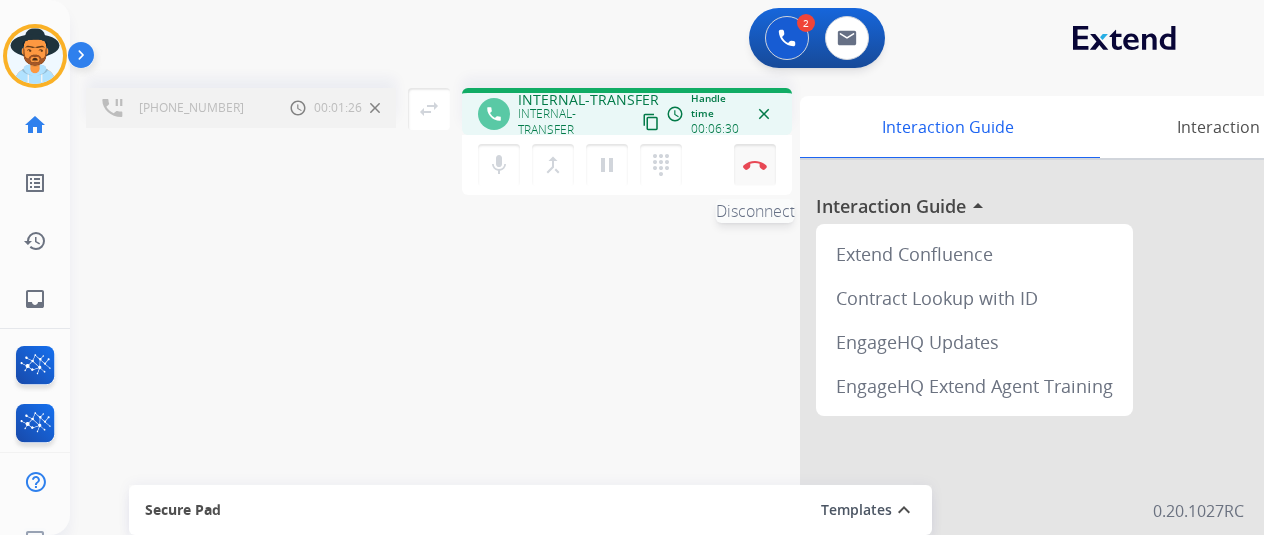 click on "Disconnect" at bounding box center (755, 165) 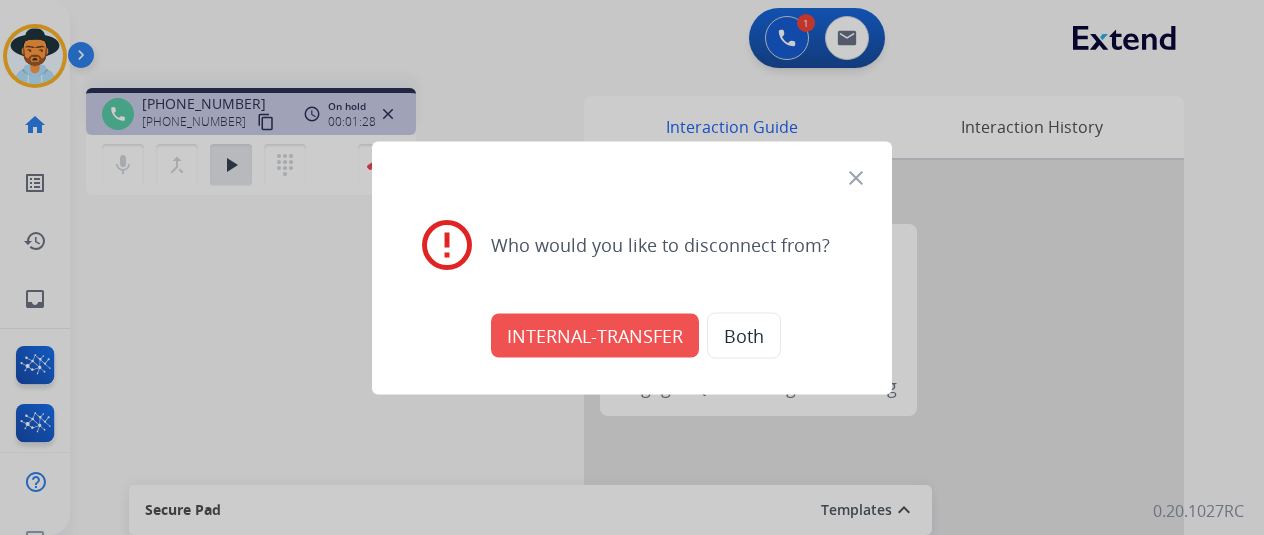 click on "INTERNAL-TRANSFER" at bounding box center (595, 335) 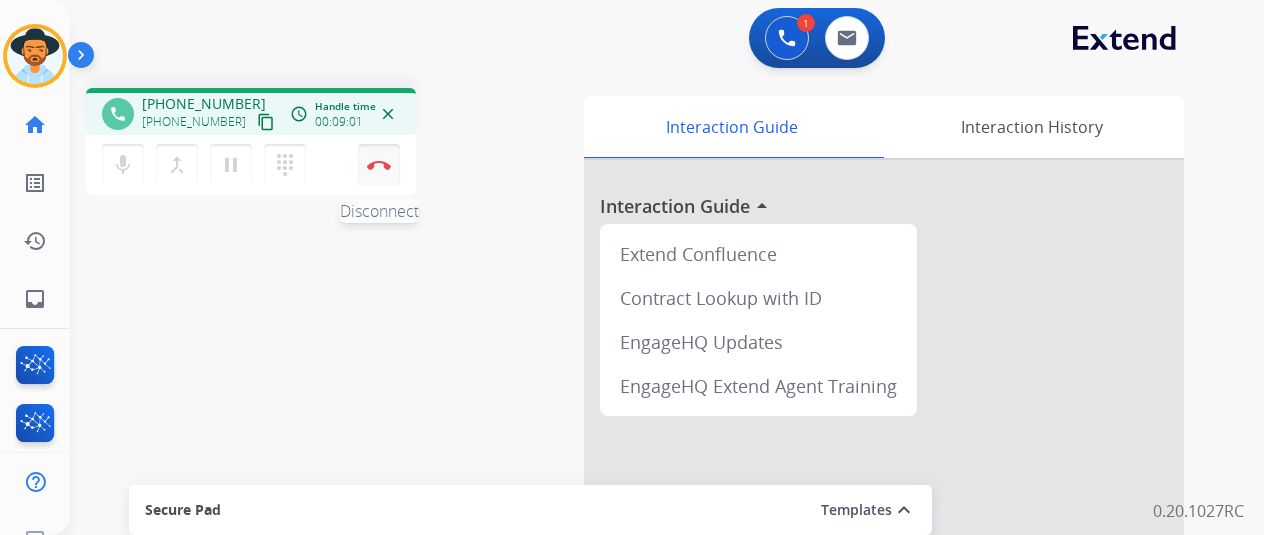 click on "Disconnect" at bounding box center (379, 165) 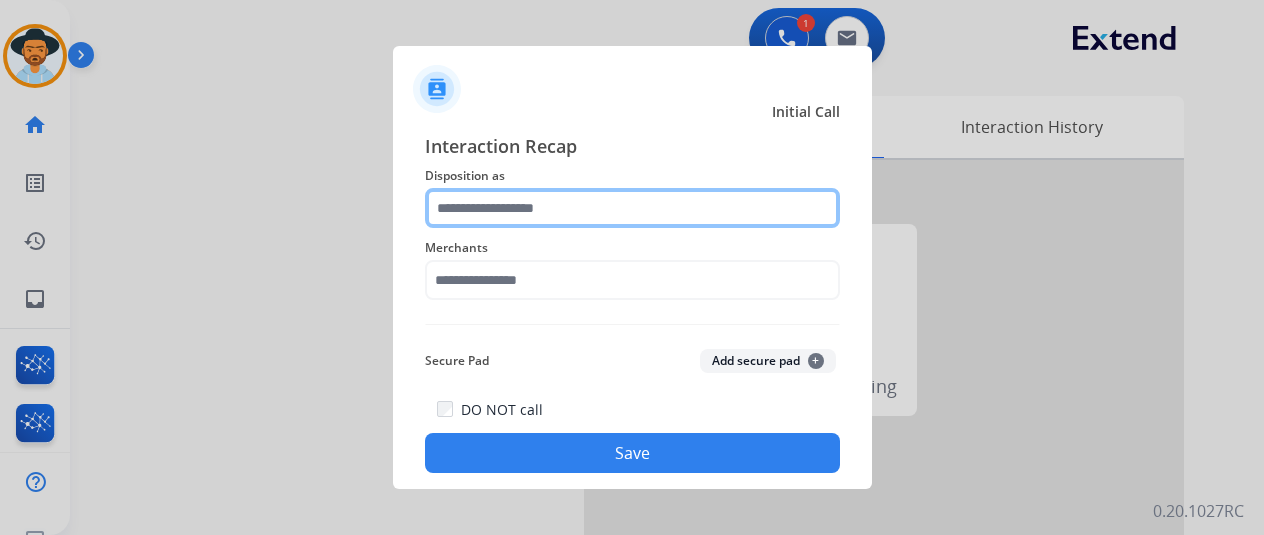click 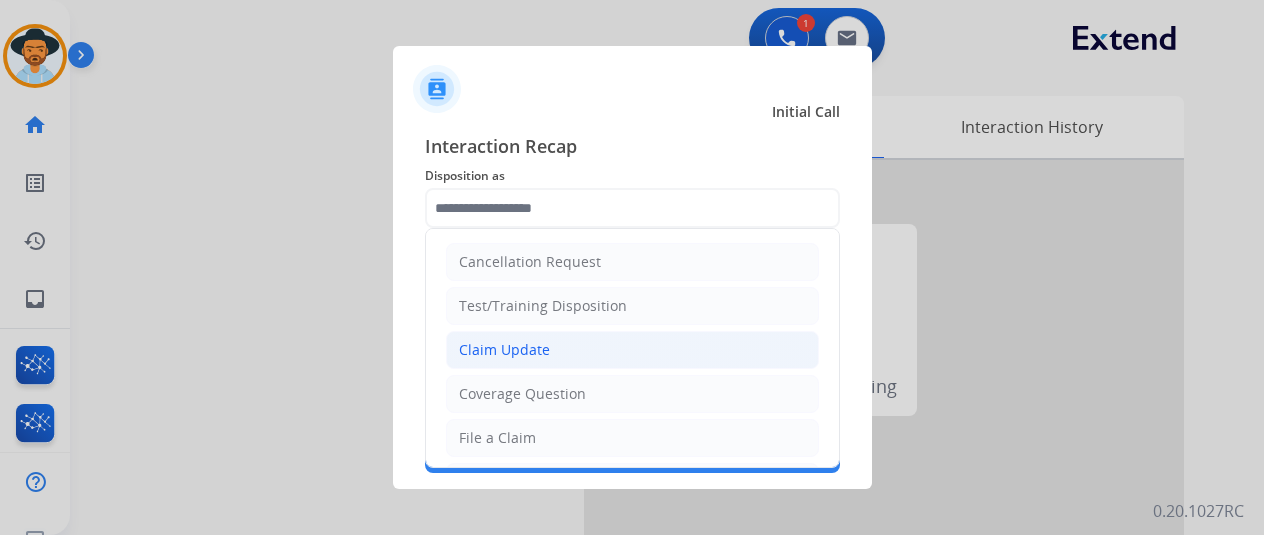 click on "Claim Update" 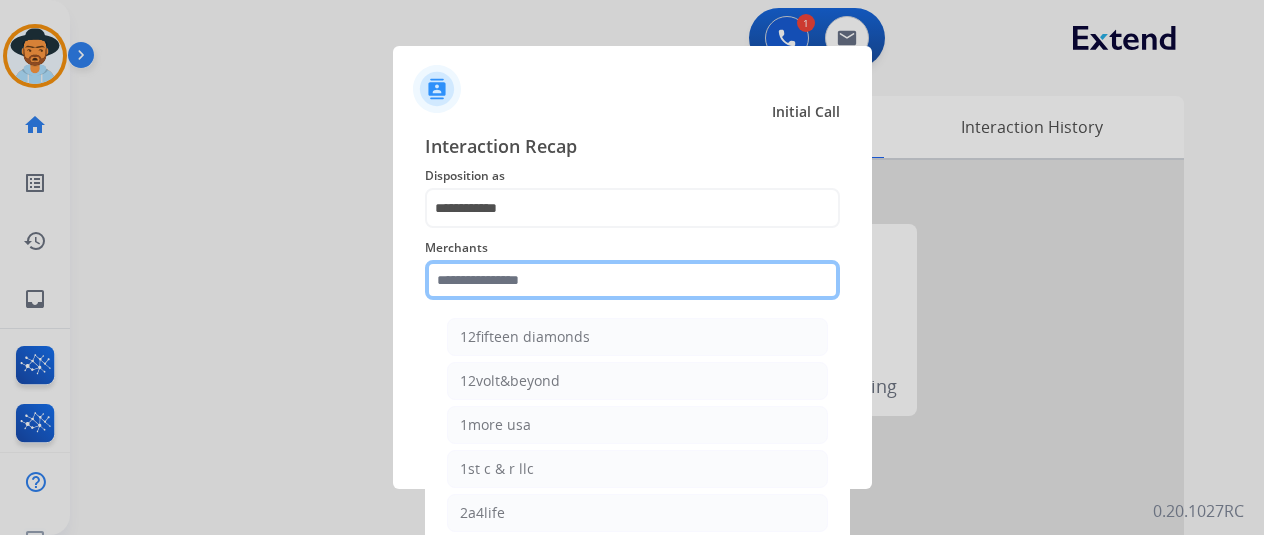 click 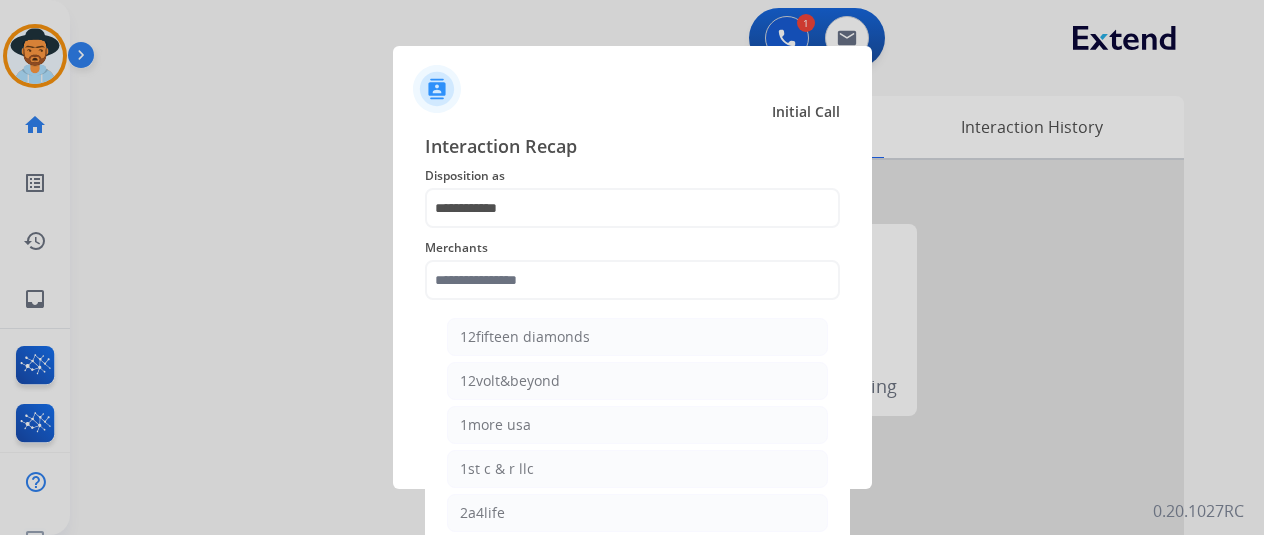 click on "Disposition as" 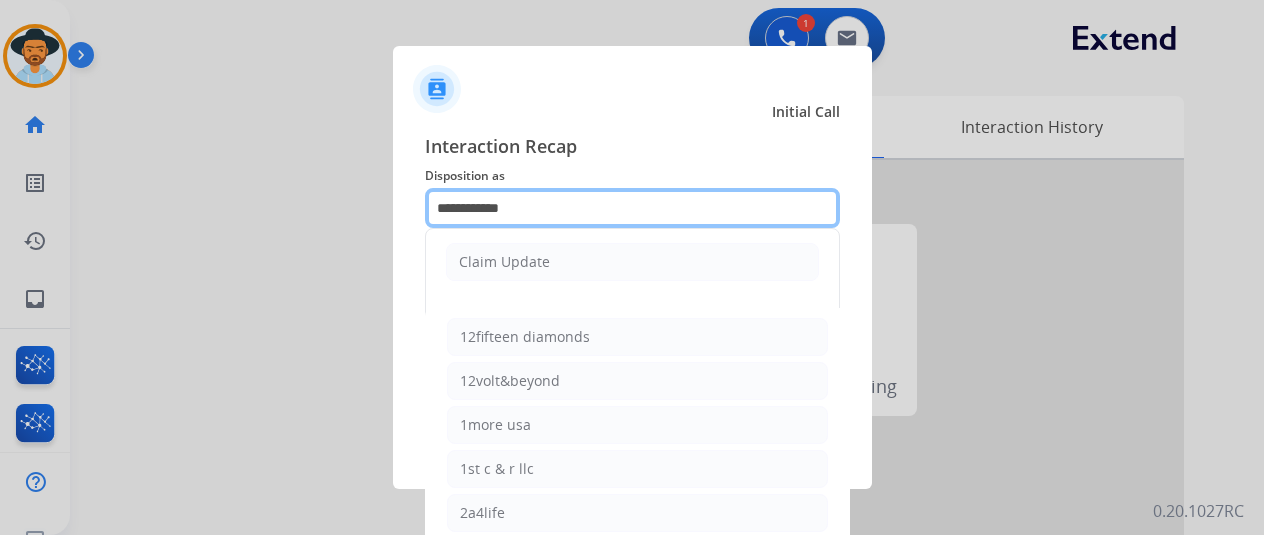 click on "**********" 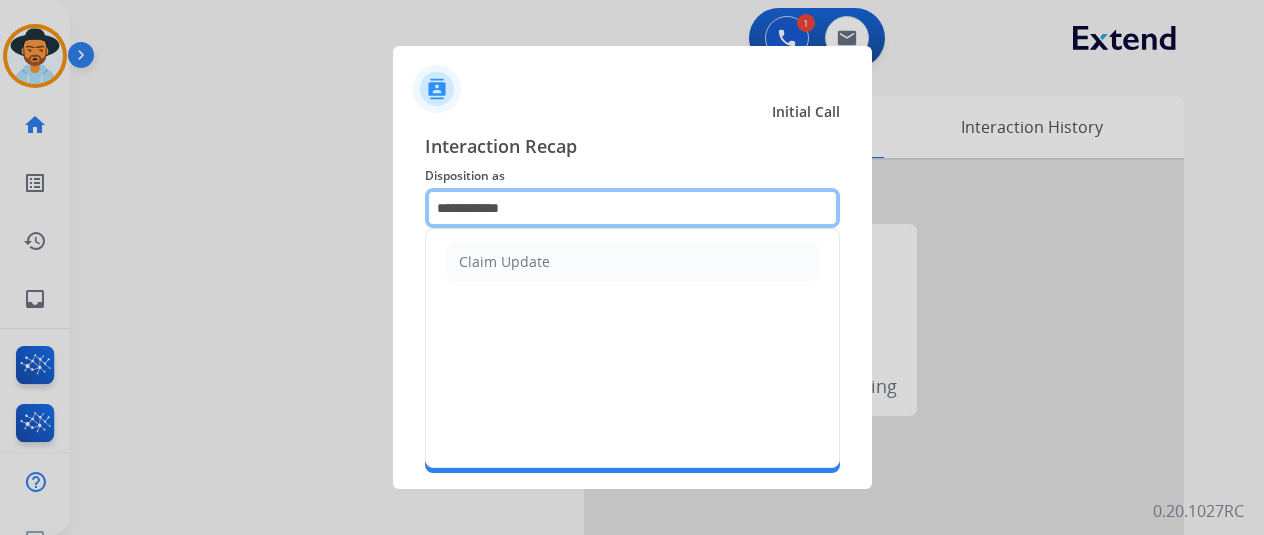 drag, startPoint x: 603, startPoint y: 209, endPoint x: 320, endPoint y: 211, distance: 283.00708 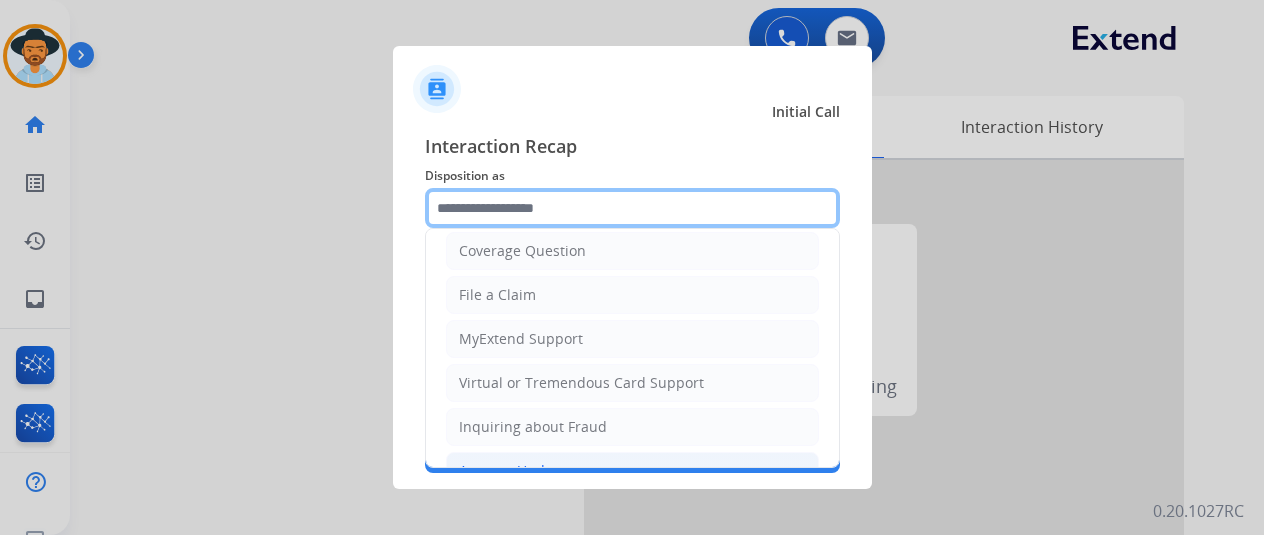 scroll, scrollTop: 303, scrollLeft: 0, axis: vertical 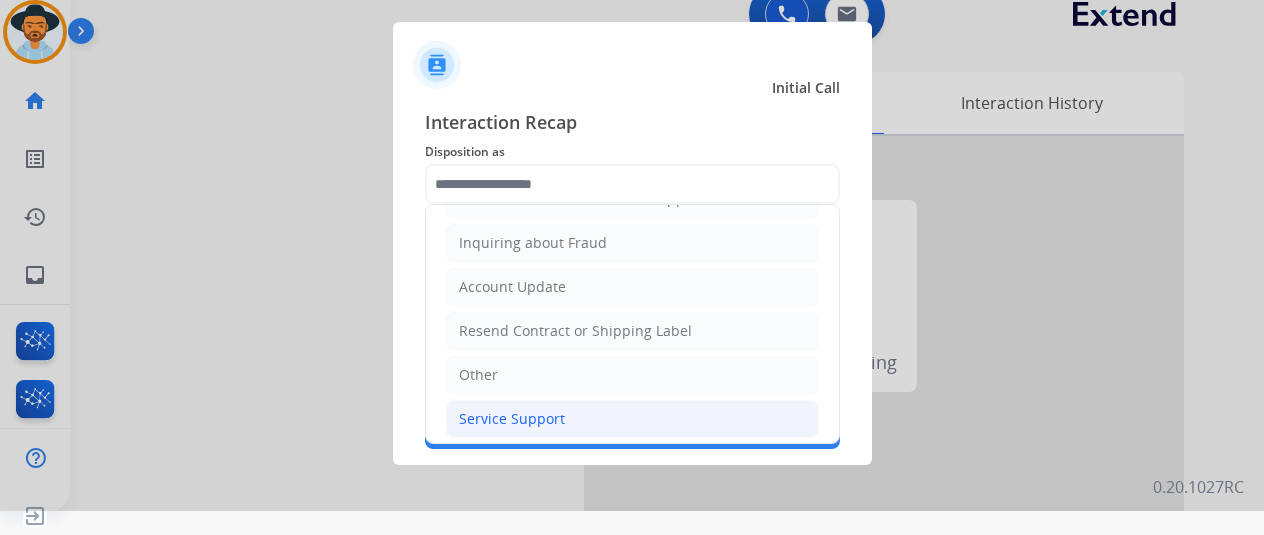 click on "Service Support" 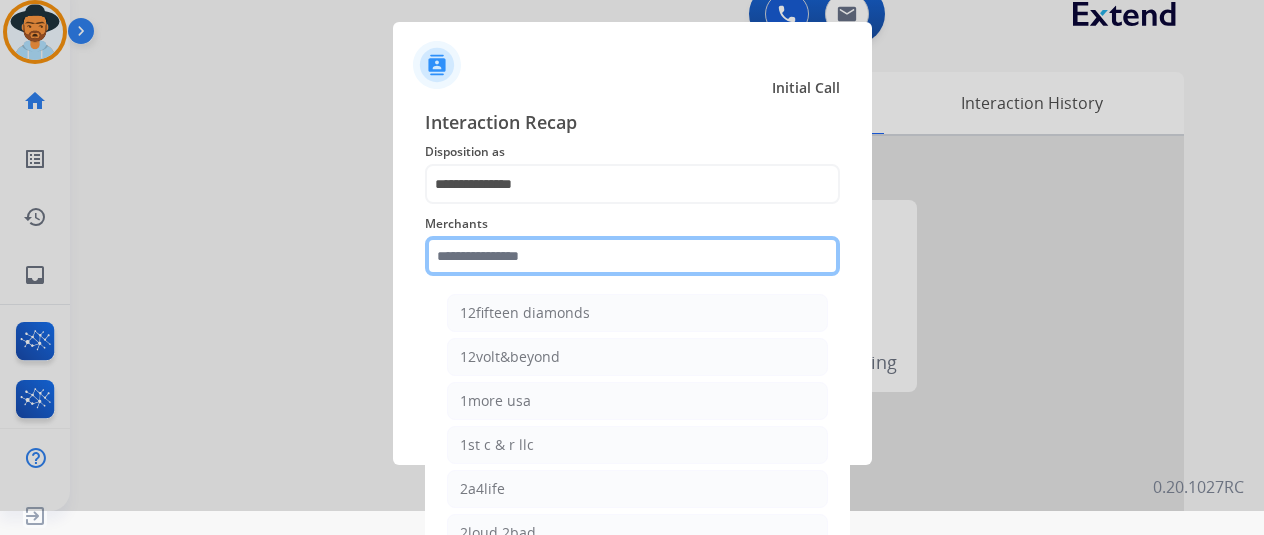 click 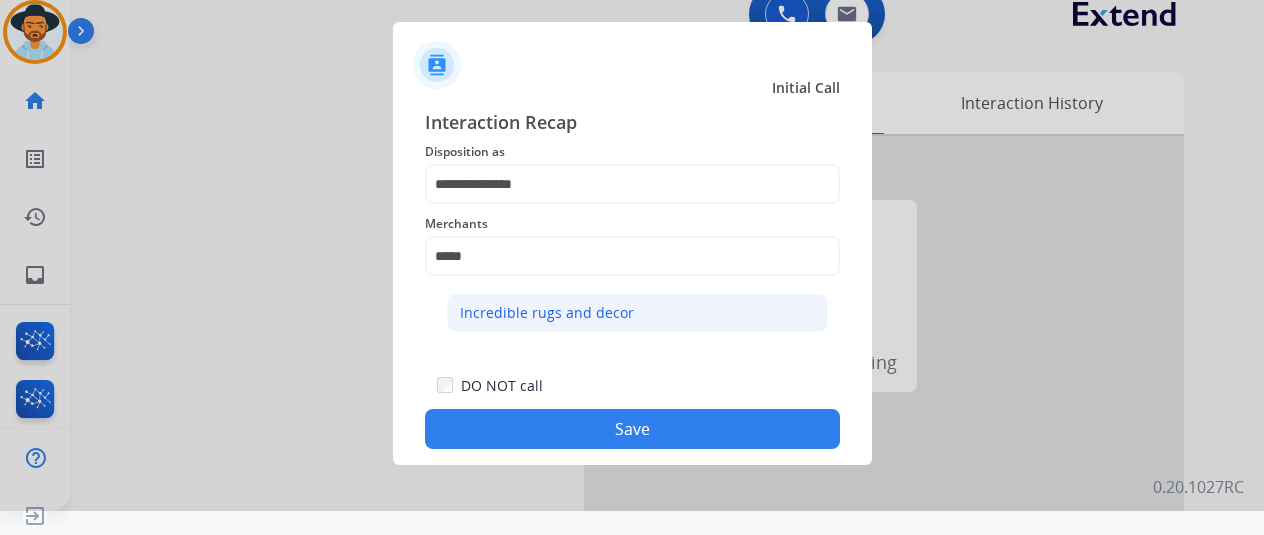 click on "Incredible rugs and decor" 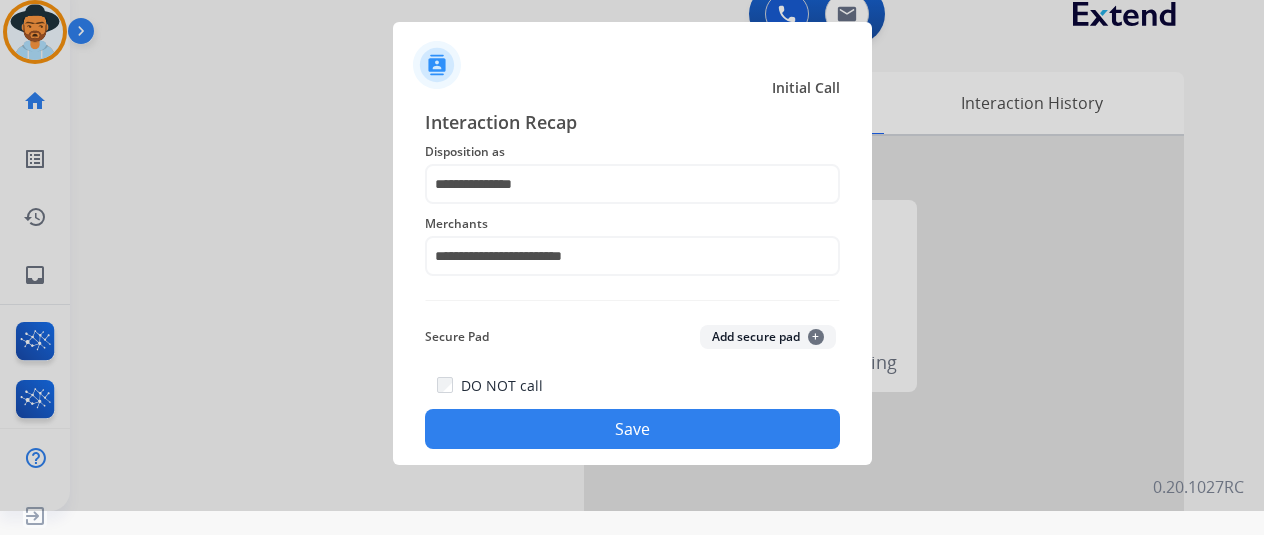 click on "Save" 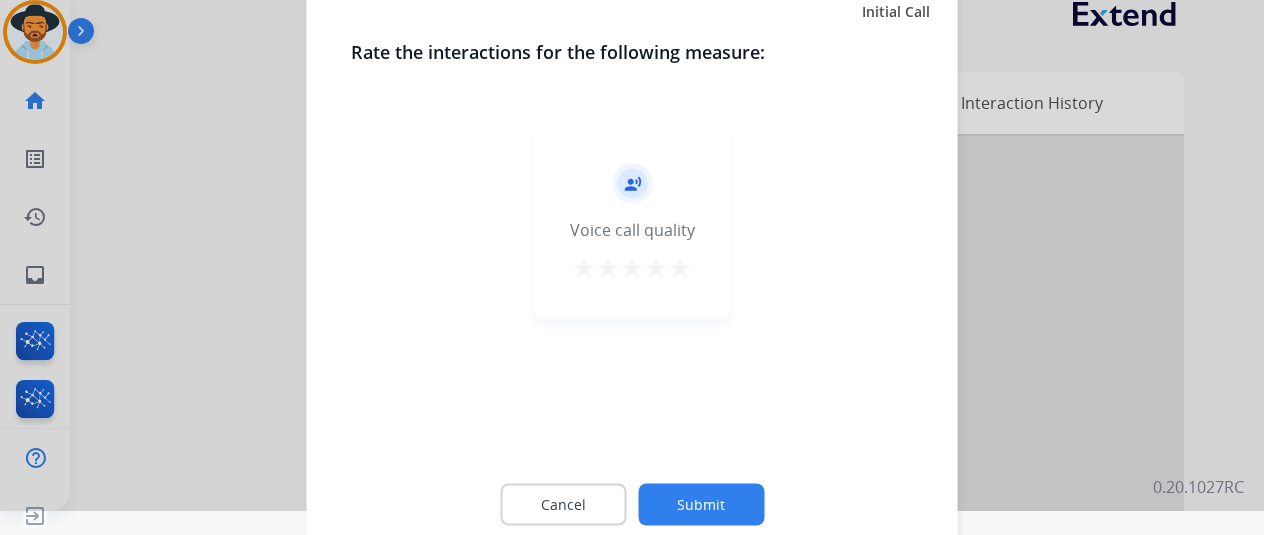 click on "star" at bounding box center (680, 267) 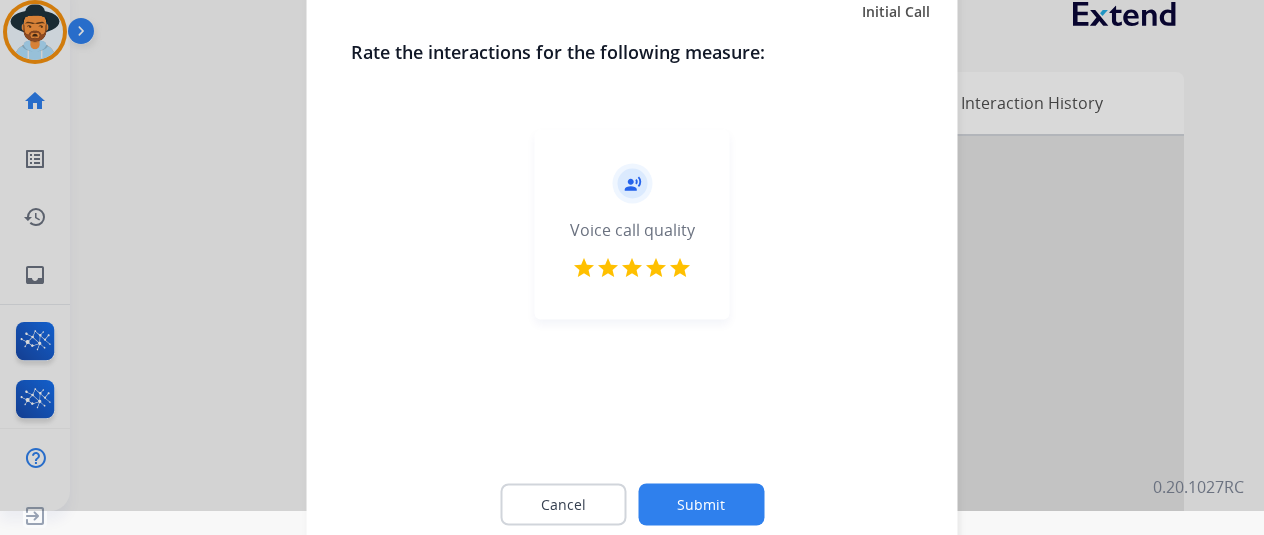 click on "Submit" 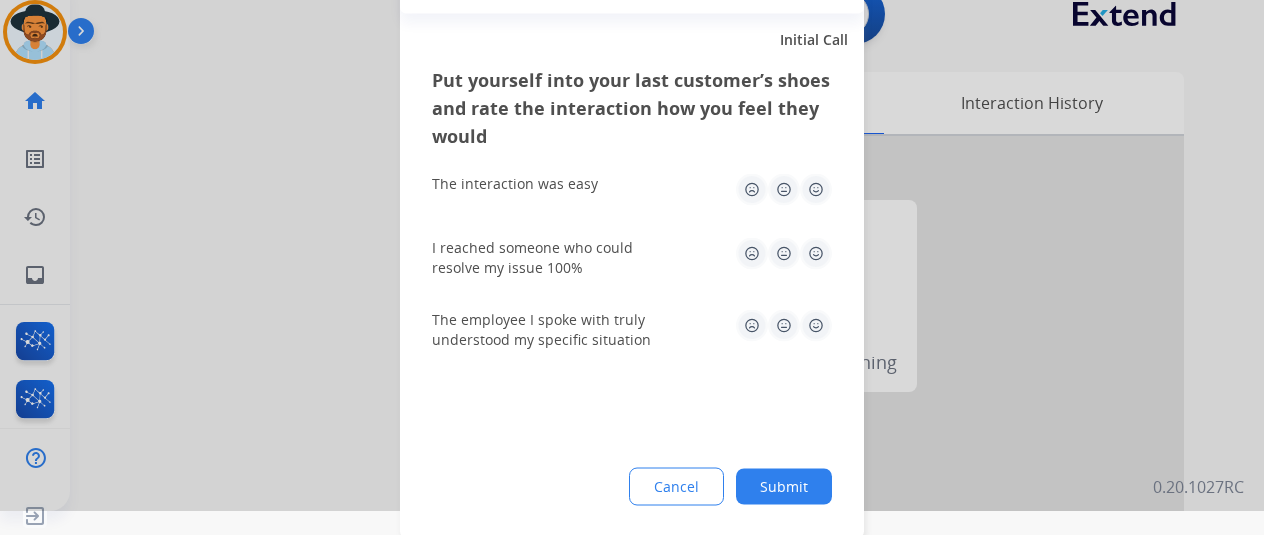 click 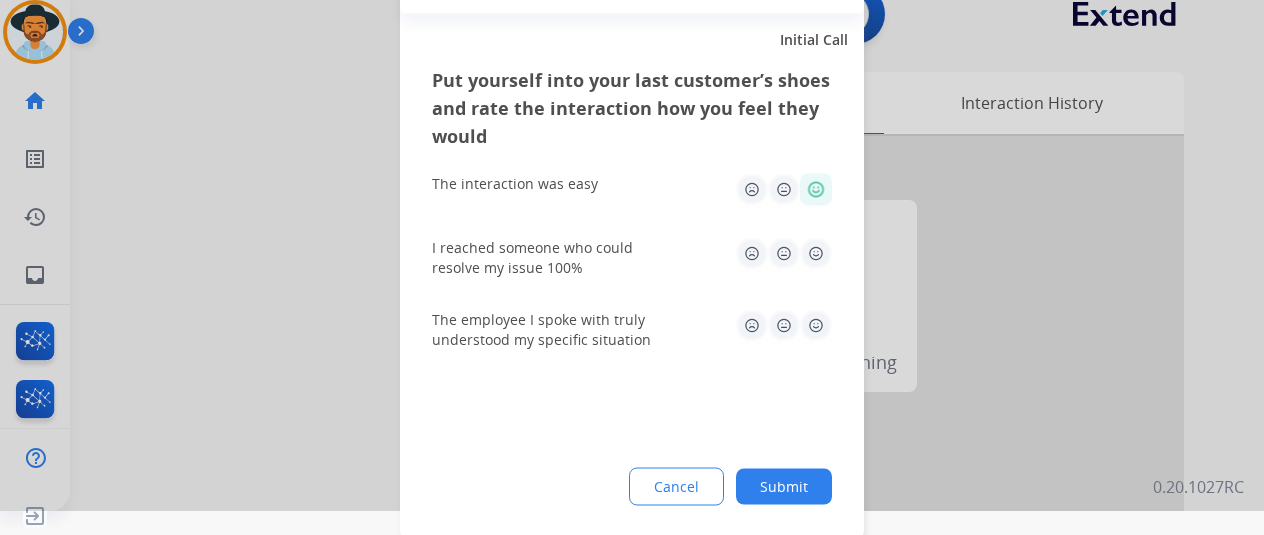 click 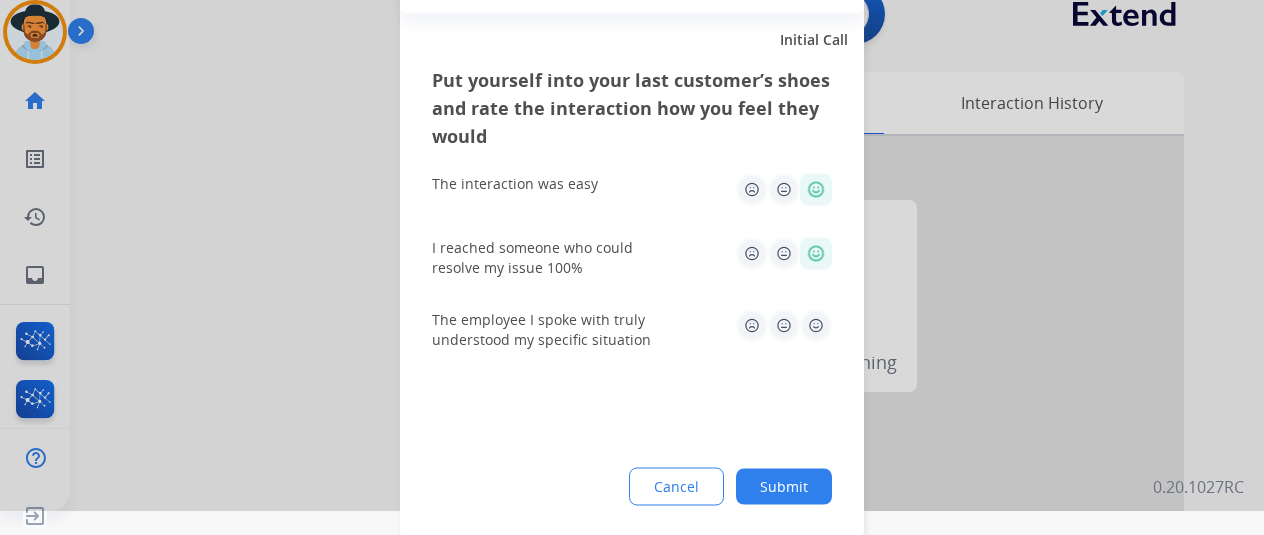 click 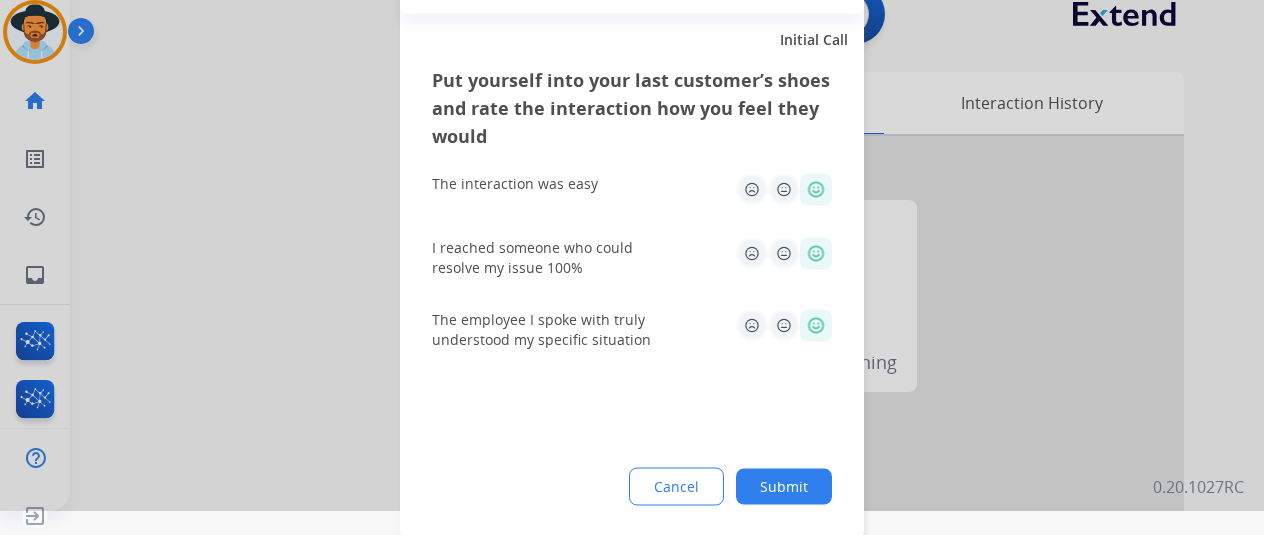 click on "Submit" 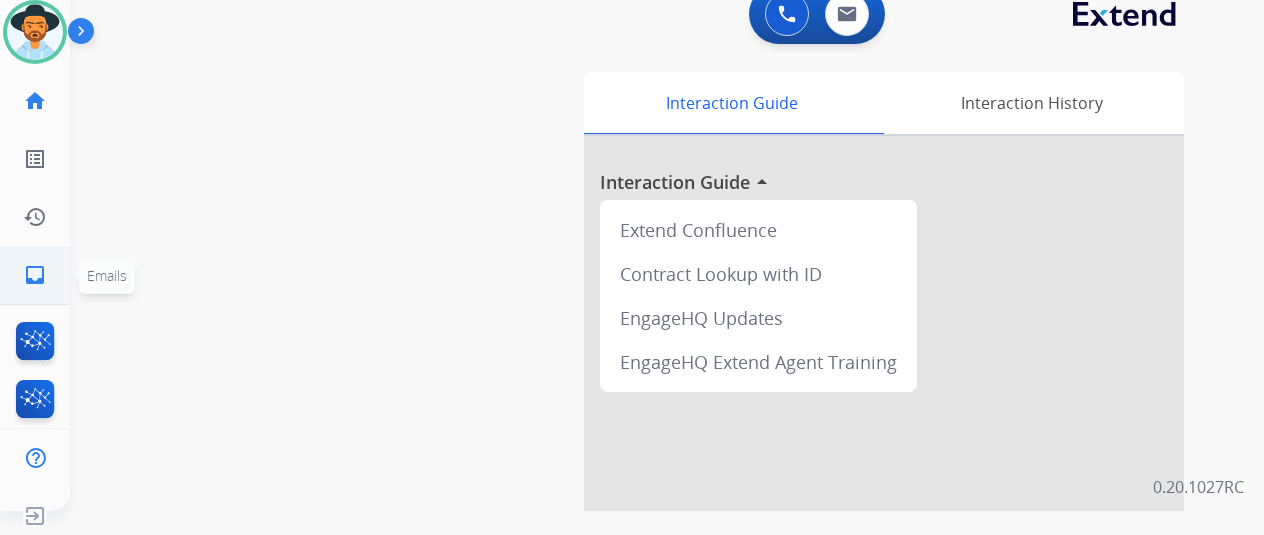 click on "inbox  Emails" 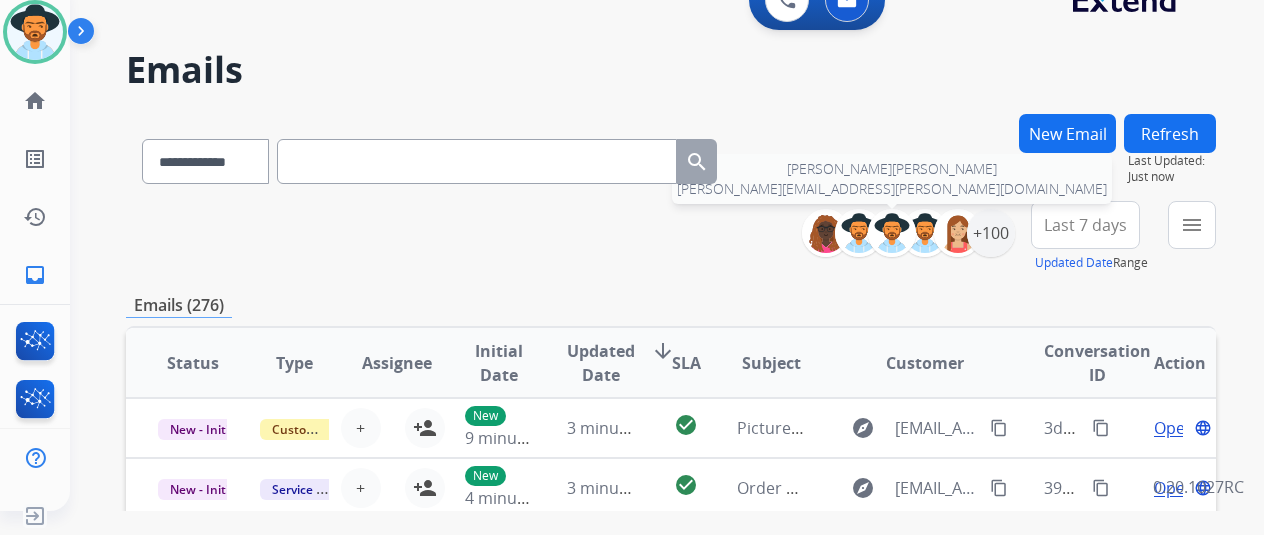 scroll, scrollTop: 0, scrollLeft: 0, axis: both 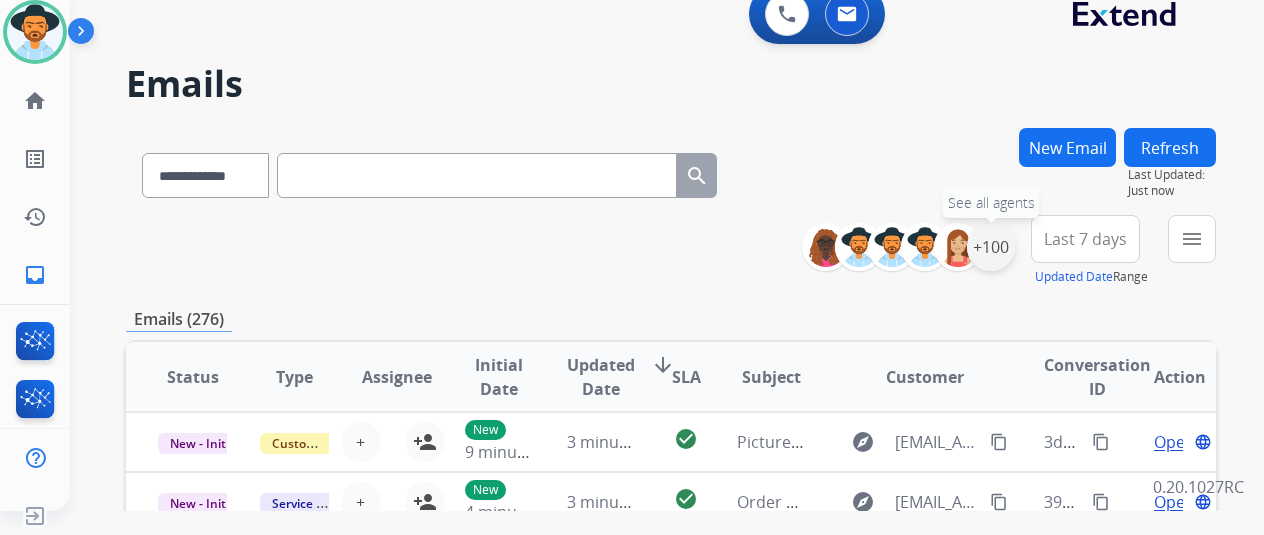 click on "+100" at bounding box center [991, 247] 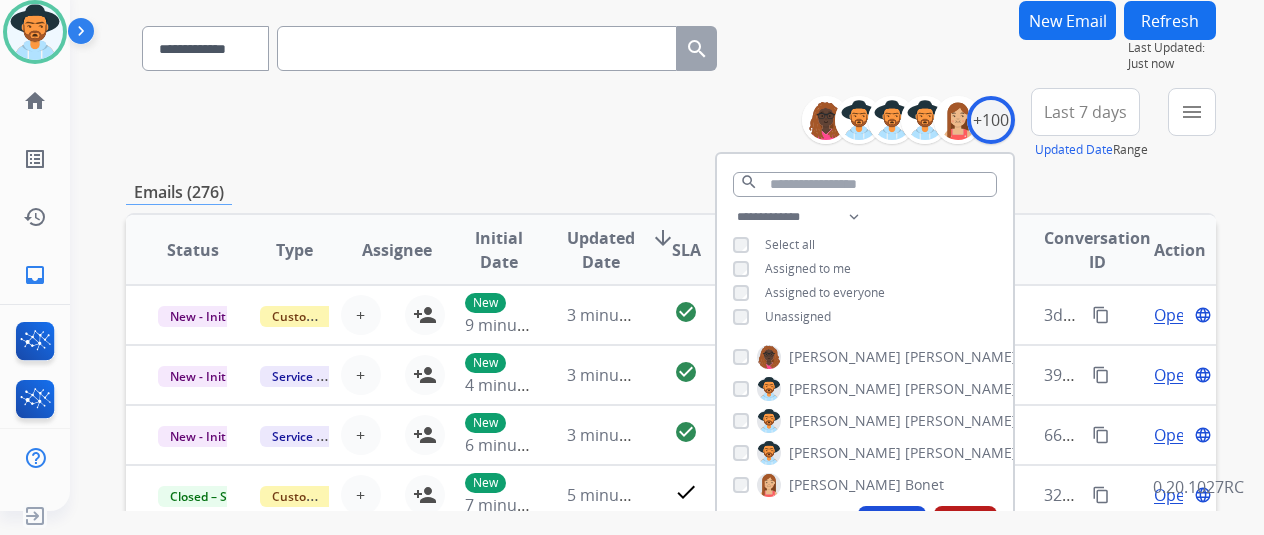 scroll, scrollTop: 200, scrollLeft: 0, axis: vertical 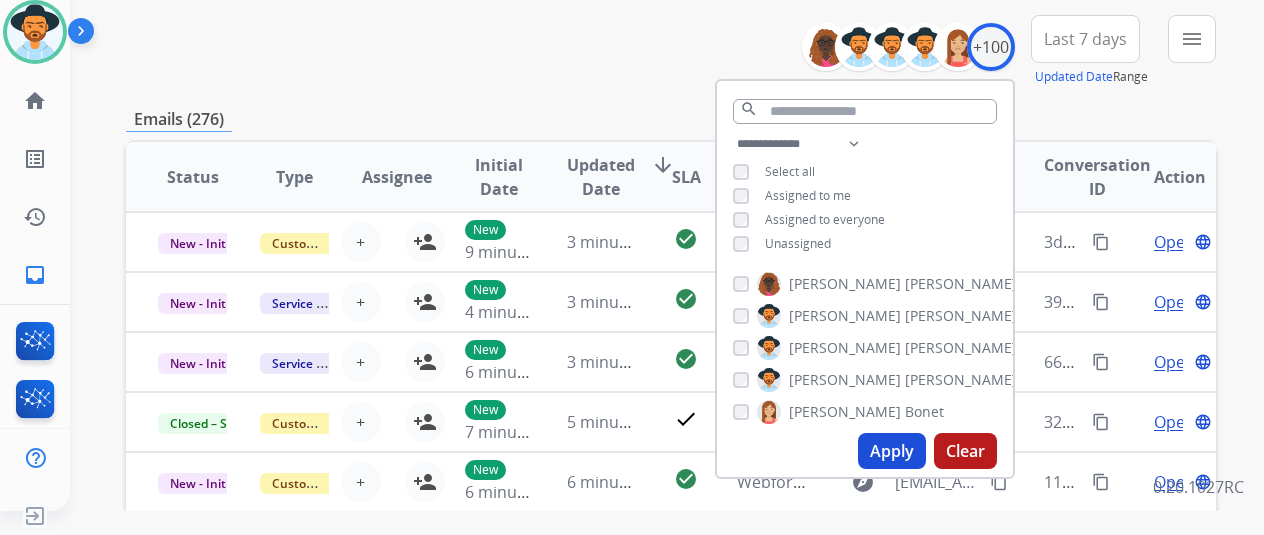 drag, startPoint x: 758, startPoint y: 227, endPoint x: 766, endPoint y: 243, distance: 17.888544 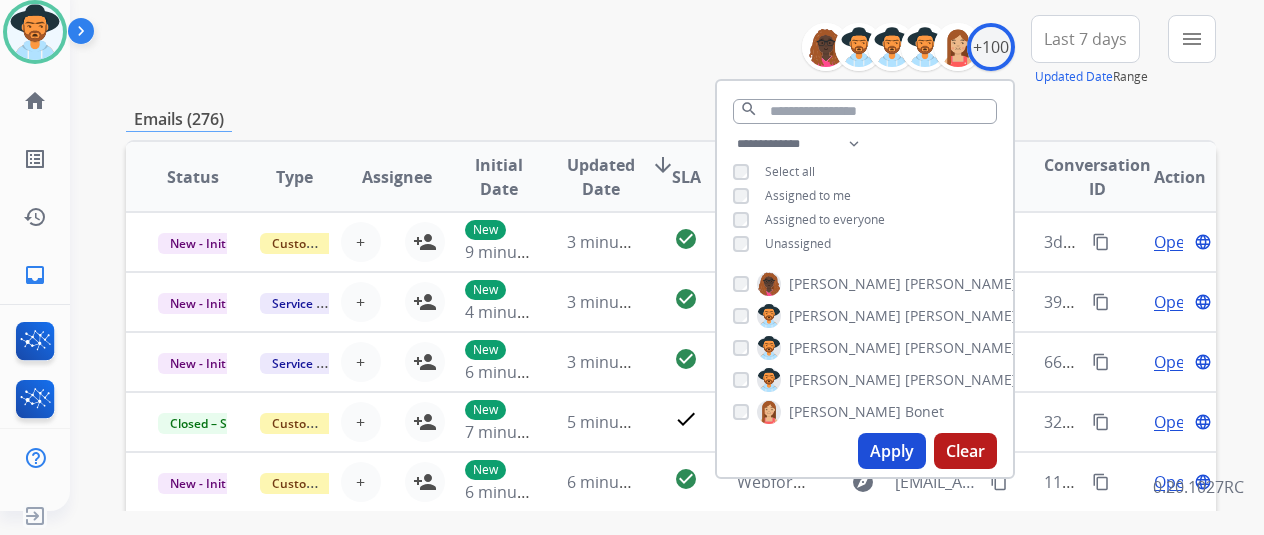 click on "Apply" at bounding box center (892, 451) 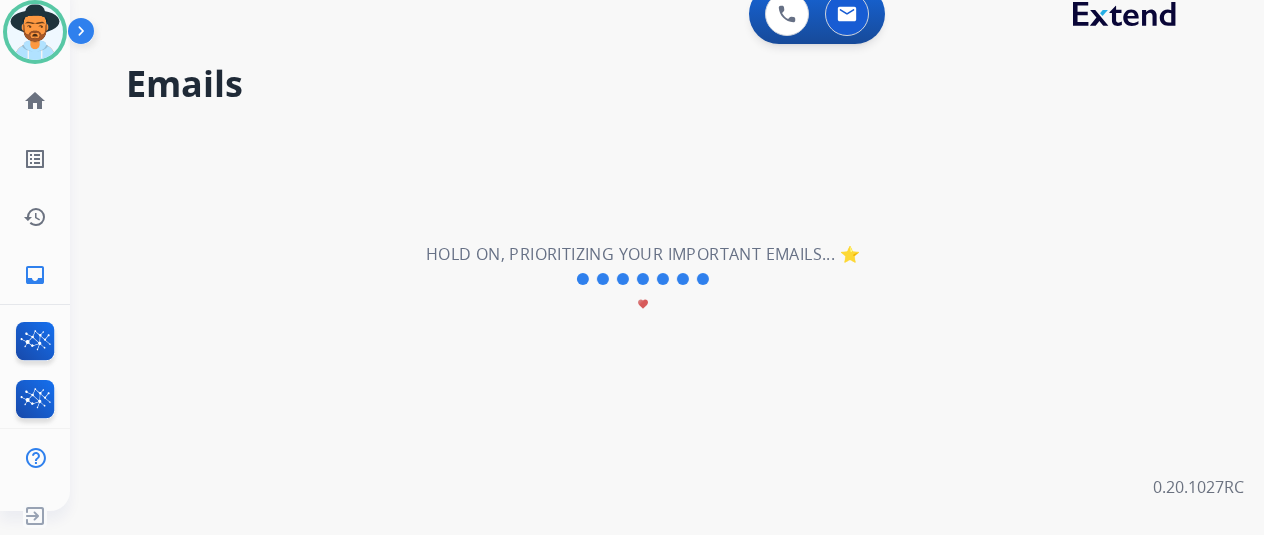 scroll, scrollTop: 0, scrollLeft: 0, axis: both 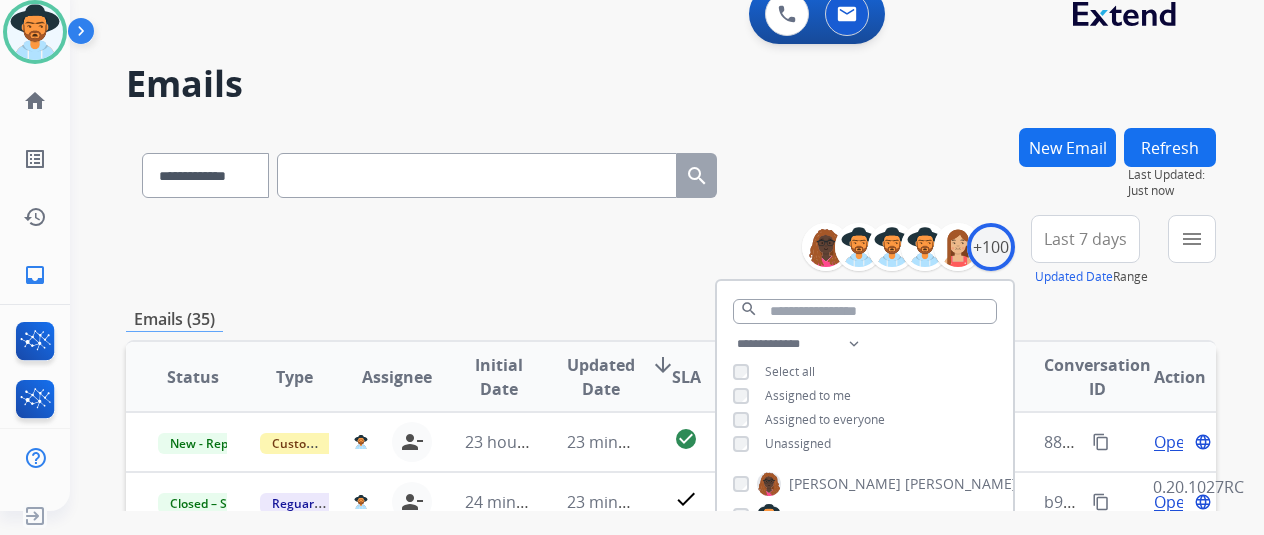 click on "**********" at bounding box center (671, 251) 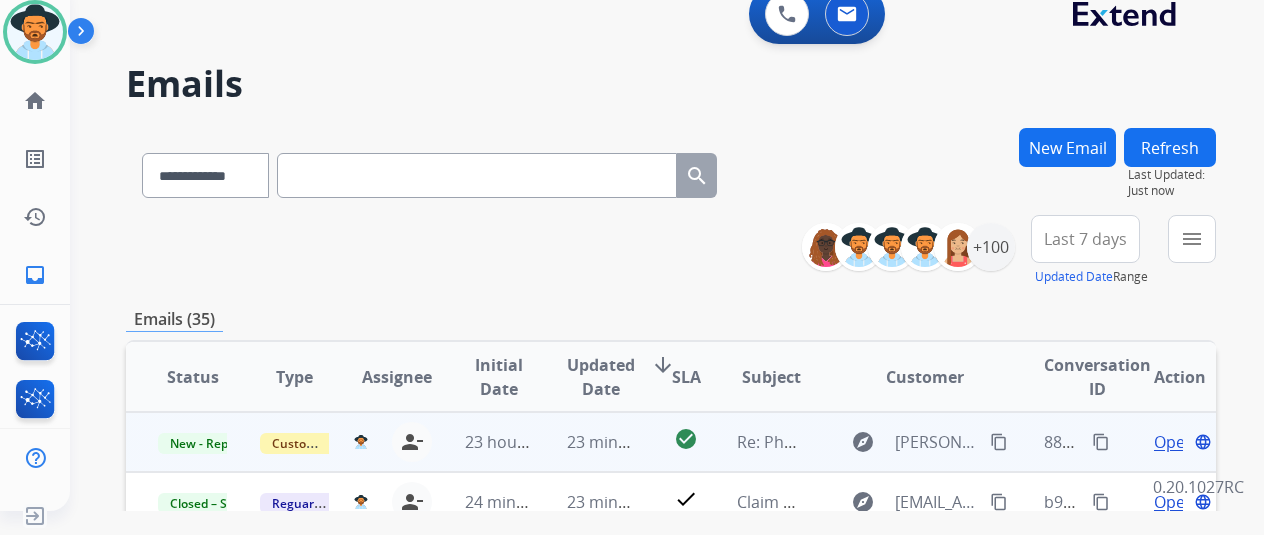 click on "explore malinda.lipscomb@gmail.com content_copy" at bounding box center (909, 442) 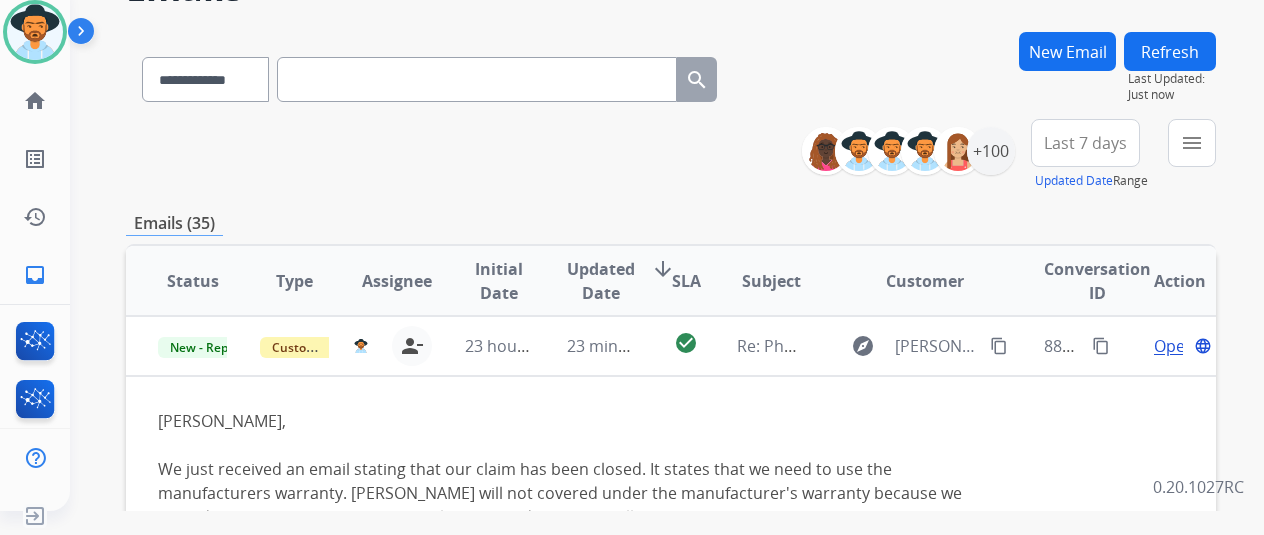 scroll, scrollTop: 200, scrollLeft: 0, axis: vertical 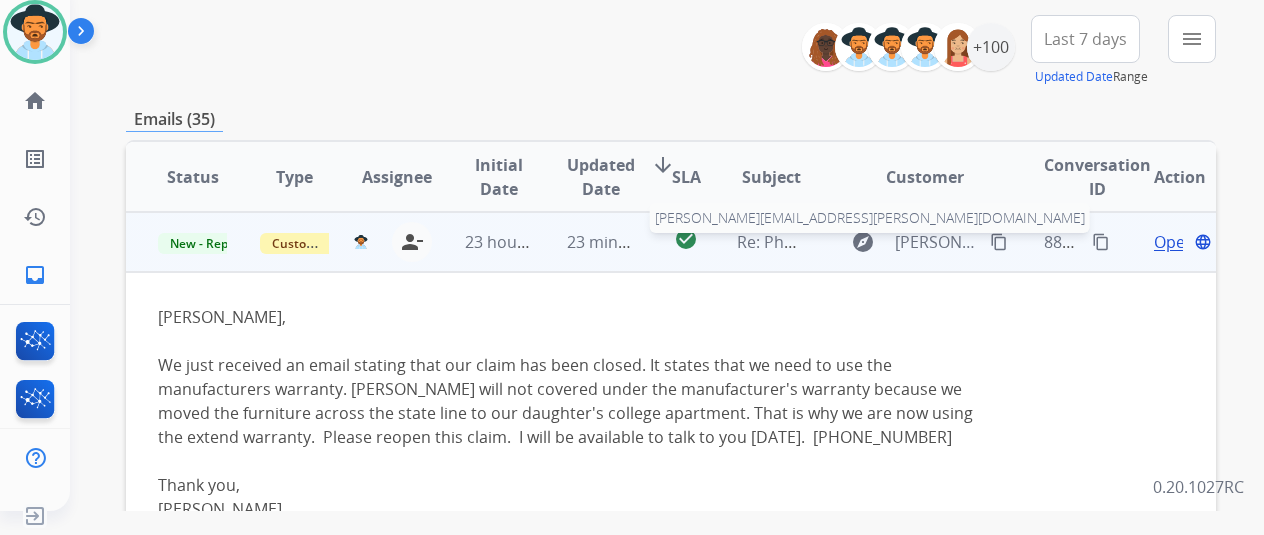 click on "[PERSON_NAME][EMAIL_ADDRESS][PERSON_NAME][DOMAIN_NAME]" at bounding box center (936, 242) 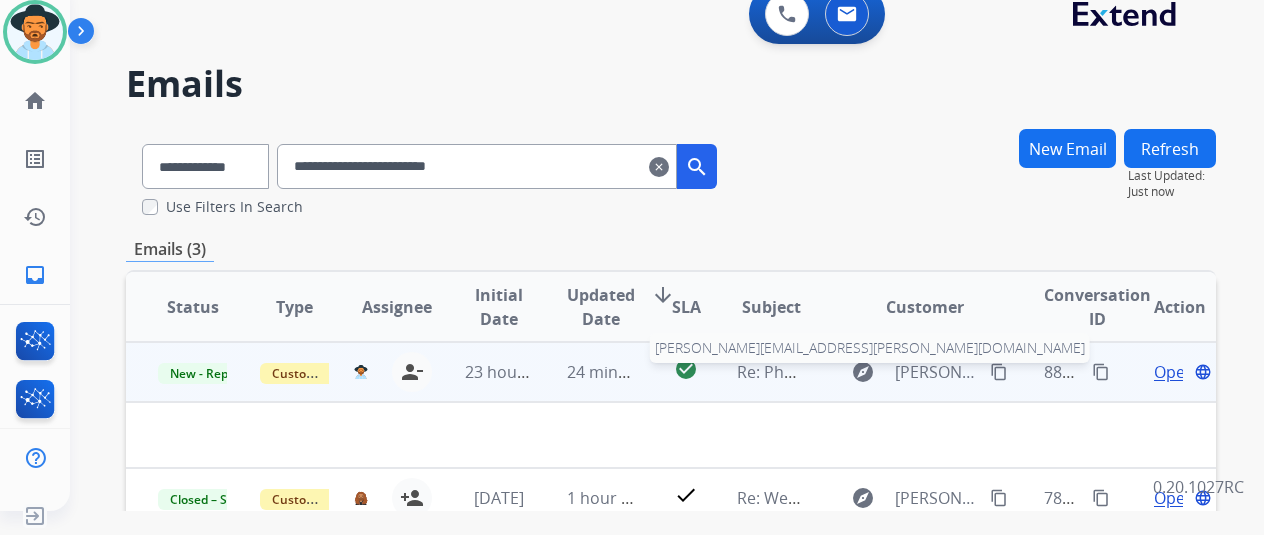 scroll, scrollTop: 200, scrollLeft: 0, axis: vertical 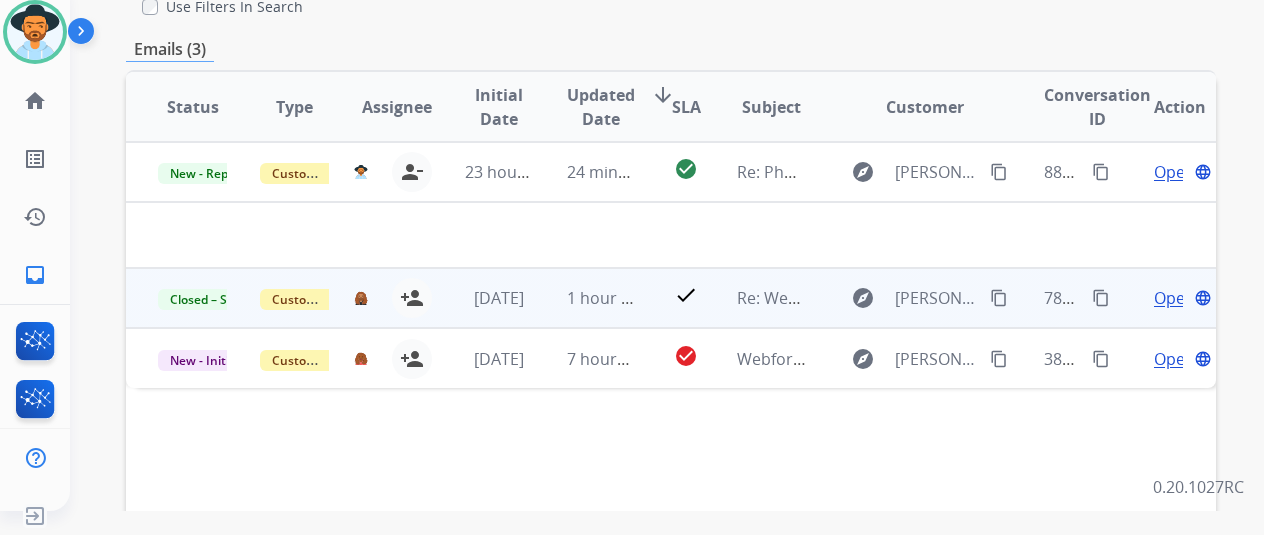 click on "Open" at bounding box center (1174, 298) 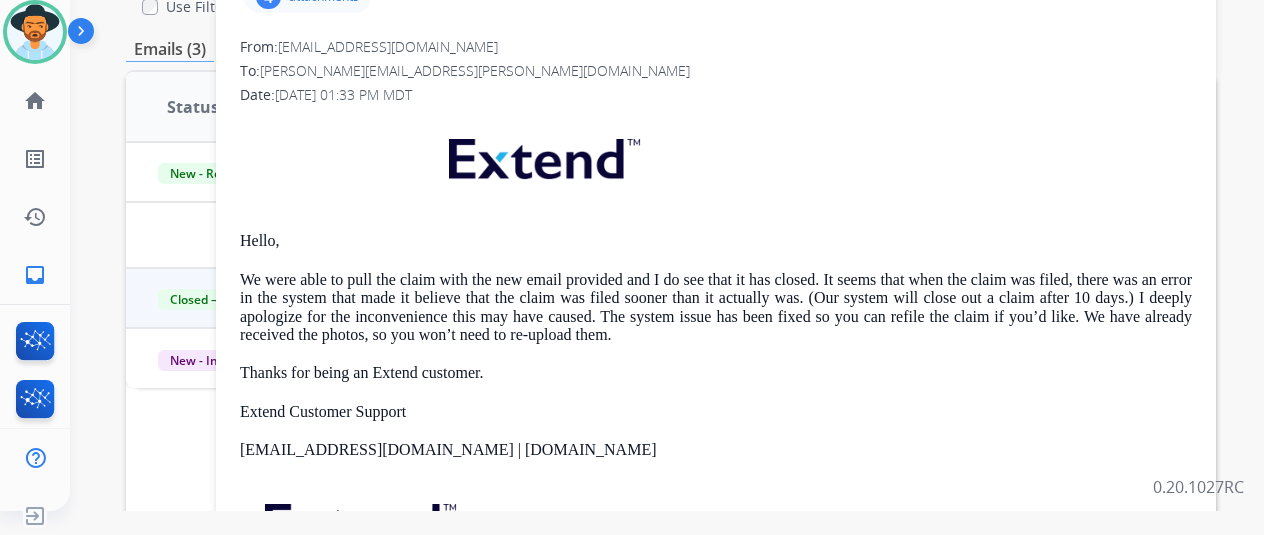 scroll, scrollTop: 0, scrollLeft: 0, axis: both 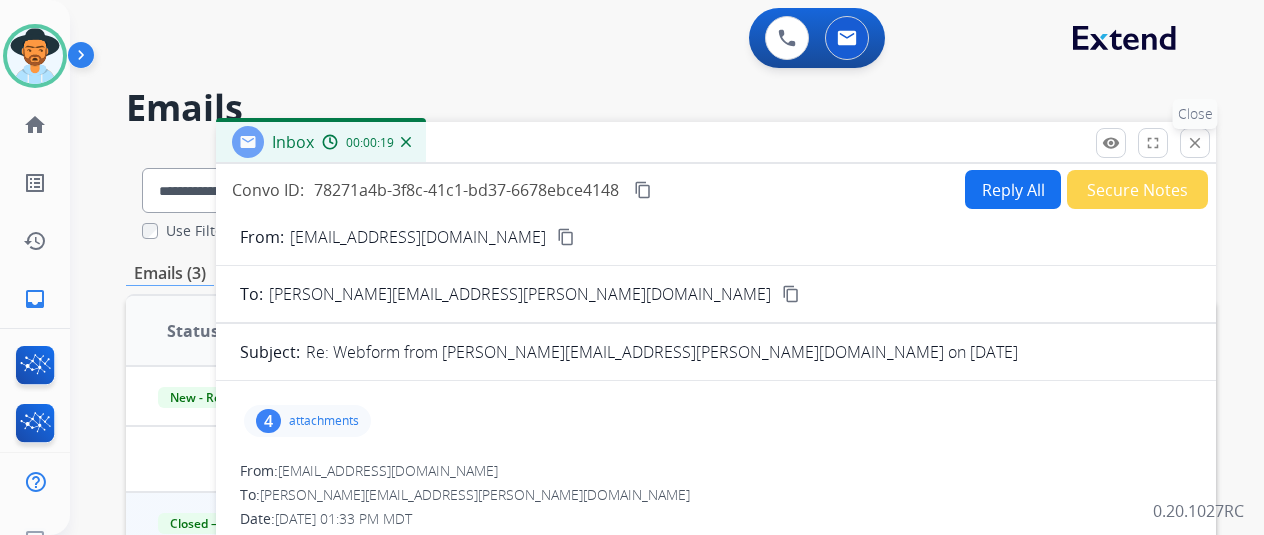 click on "close Close" at bounding box center (1195, 143) 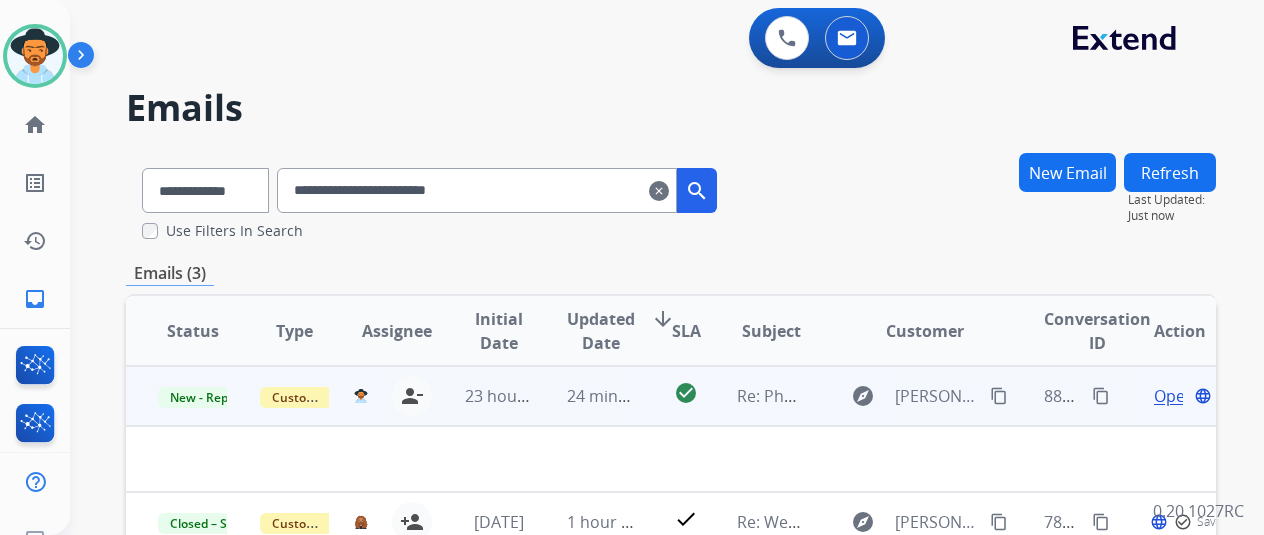 click on "explore malinda.lipscomb@gmail.com content_copy" at bounding box center [909, 396] 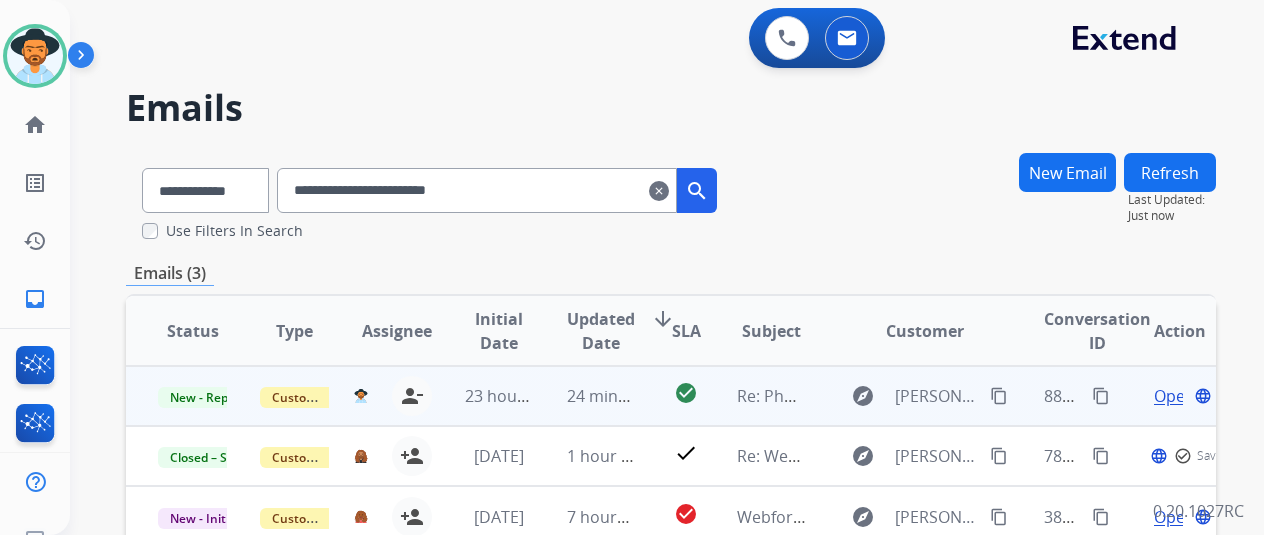 click on "explore malinda.lipscomb@gmail.com content_copy" at bounding box center [909, 396] 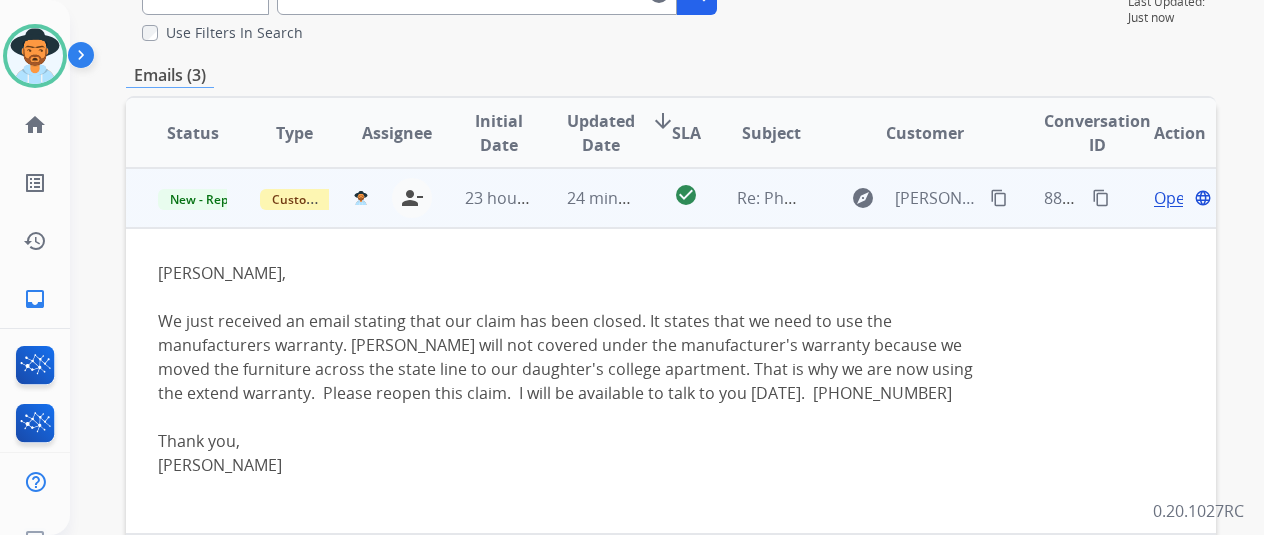 scroll, scrollTop: 200, scrollLeft: 0, axis: vertical 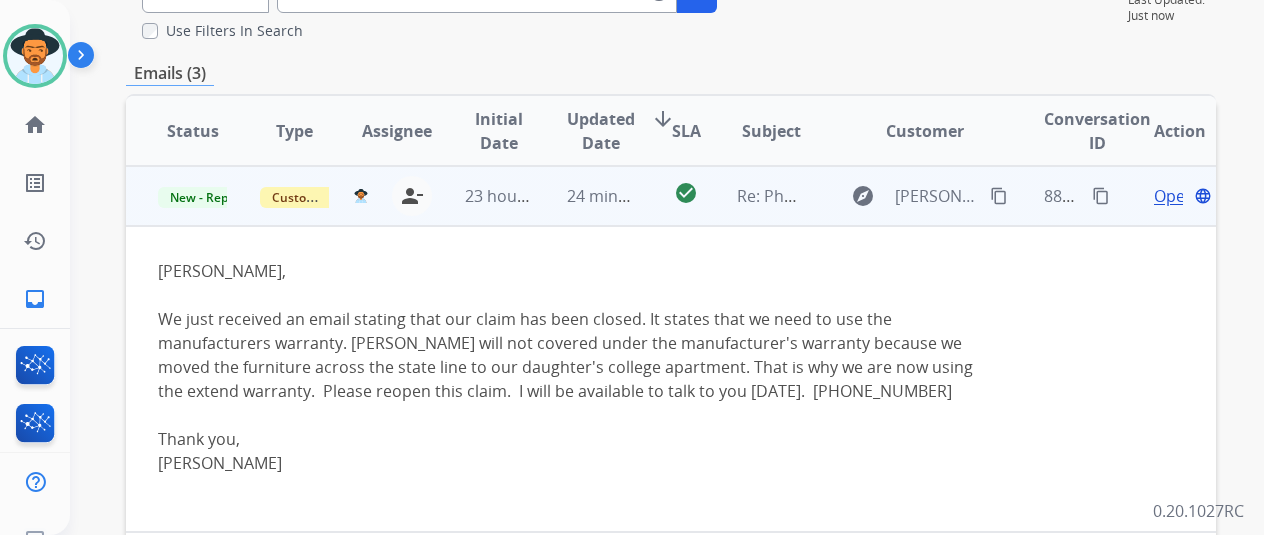 click on "content_copy" at bounding box center [999, 196] 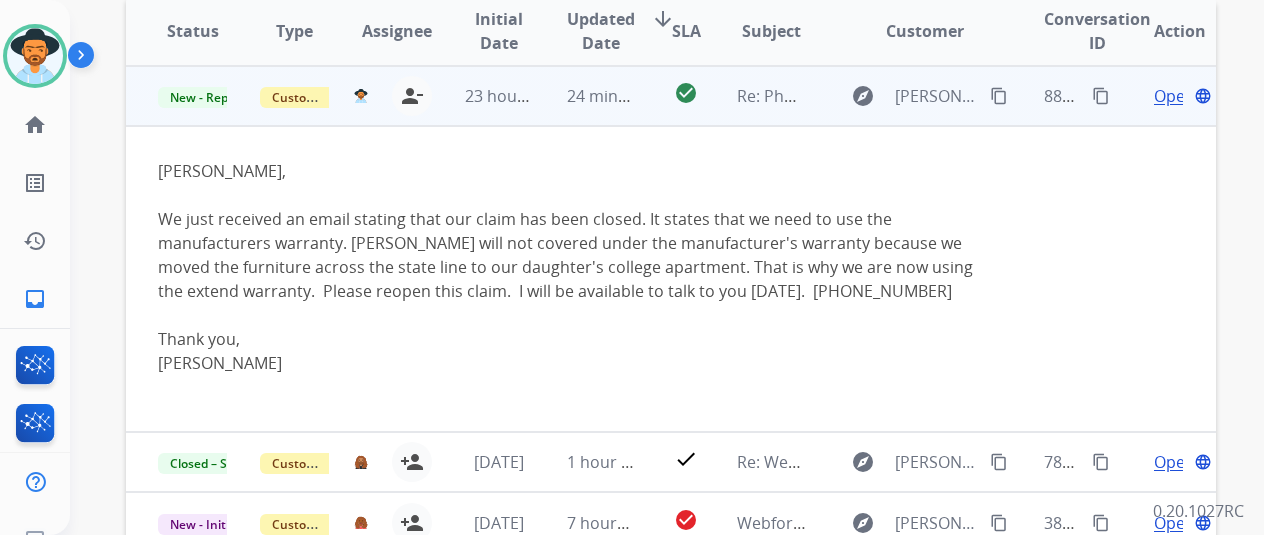 scroll, scrollTop: 516, scrollLeft: 0, axis: vertical 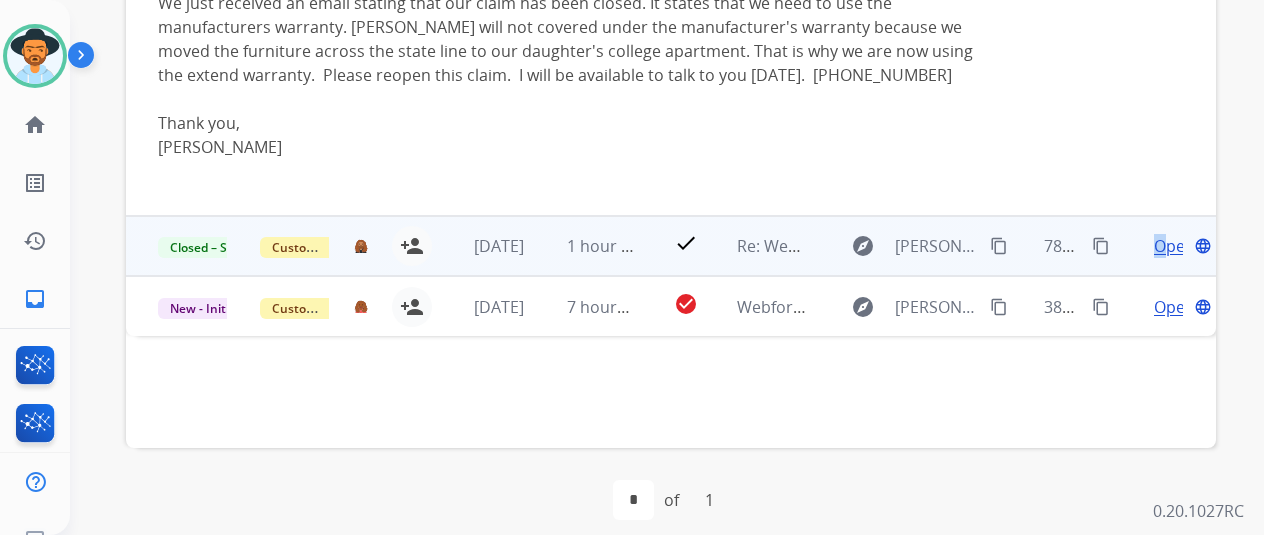 click on "Open" at bounding box center [1174, 246] 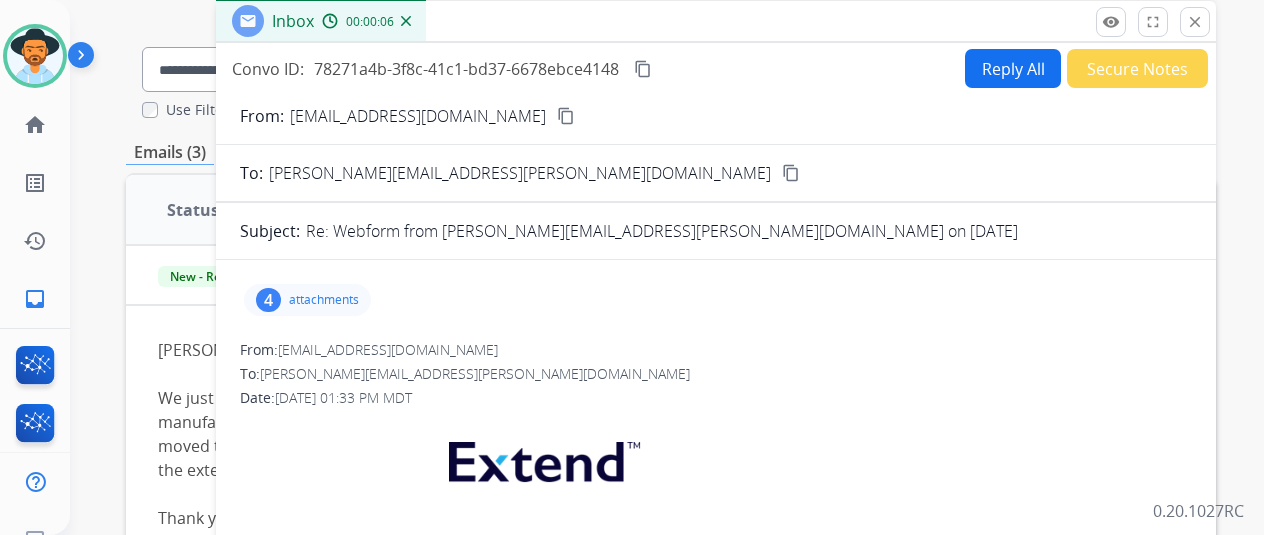 scroll, scrollTop: 0, scrollLeft: 0, axis: both 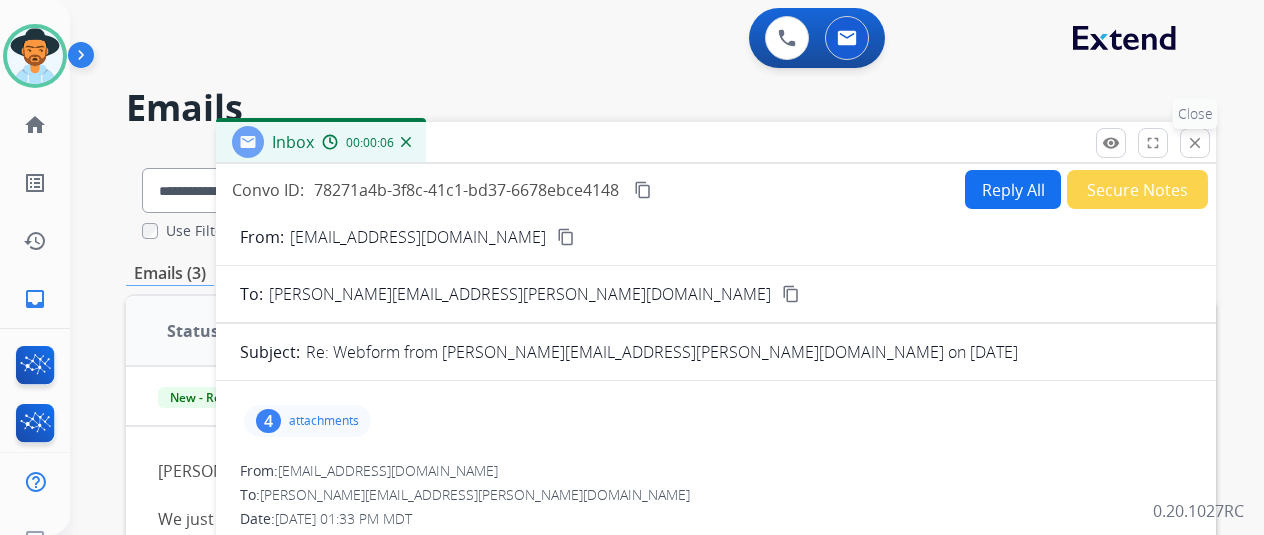 click on "close" at bounding box center (1195, 143) 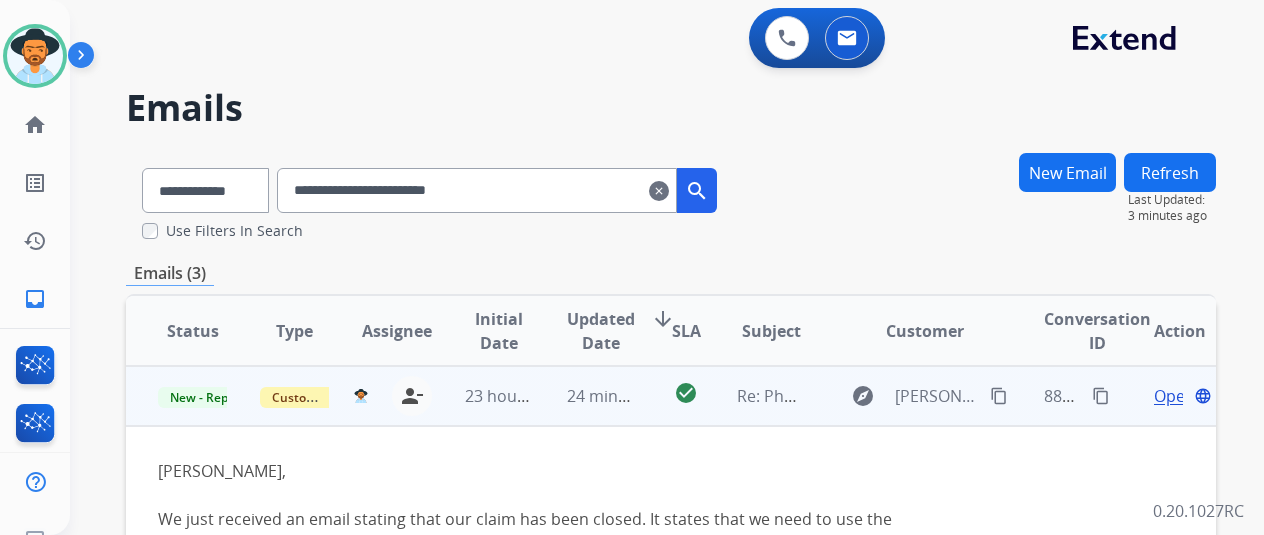 click on "Kathryn, We just received an email stating that our claim has been closed. It states that we need to use the manufacturers warranty. Ashley will not covered under the manufacturer's warranty because we moved the furniture across the state line to our daughter's college apartment. That is why we are now using the extend warranty.  Please reopen this claim.  I will be available to talk to you tomorrow.  678-772-0658  Thank you, Malinda Lipscomb" at bounding box center (569, 579) 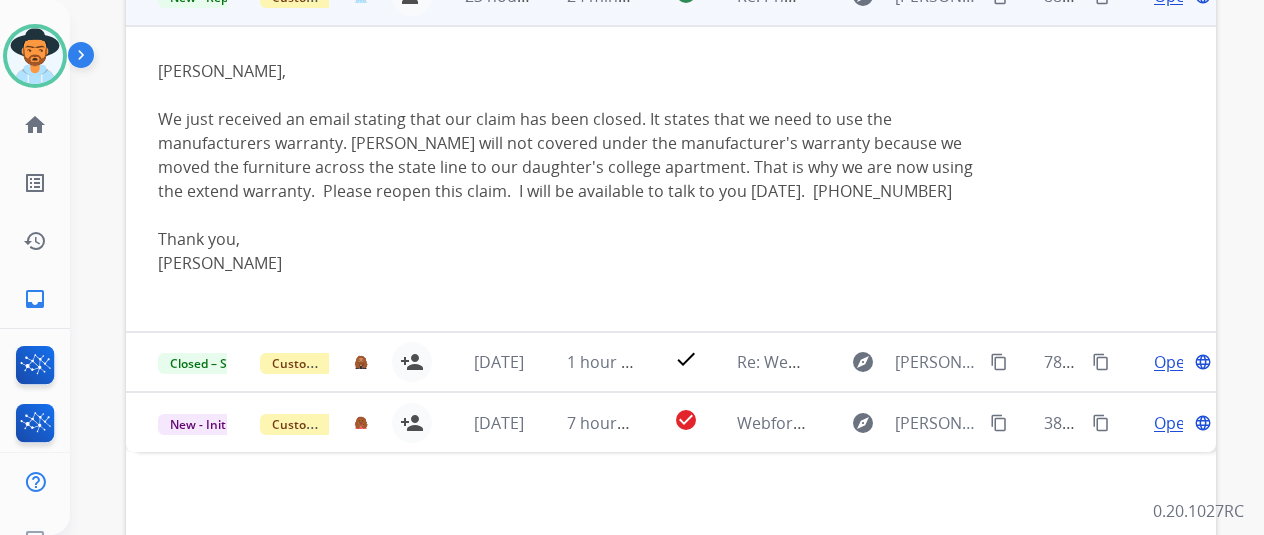 scroll, scrollTop: 300, scrollLeft: 0, axis: vertical 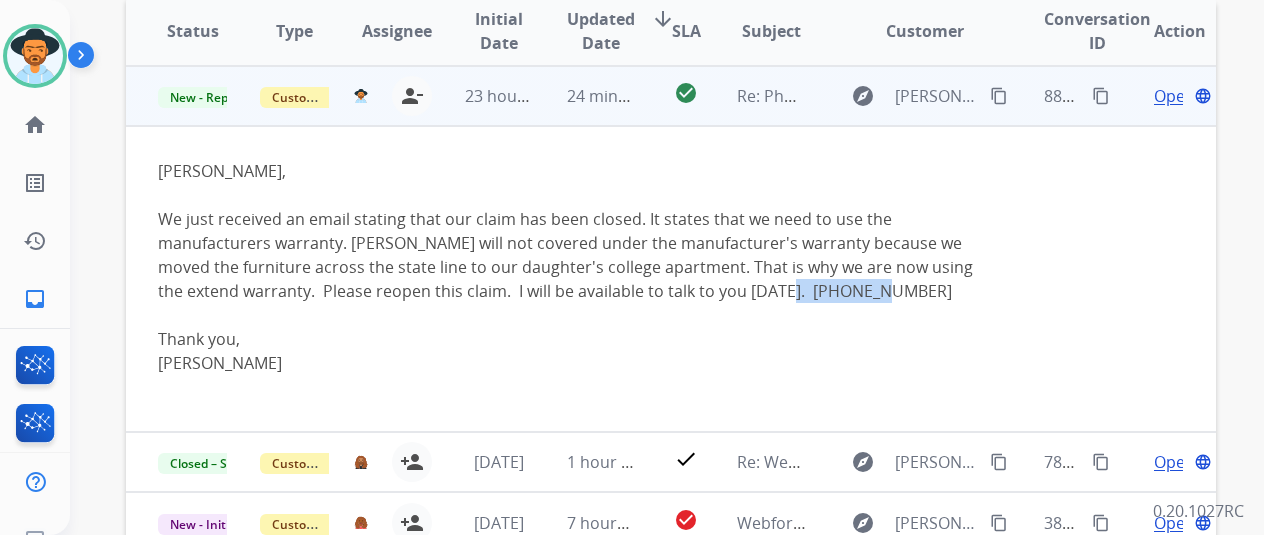 drag, startPoint x: 856, startPoint y: 292, endPoint x: 755, endPoint y: 293, distance: 101.00495 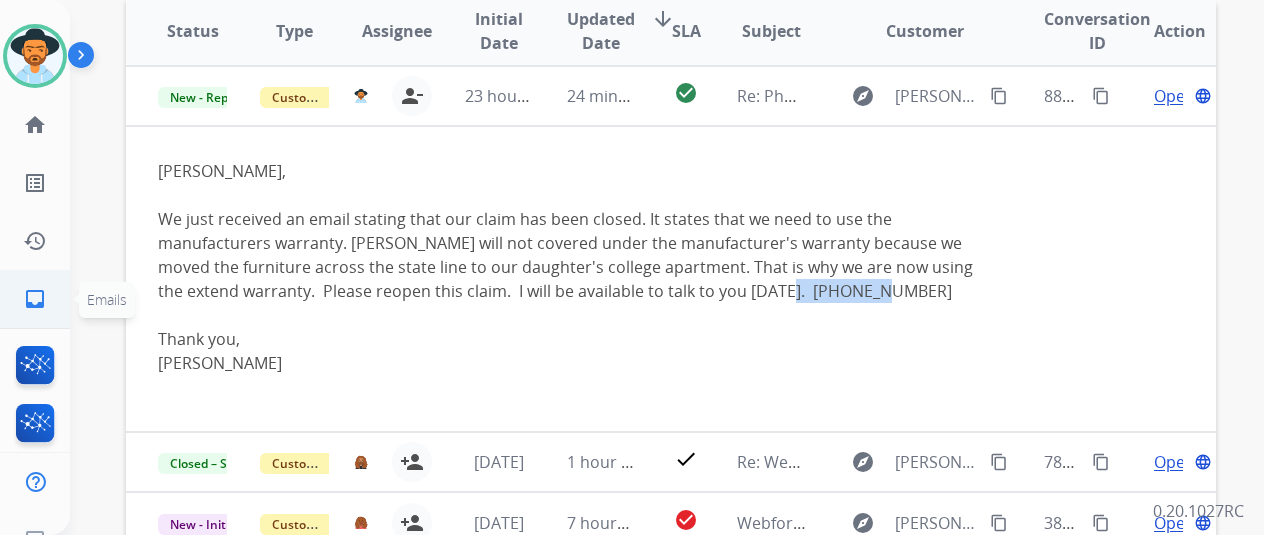 click on "inbox" 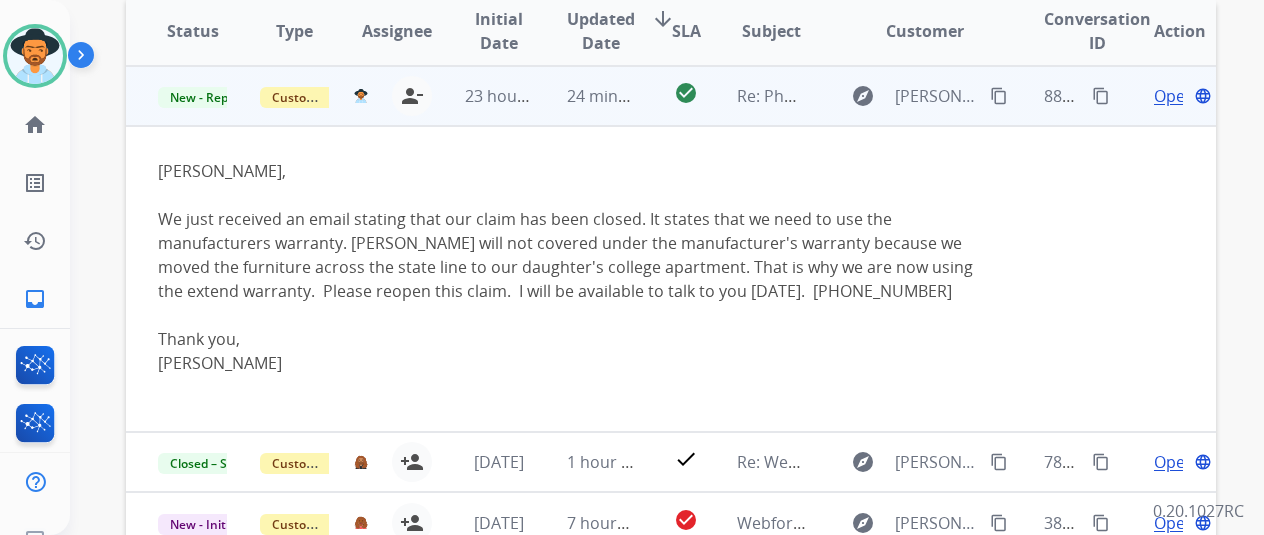 click on "explore malinda.lipscomb@gmail.com content_copy" at bounding box center [909, 96] 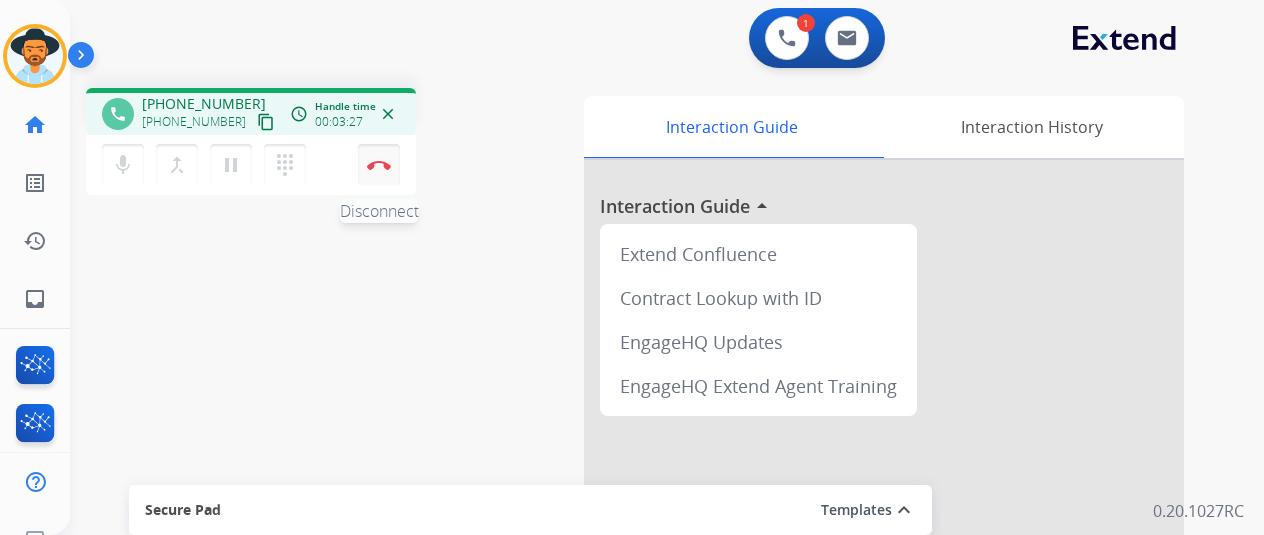 click on "Disconnect" at bounding box center (379, 165) 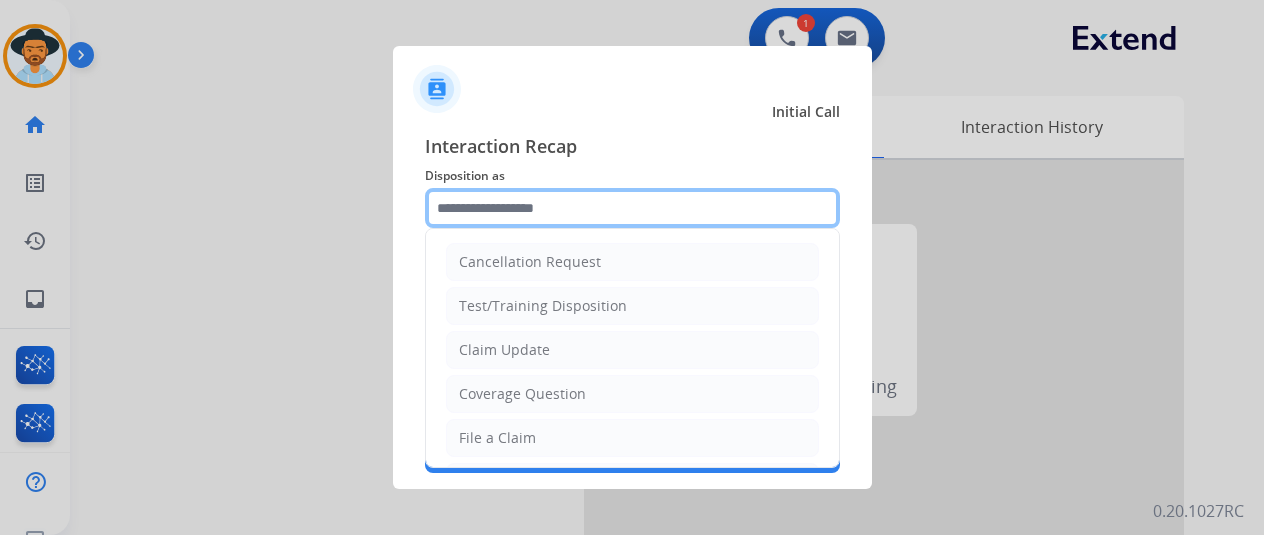 click 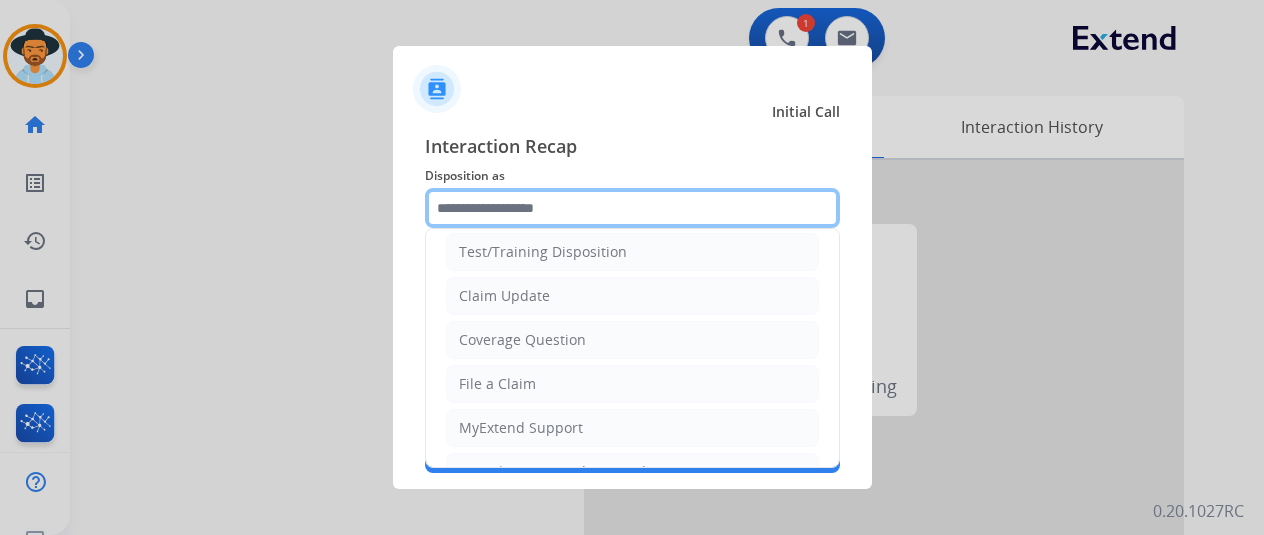 scroll, scrollTop: 100, scrollLeft: 0, axis: vertical 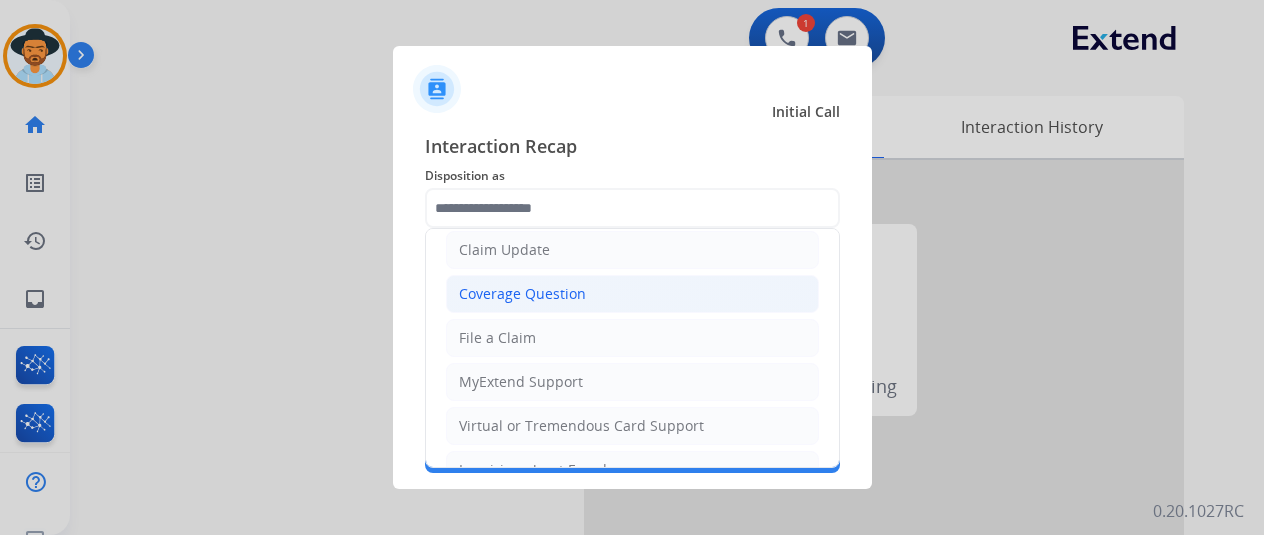 click on "Coverage Question" 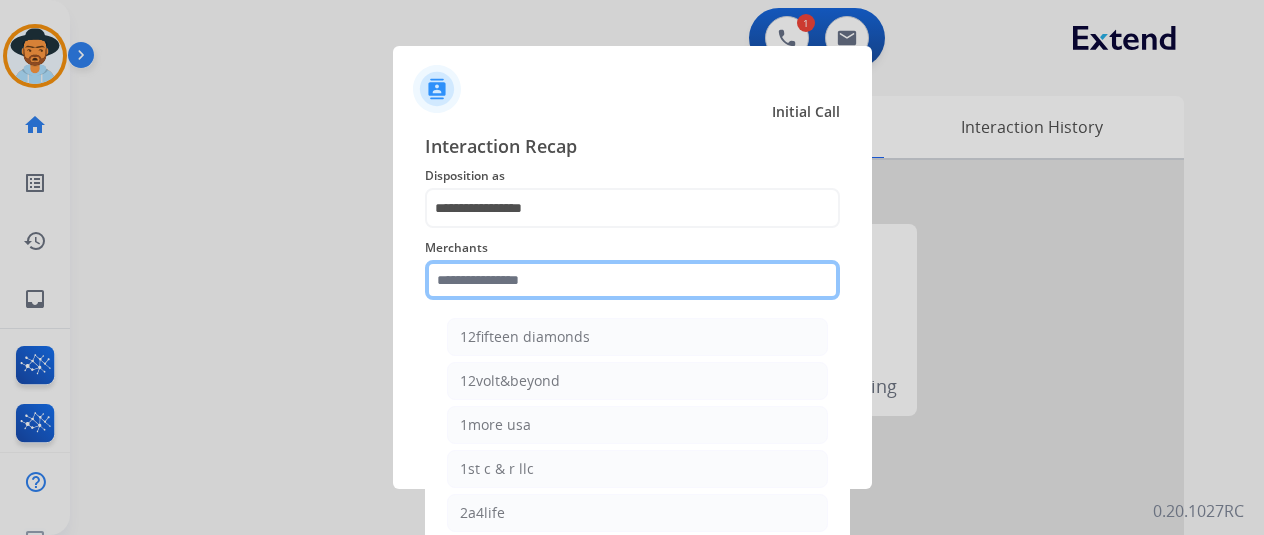 click 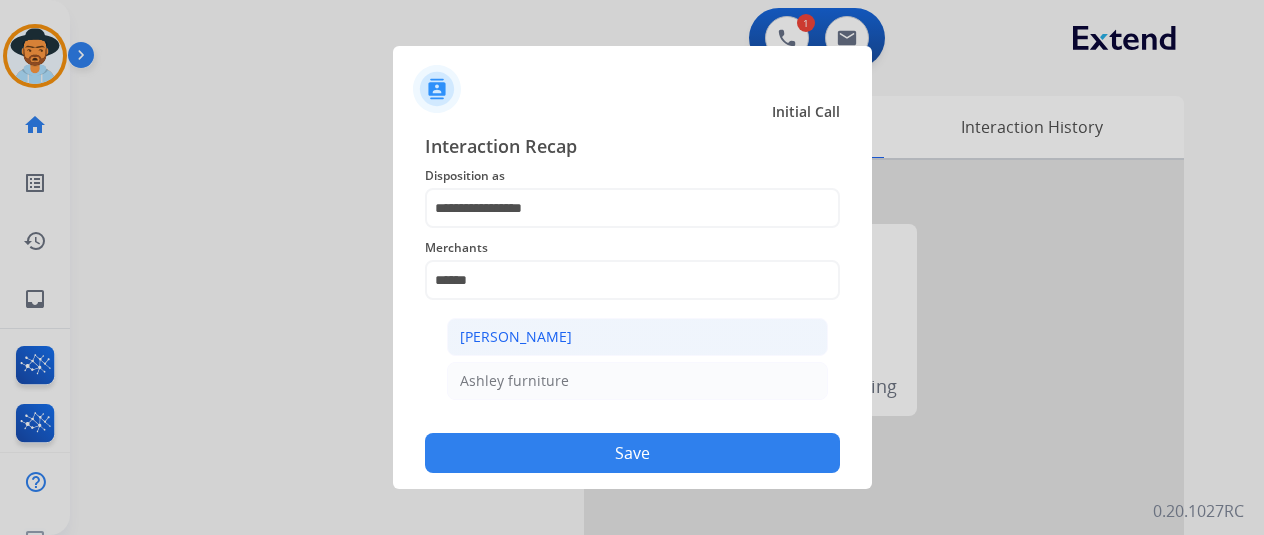 click on "[PERSON_NAME]" 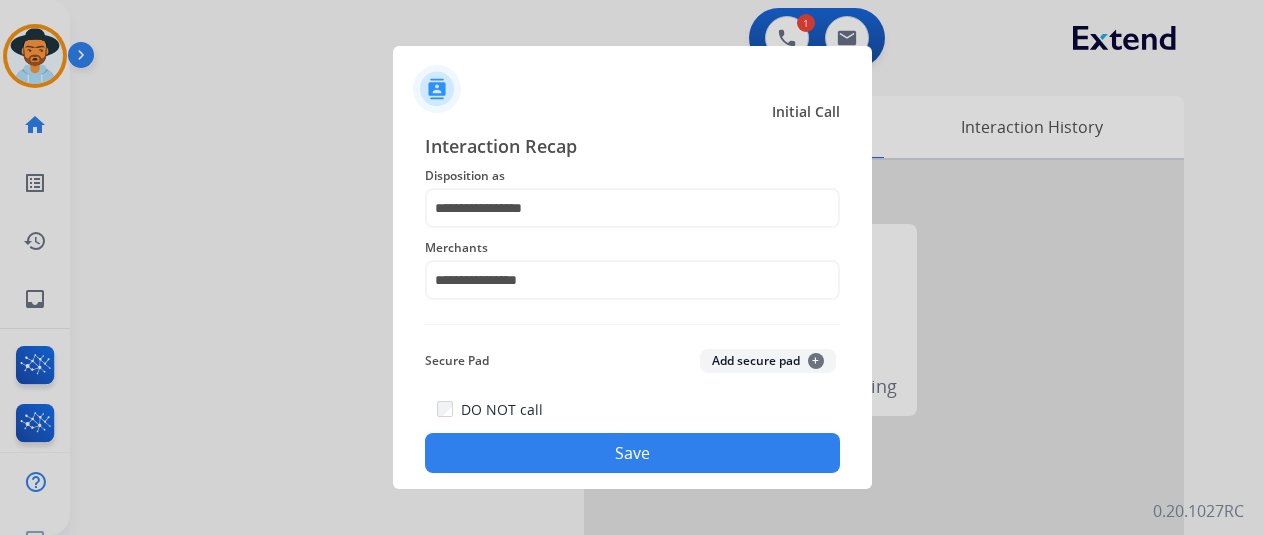 click on "Save" 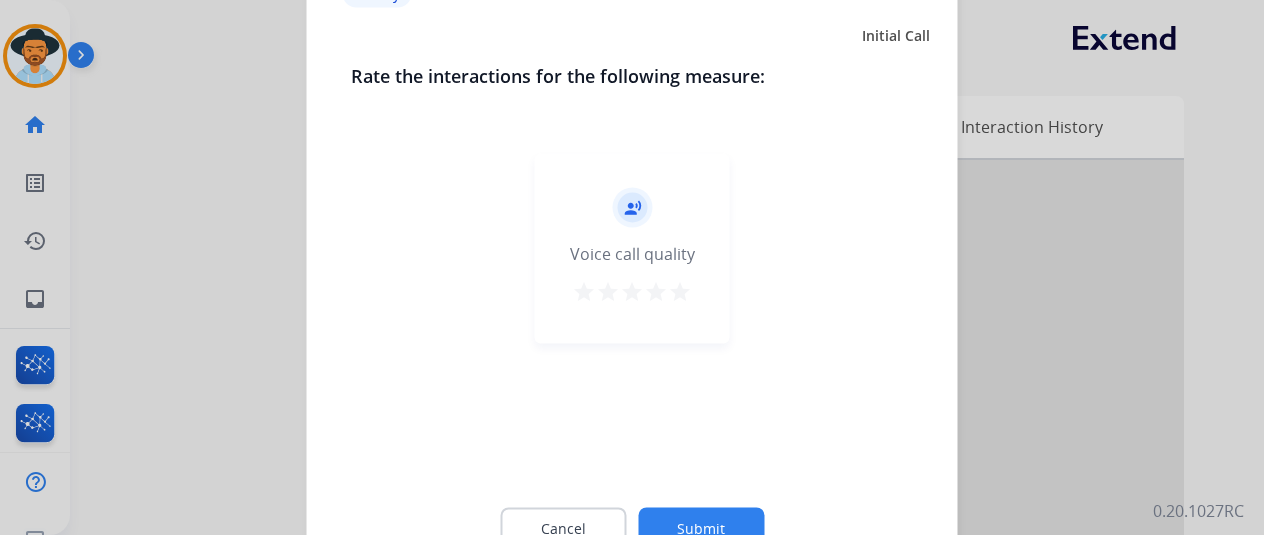 click on "star" at bounding box center [680, 291] 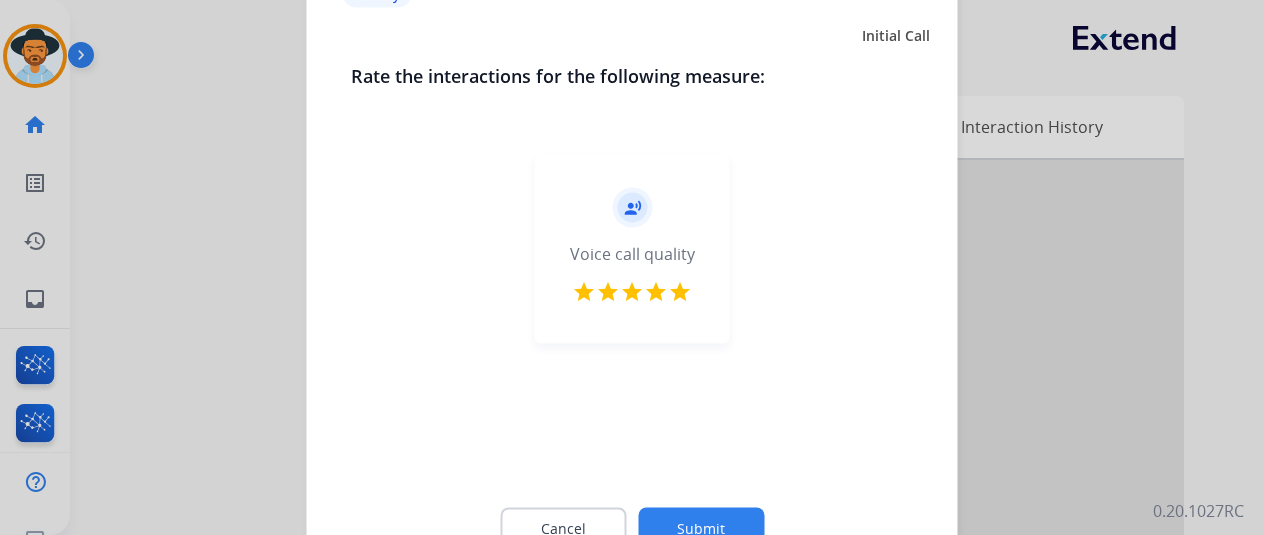 click on "Submit" 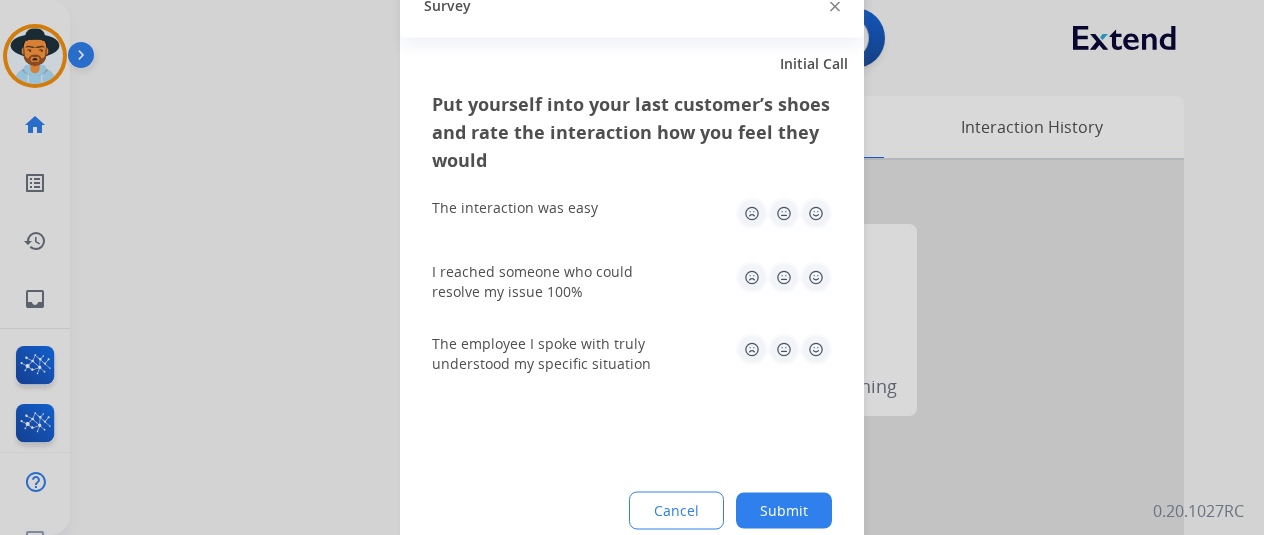 click 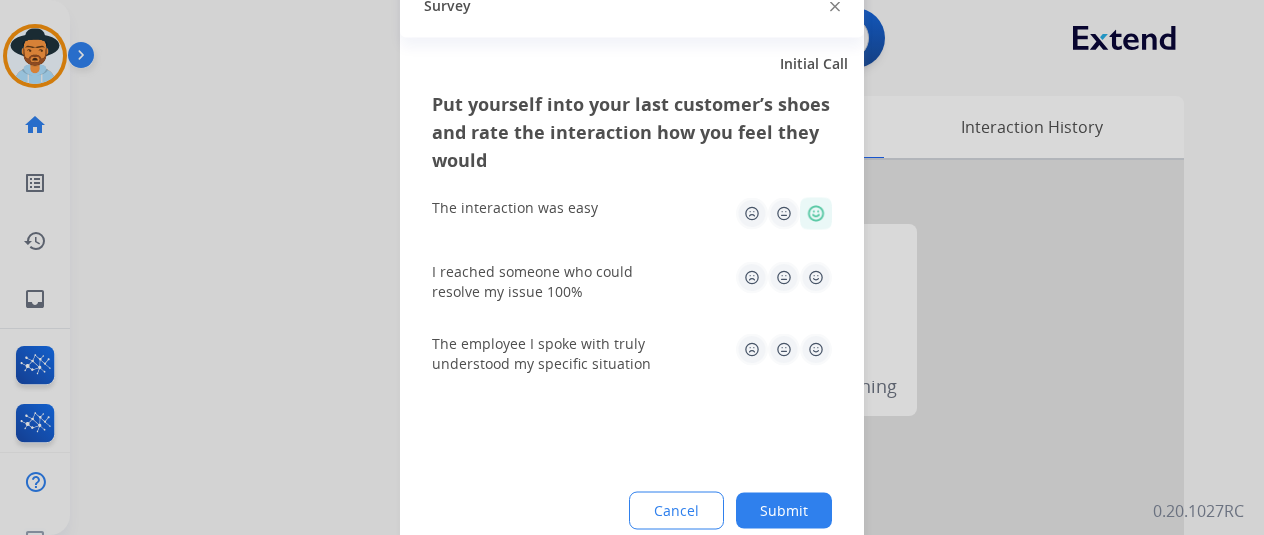 click 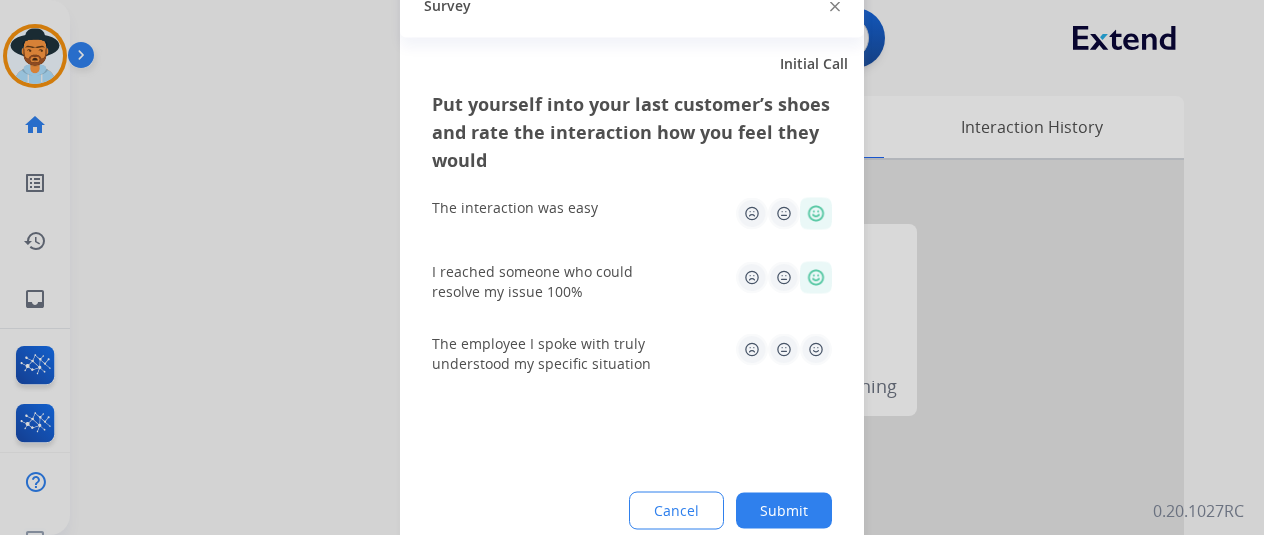 click 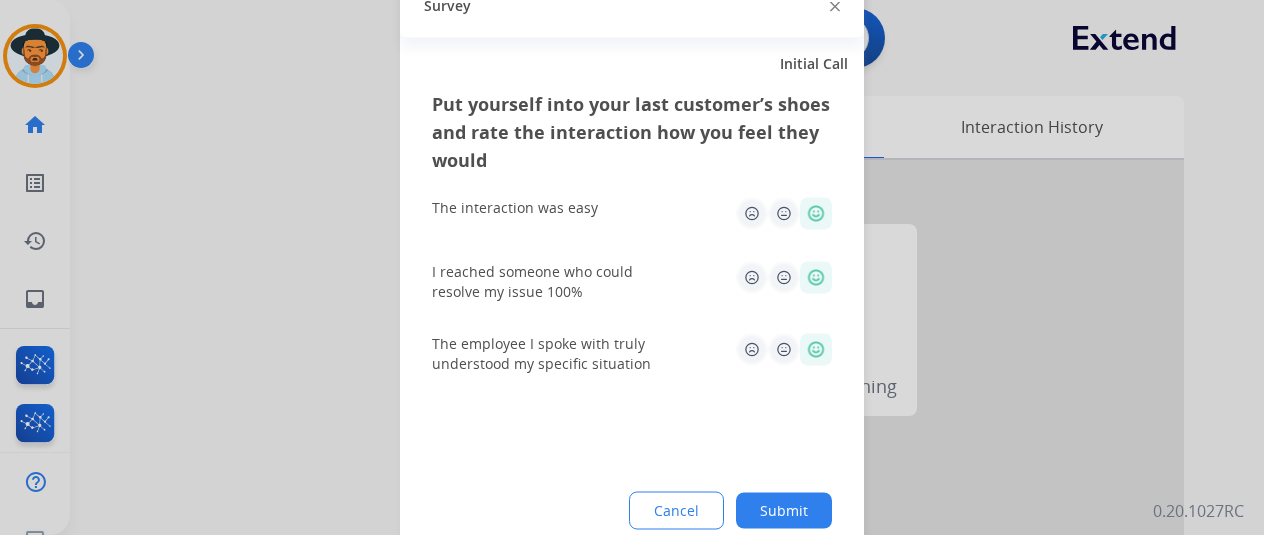 click on "Submit" 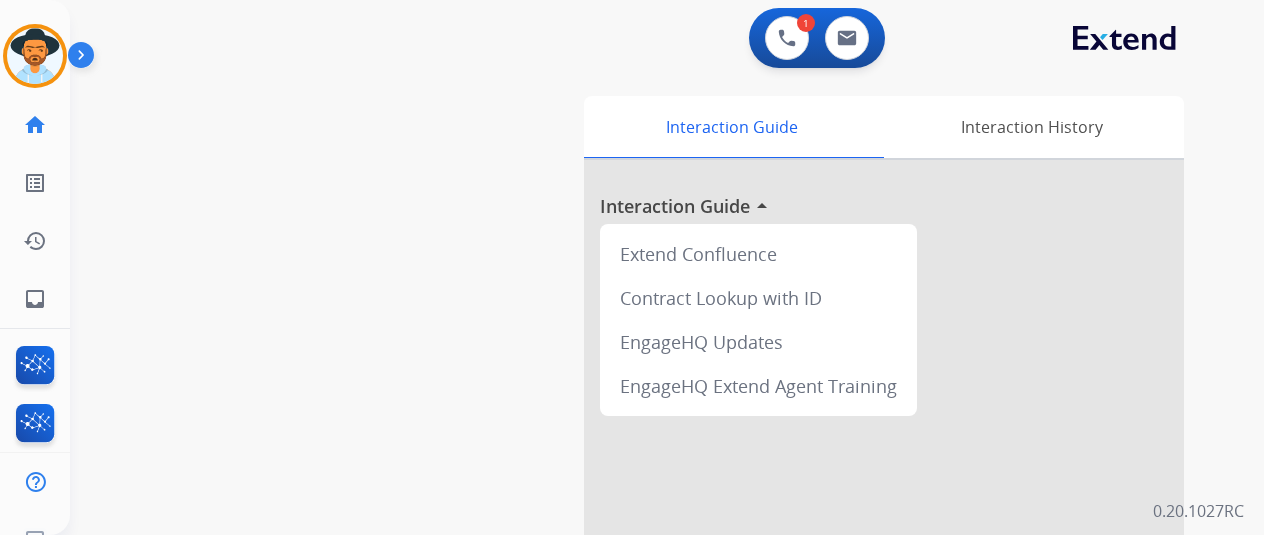 click on "swap_horiz Break voice bridge close_fullscreen Connect 3-Way Call merge_type Separate 3-Way Call  Interaction Guide   Interaction History  Interaction Guide arrow_drop_up  Extend Confluence   Contract Lookup with ID   EngageHQ Updates   EngageHQ Extend Agent Training" at bounding box center [643, 489] 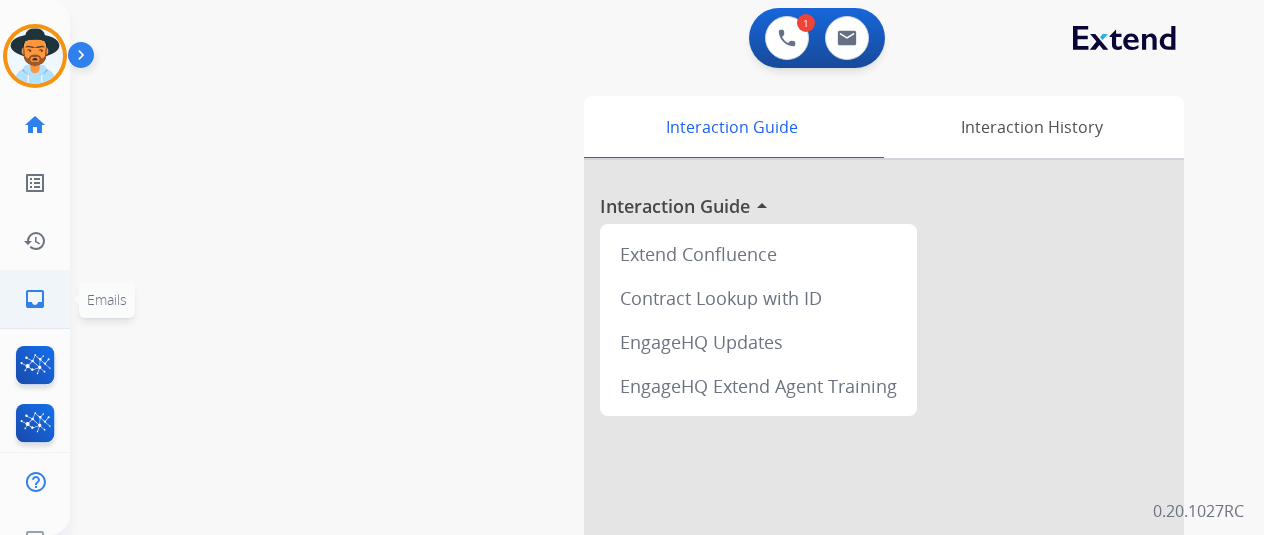 click on "inbox" 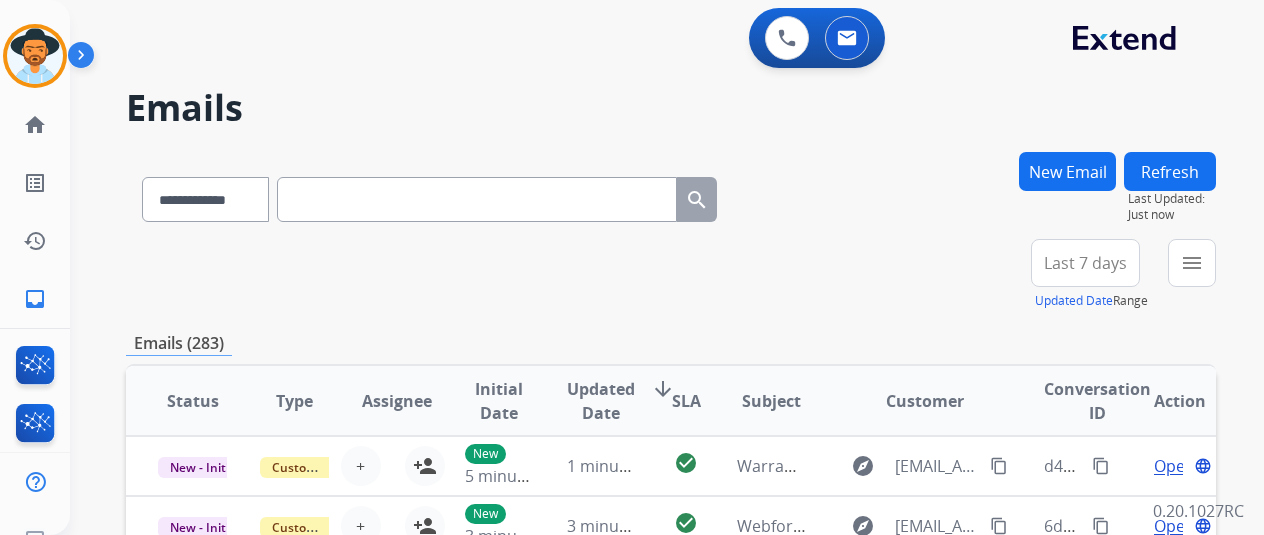 click on "New Email" at bounding box center [1067, 171] 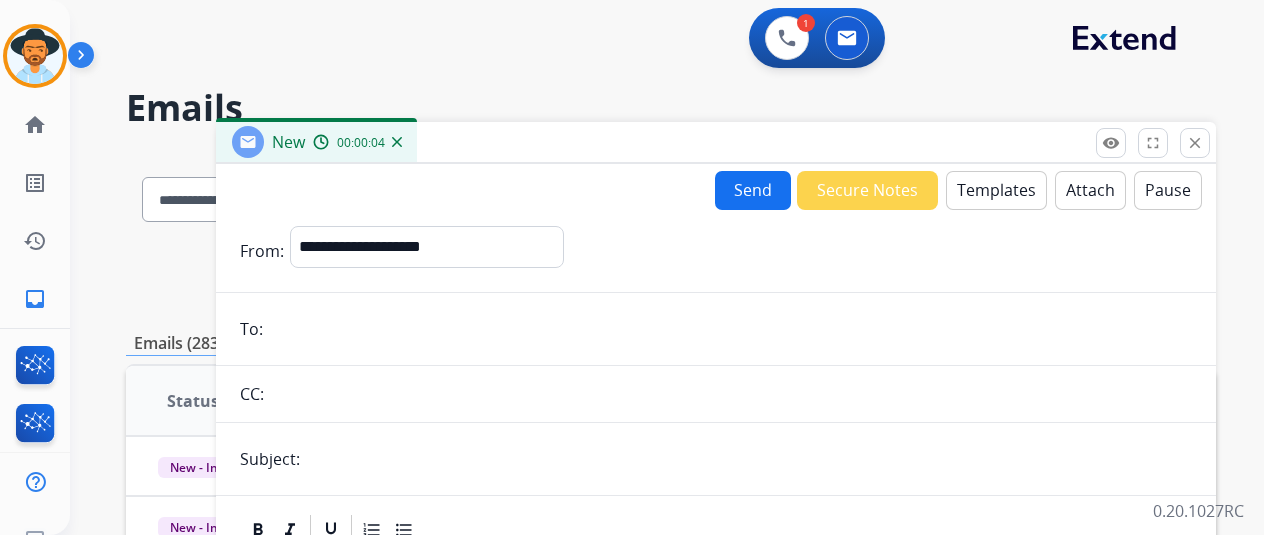 click at bounding box center [730, 329] 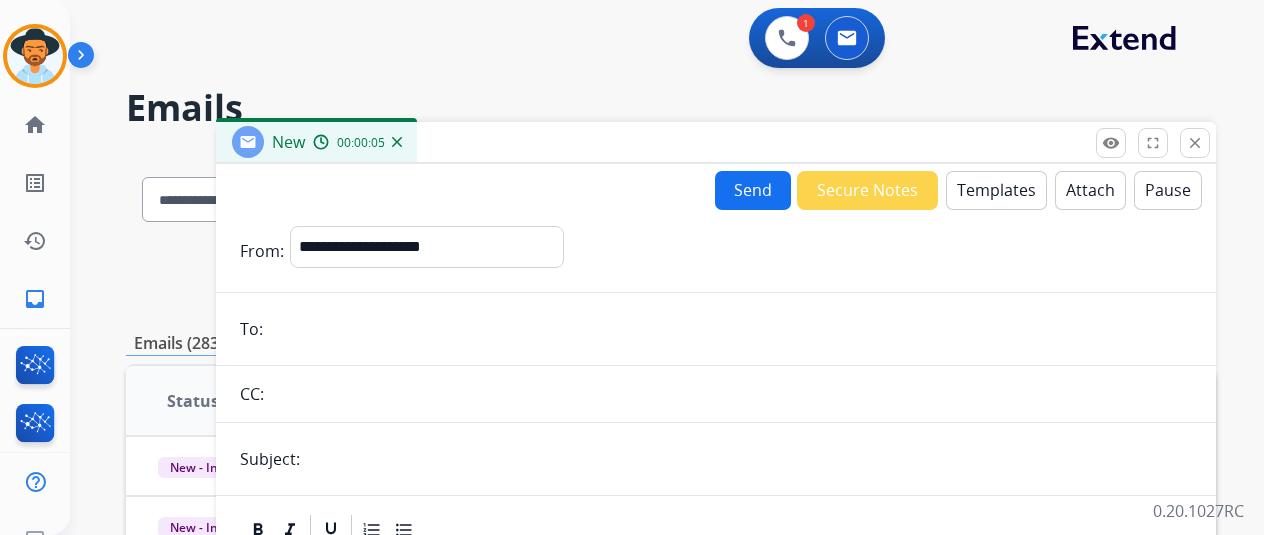 paste on "**********" 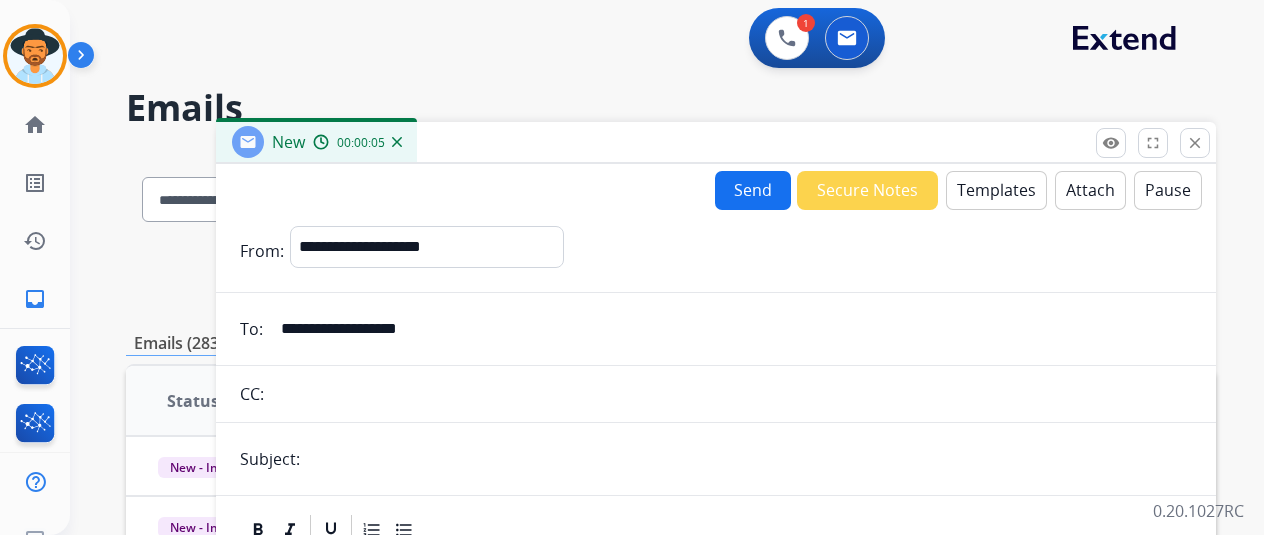 type on "**********" 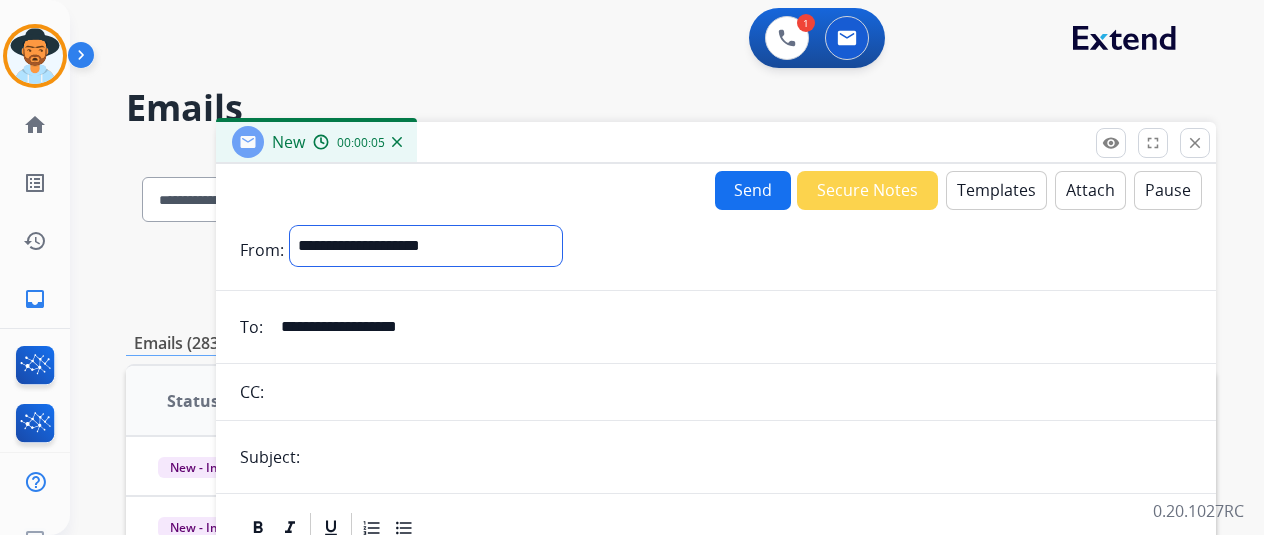 click on "**********" at bounding box center [426, 246] 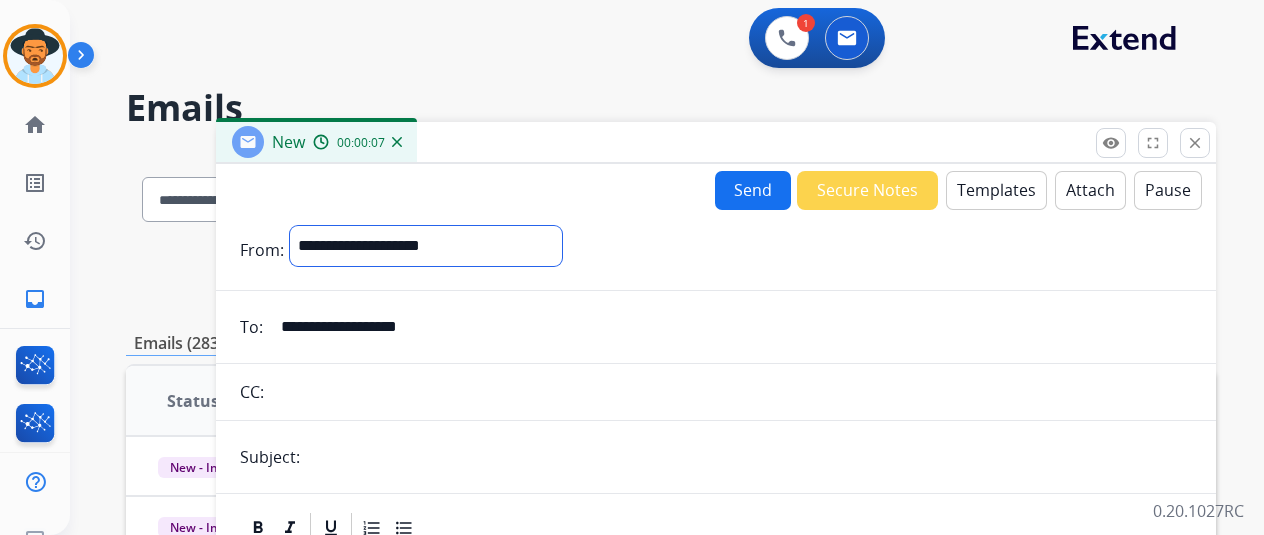 select on "**********" 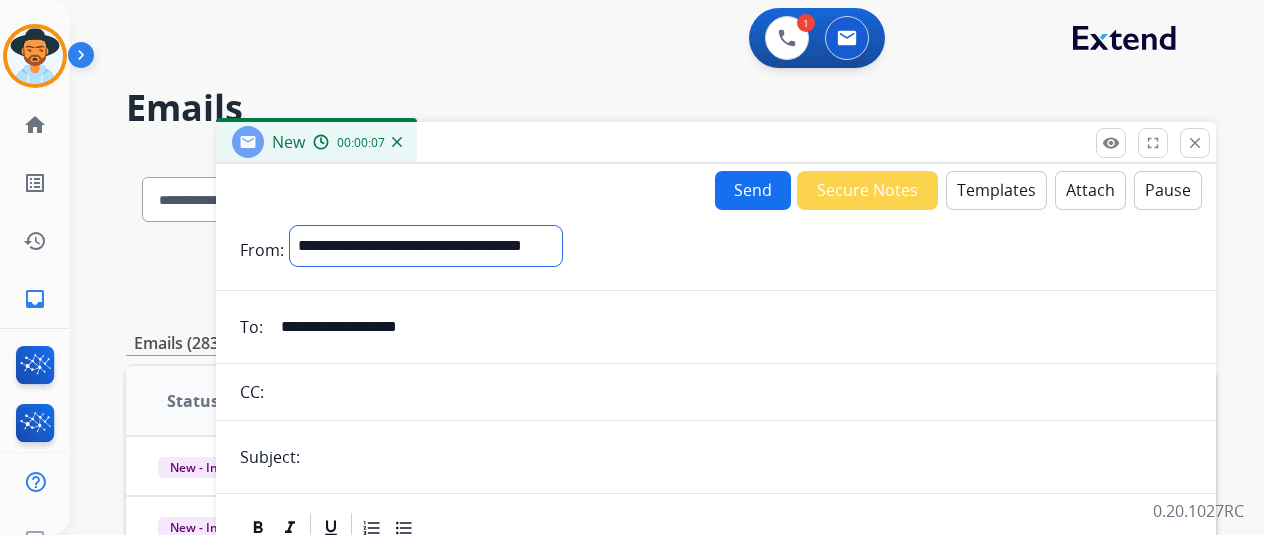click on "**********" at bounding box center (426, 246) 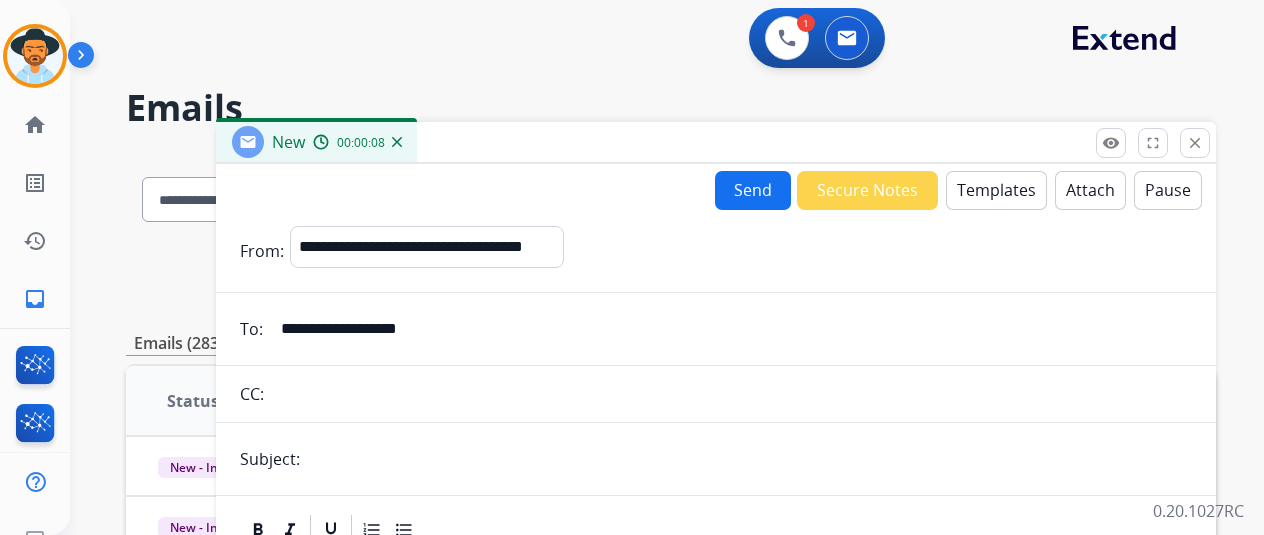 click on "Templates" at bounding box center [996, 190] 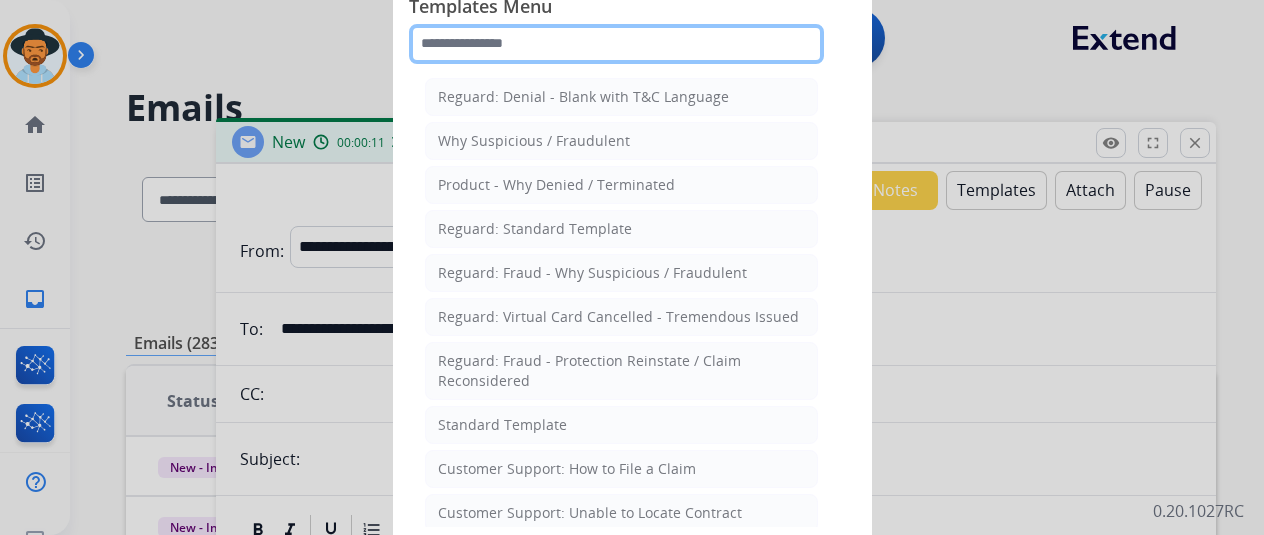 click 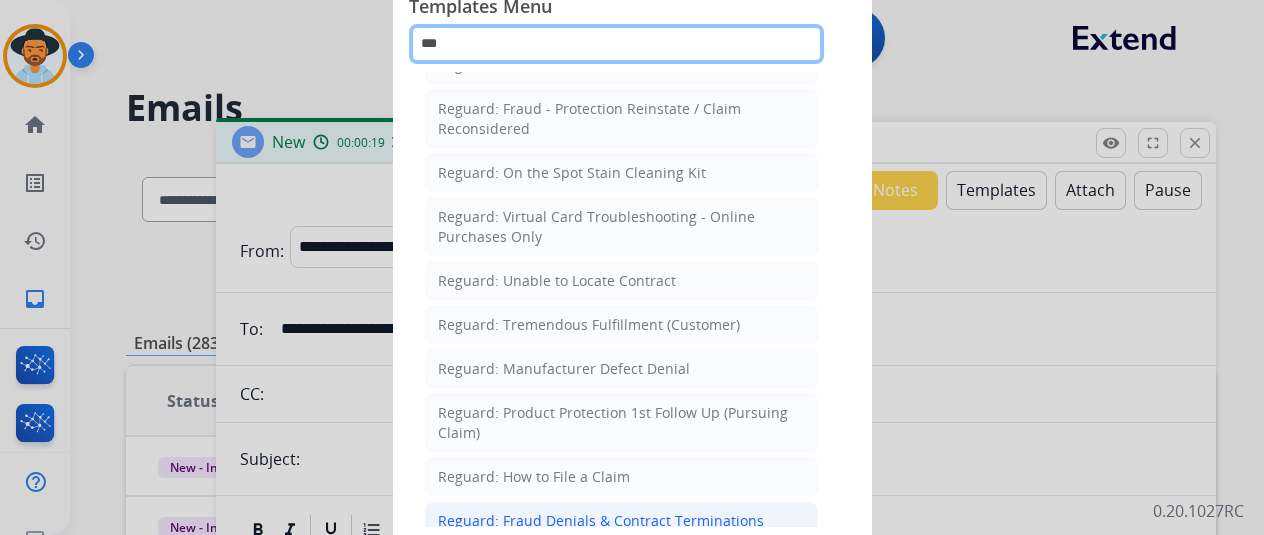 scroll, scrollTop: 217, scrollLeft: 0, axis: vertical 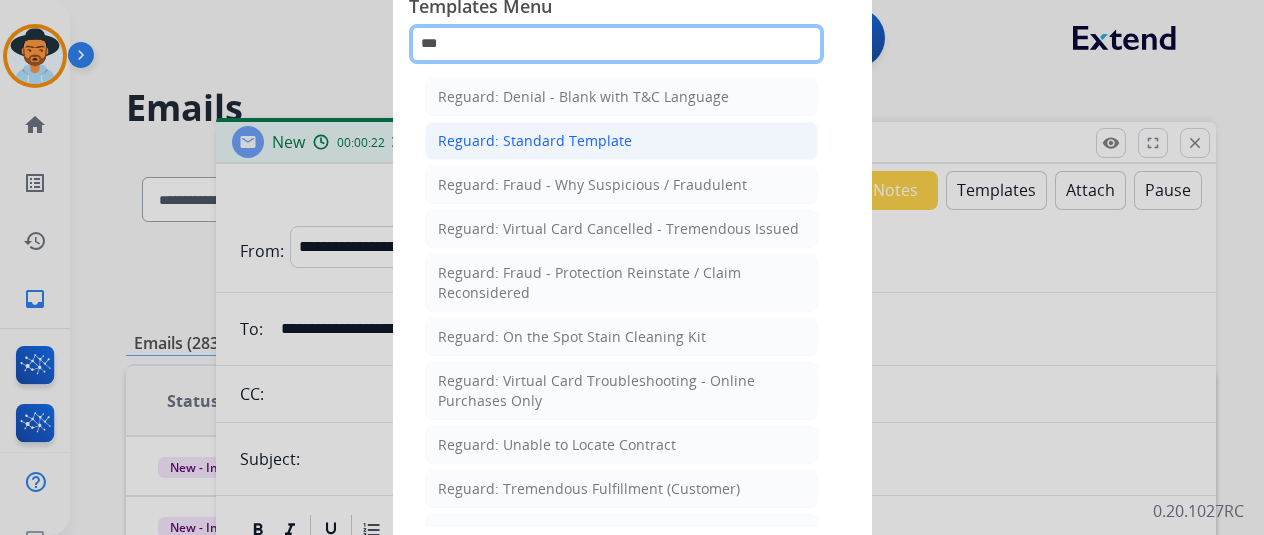 type on "***" 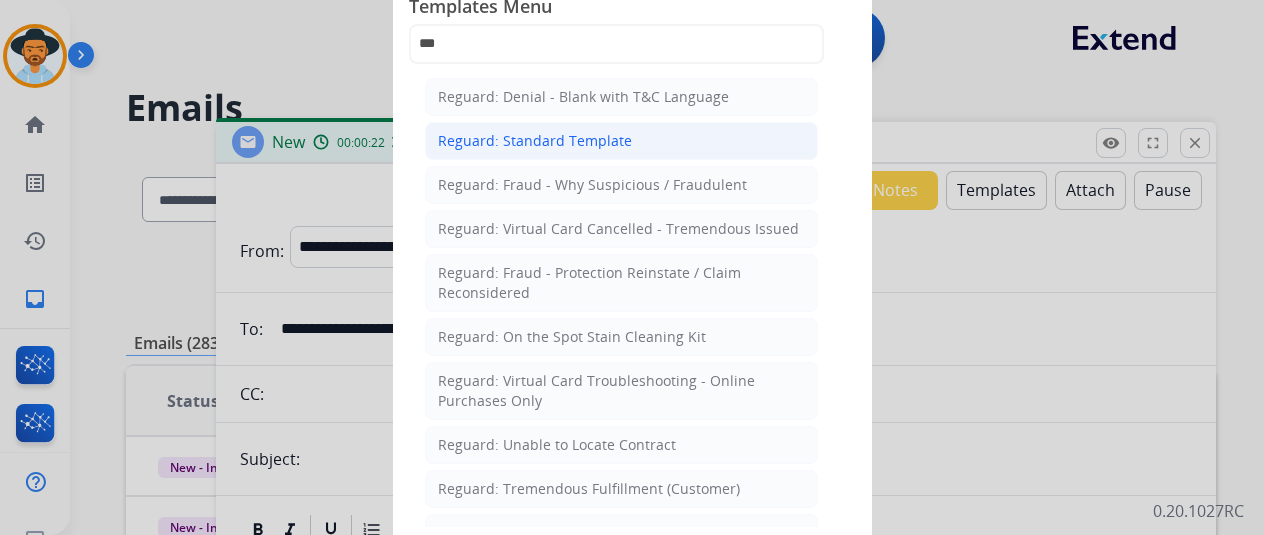 click on "Reguard: Standard Template" 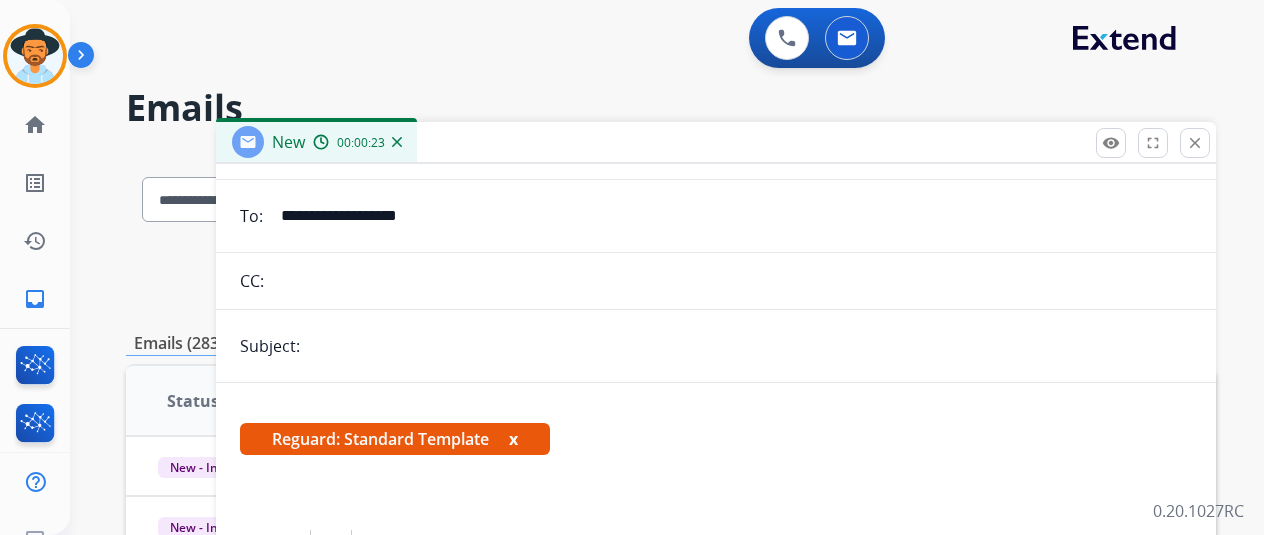 scroll, scrollTop: 168, scrollLeft: 0, axis: vertical 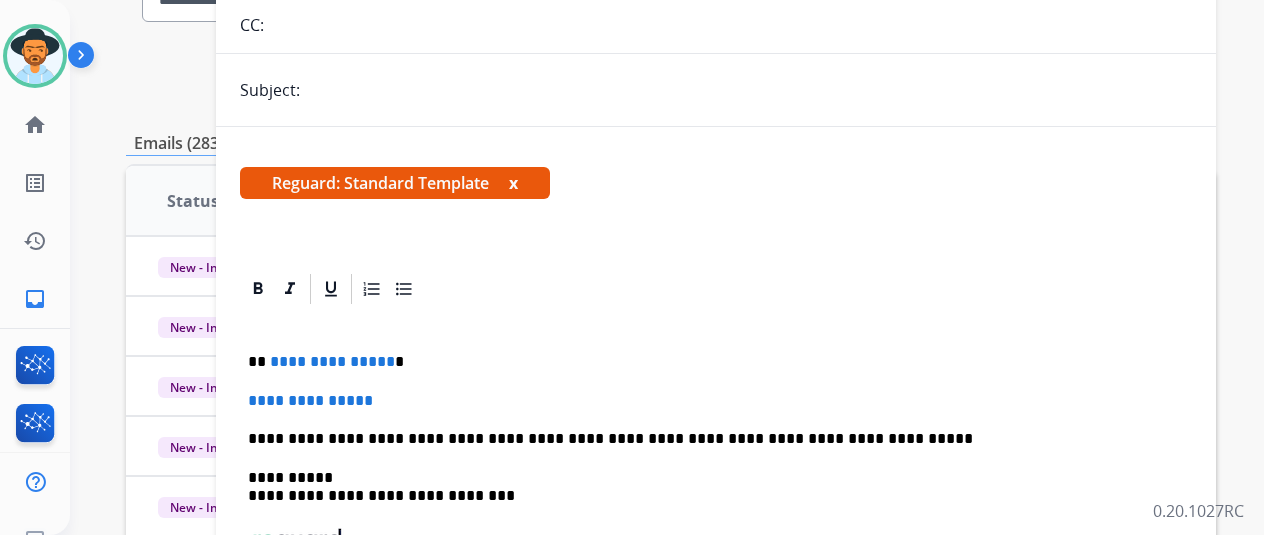 click at bounding box center [716, 289] 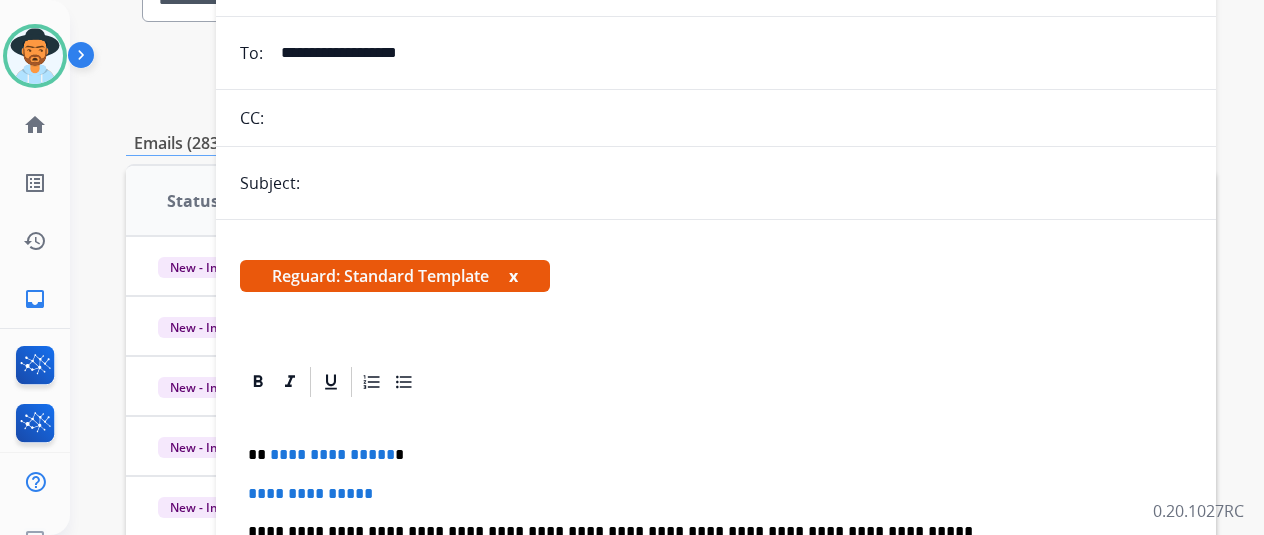 scroll, scrollTop: 0, scrollLeft: 0, axis: both 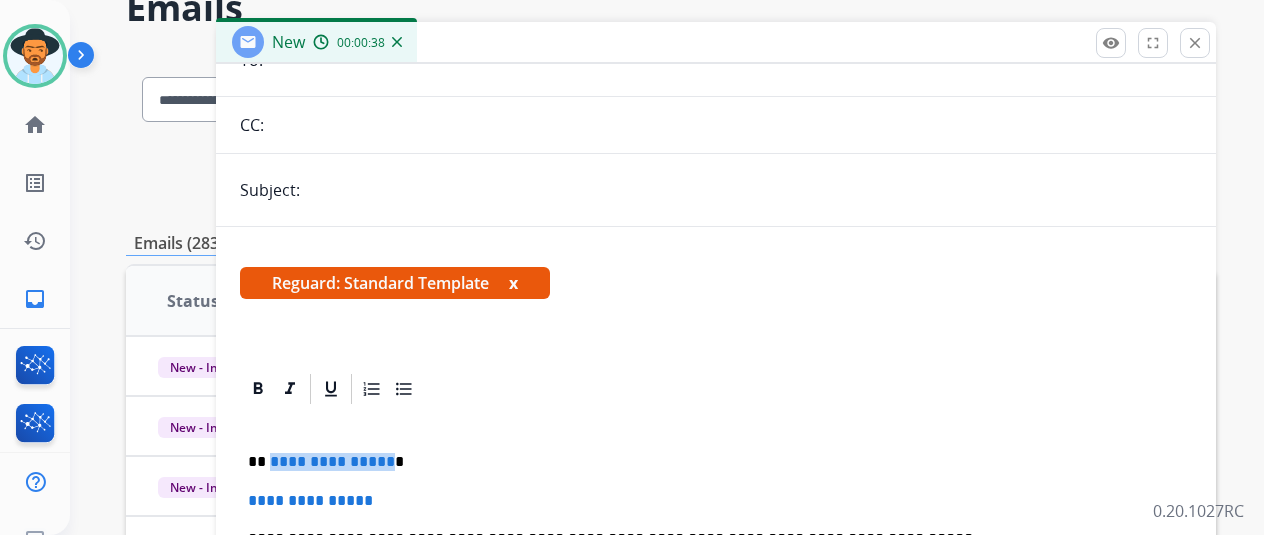drag, startPoint x: 397, startPoint y: 459, endPoint x: 556, endPoint y: 469, distance: 159.31415 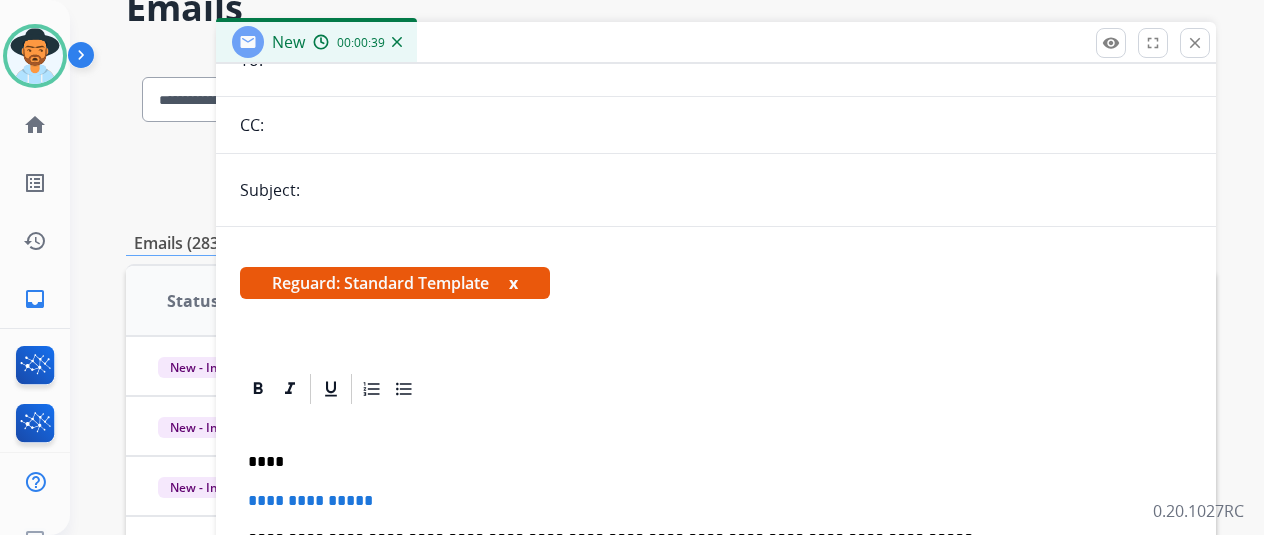 type 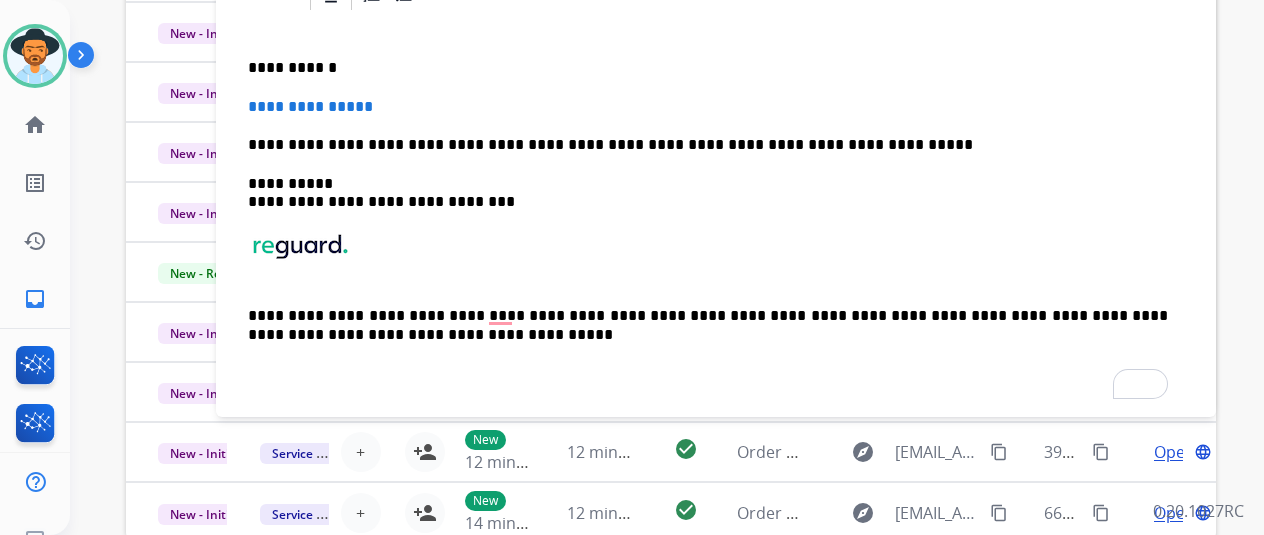 scroll, scrollTop: 500, scrollLeft: 0, axis: vertical 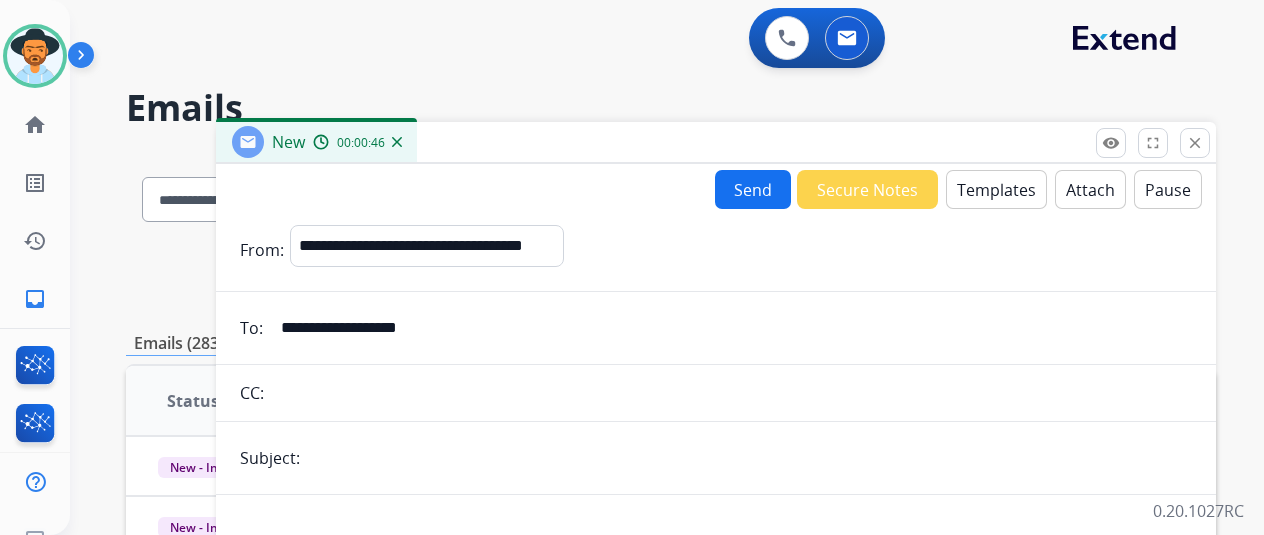 click on "Attach" at bounding box center [1090, 189] 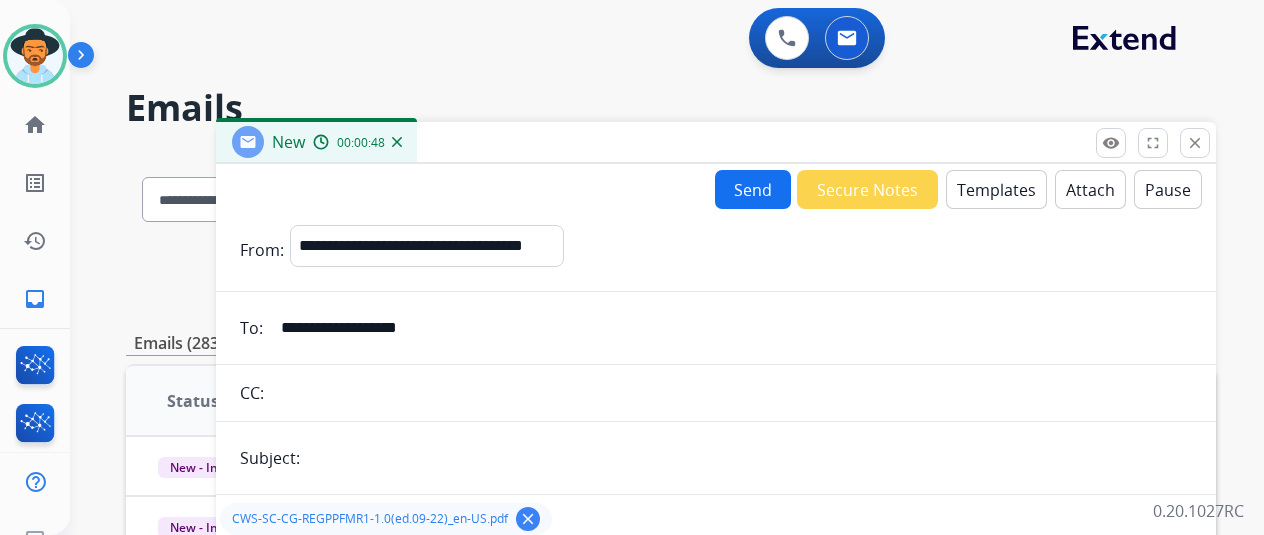 scroll, scrollTop: 216, scrollLeft: 0, axis: vertical 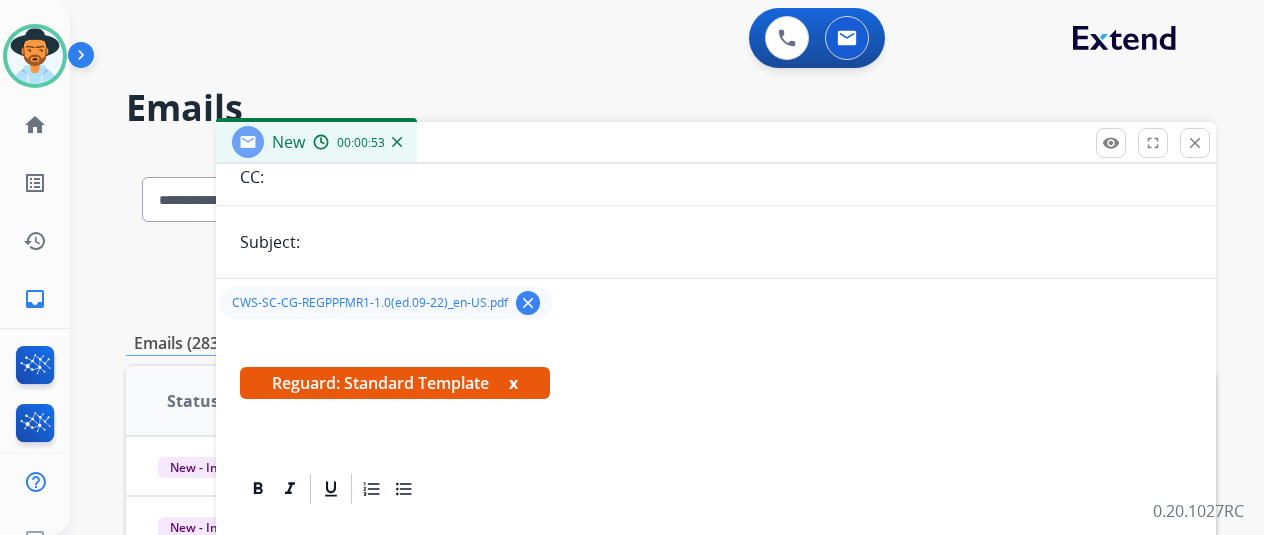 click at bounding box center [749, 242] 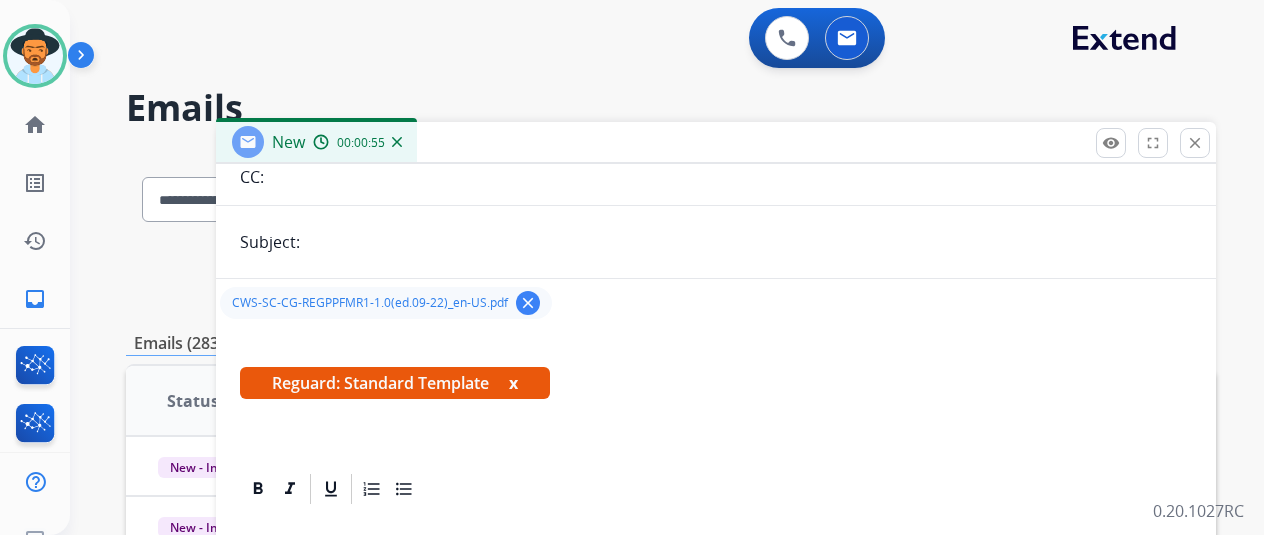 type on "**********" 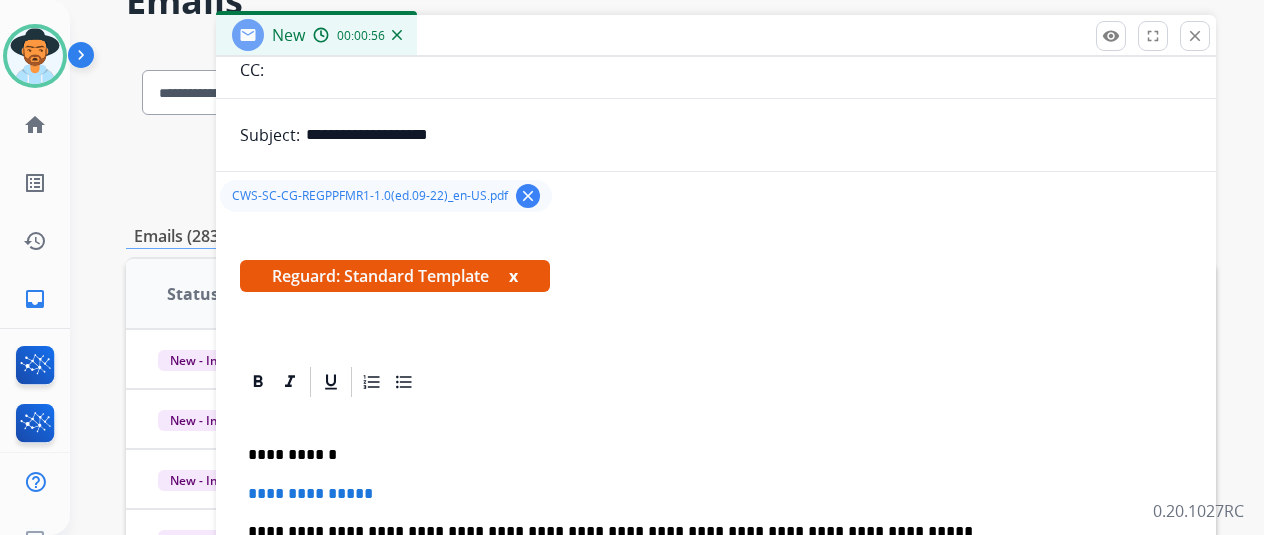 scroll, scrollTop: 300, scrollLeft: 0, axis: vertical 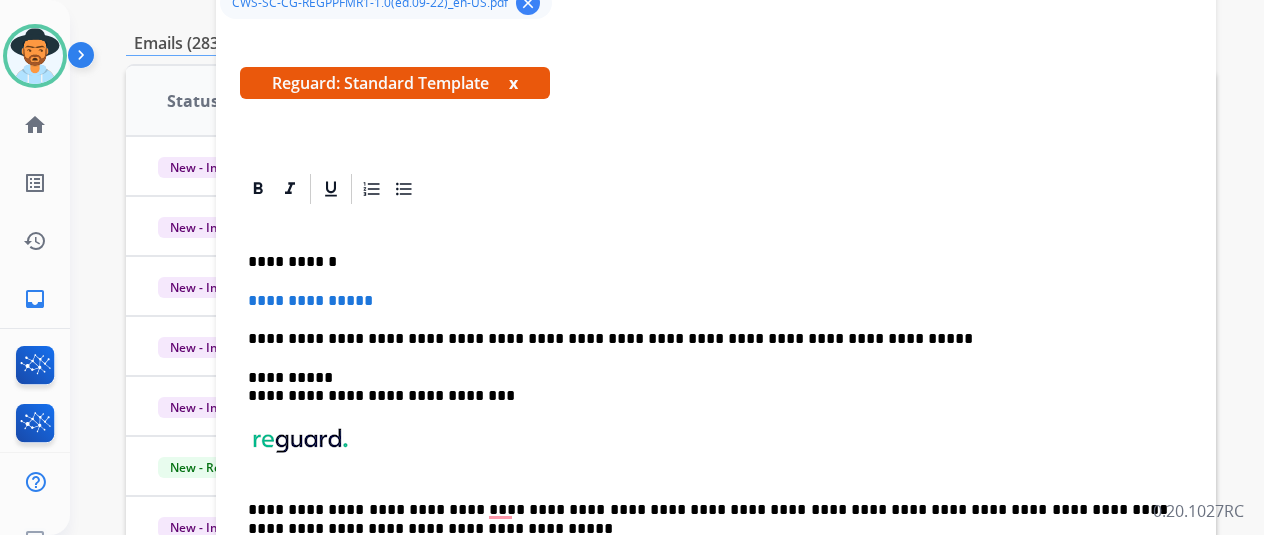 click on "**********" at bounding box center (716, 404) 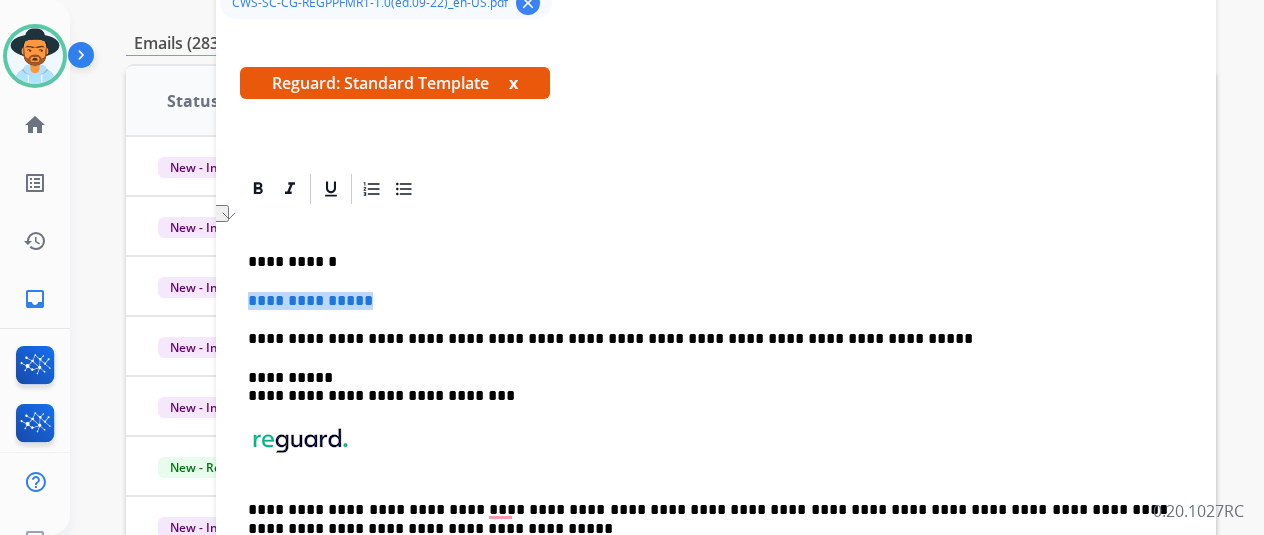 drag, startPoint x: 440, startPoint y: 299, endPoint x: 246, endPoint y: 301, distance: 194.01031 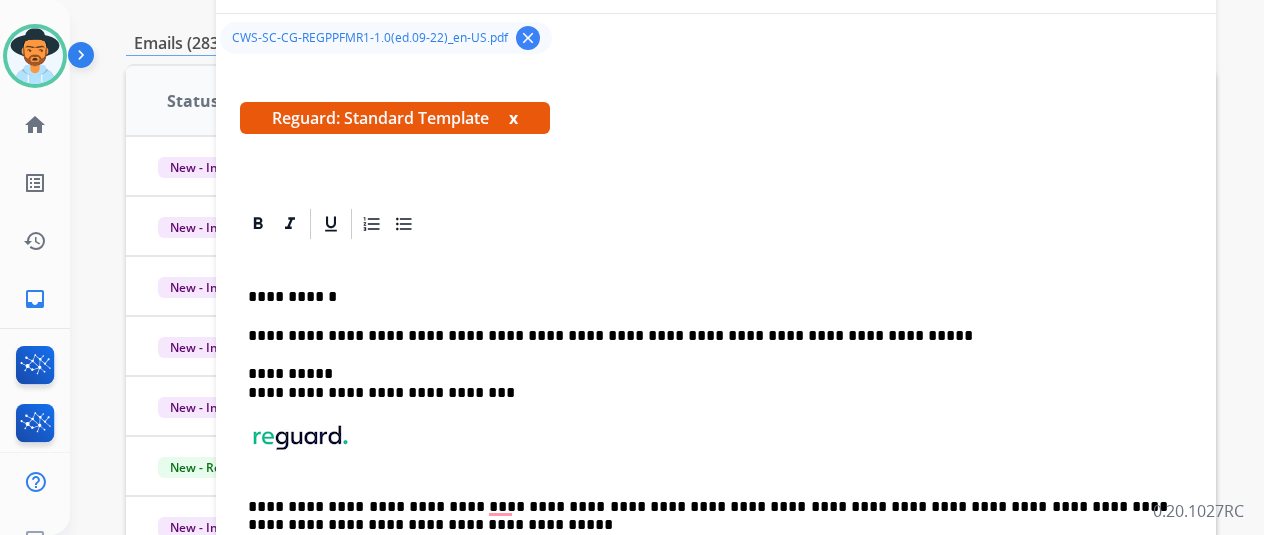scroll, scrollTop: 178, scrollLeft: 0, axis: vertical 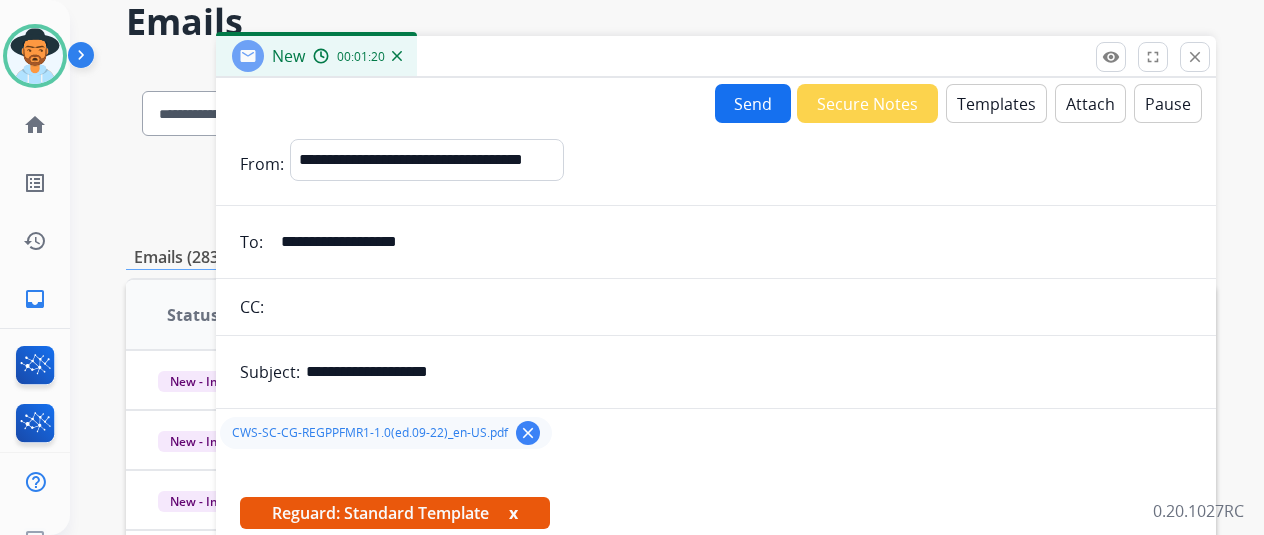 click on "Send" at bounding box center [753, 103] 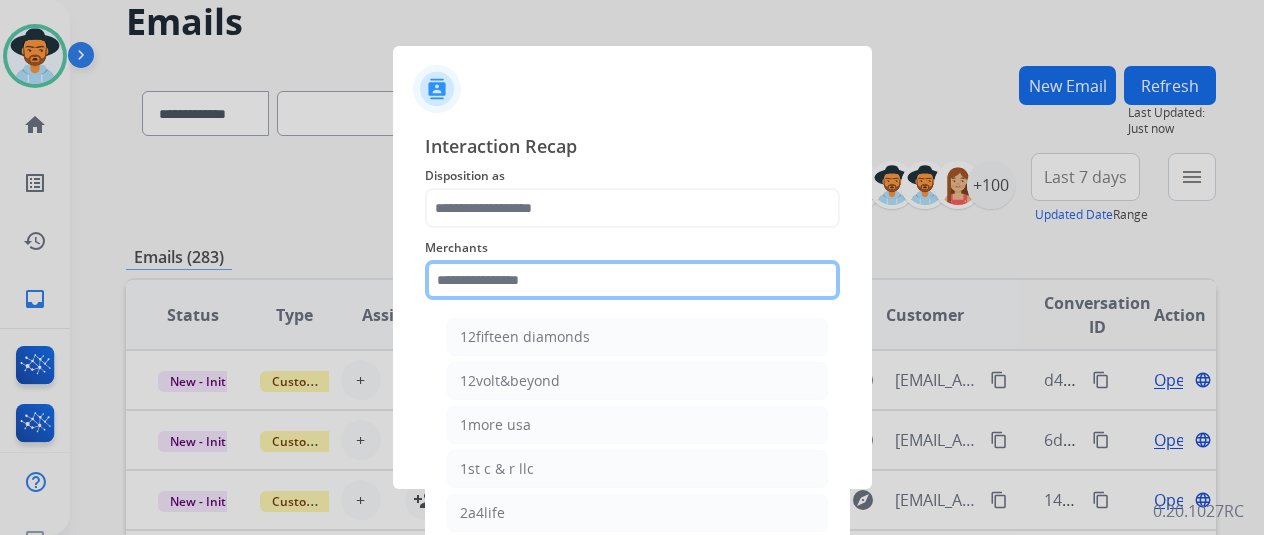 click 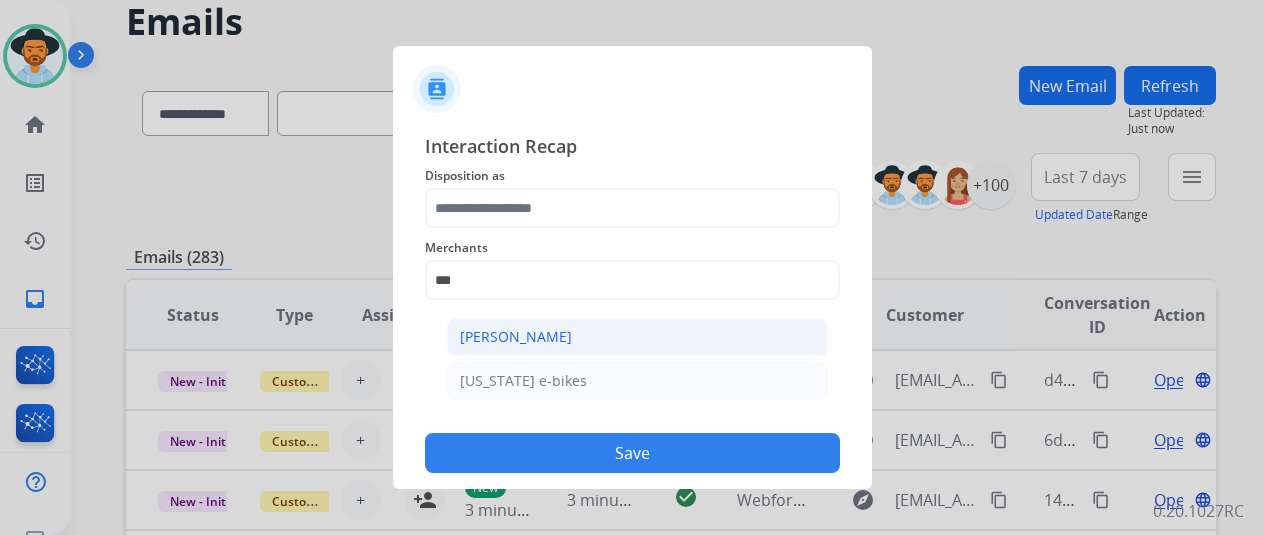click on "[PERSON_NAME]" 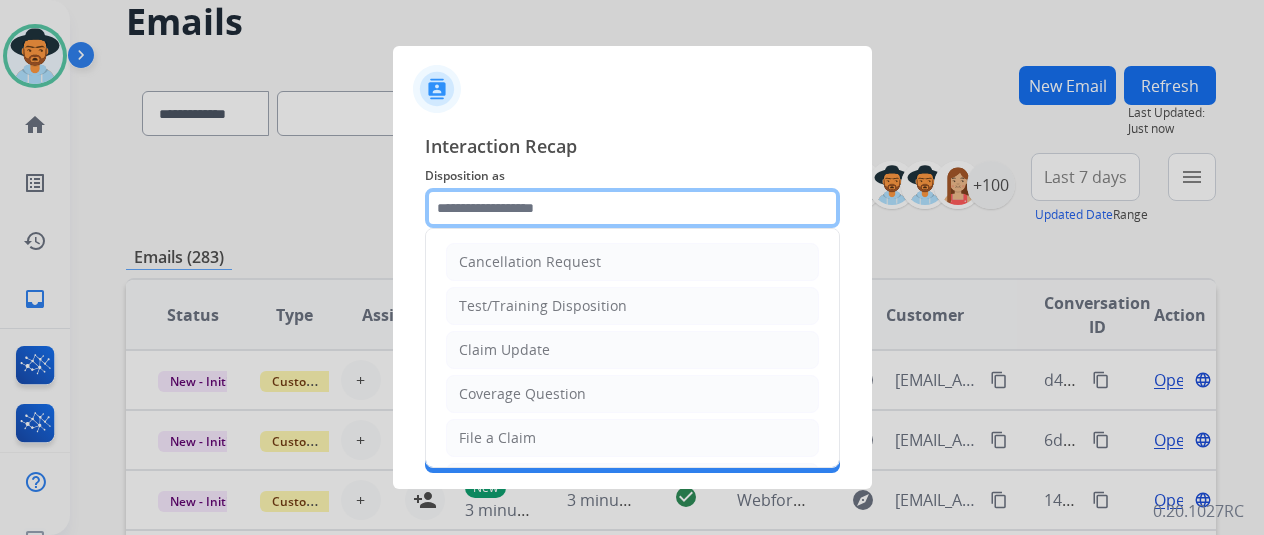 click 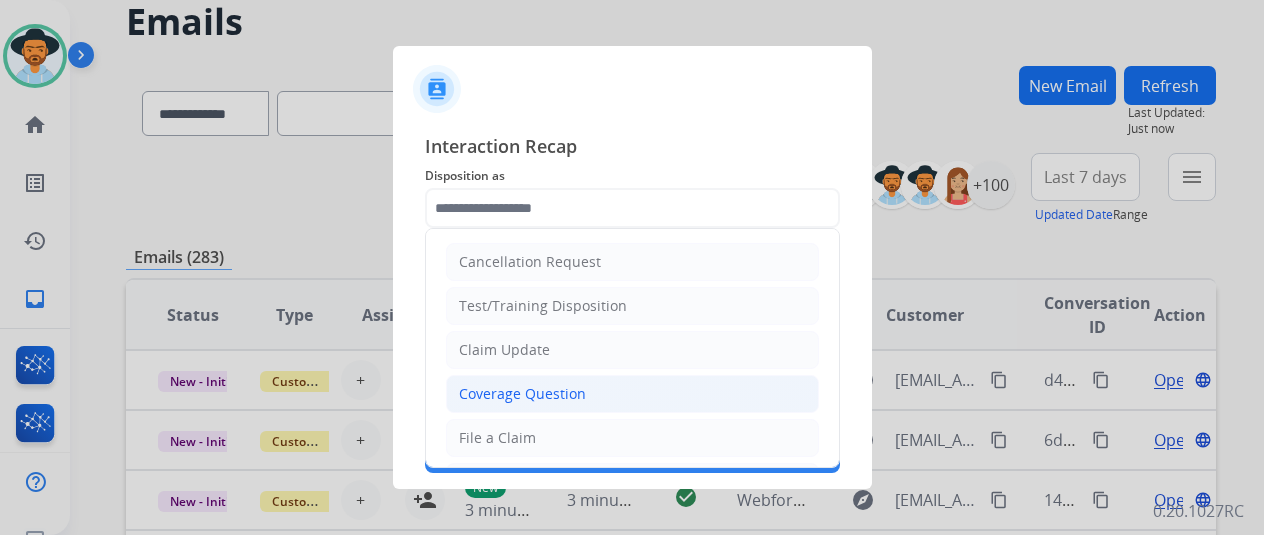 click on "Coverage Question" 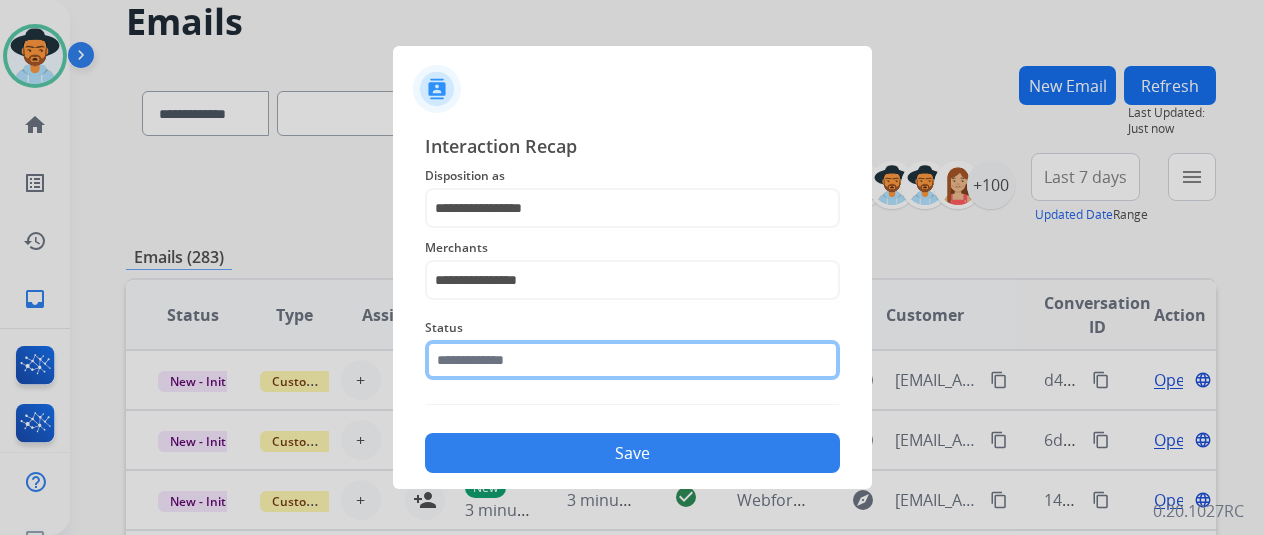 click 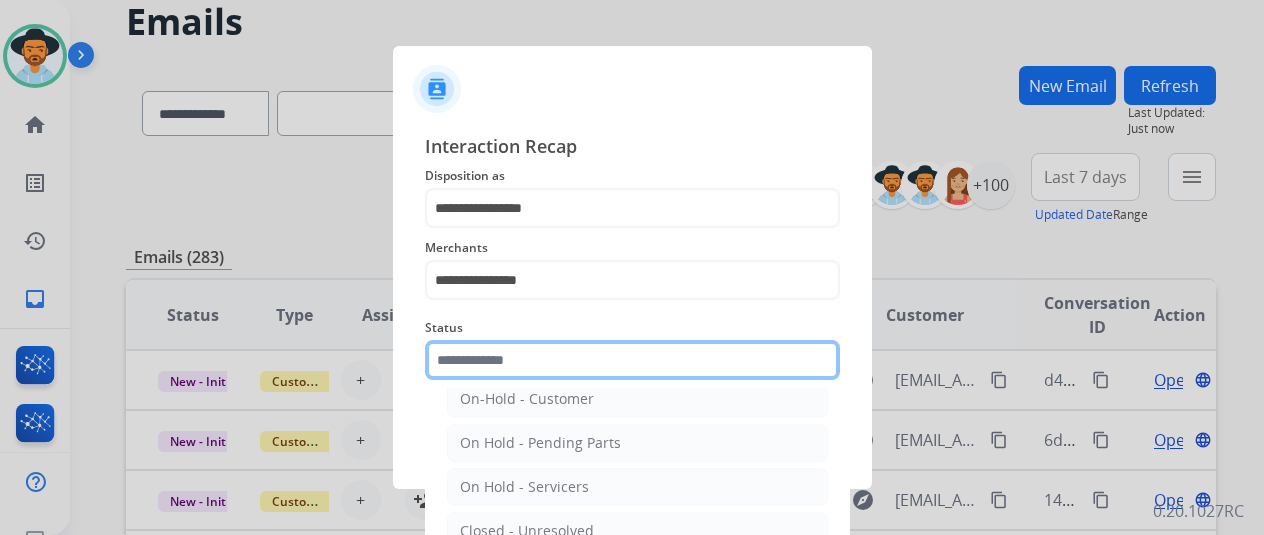 scroll, scrollTop: 114, scrollLeft: 0, axis: vertical 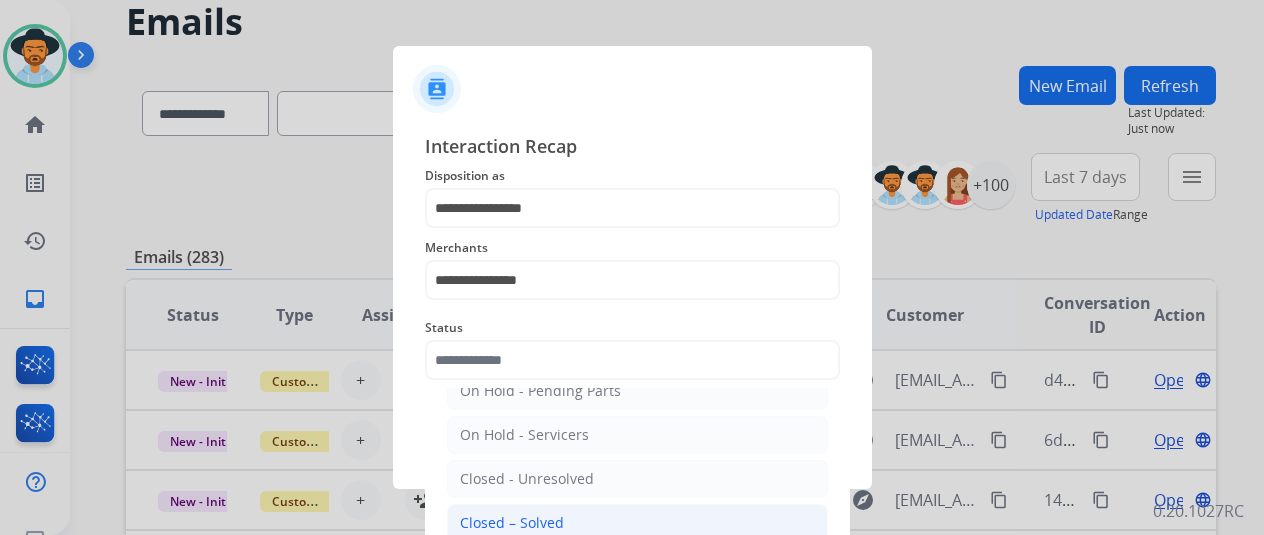 click on "Closed – Solved" 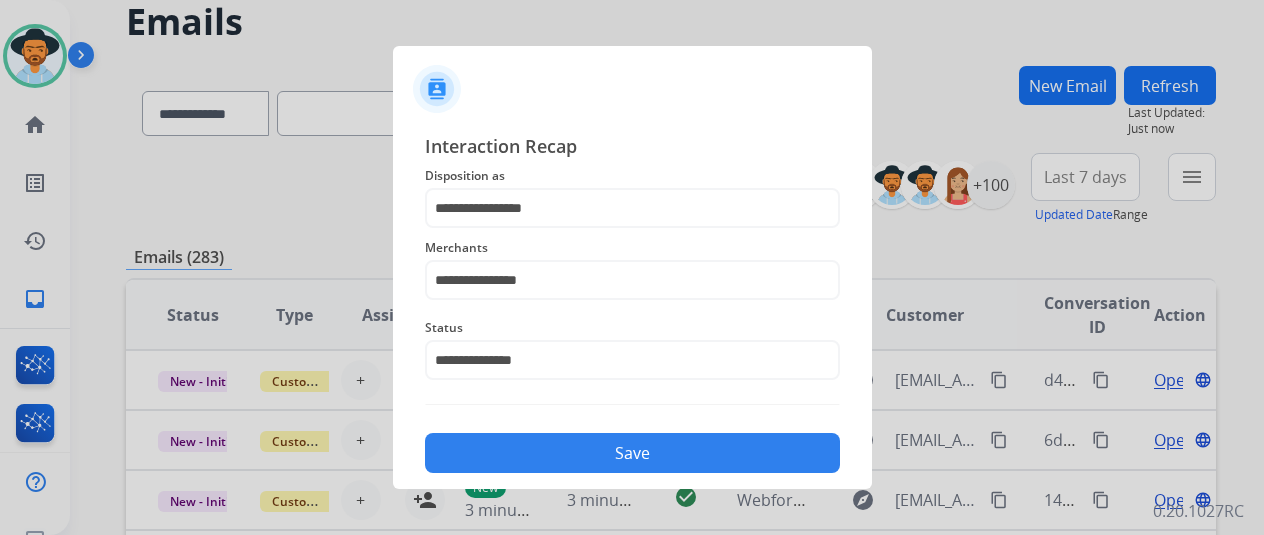 click on "Save" 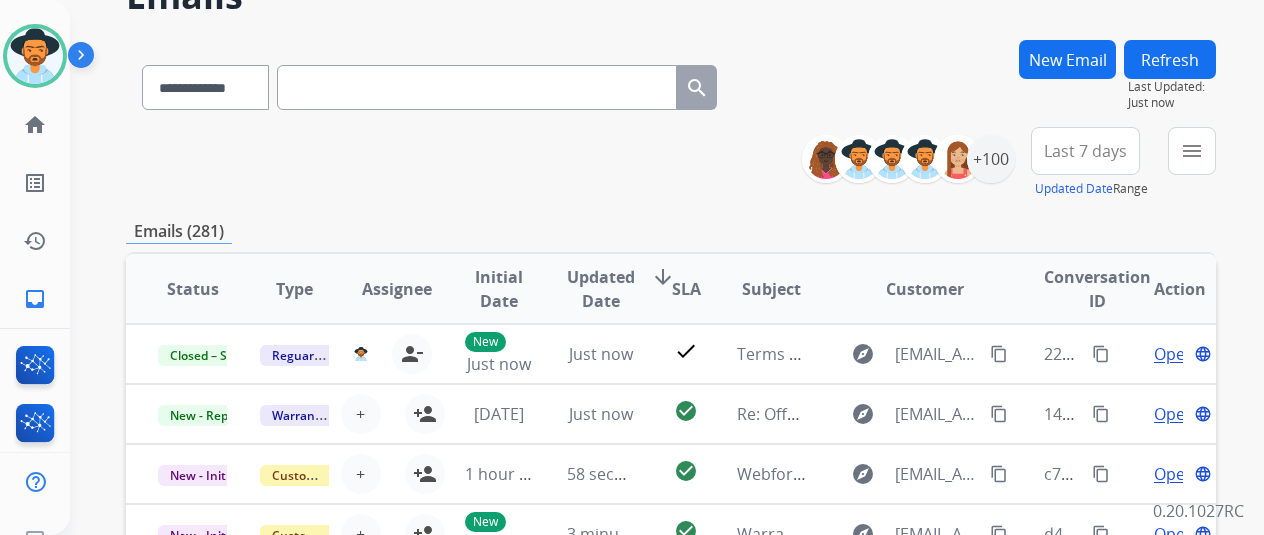 scroll, scrollTop: 200, scrollLeft: 0, axis: vertical 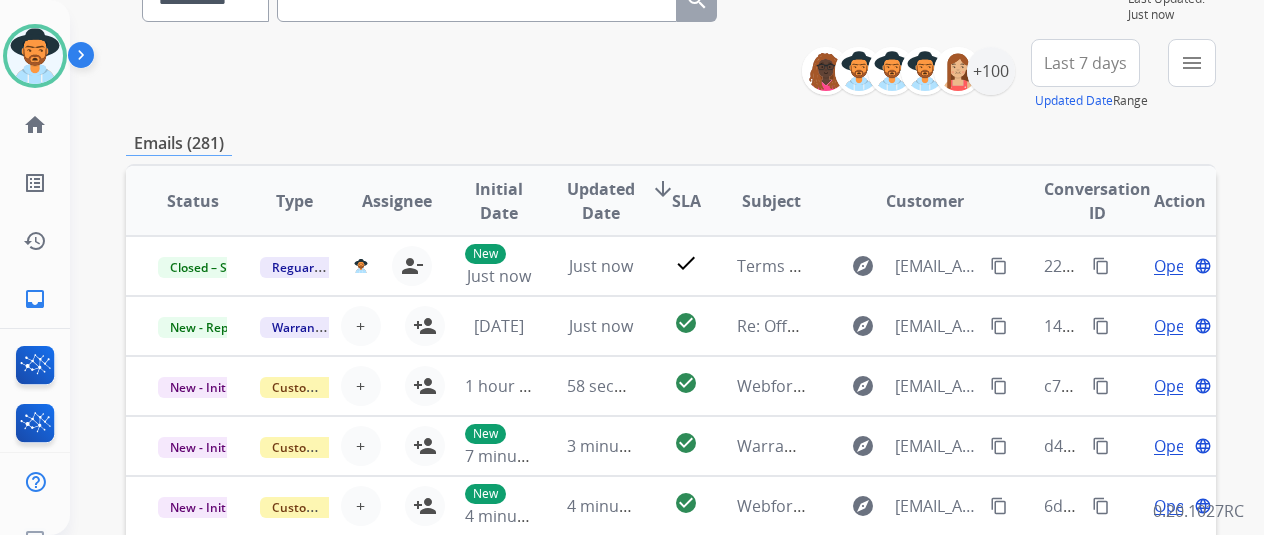 click on "**********" at bounding box center (1016, 75) 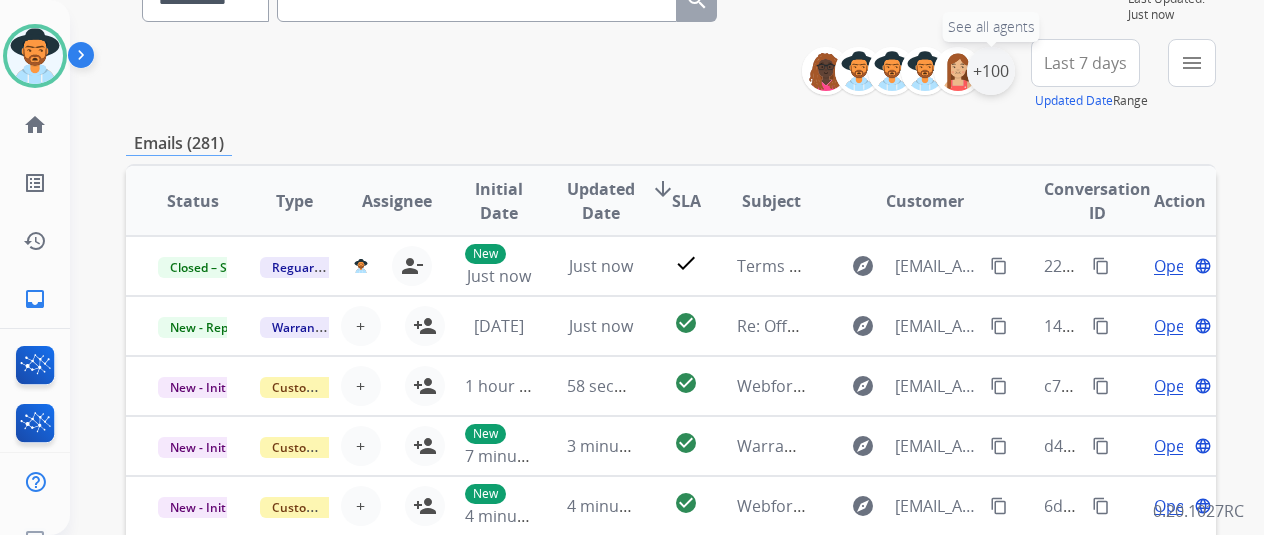 click on "+100" at bounding box center [991, 71] 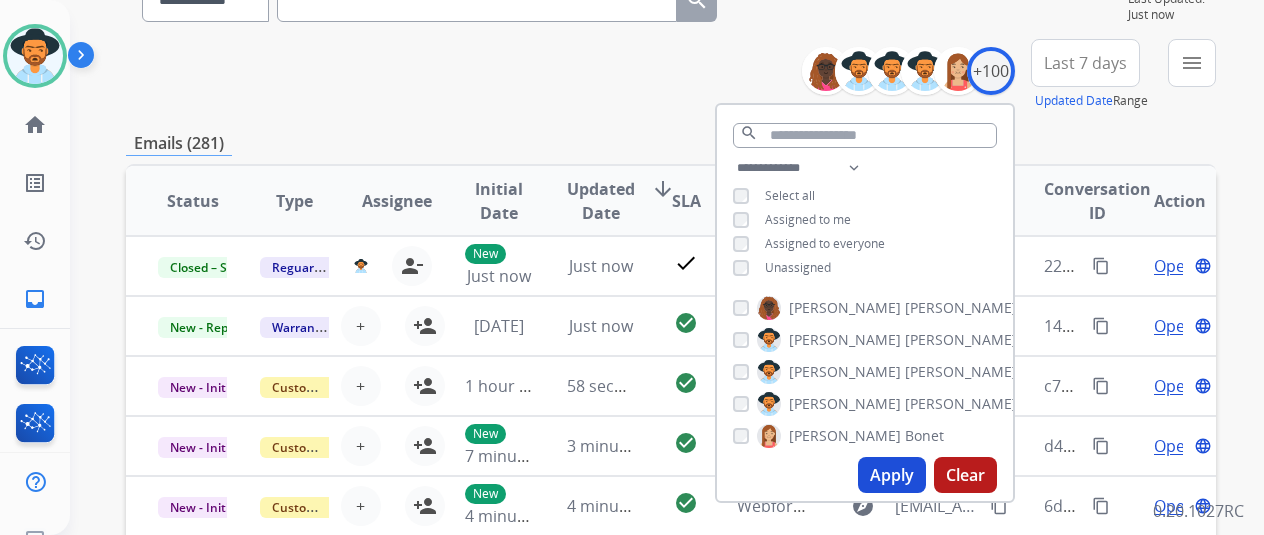 click on "Unassigned" at bounding box center [798, 267] 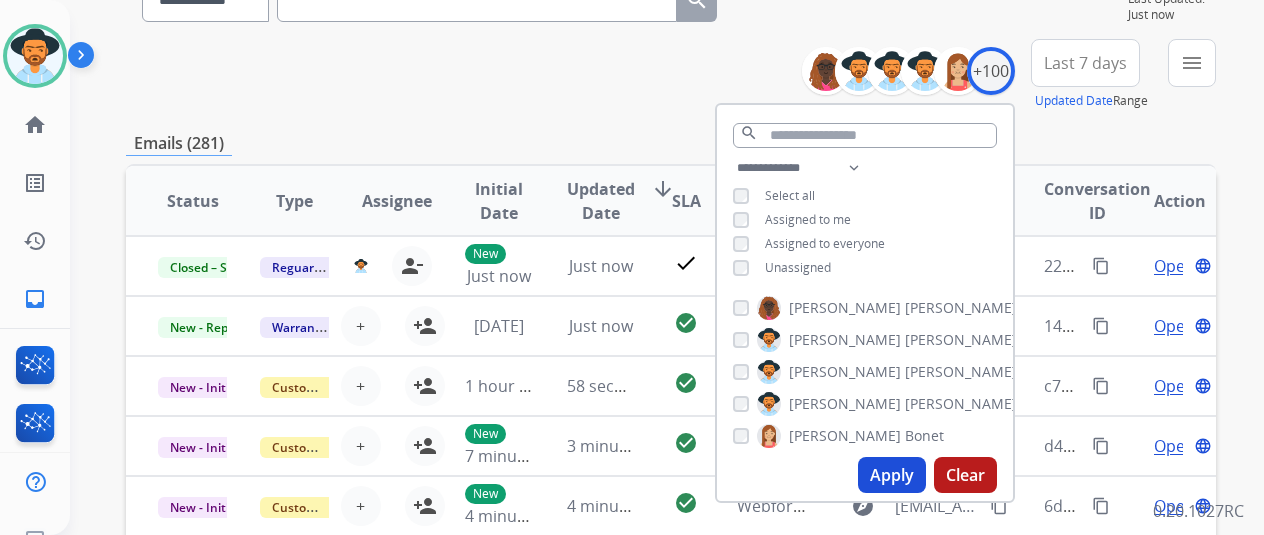 click on "Apply" at bounding box center [892, 475] 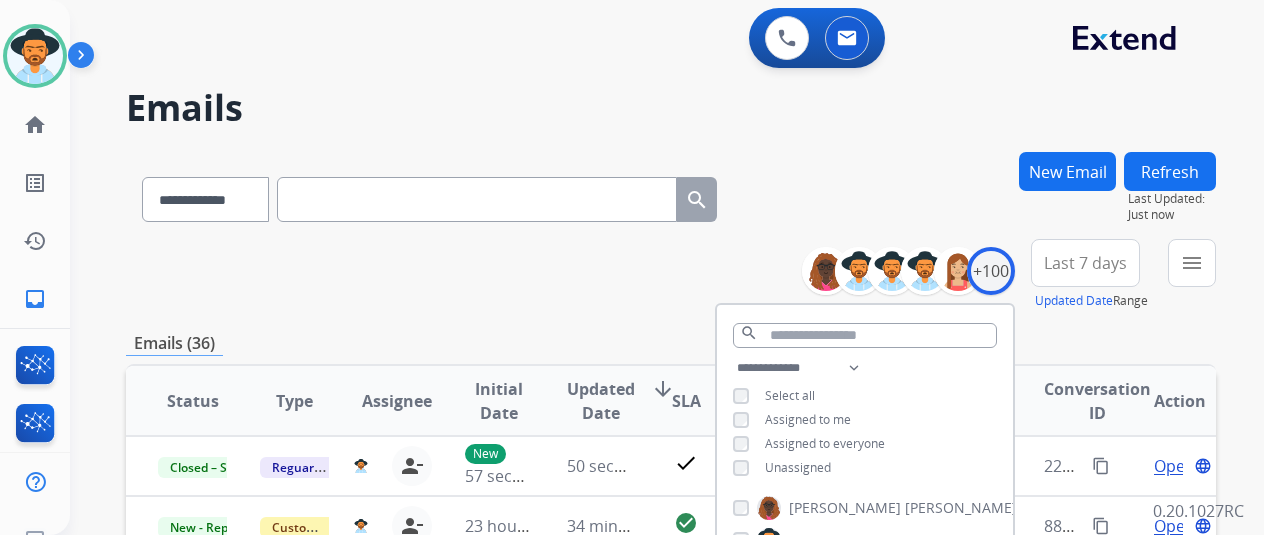 click on "**********" at bounding box center (671, 275) 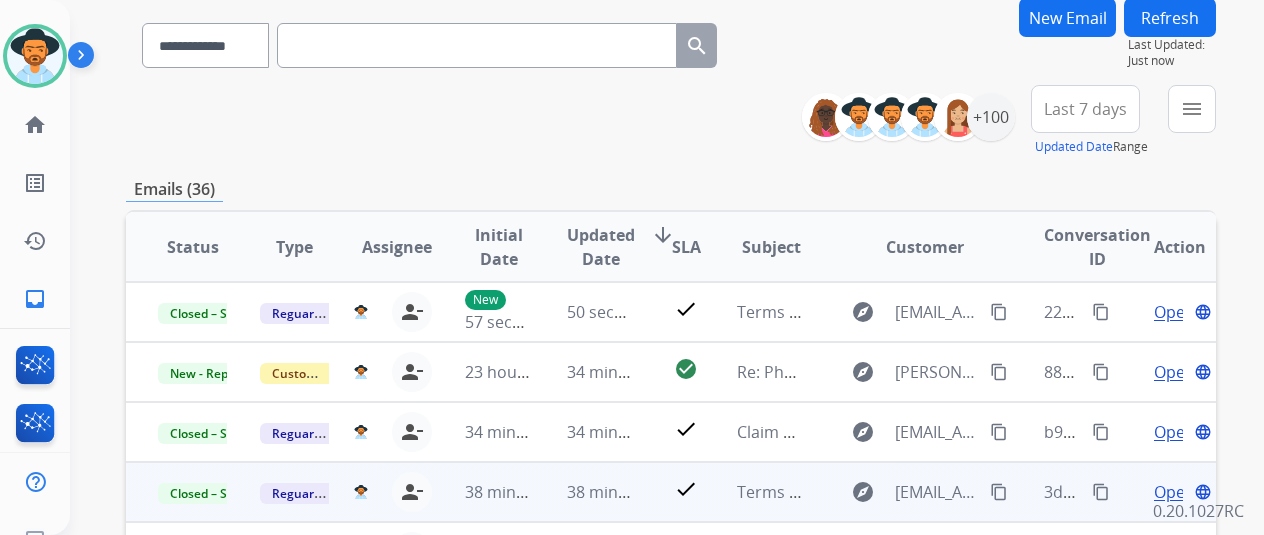 scroll, scrollTop: 400, scrollLeft: 0, axis: vertical 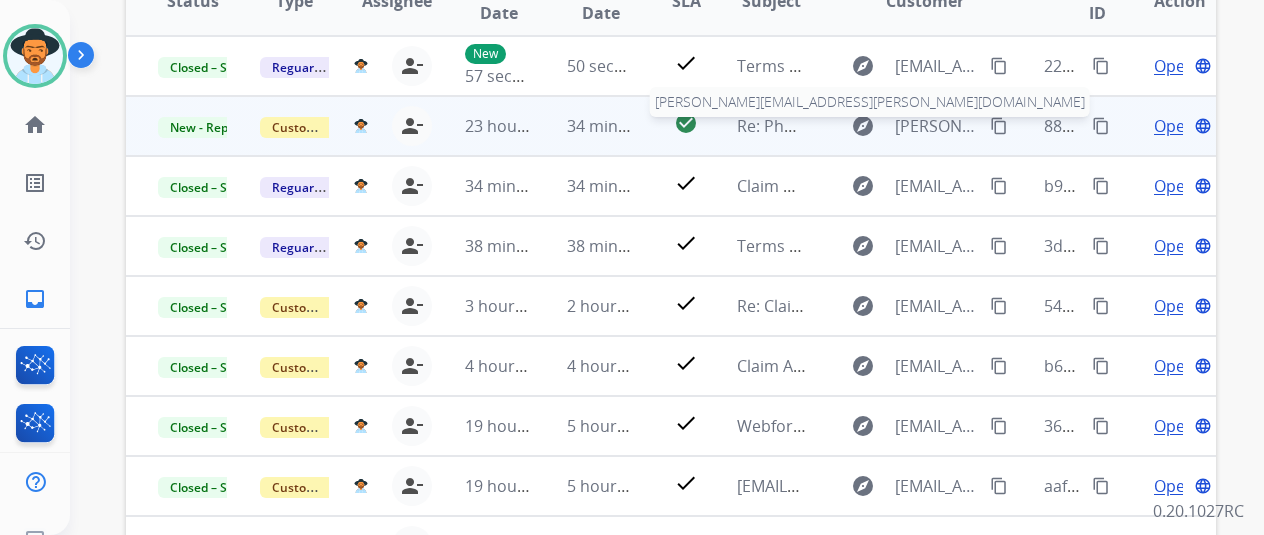 click on "[PERSON_NAME][EMAIL_ADDRESS][PERSON_NAME][DOMAIN_NAME]" at bounding box center (936, 126) 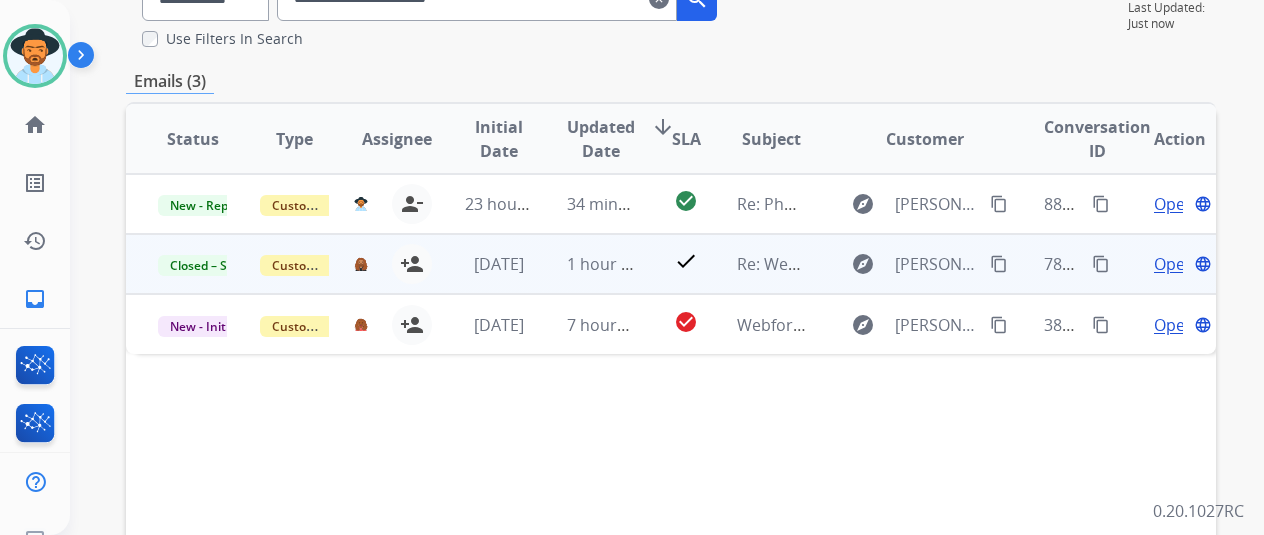 scroll, scrollTop: 200, scrollLeft: 0, axis: vertical 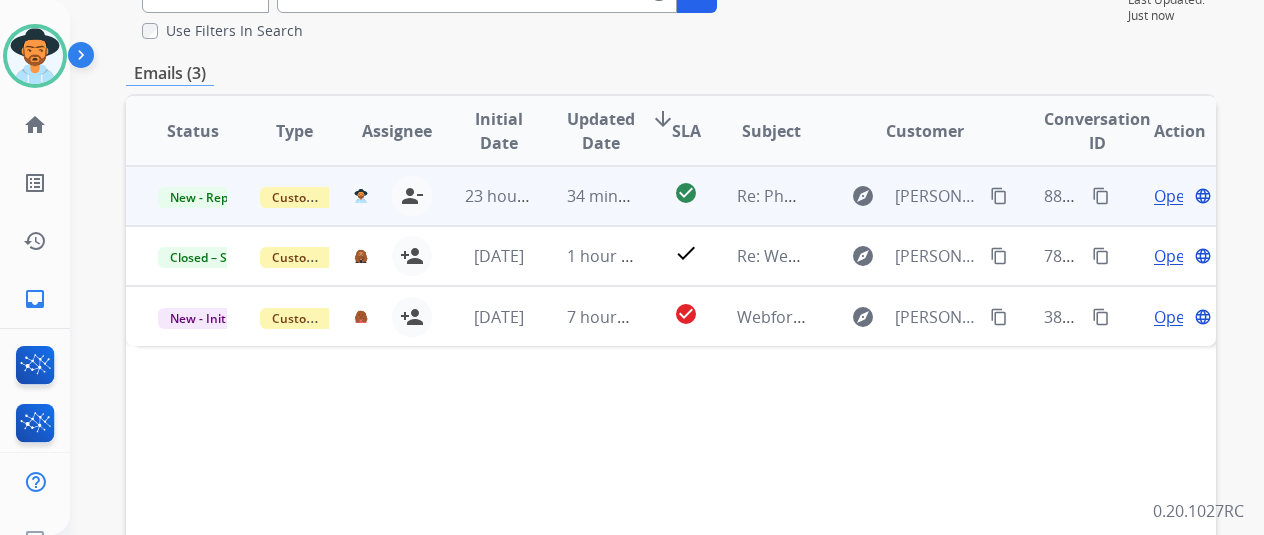 click on "content_copy" at bounding box center [999, 196] 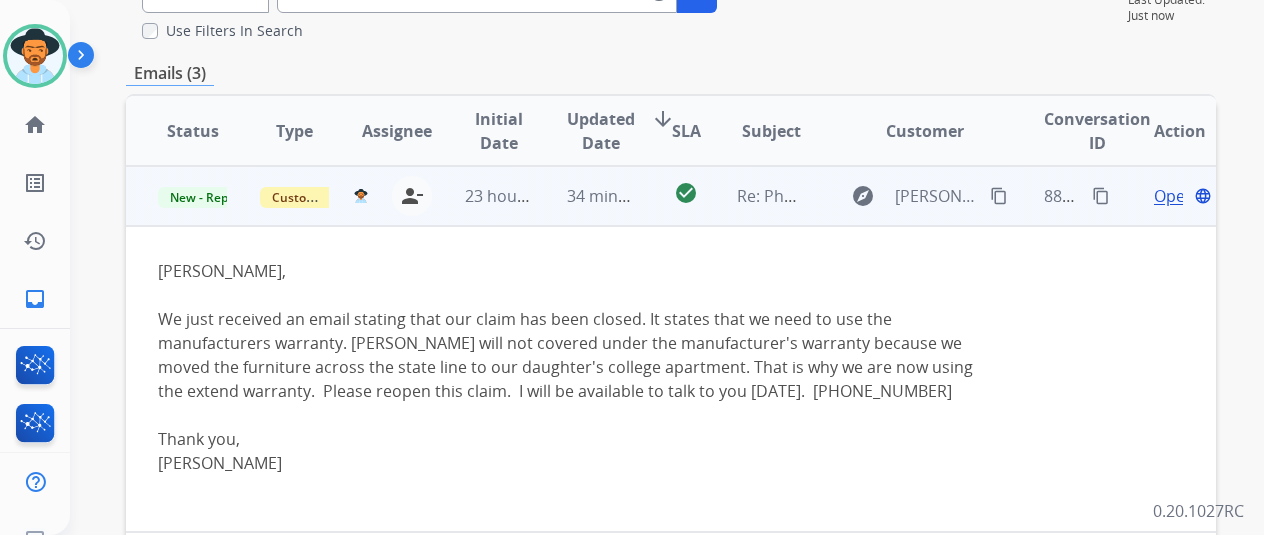 click on "Open" at bounding box center (1174, 196) 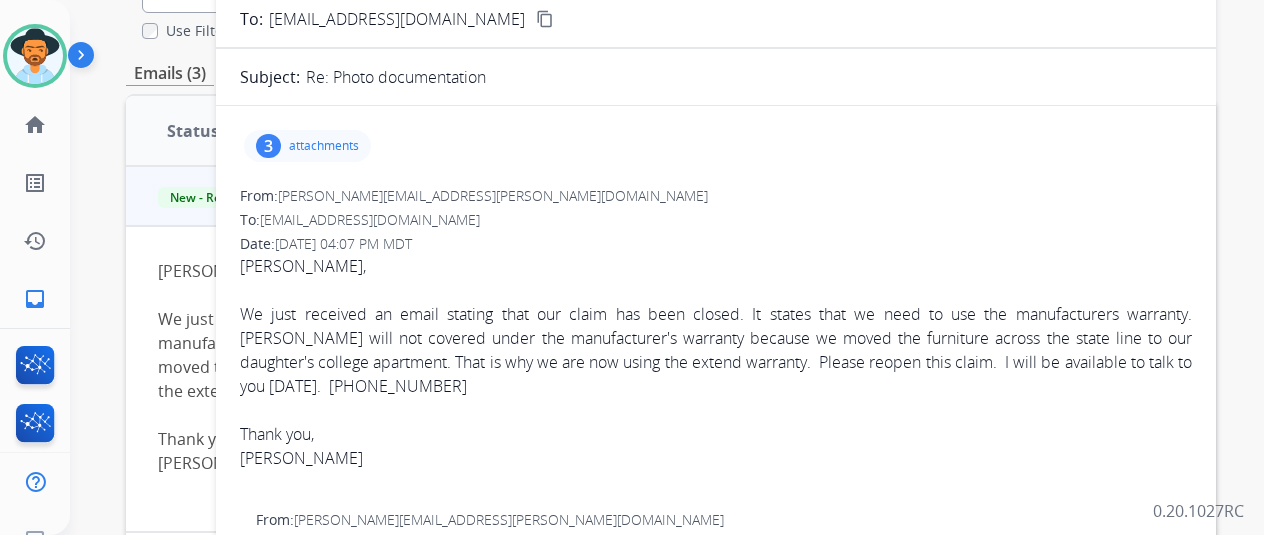 scroll, scrollTop: 104, scrollLeft: 0, axis: vertical 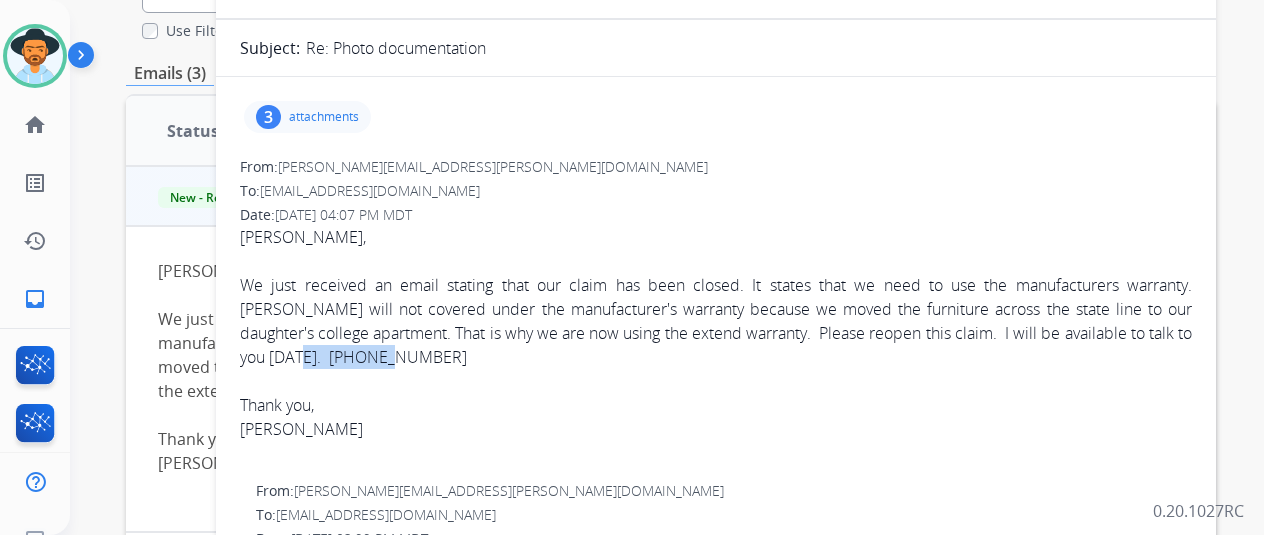 drag, startPoint x: 440, startPoint y: 360, endPoint x: 341, endPoint y: 360, distance: 99 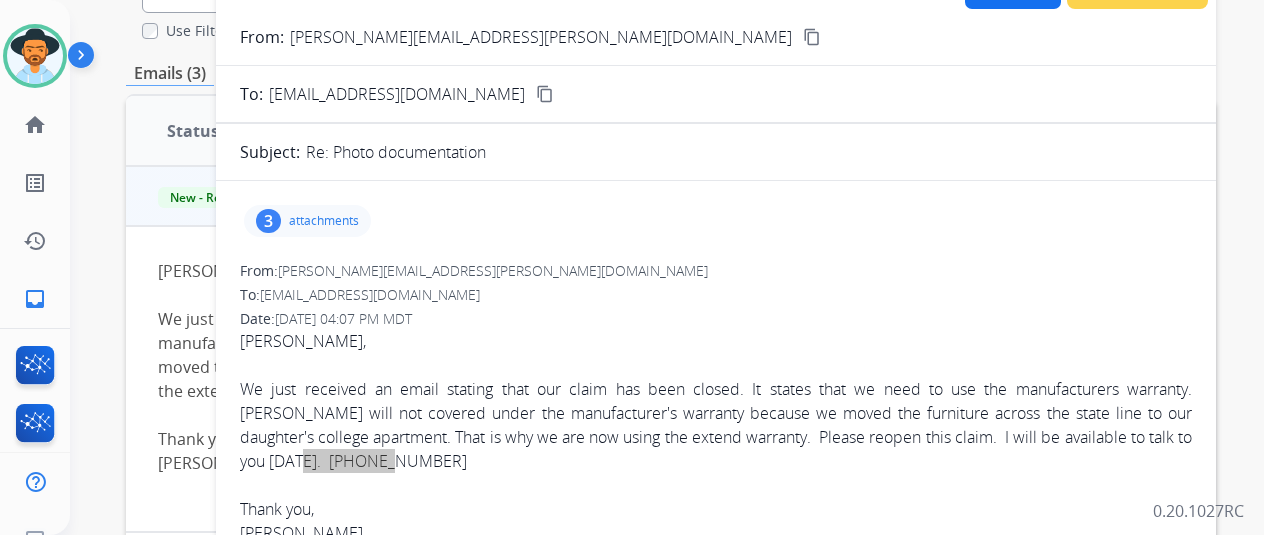 scroll, scrollTop: 0, scrollLeft: 0, axis: both 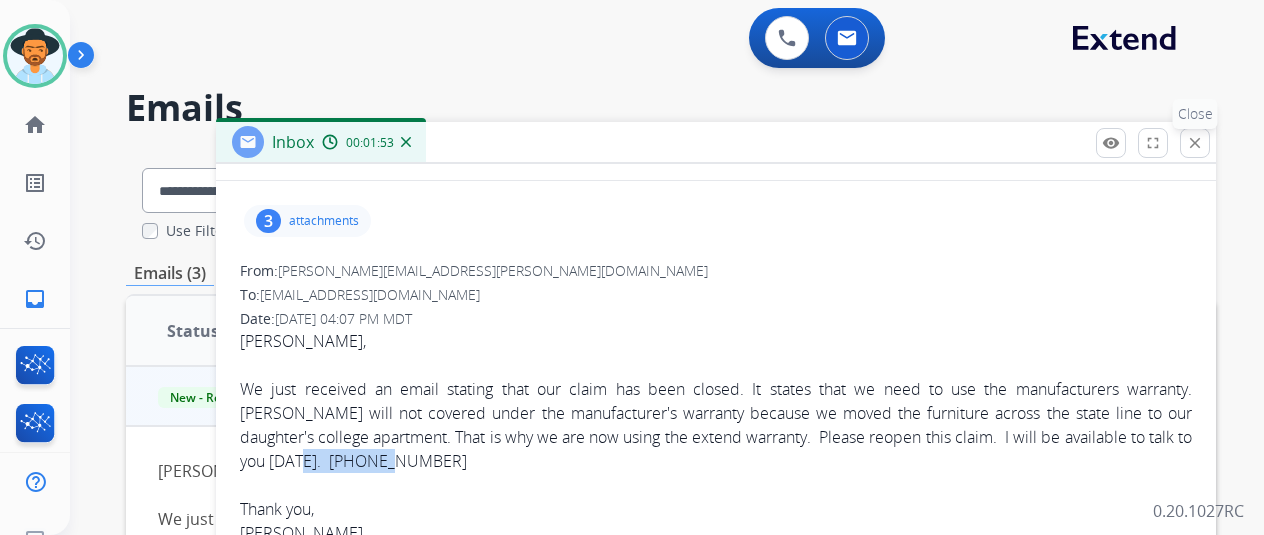click on "close" at bounding box center [1195, 143] 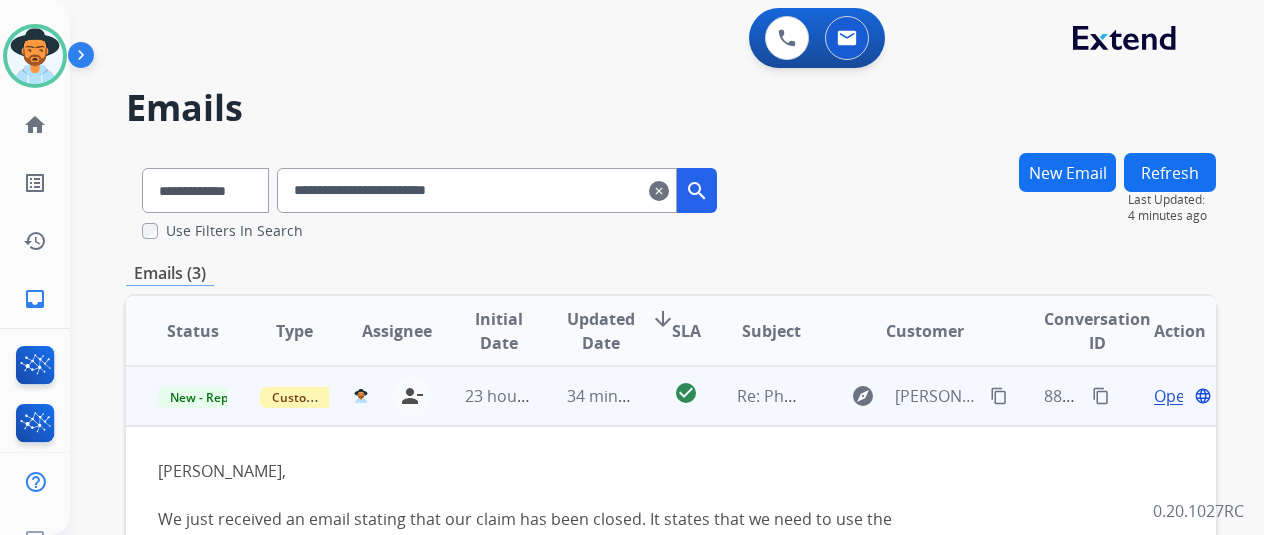 click on "explore malinda.lipscomb@gmail.com content_copy" at bounding box center [909, 396] 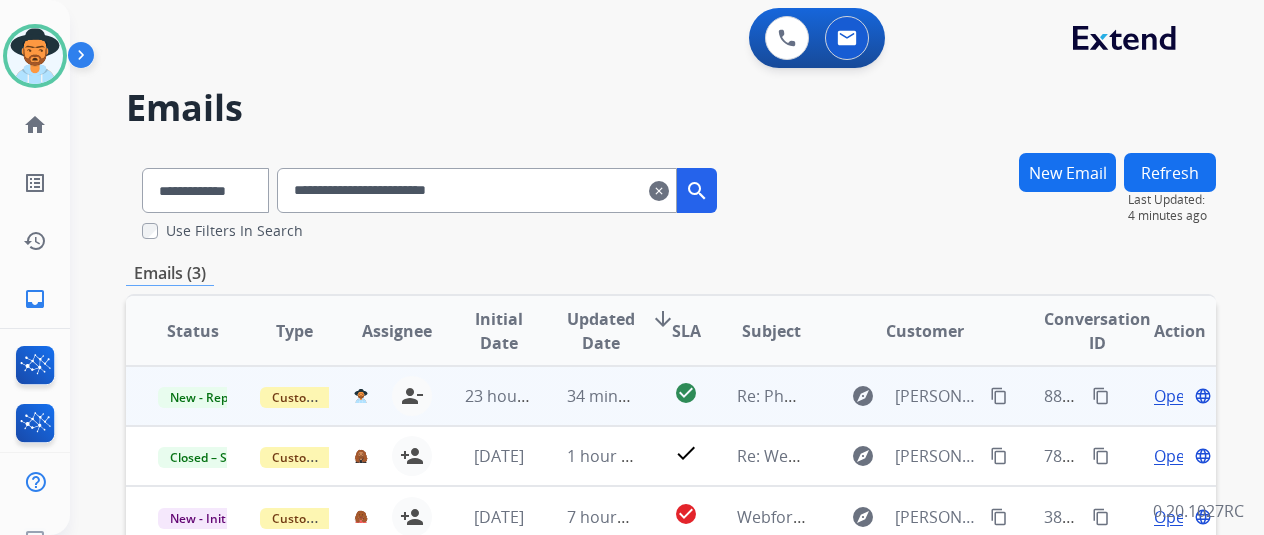 click on "explore malinda.lipscomb@gmail.com content_copy" at bounding box center [909, 396] 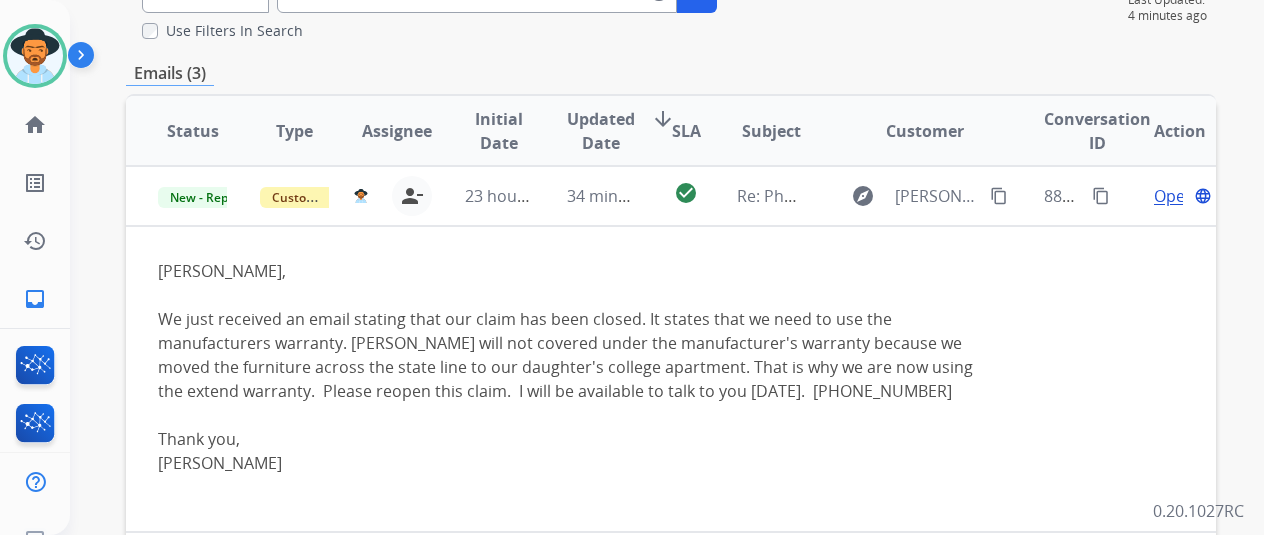 scroll, scrollTop: 0, scrollLeft: 0, axis: both 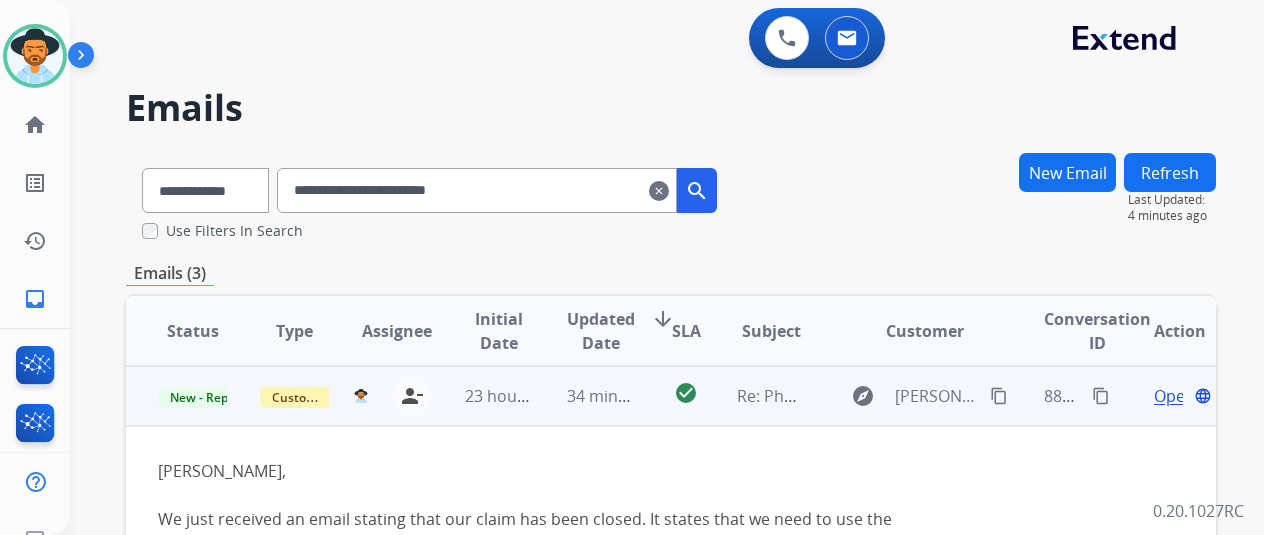 click on "Open" at bounding box center (1174, 396) 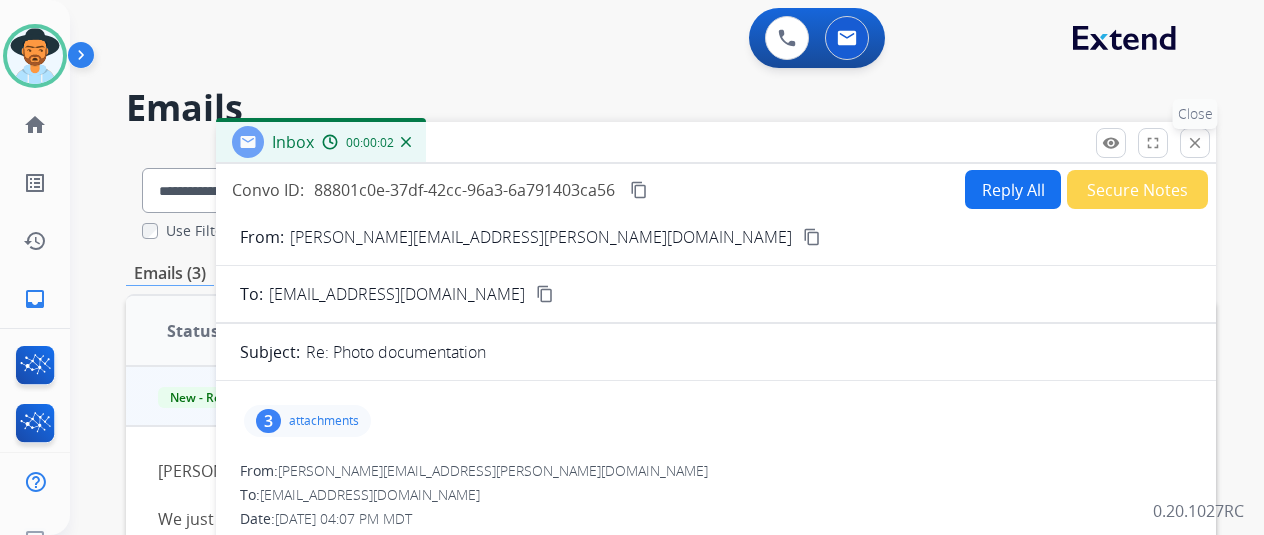 click on "close Close" at bounding box center [1195, 143] 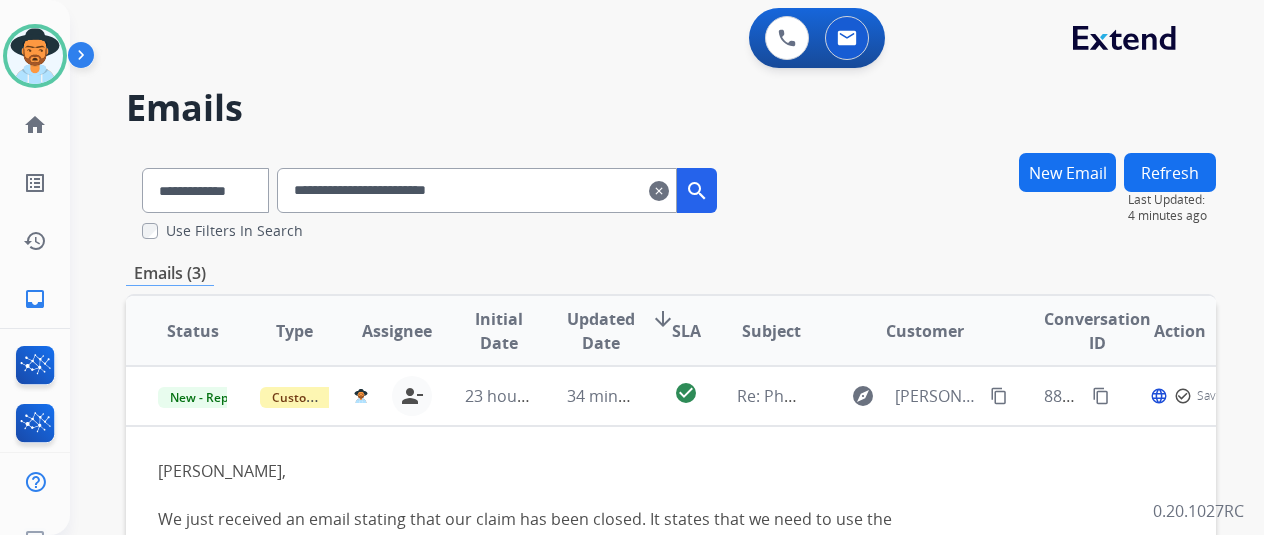 click on "New Email" at bounding box center (1067, 172) 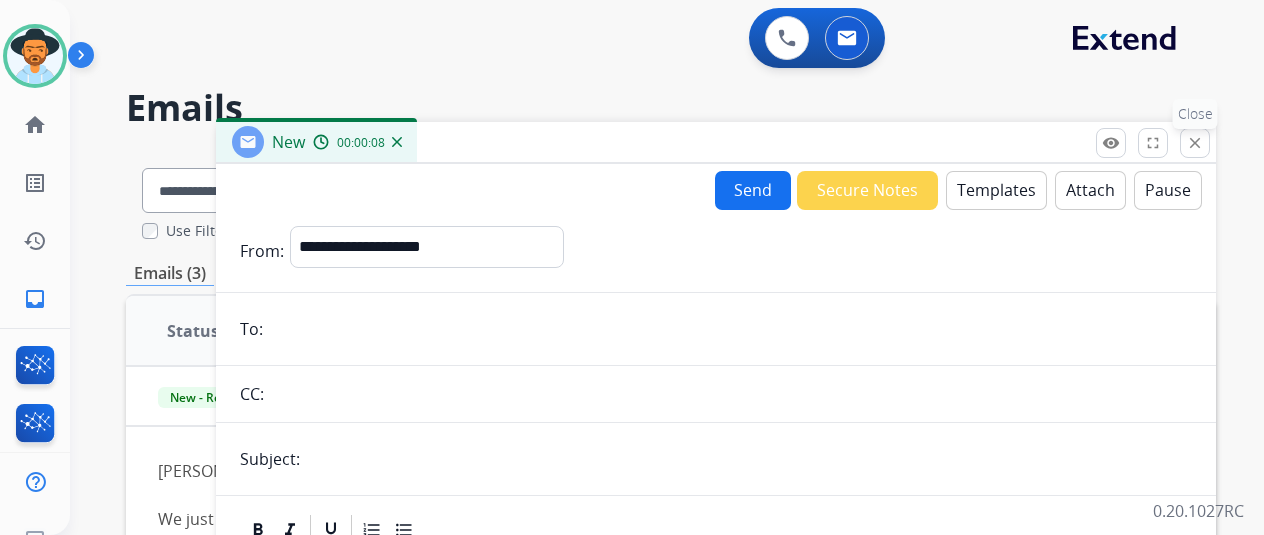 click on "close" at bounding box center [1195, 143] 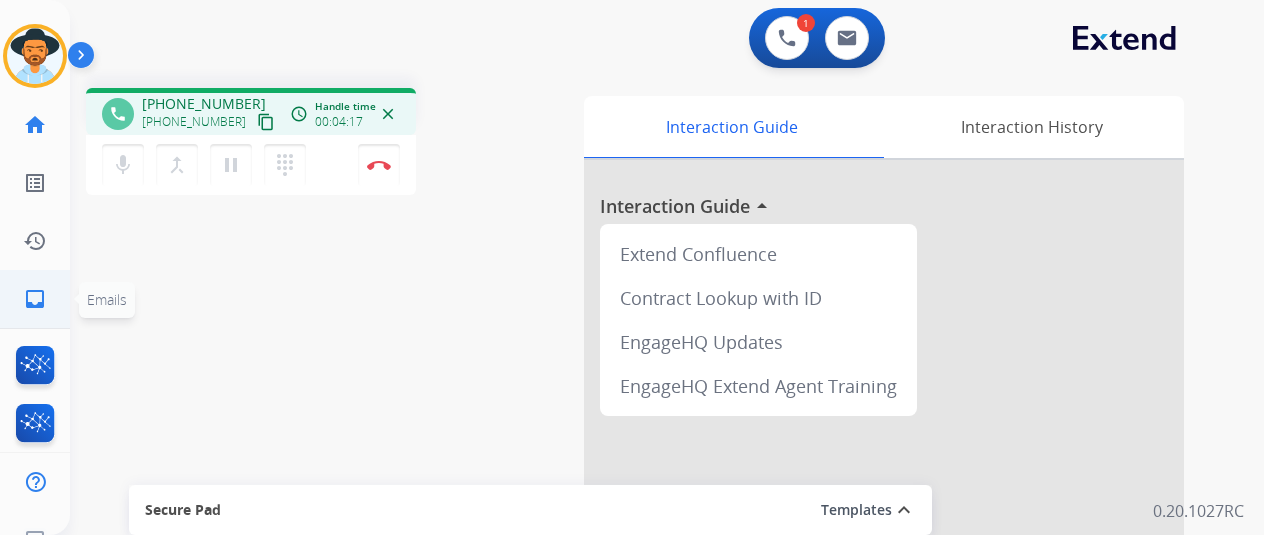 click on "inbox  Emails" 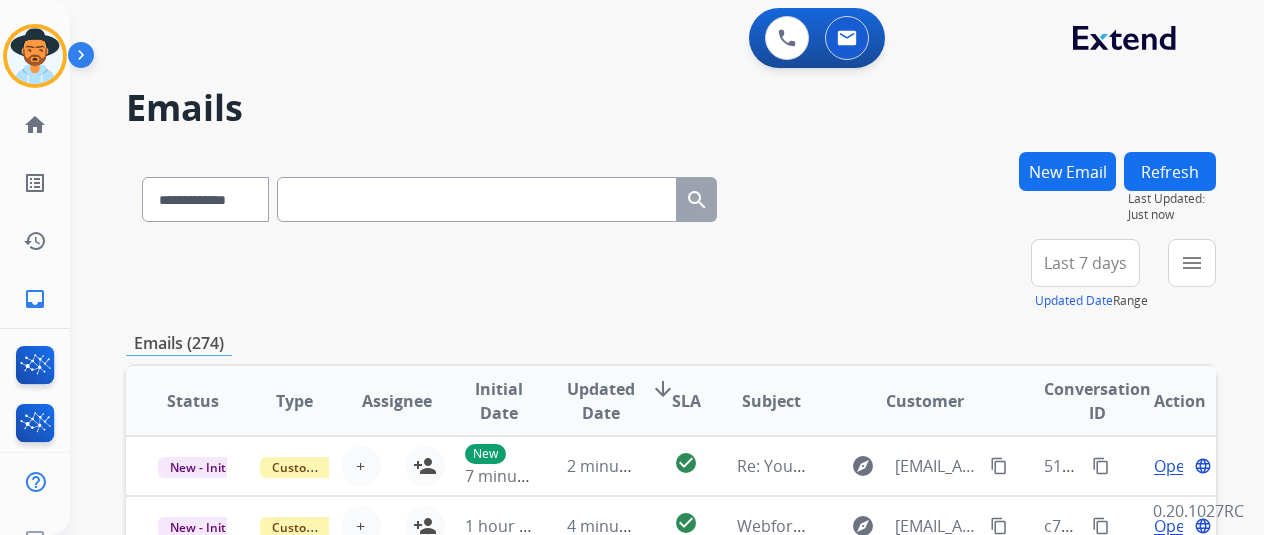 click on "New Email" at bounding box center [1067, 171] 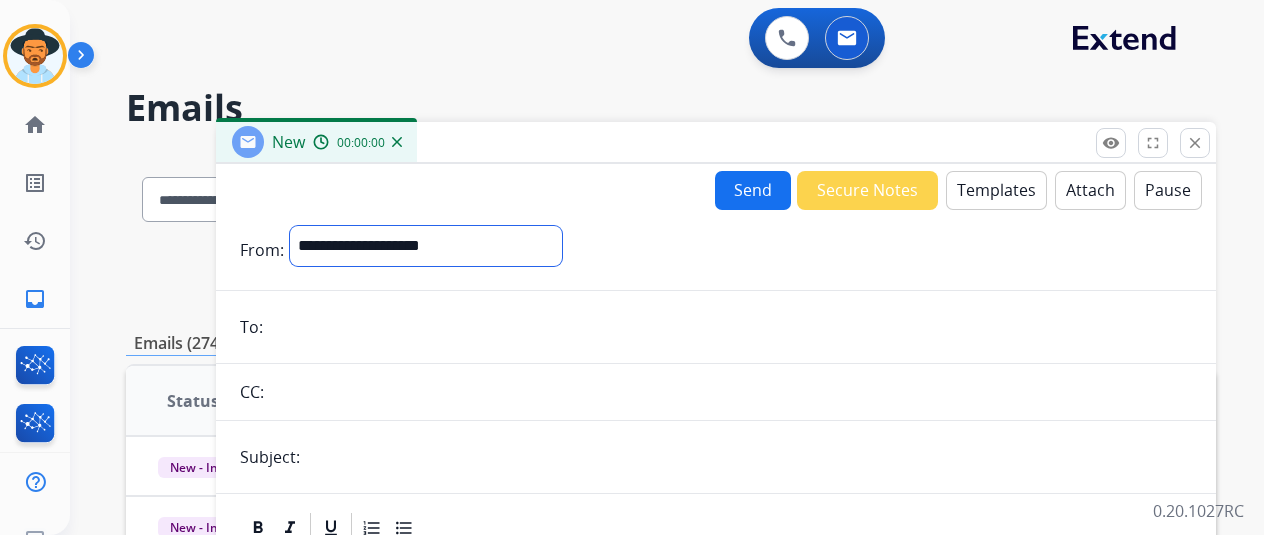 click on "**********" at bounding box center [426, 246] 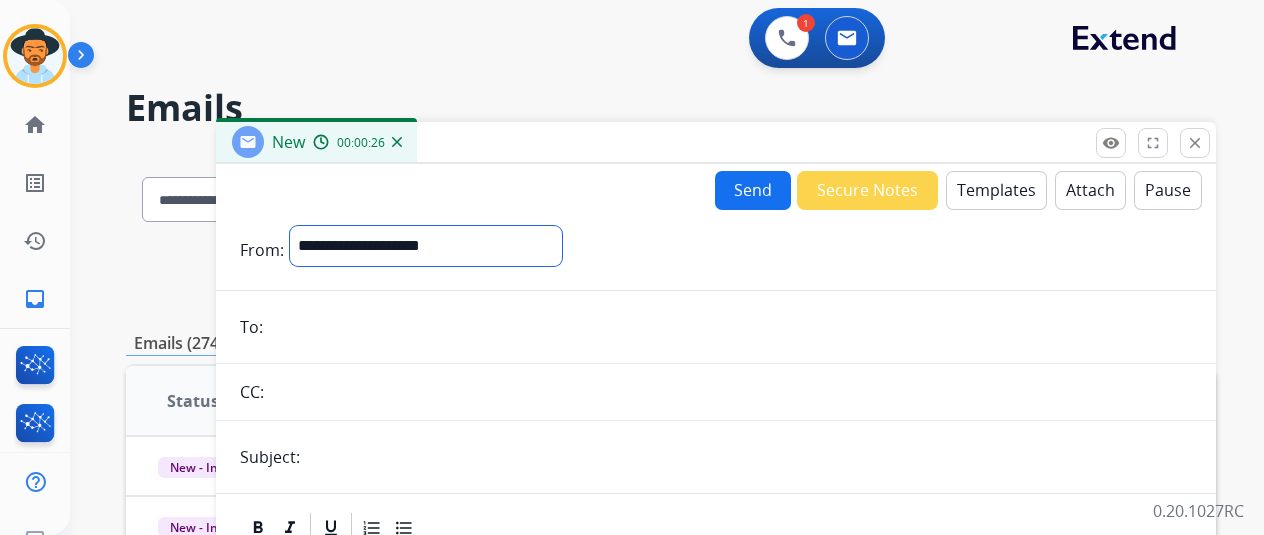 click on "**********" at bounding box center (426, 246) 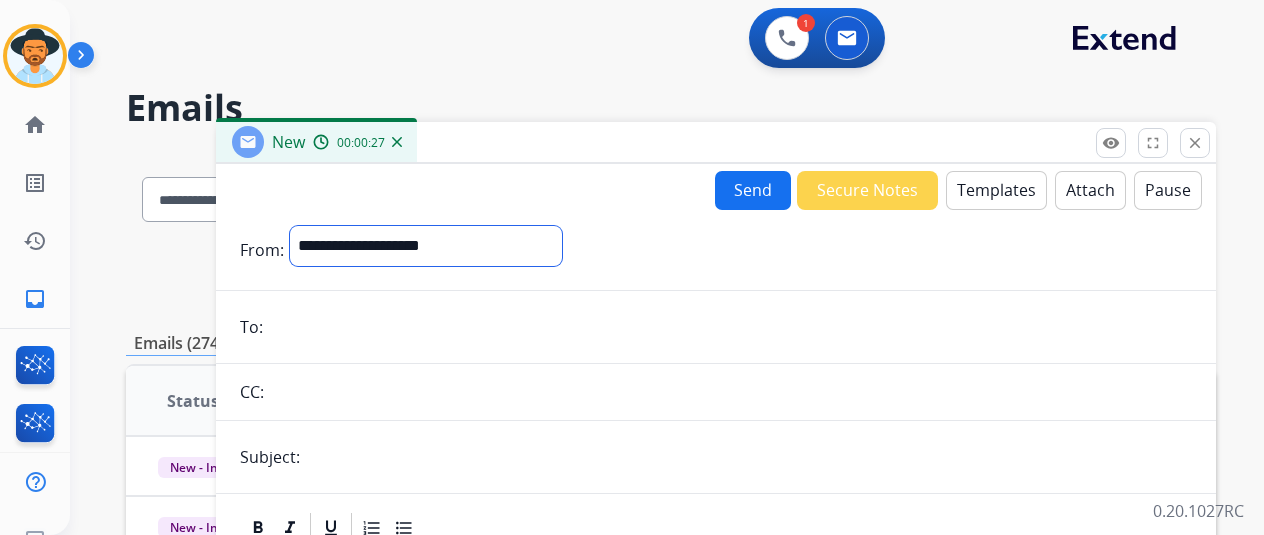 click on "**********" at bounding box center (426, 246) 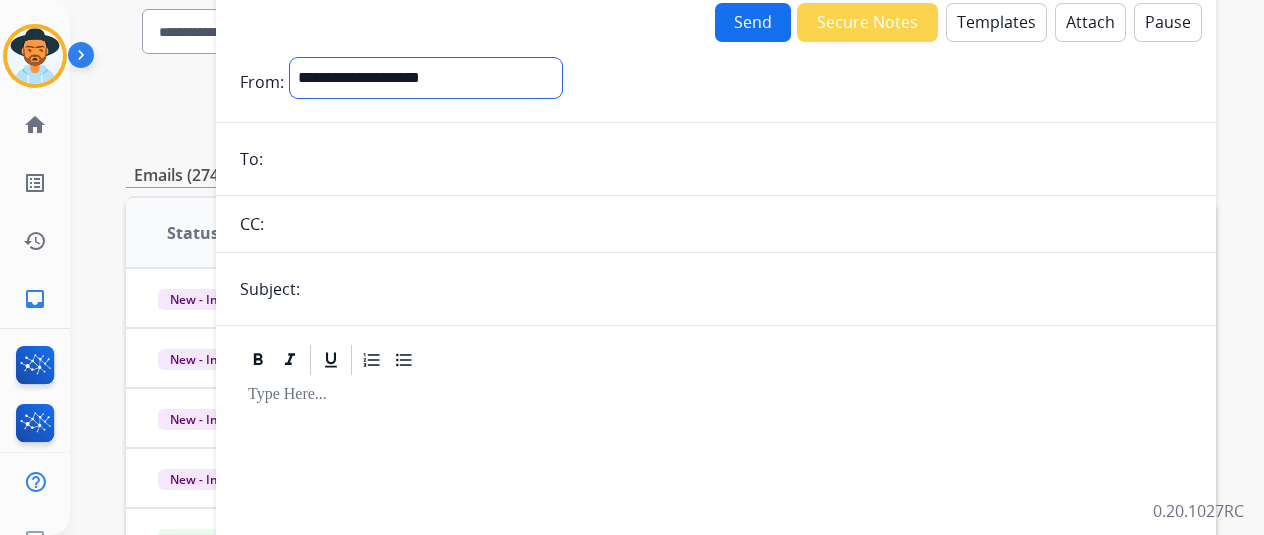 scroll, scrollTop: 200, scrollLeft: 0, axis: vertical 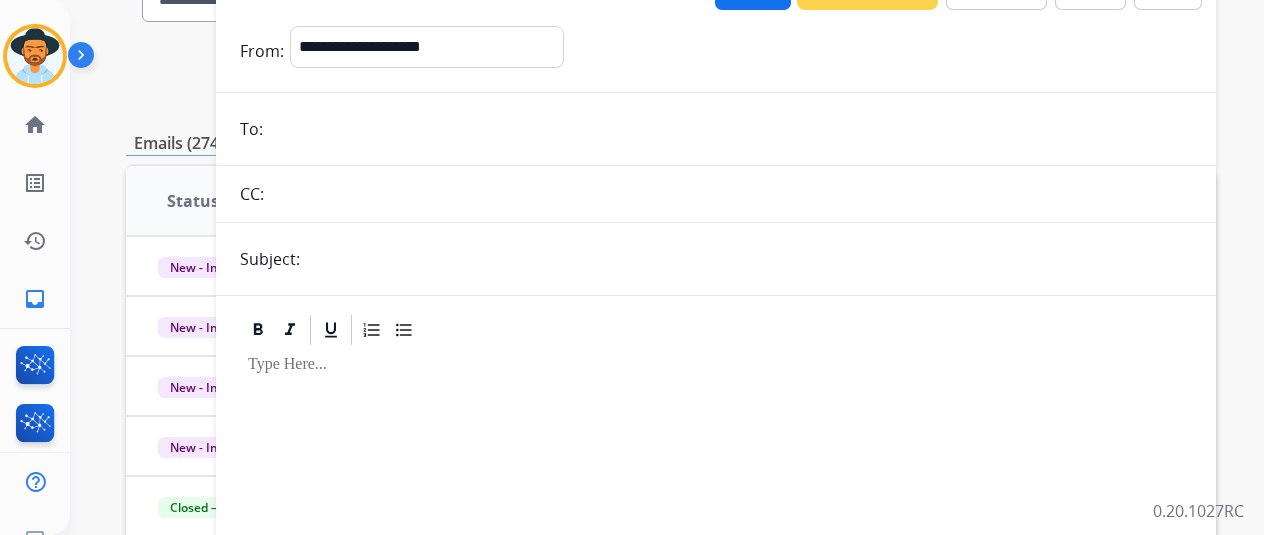 click at bounding box center (716, 519) 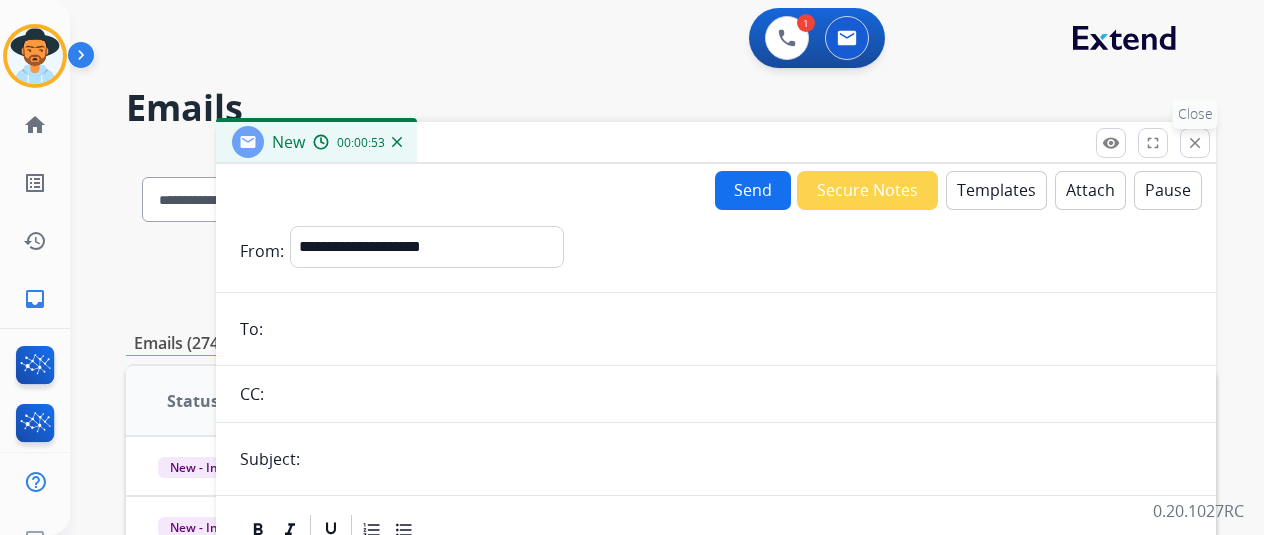 click on "close" at bounding box center (1195, 143) 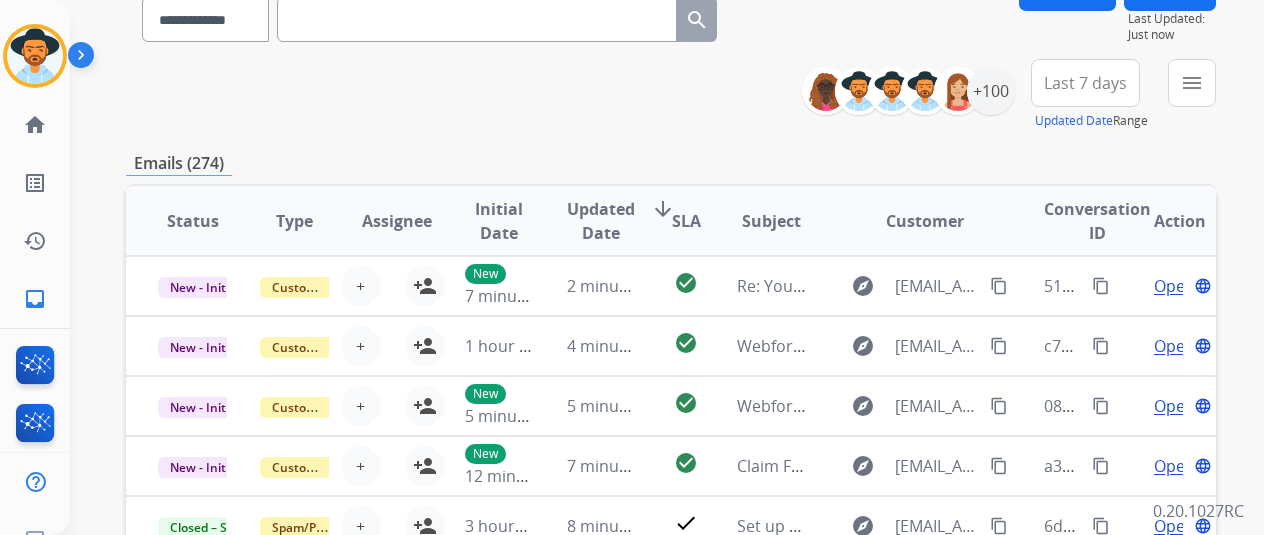 scroll, scrollTop: 200, scrollLeft: 0, axis: vertical 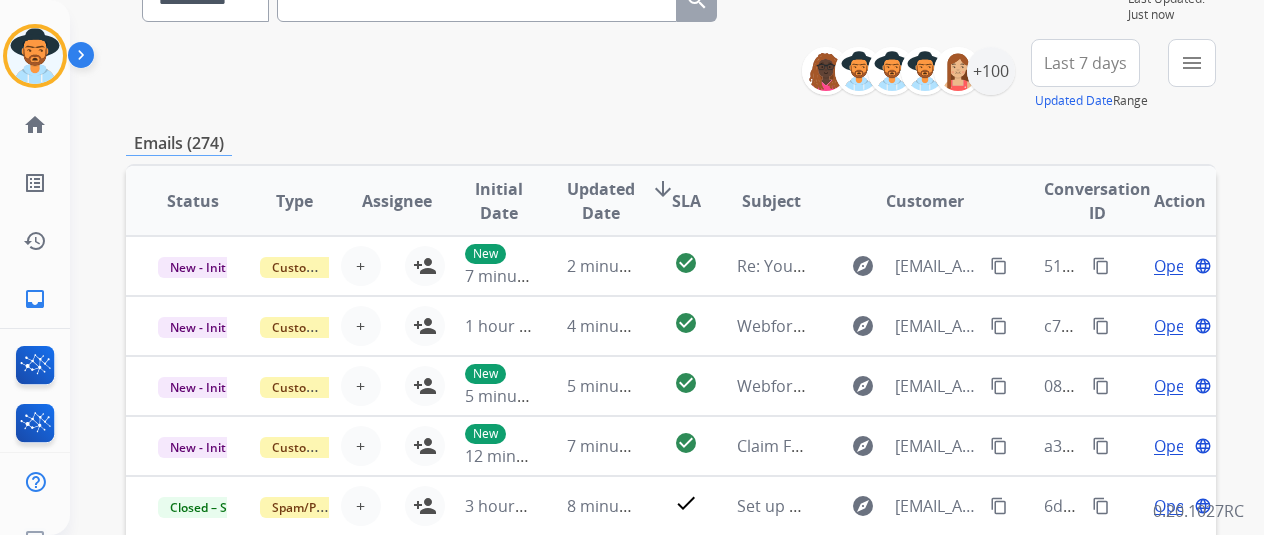 click on "**********" at bounding box center [671, 445] 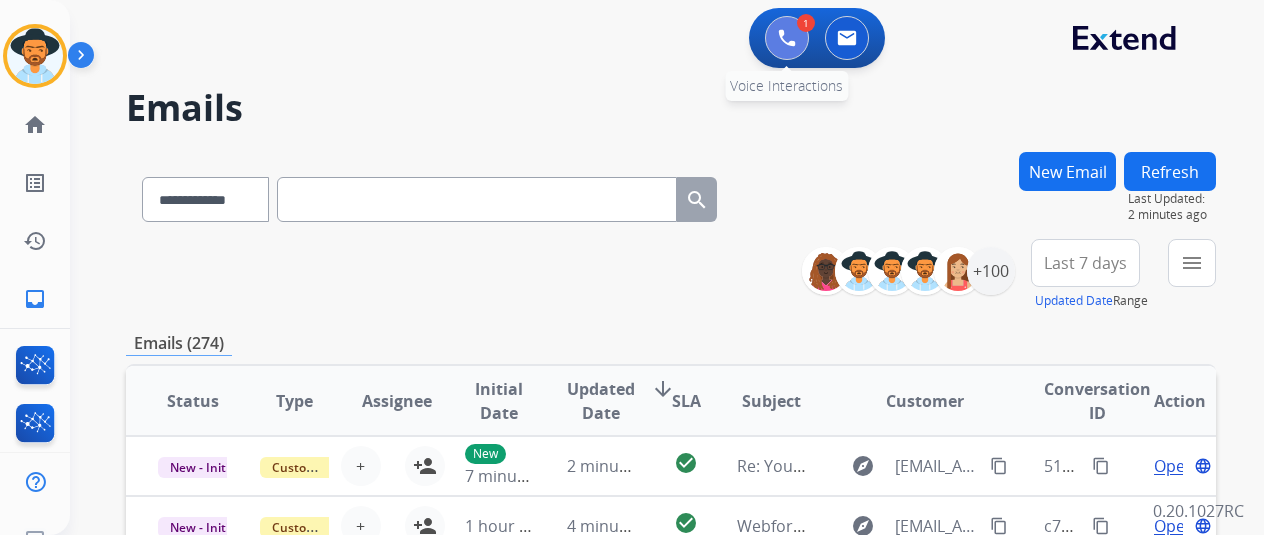 click at bounding box center (787, 38) 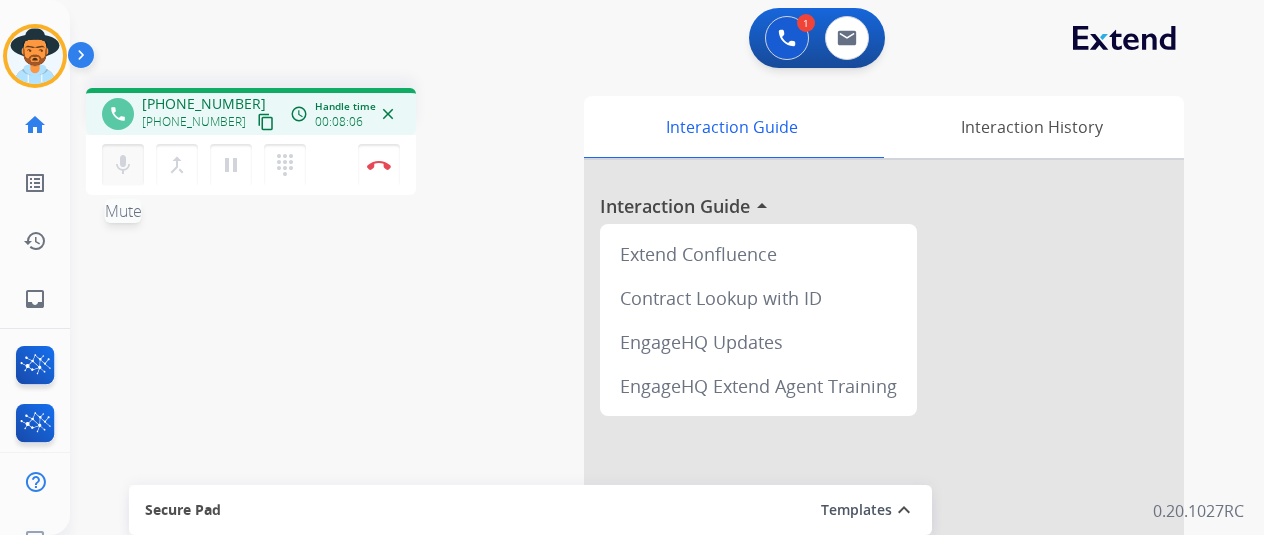 click on "mic Mute" at bounding box center (123, 165) 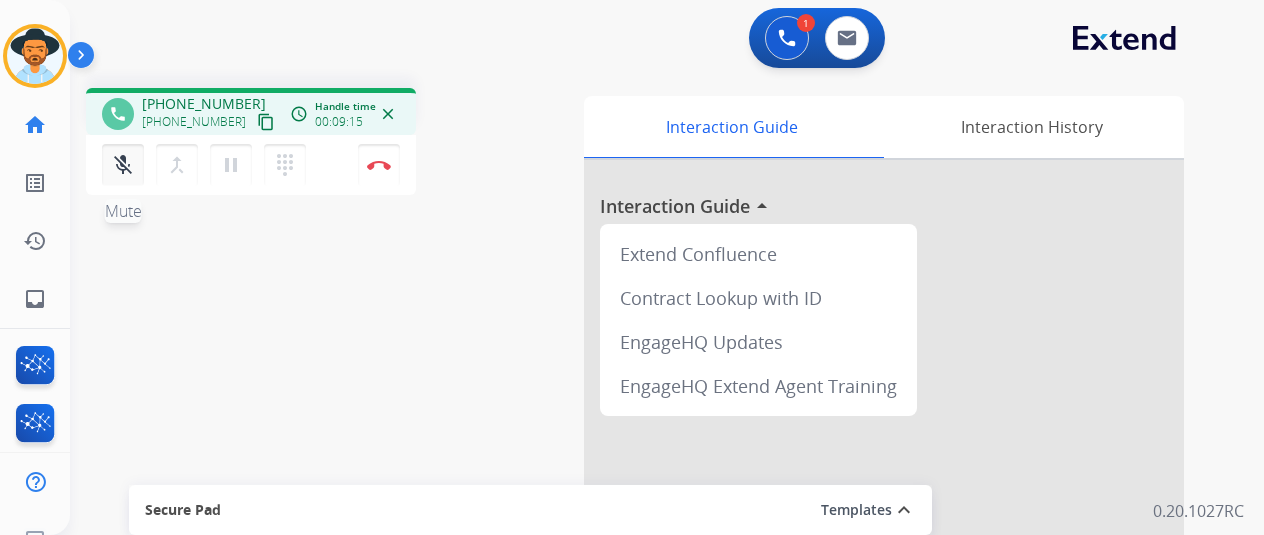 click on "mic_off Mute" at bounding box center [123, 165] 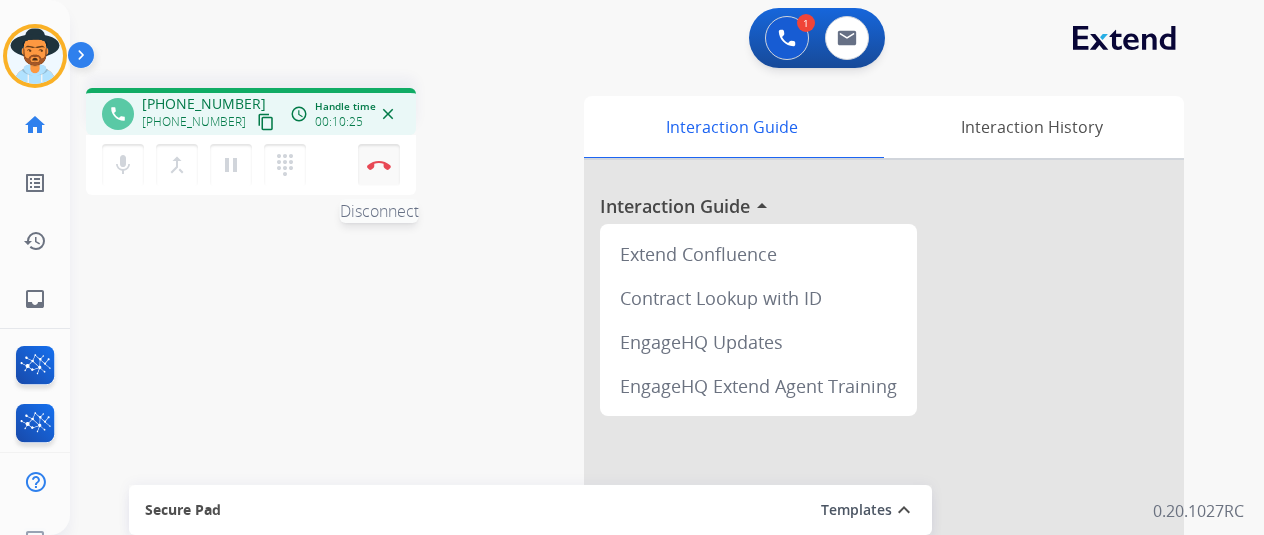 click on "Disconnect" at bounding box center [379, 165] 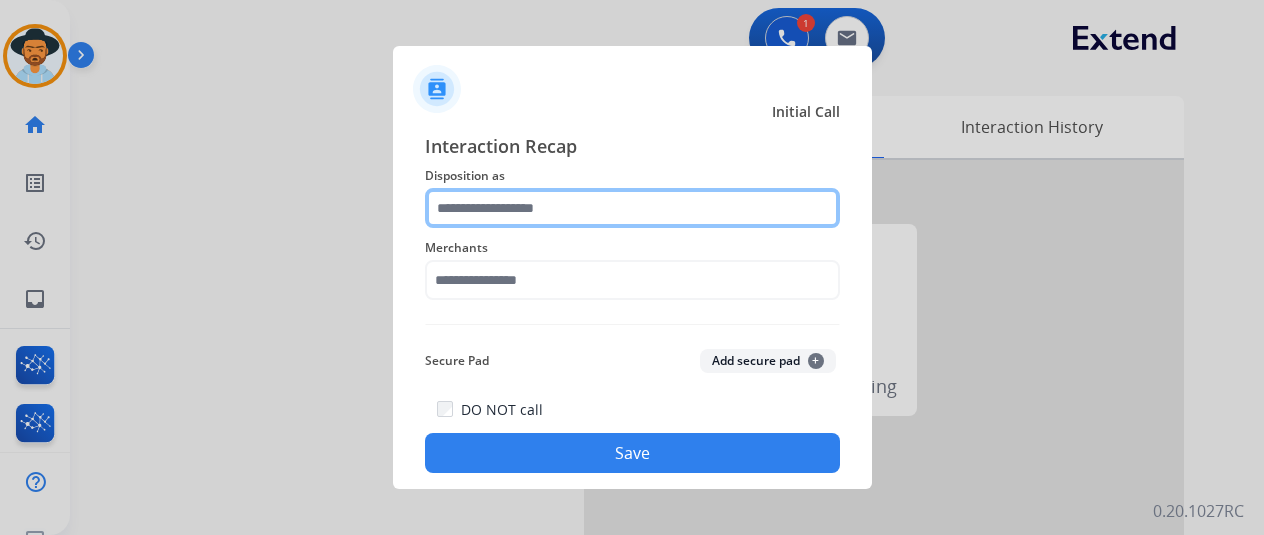 click 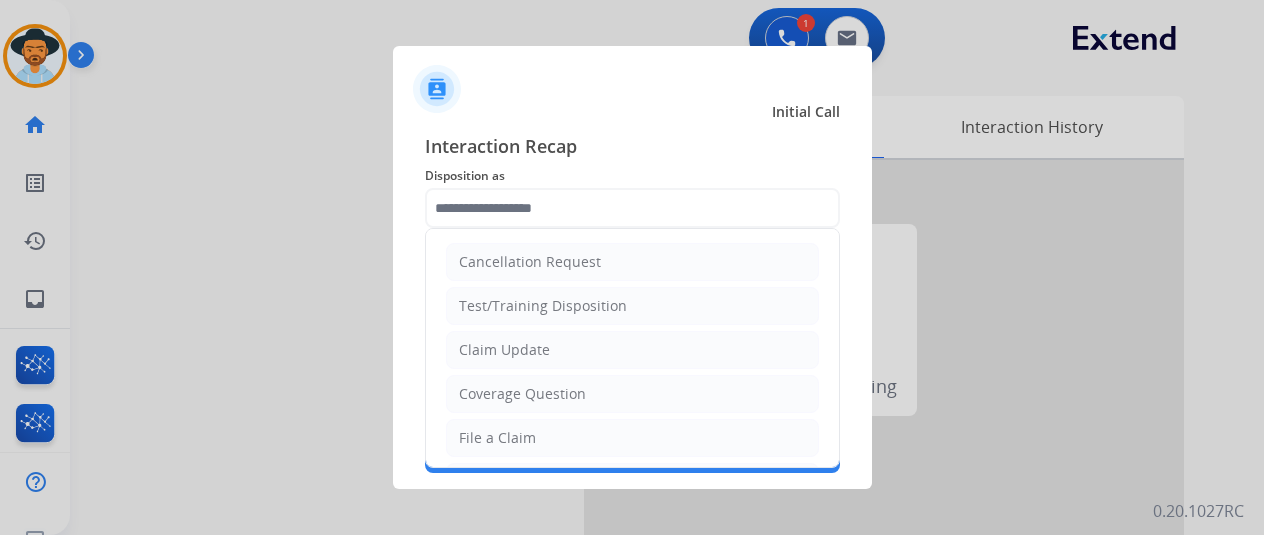 click on "Claim Update" 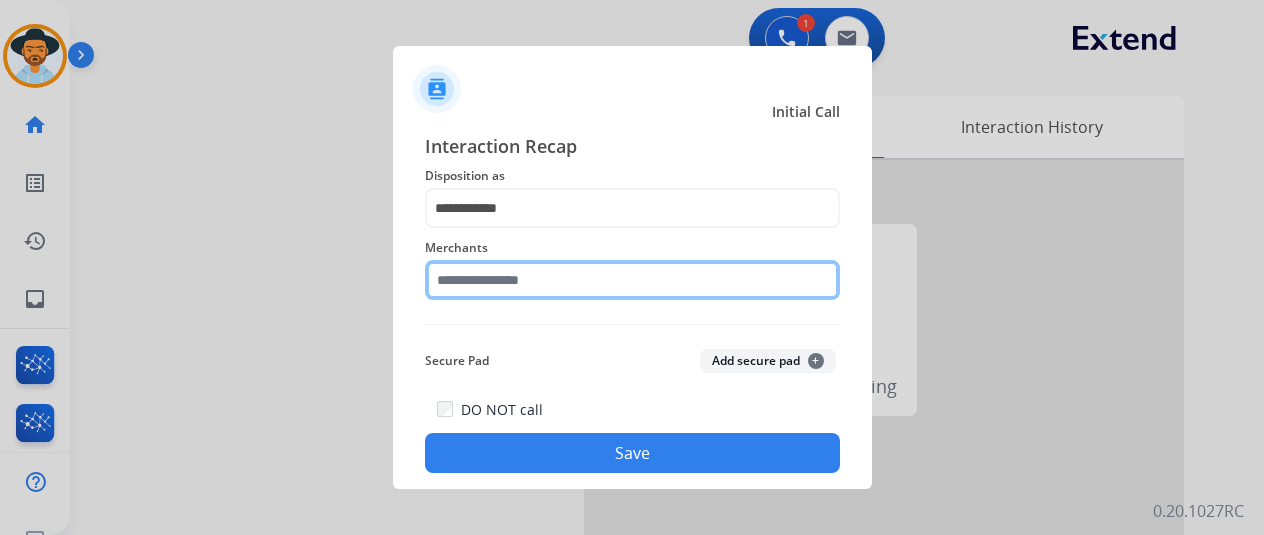 click 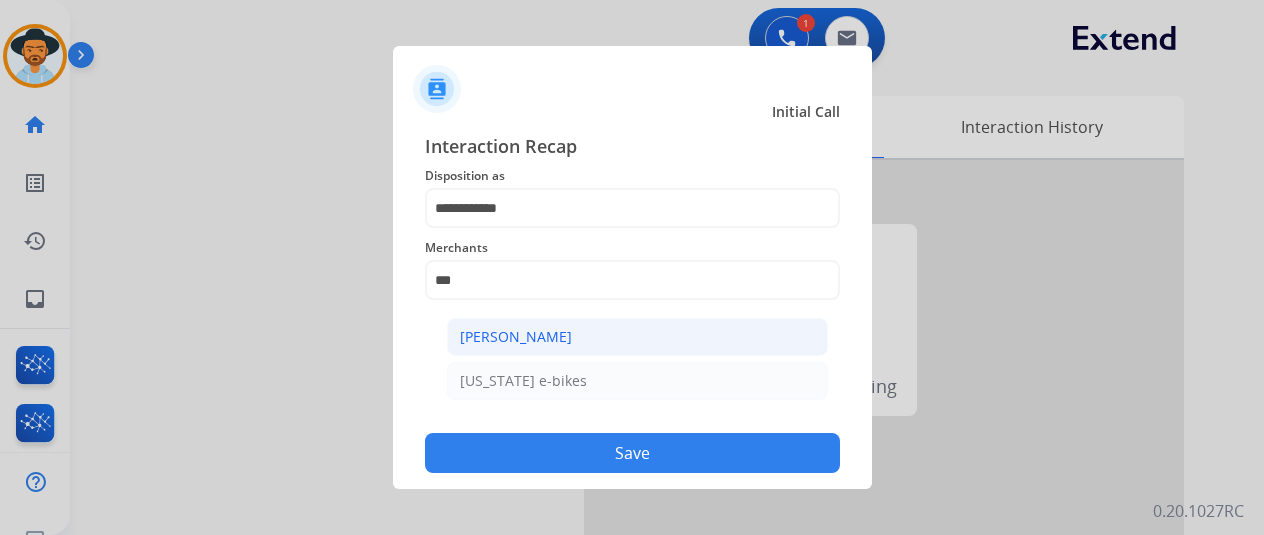 click on "[PERSON_NAME]" 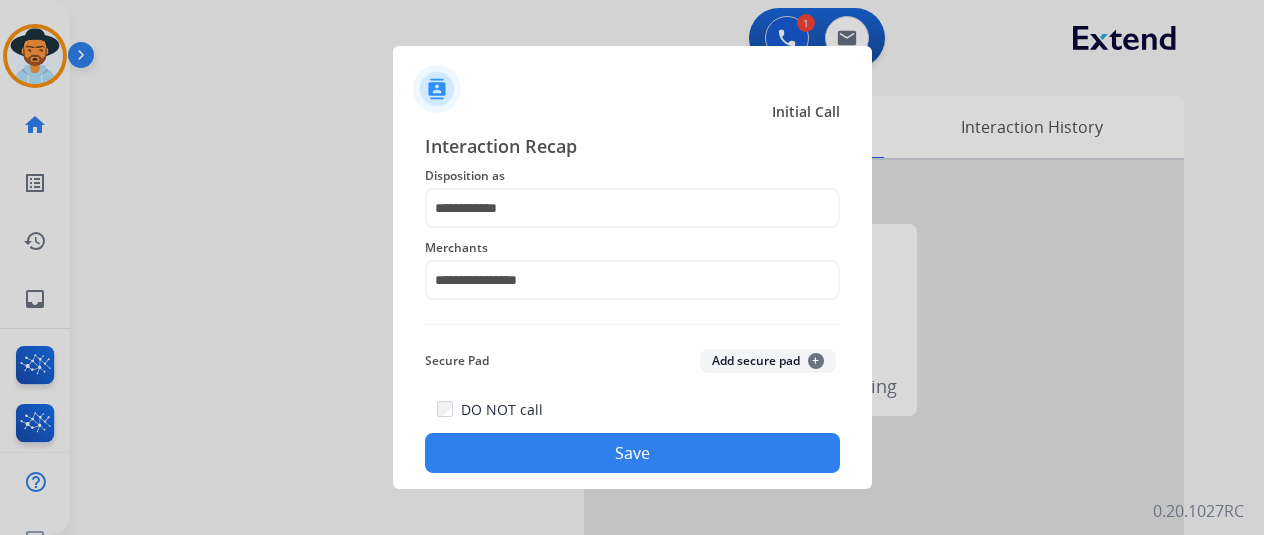 click on "Save" 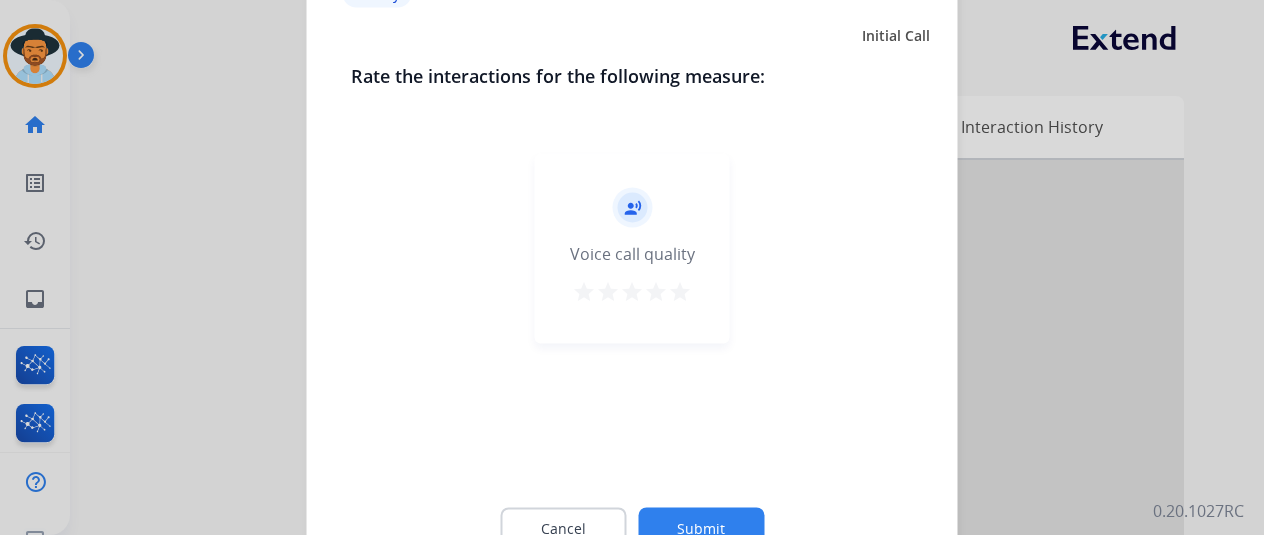 click on "star" at bounding box center [680, 291] 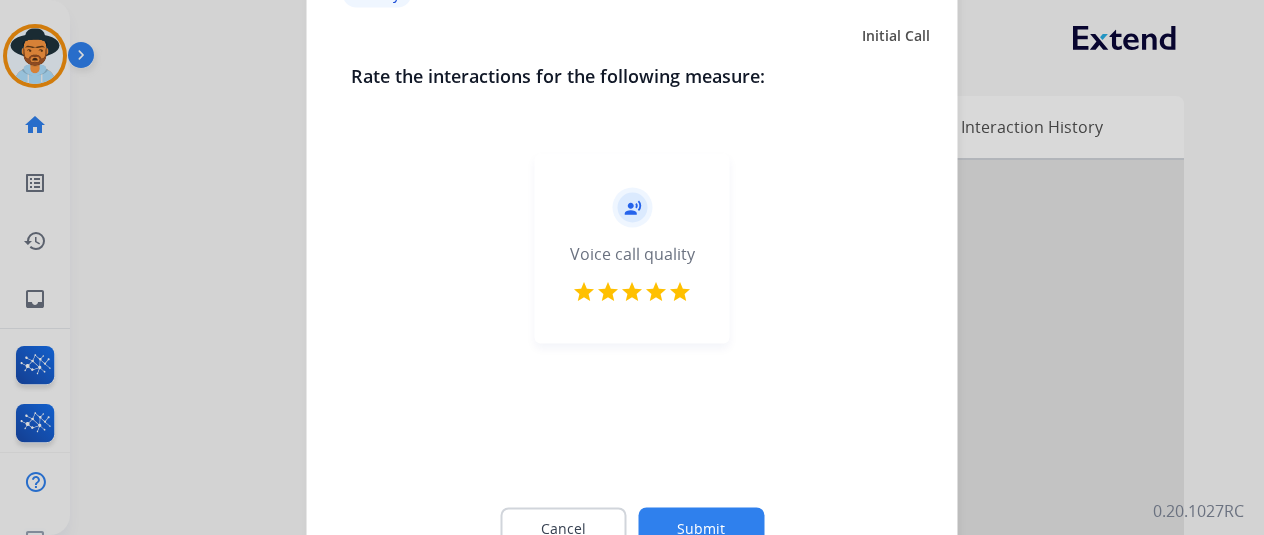 click on "Submit" 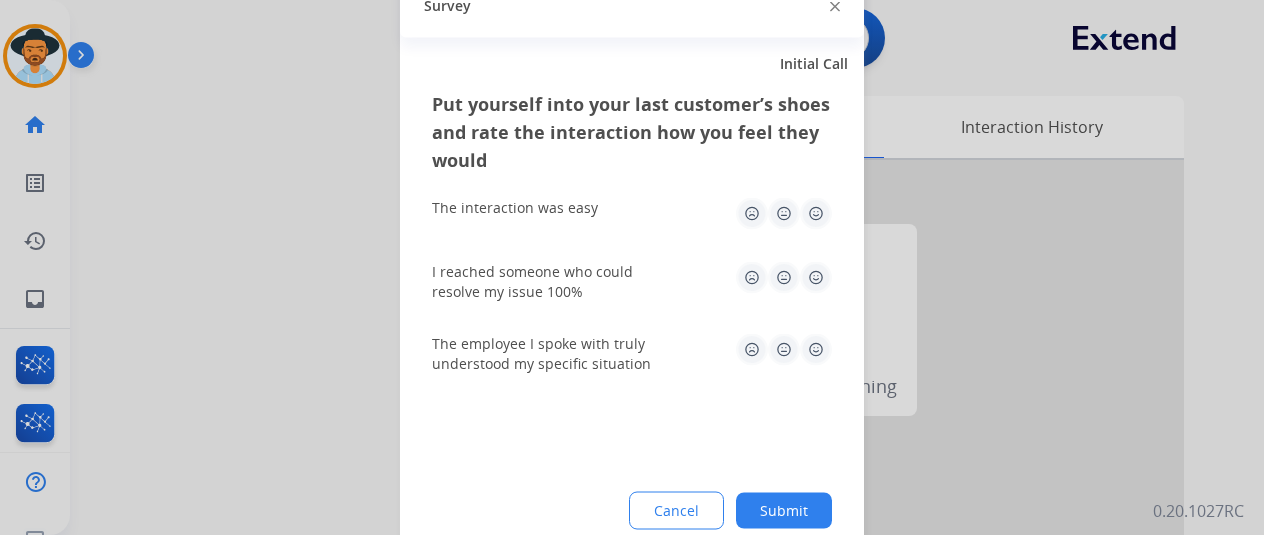 click 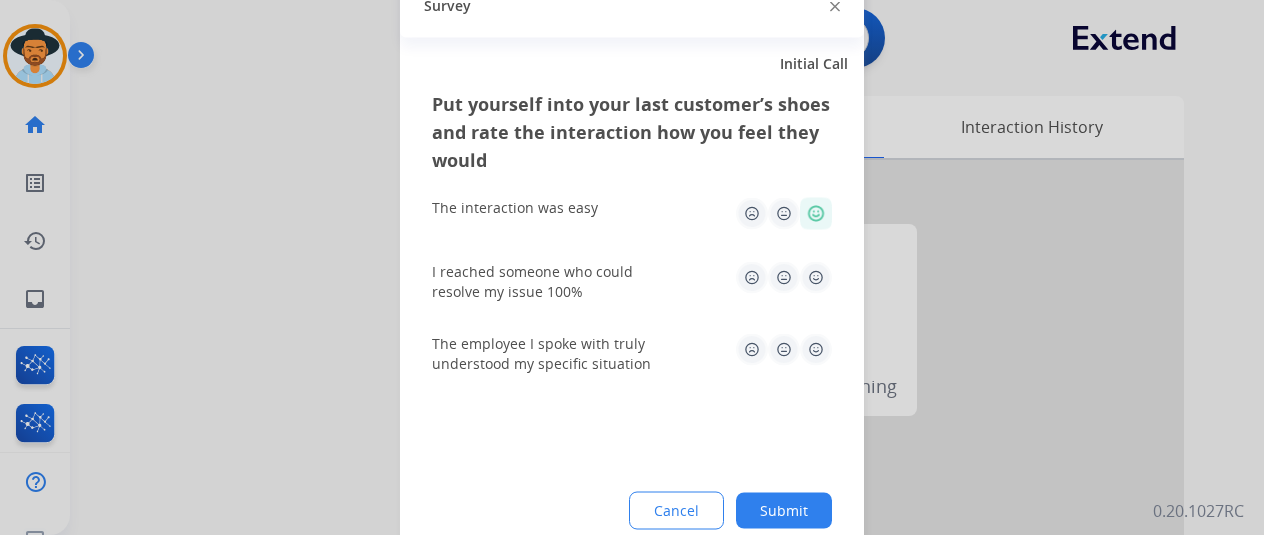 click 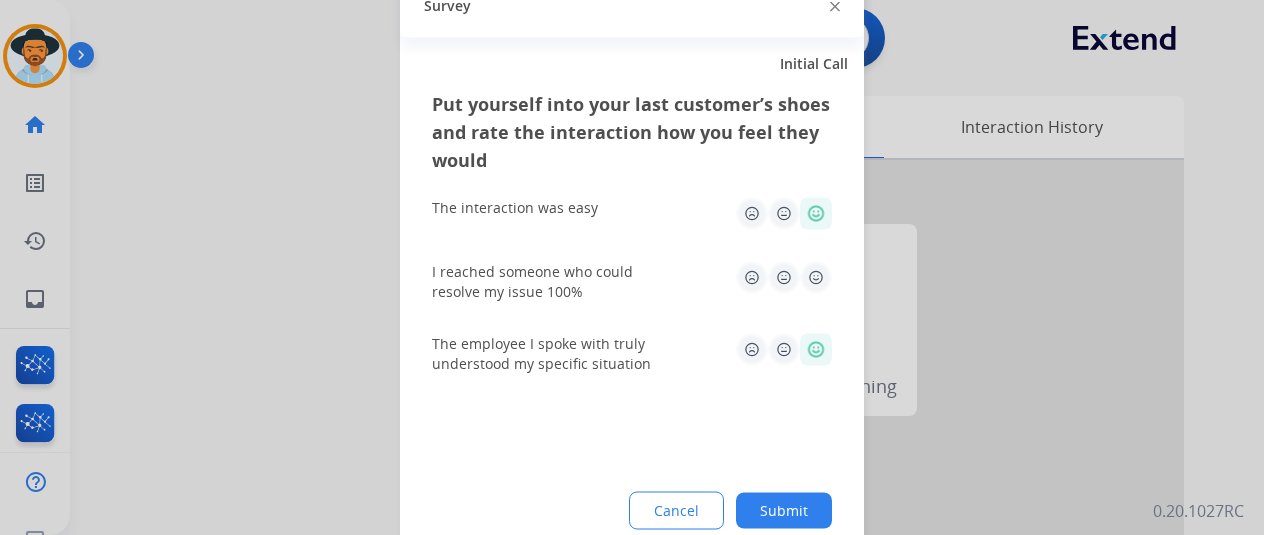 click 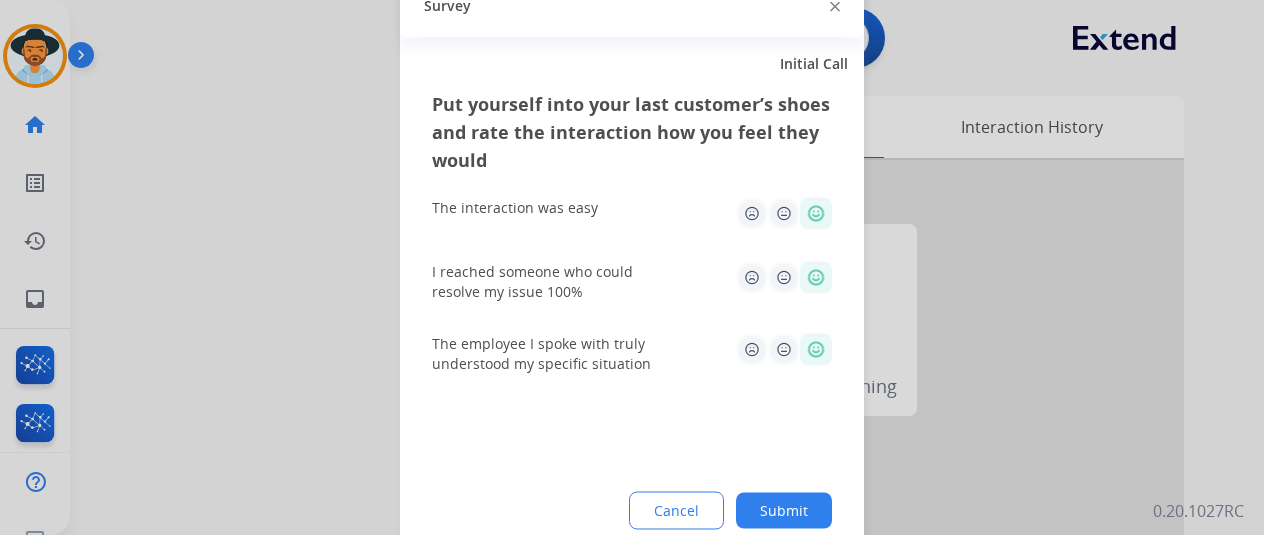 click on "Submit" 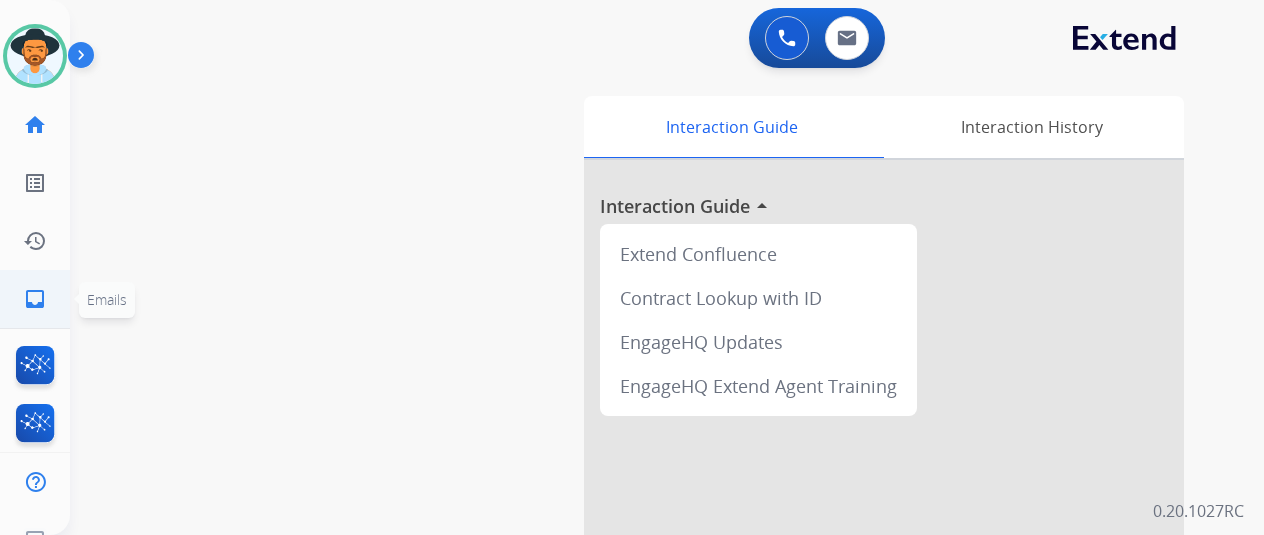 click on "inbox  Emails" 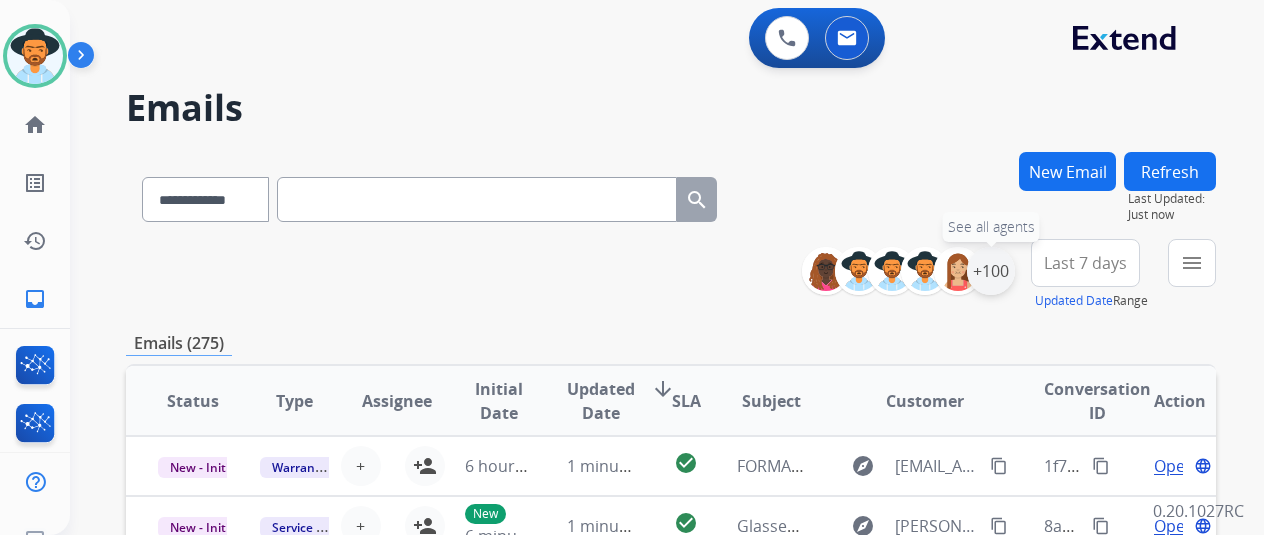 click on "+100" at bounding box center [991, 271] 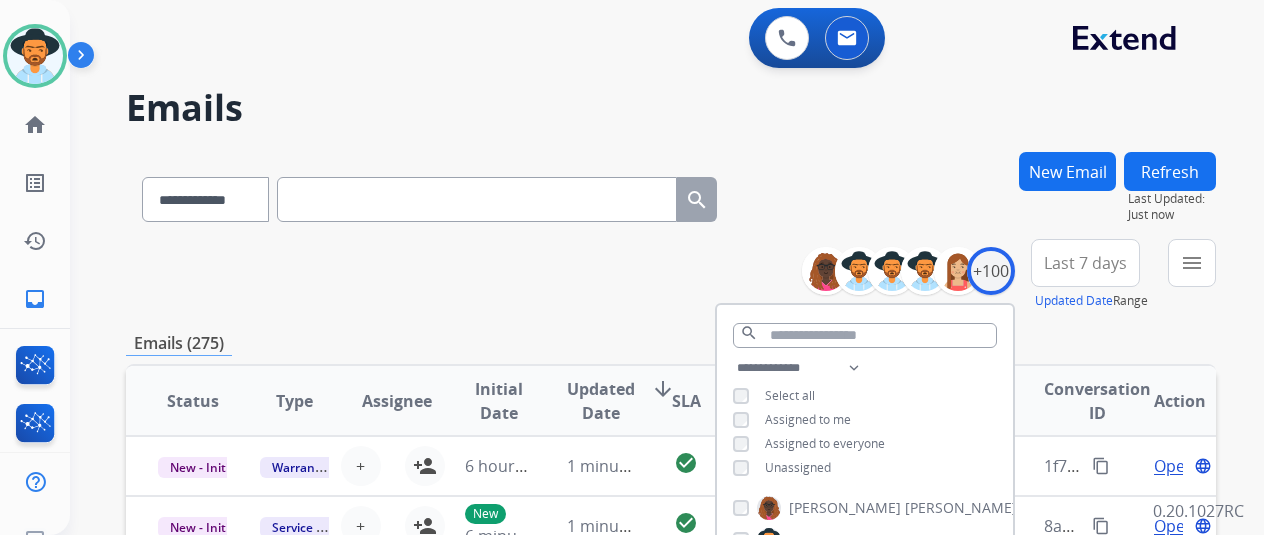 click on "Unassigned" at bounding box center (798, 467) 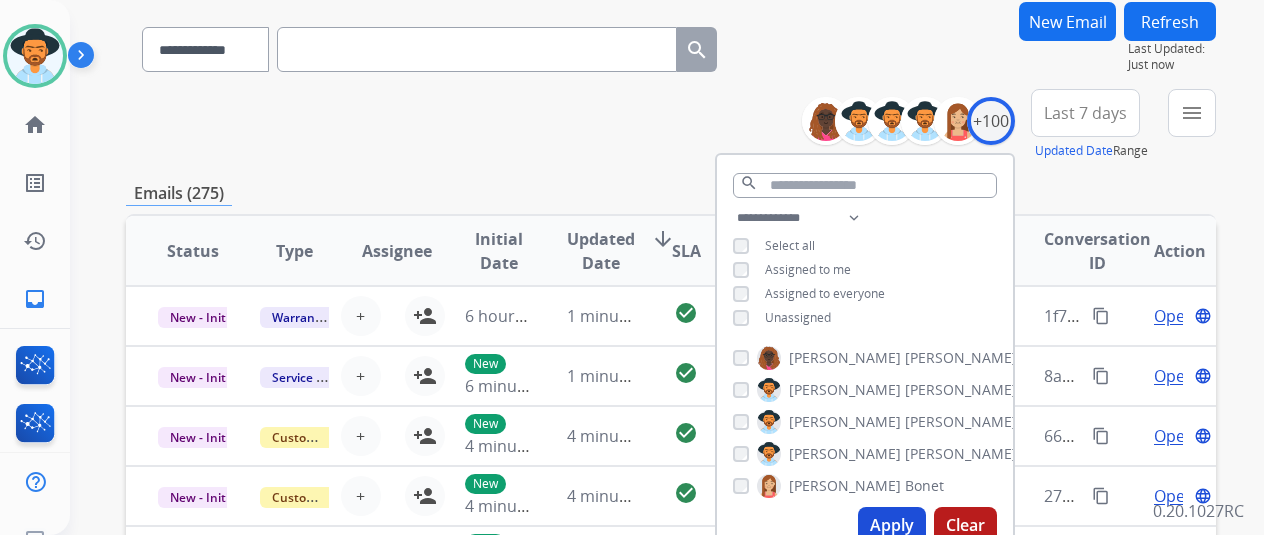 scroll, scrollTop: 400, scrollLeft: 0, axis: vertical 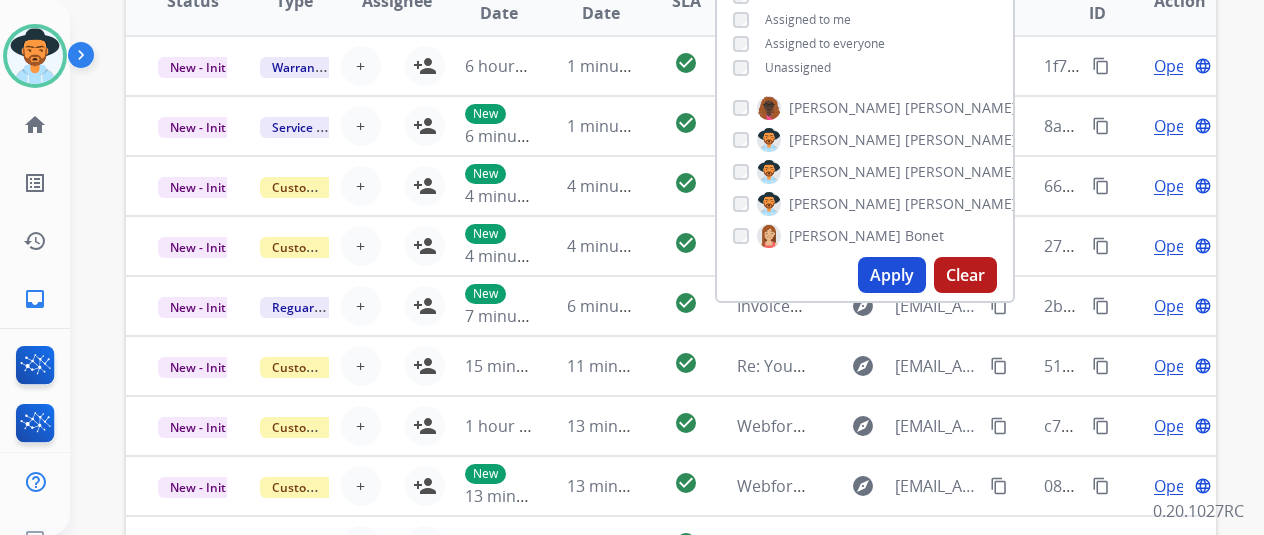 click on "Apply" at bounding box center (892, 275) 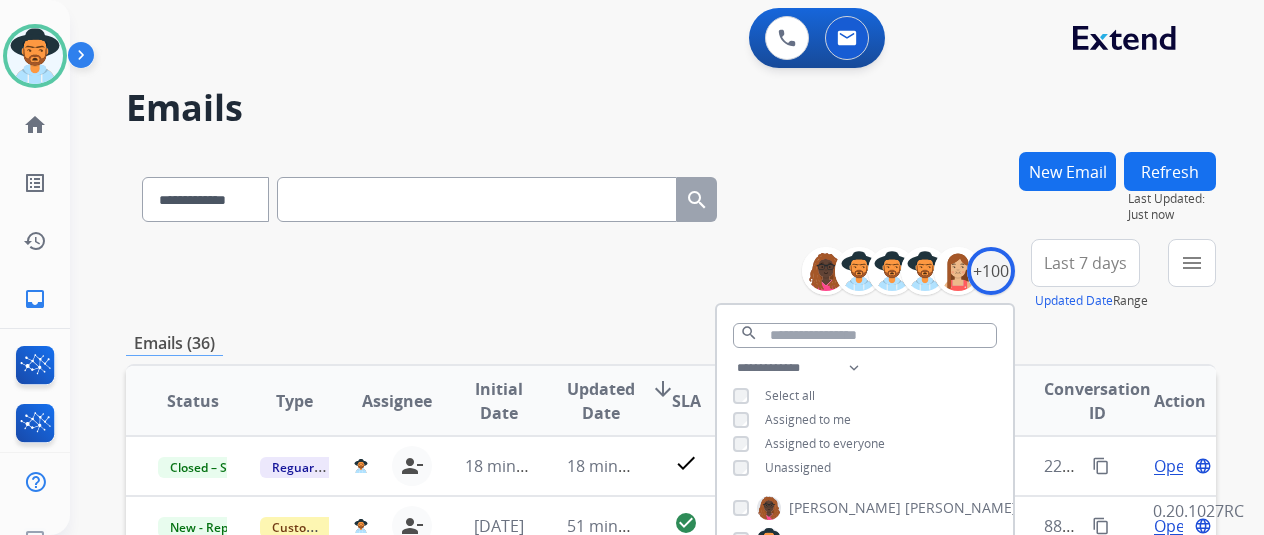 click on "**********" at bounding box center (671, 275) 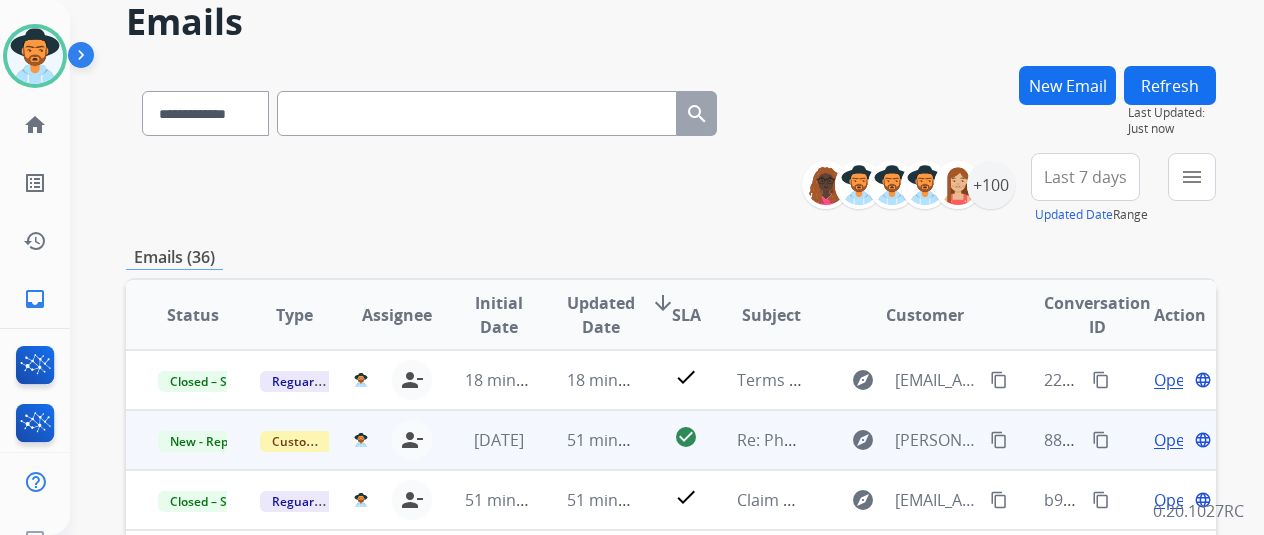 scroll, scrollTop: 200, scrollLeft: 0, axis: vertical 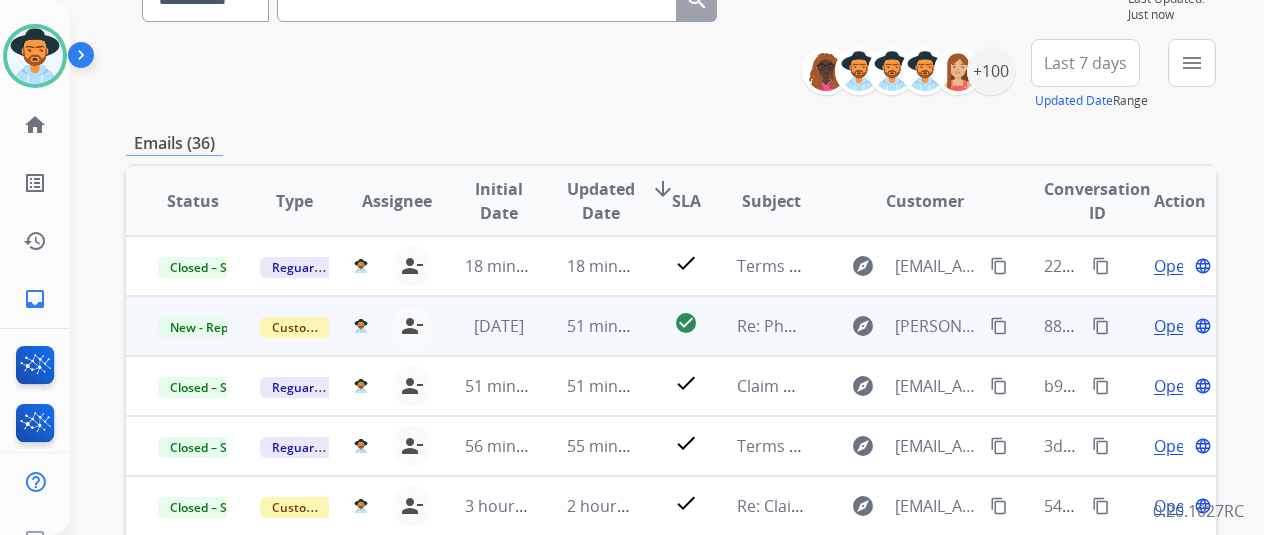 click on "check_circle" at bounding box center (671, 326) 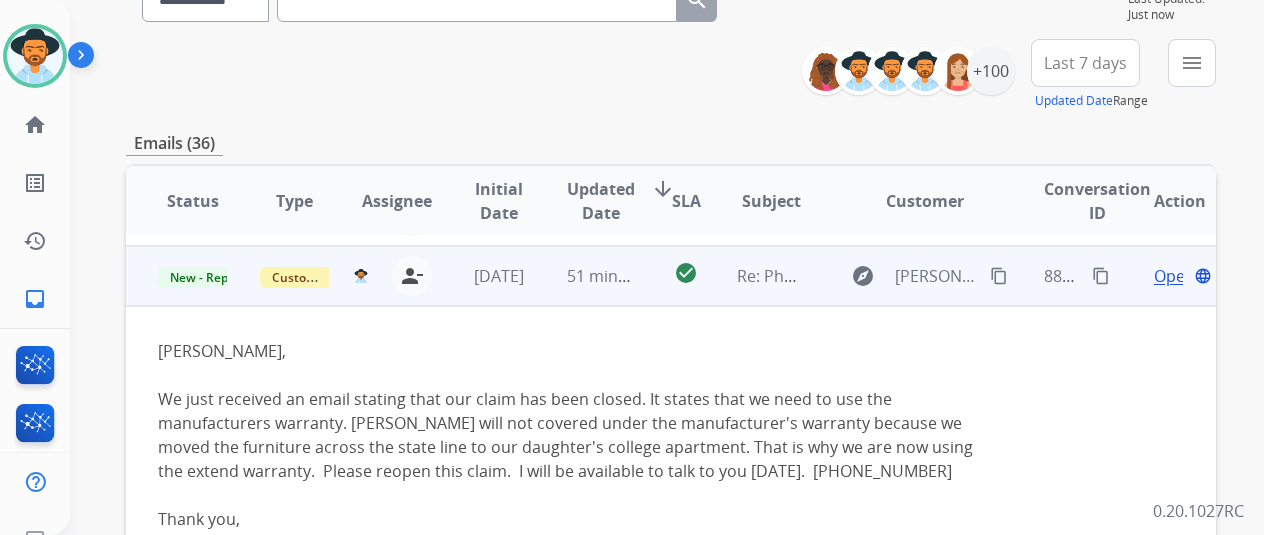 scroll, scrollTop: 60, scrollLeft: 0, axis: vertical 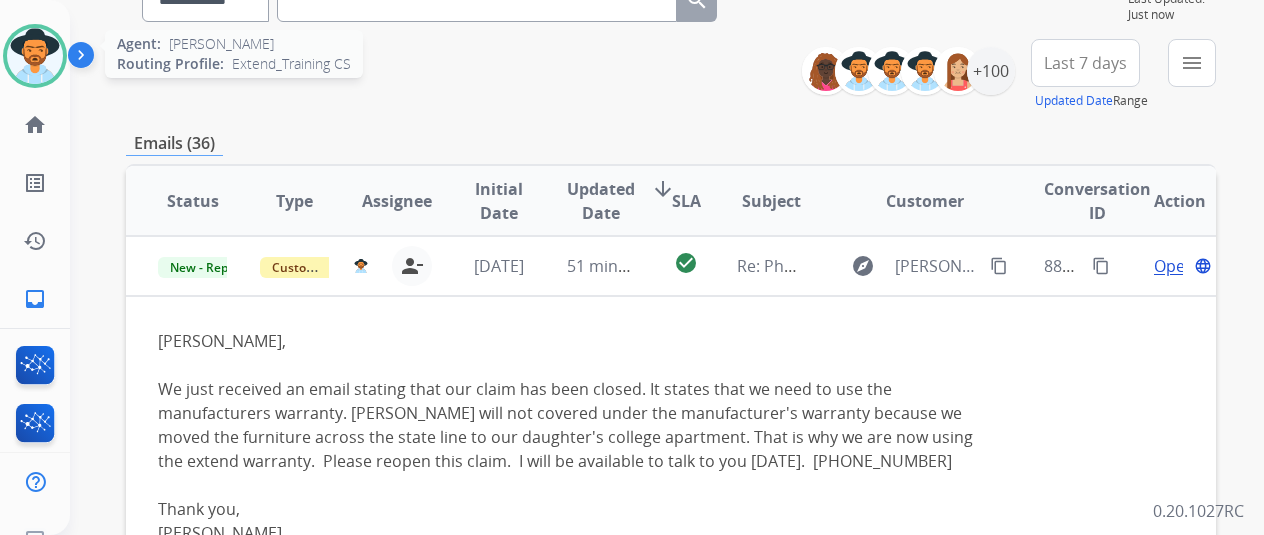 click at bounding box center (35, 56) 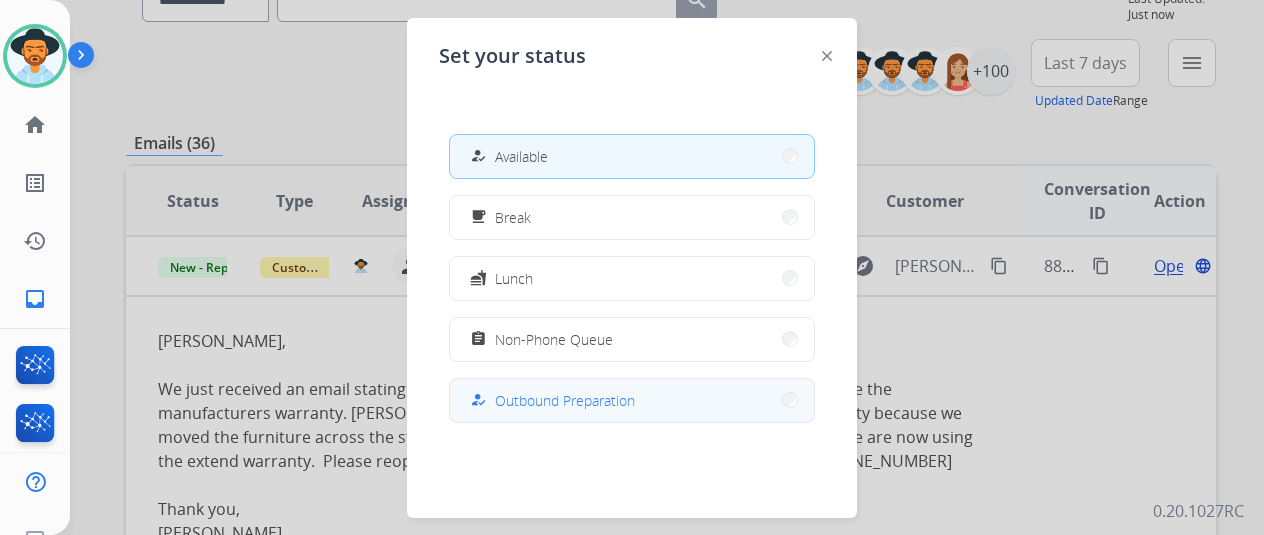 scroll, scrollTop: 100, scrollLeft: 0, axis: vertical 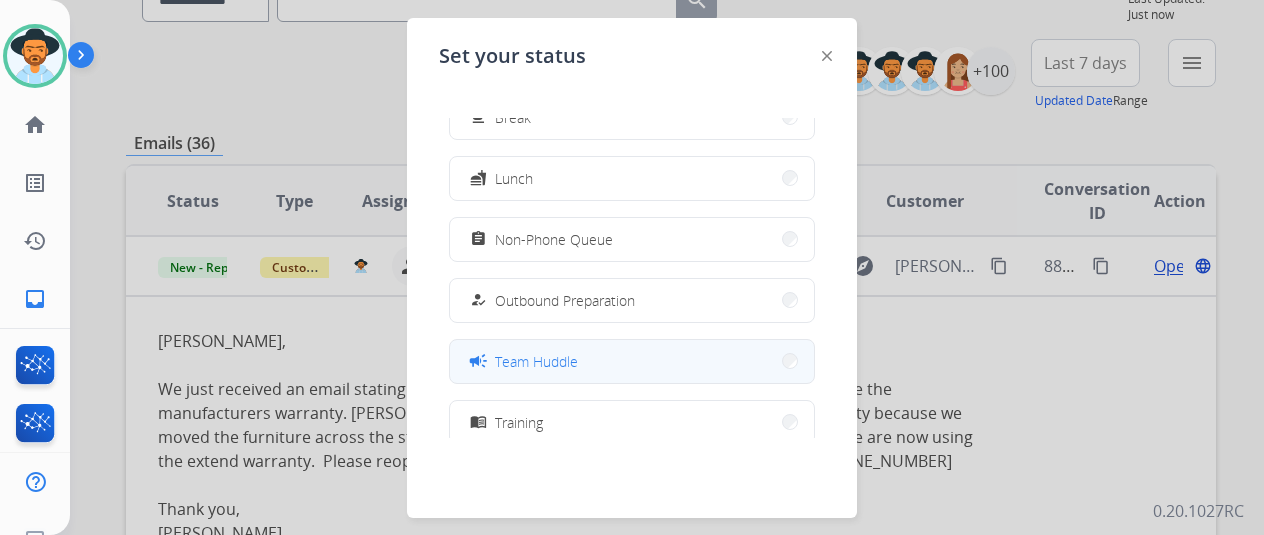 click on "campaign Team Huddle" at bounding box center (632, 361) 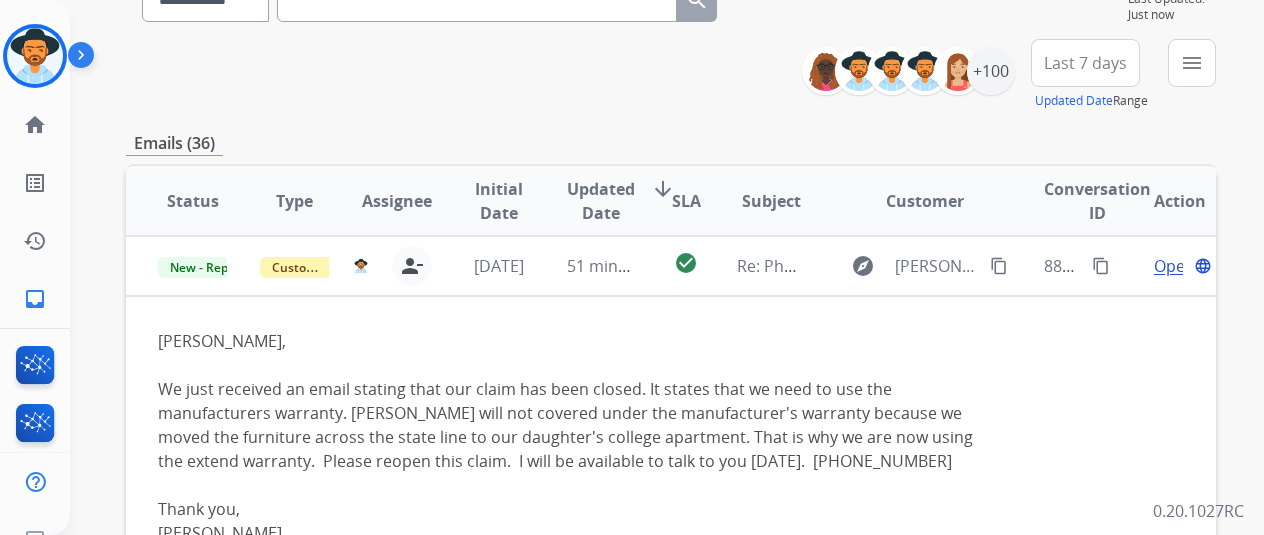 click on "Status Type Assignee Initial Date Updated Date arrow_downward SLA Subject Customer Conversation ID Action Closed – Solved Reguard CS justin.rapstine@mcibpo.com person_remove Unassign to Me 18 minutes ago 18 minutes ago check  Terms and Conditions  explore sabbith69@gmail.com content_copy  2226c2a7-3bcb-4151-b7ea-c646bbece4d8  content_copy Open language New - Reply Customer Support justin.rapstine@mcibpo.com person_remove Unassign to Me 1 day ago 51 minutes ago check_circle  Re: Photo documentation  explore malinda.lipscomb@gmail.com content_copy  88801c0e-37df-42cc-96a3-6a791403ca56  content_copy Open language Kathryn, Thank you, Malinda Lipscomb  Closed – Solved Reguard CS justin.rapstine@mcibpo.com person_remove Unassign to Me 51 minutes ago 51 minutes ago check  Claim Denied  explore luis_ram2016@outlook.com content_copy  b9cf26d5-6bab-4646-866e-996f1a874b27  content_copy Open language Closed – Solved Reguard CS justin.rapstine@mcibpo.com person_remove Unassign to Me 56 minutes ago 55 minutes ago" at bounding box center [671, 594] 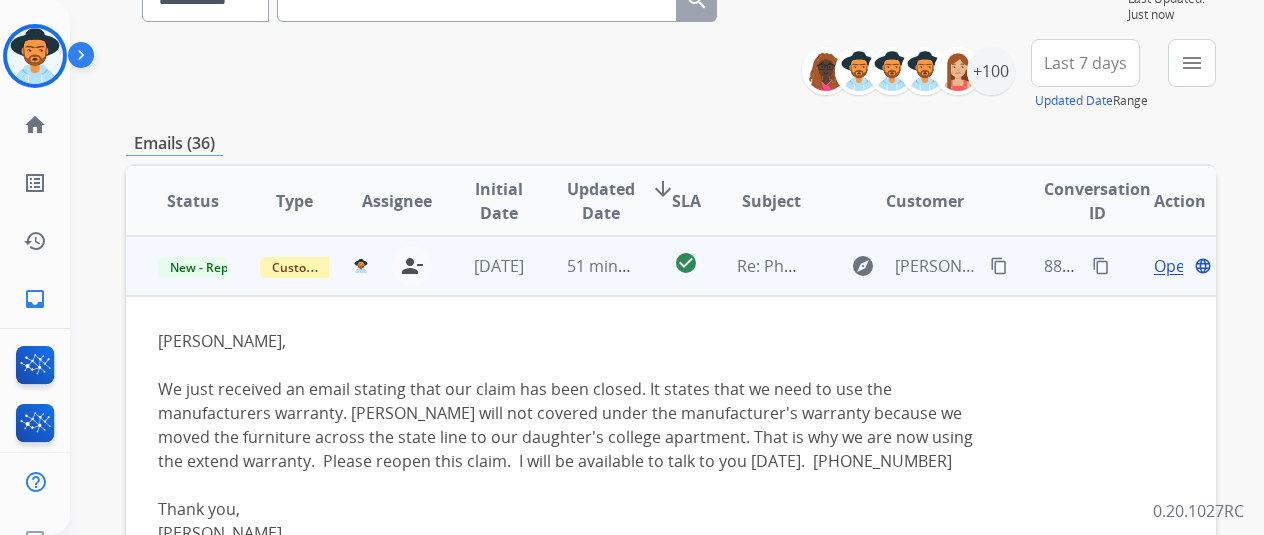 click on "check_circle" at bounding box center [671, 266] 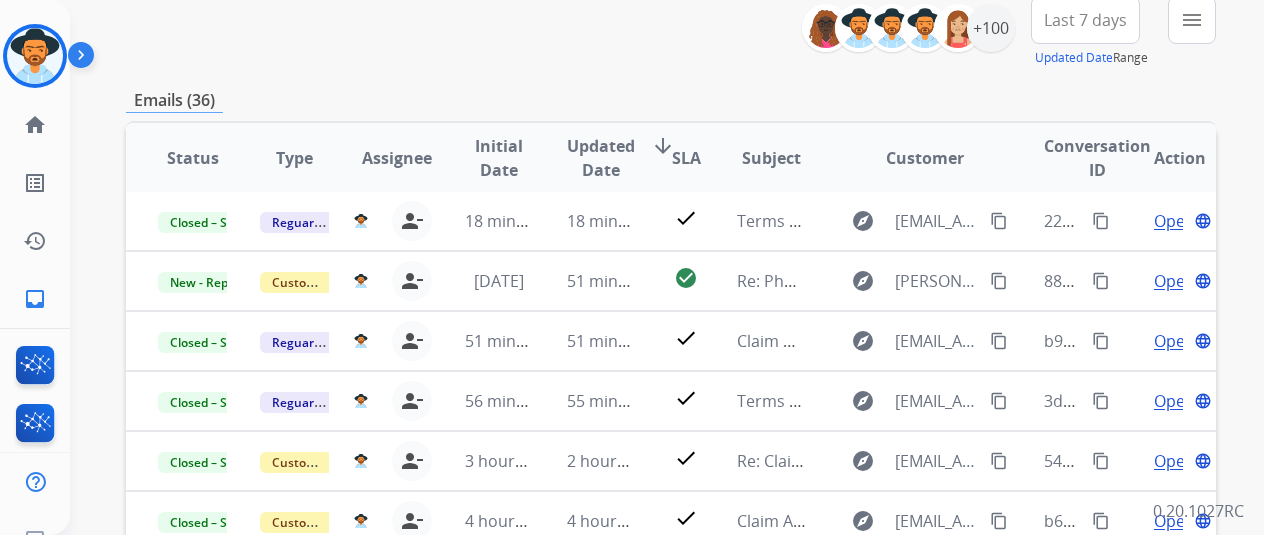 scroll, scrollTop: 186, scrollLeft: 0, axis: vertical 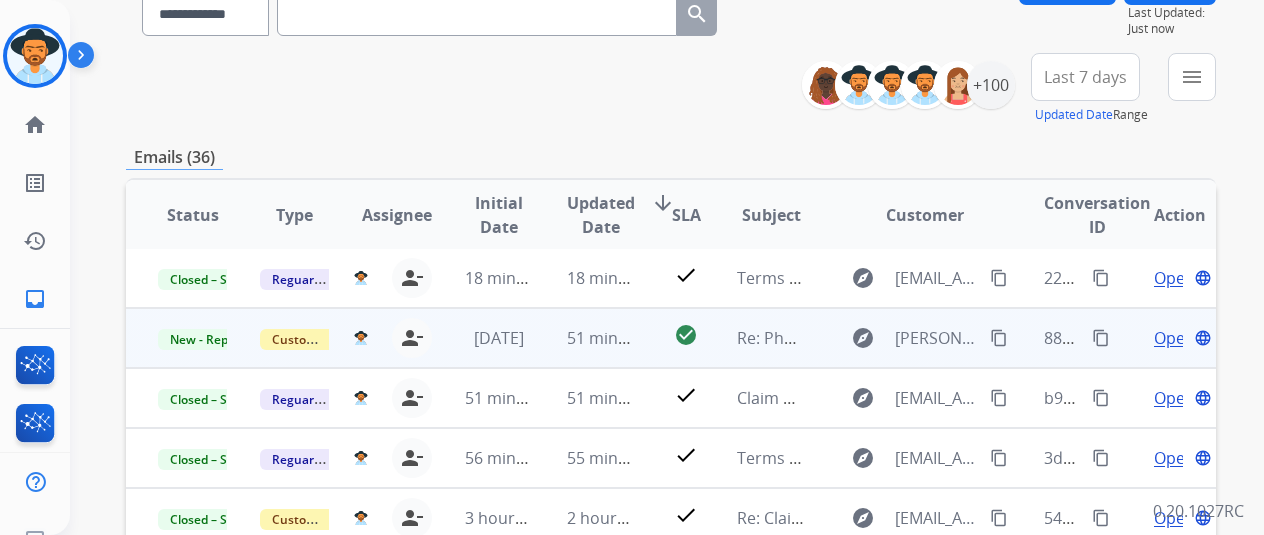 click on "check_circle" at bounding box center (671, 338) 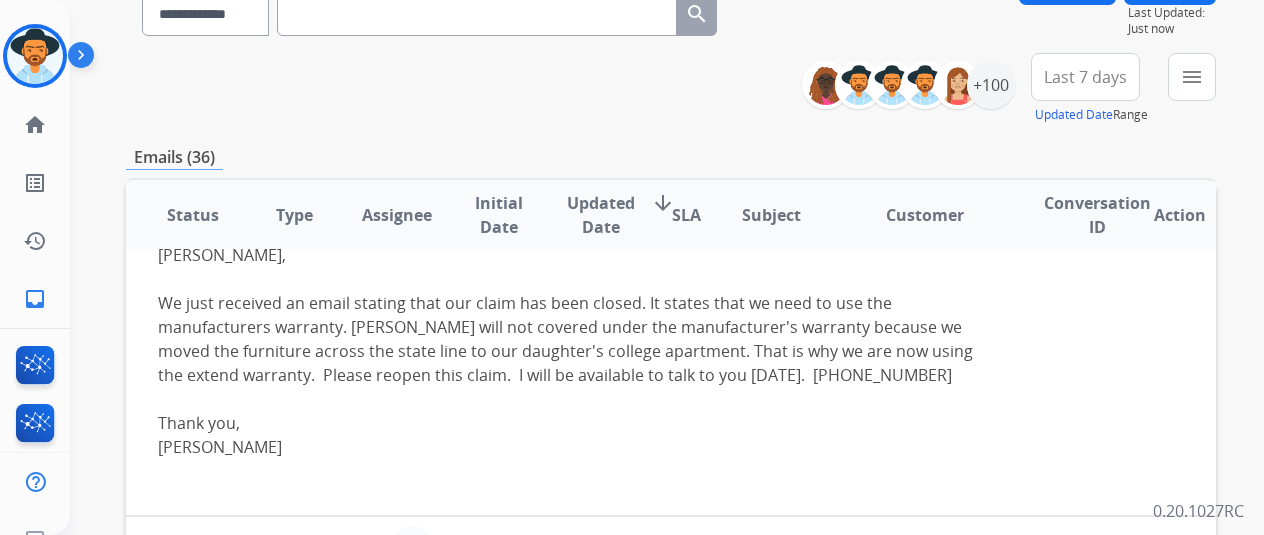 scroll, scrollTop: 308, scrollLeft: 0, axis: vertical 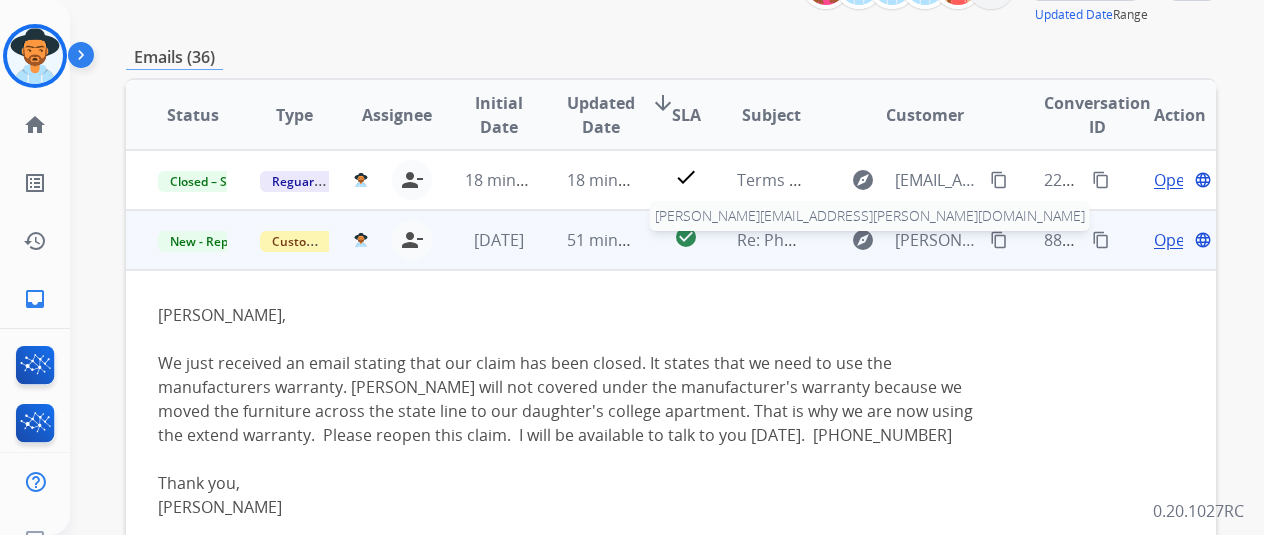 click on "[PERSON_NAME][EMAIL_ADDRESS][PERSON_NAME][DOMAIN_NAME]" at bounding box center (936, 240) 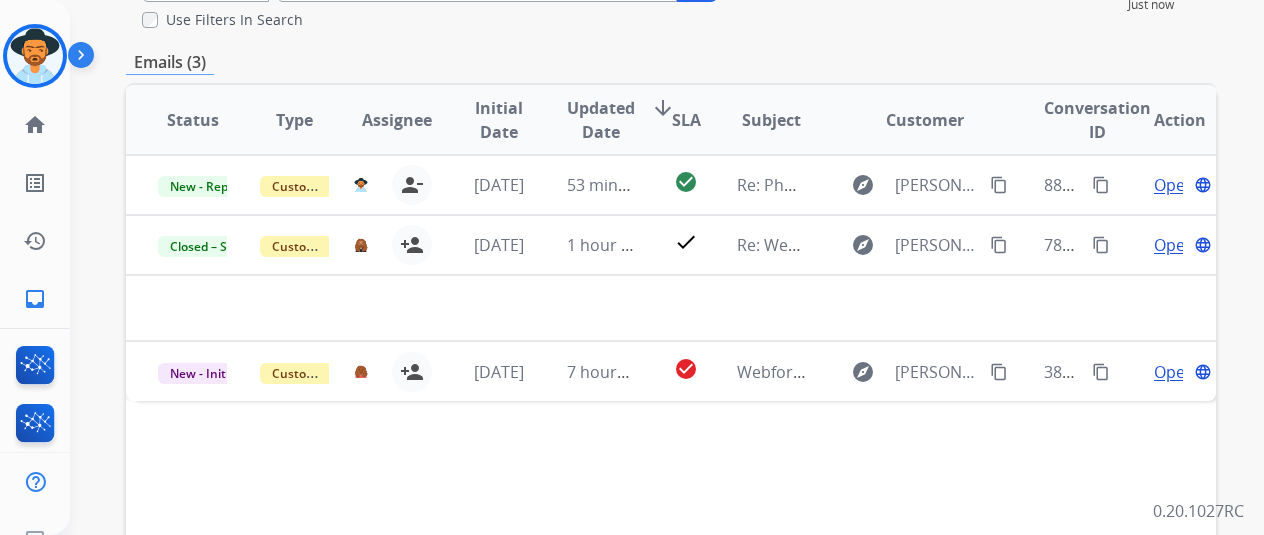 scroll, scrollTop: 300, scrollLeft: 0, axis: vertical 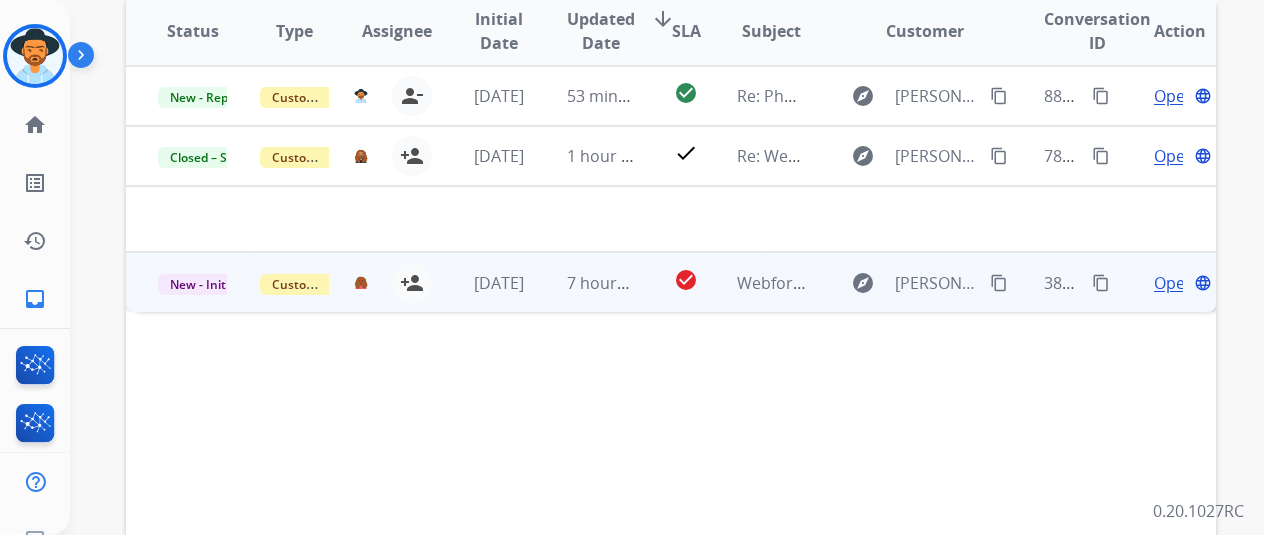 click on "check_circle" at bounding box center [671, 282] 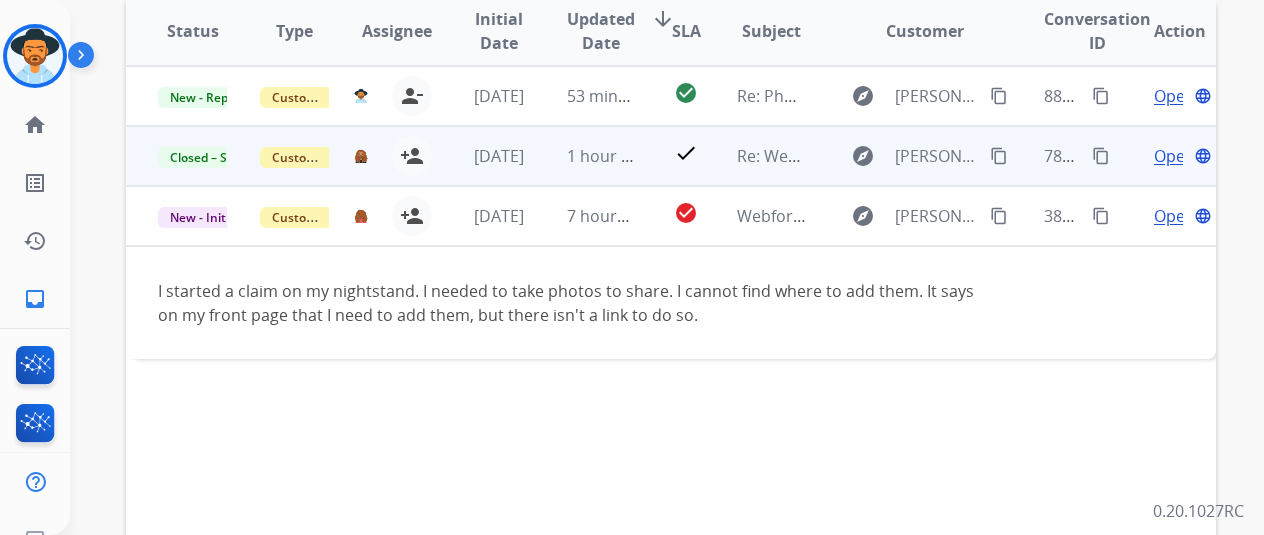 click on "check" at bounding box center [671, 156] 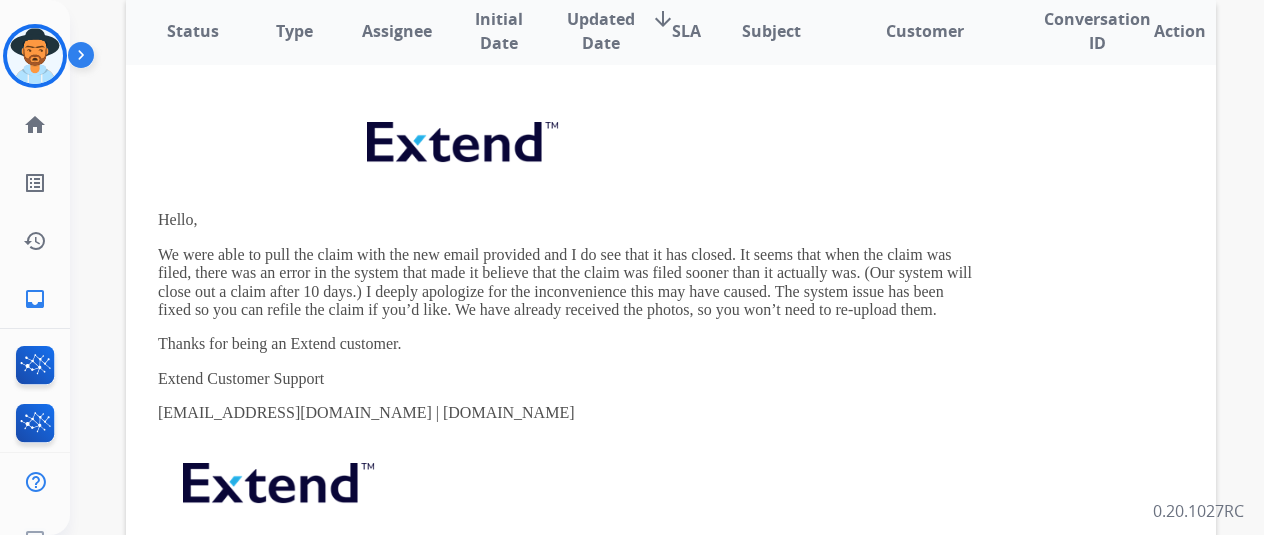 scroll, scrollTop: 186, scrollLeft: 0, axis: vertical 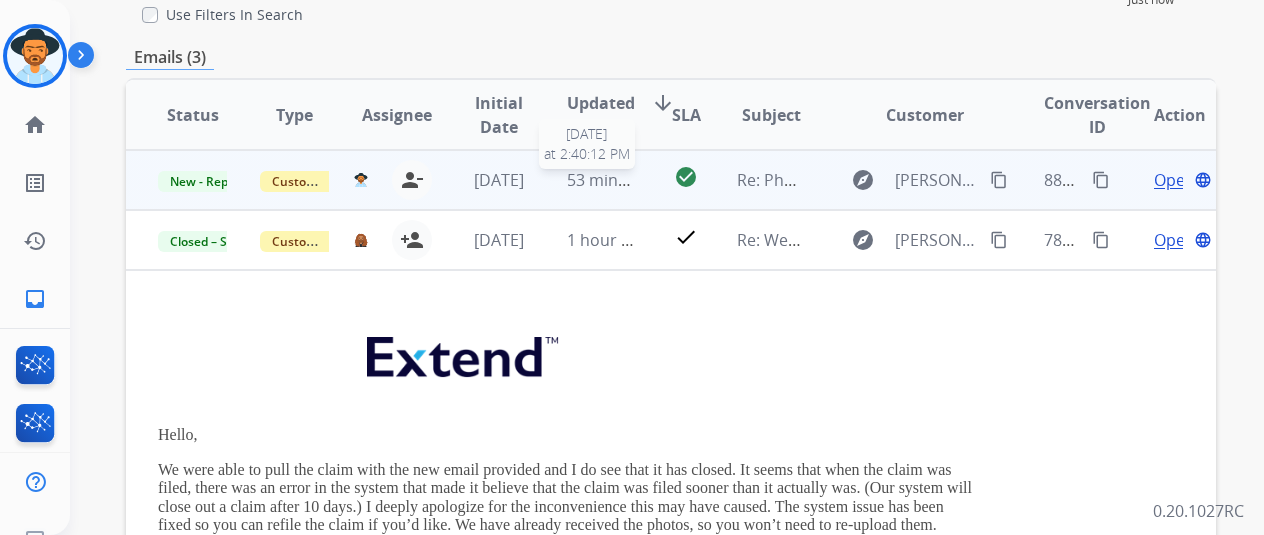 click on "53 minutes ago" at bounding box center (625, 180) 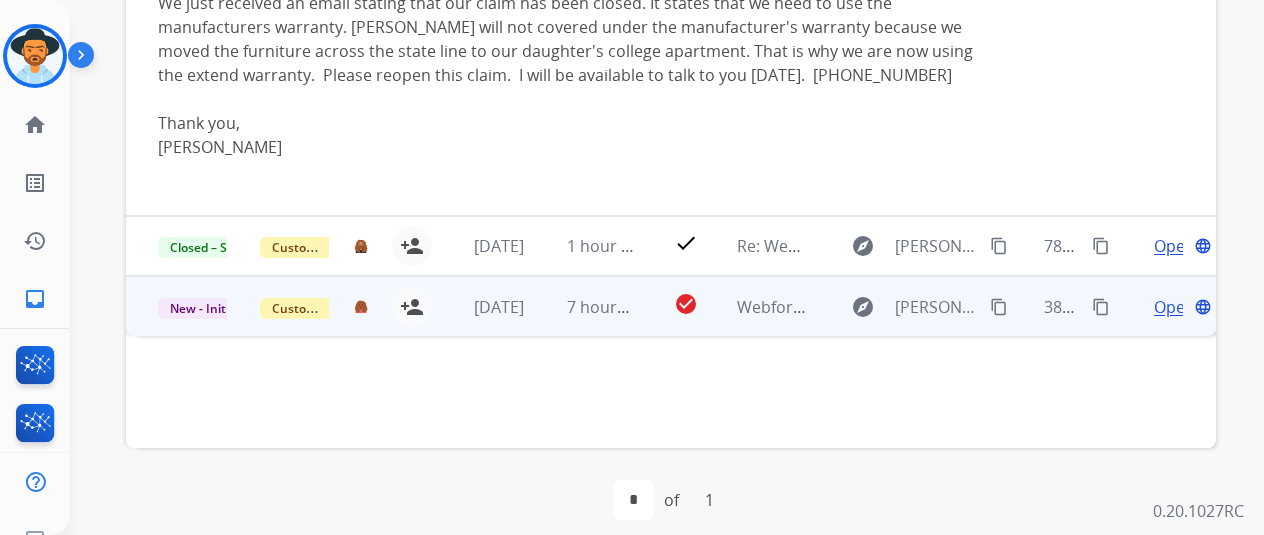 scroll, scrollTop: 216, scrollLeft: 0, axis: vertical 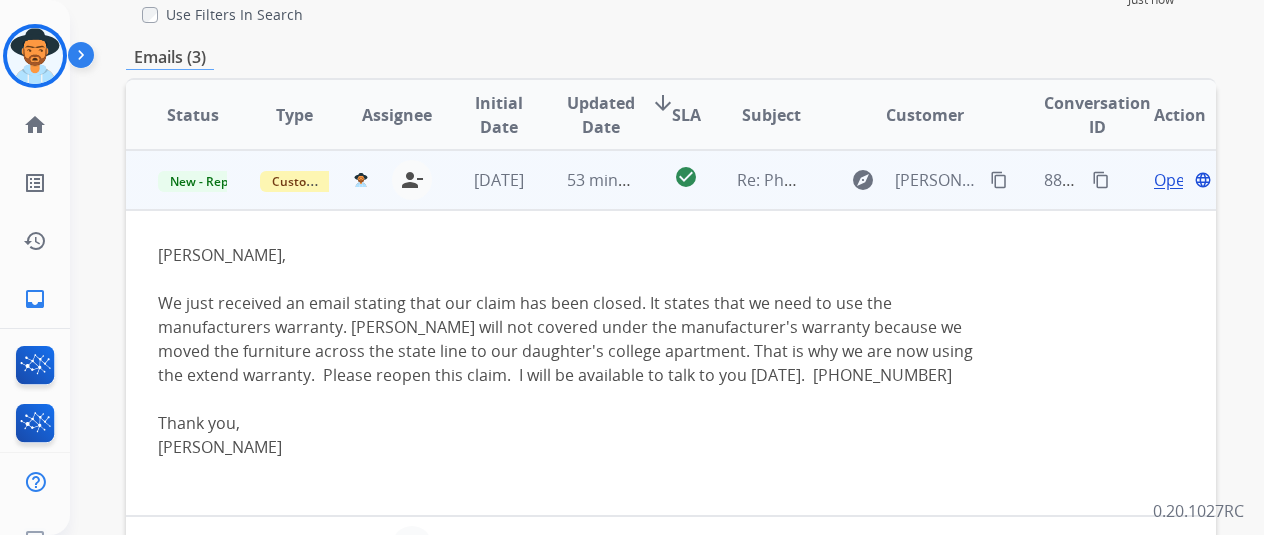 click on "Open" at bounding box center (1174, 180) 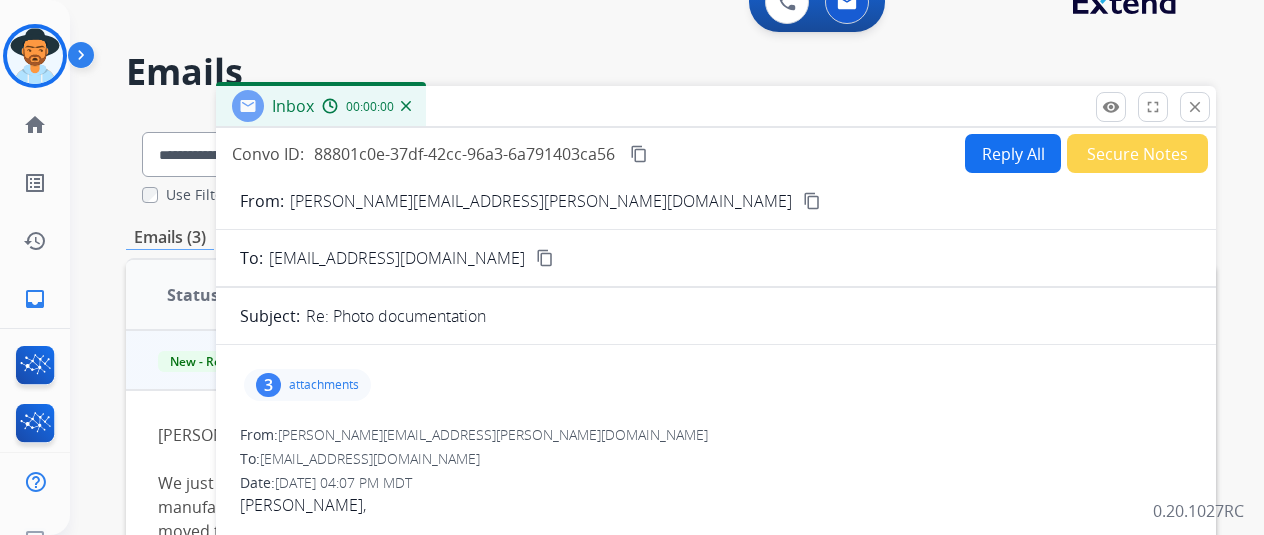scroll, scrollTop: 0, scrollLeft: 0, axis: both 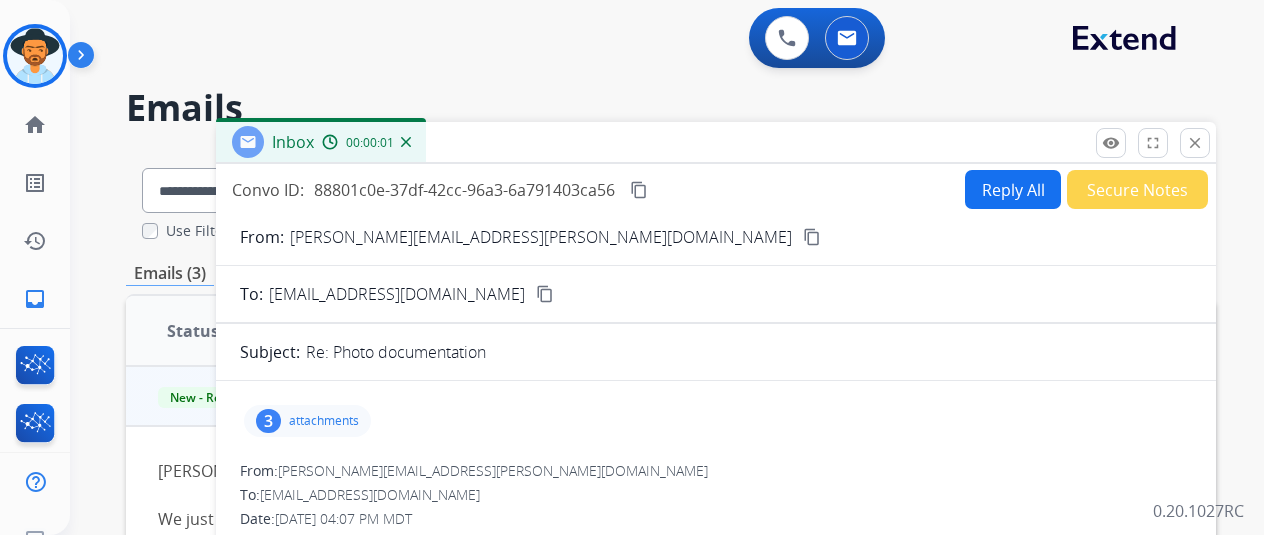 click on "Reply All" at bounding box center (1013, 189) 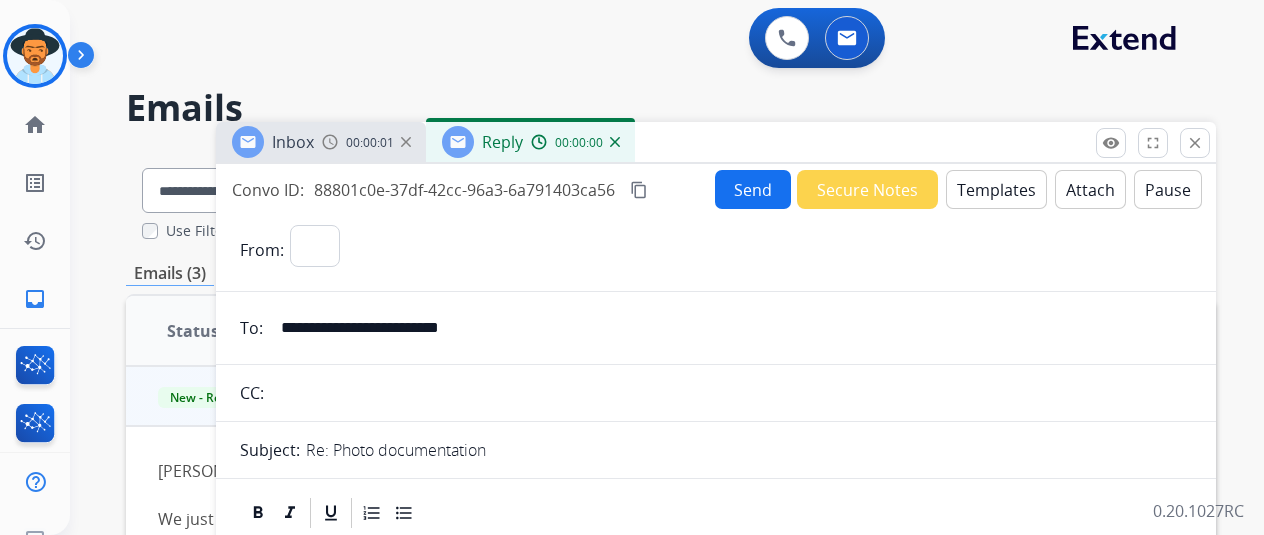 select on "**********" 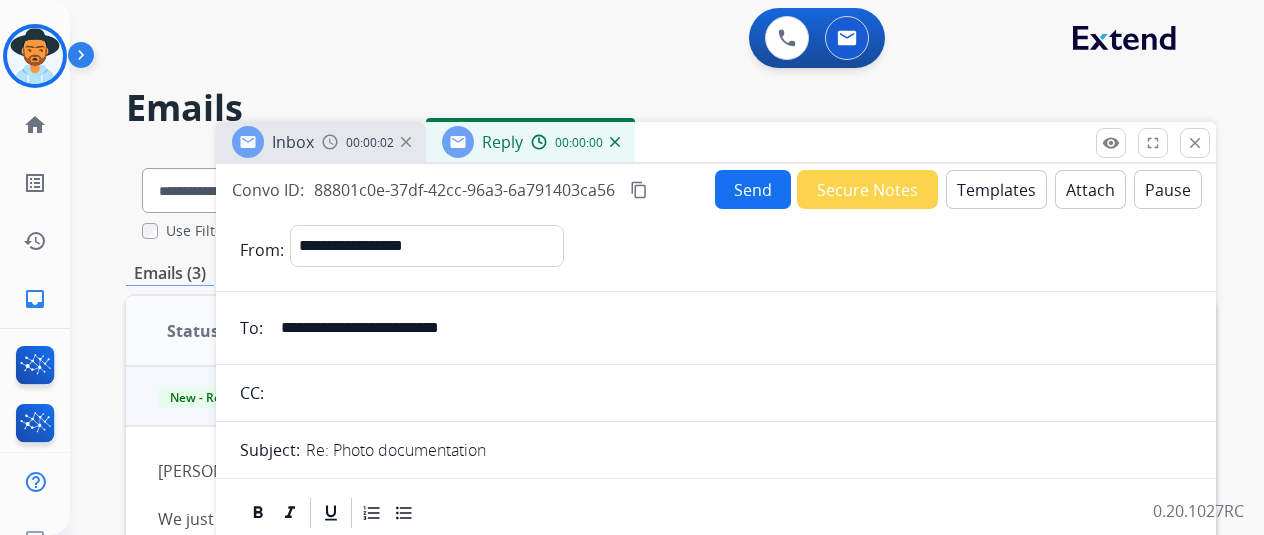 click on "Templates" at bounding box center (996, 189) 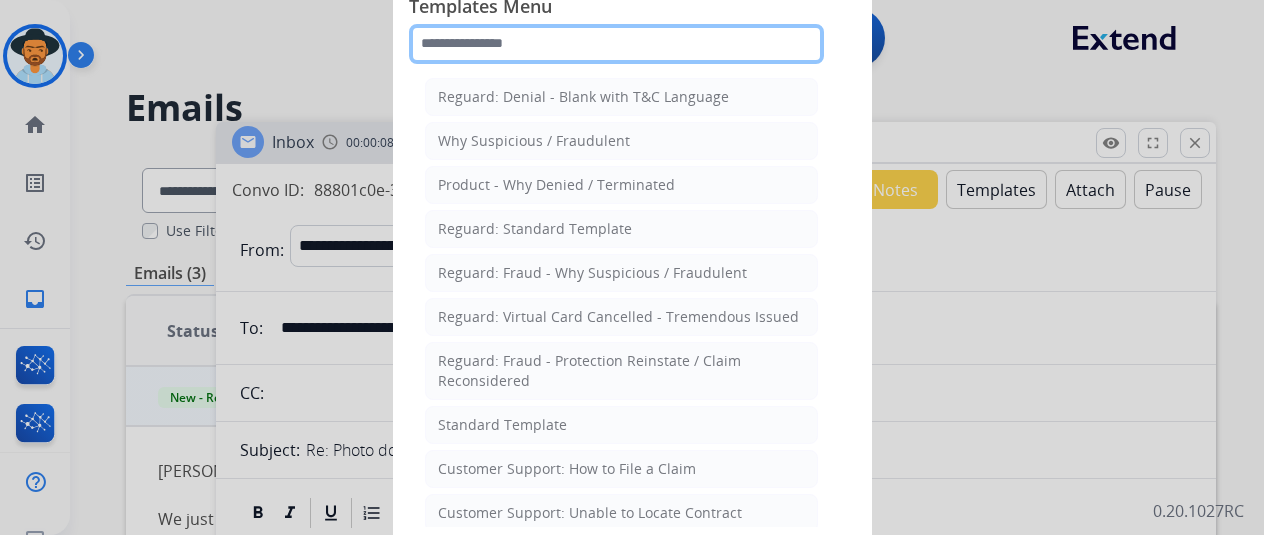 click 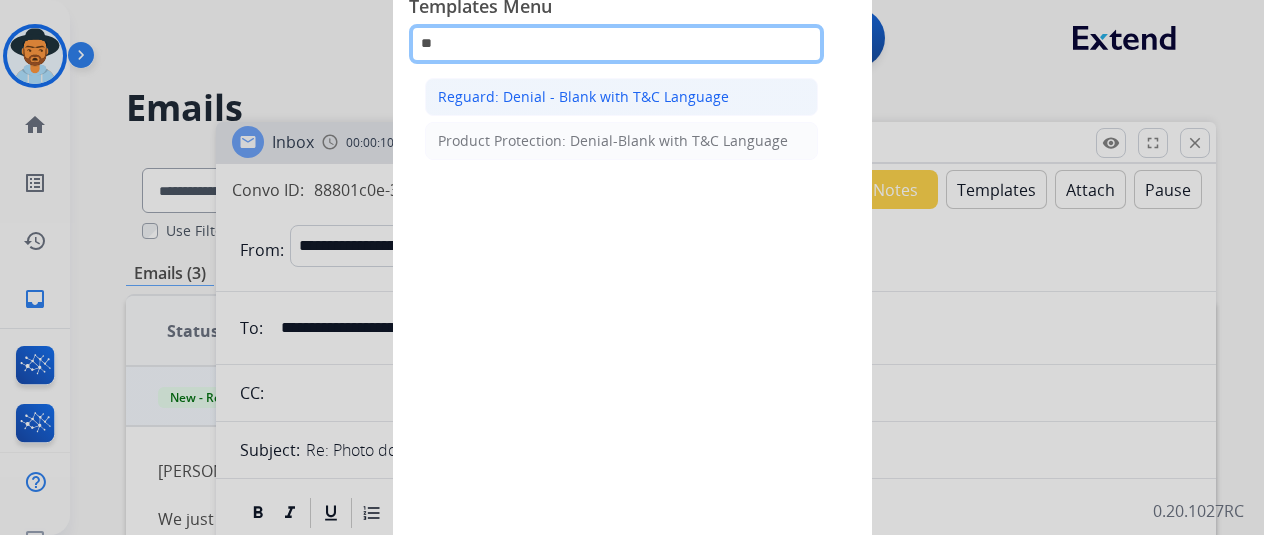 type on "**" 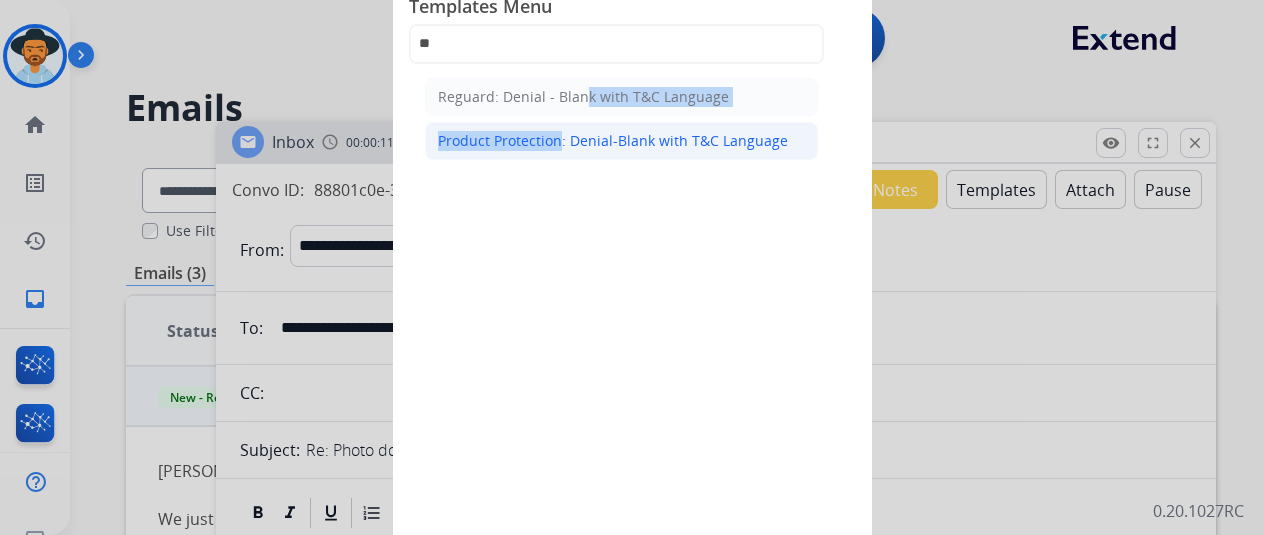 drag, startPoint x: 574, startPoint y: 97, endPoint x: 594, endPoint y: 154, distance: 60.40695 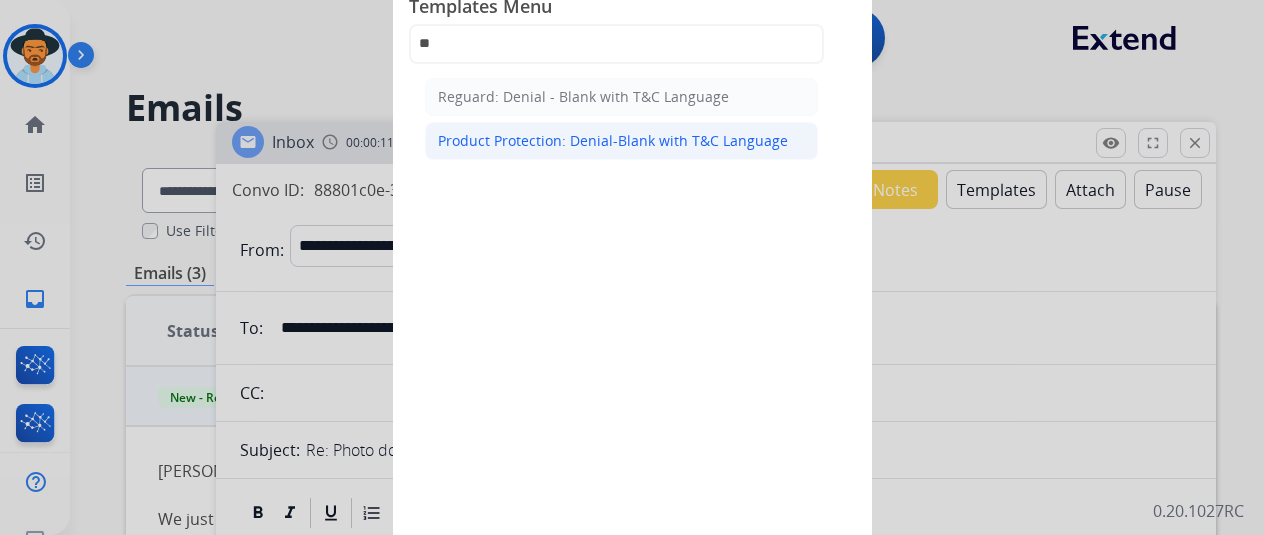 click on "Product Protection: Denial-Blank with T&C Language" 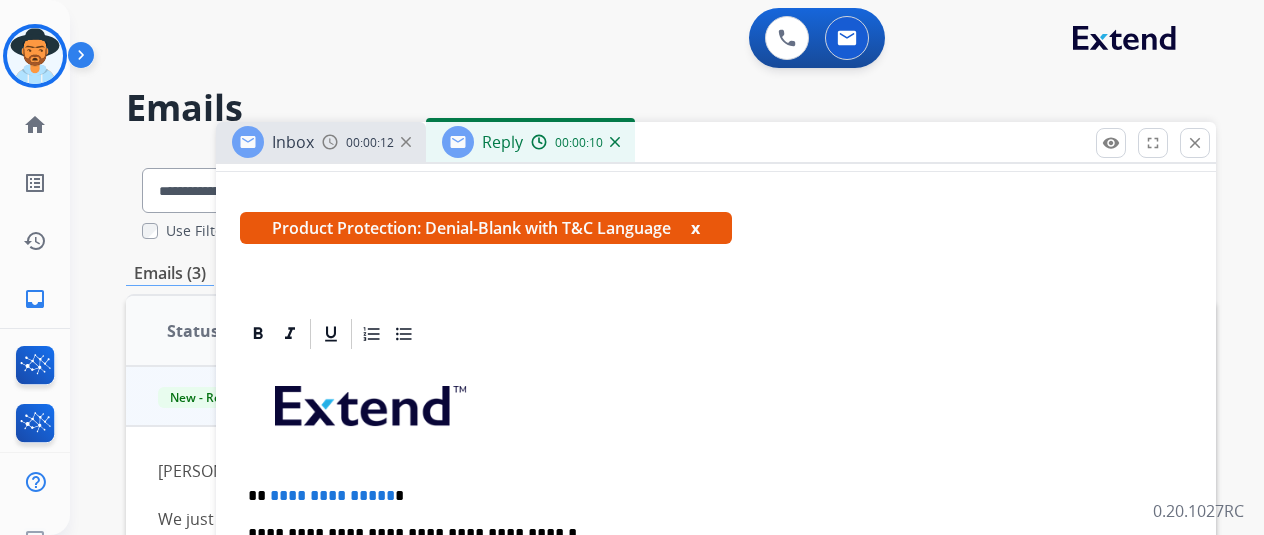 scroll, scrollTop: 500, scrollLeft: 0, axis: vertical 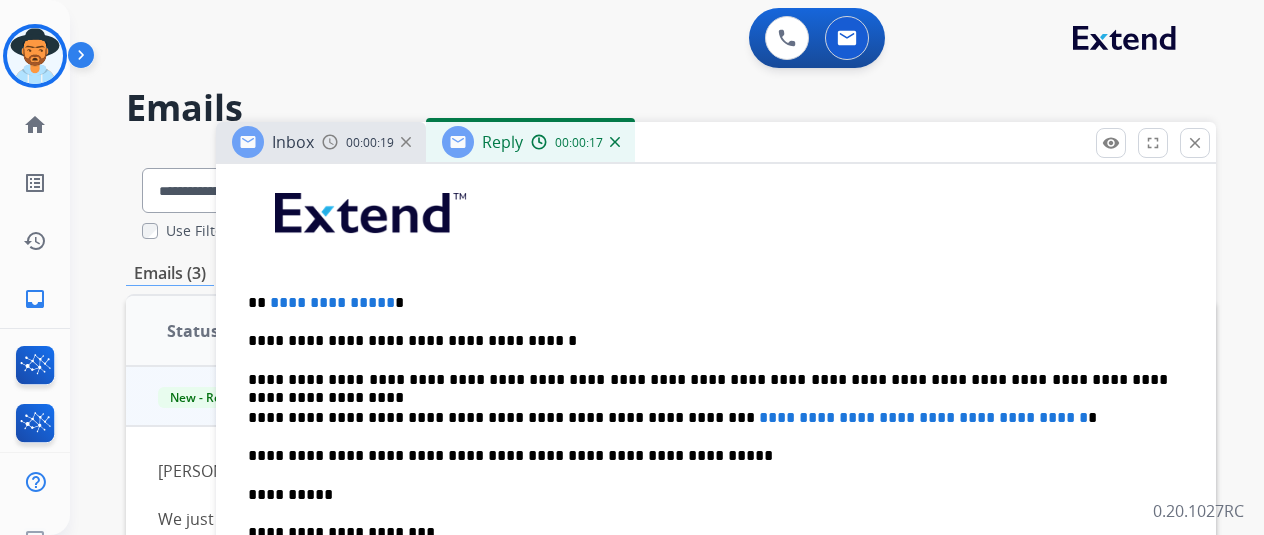 click on "**********" at bounding box center (332, 302) 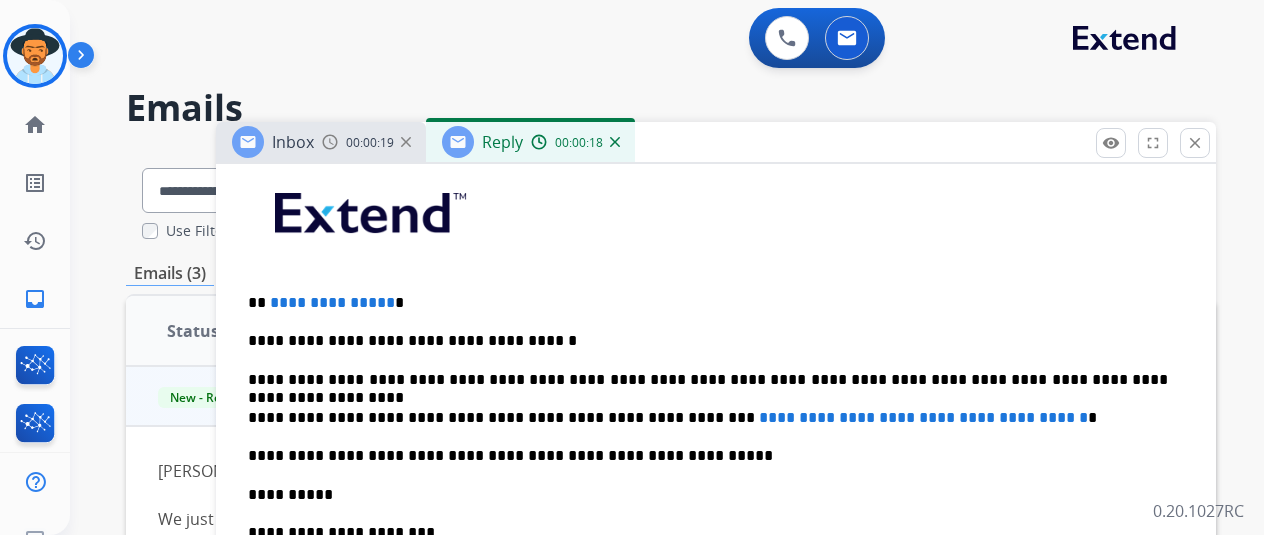 click on "**********" at bounding box center (708, 303) 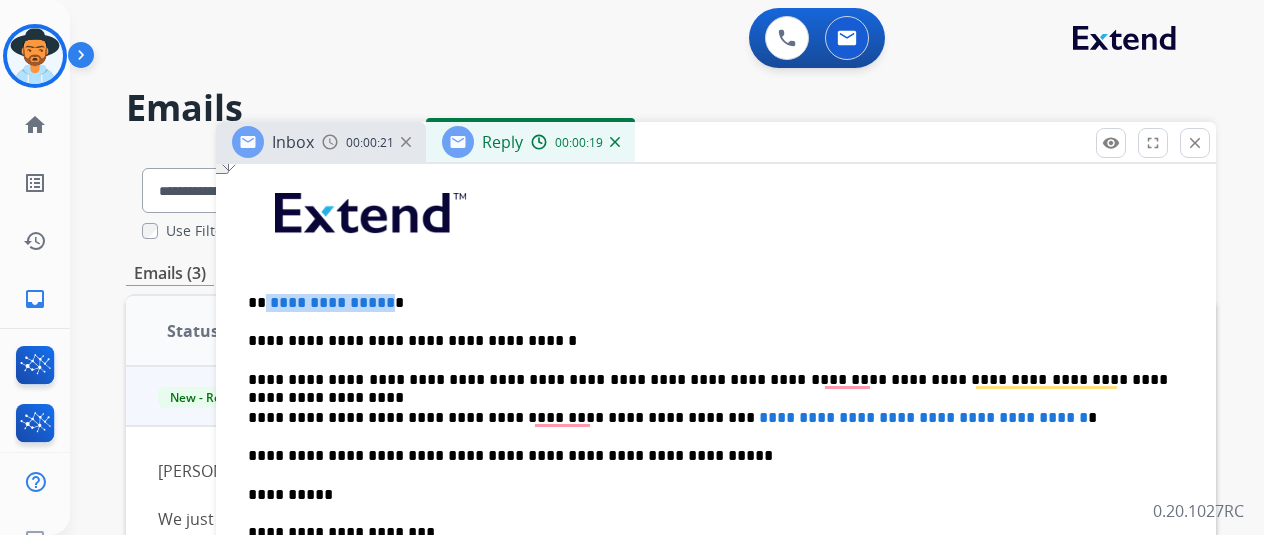 drag, startPoint x: 398, startPoint y: 295, endPoint x: 278, endPoint y: 296, distance: 120.004166 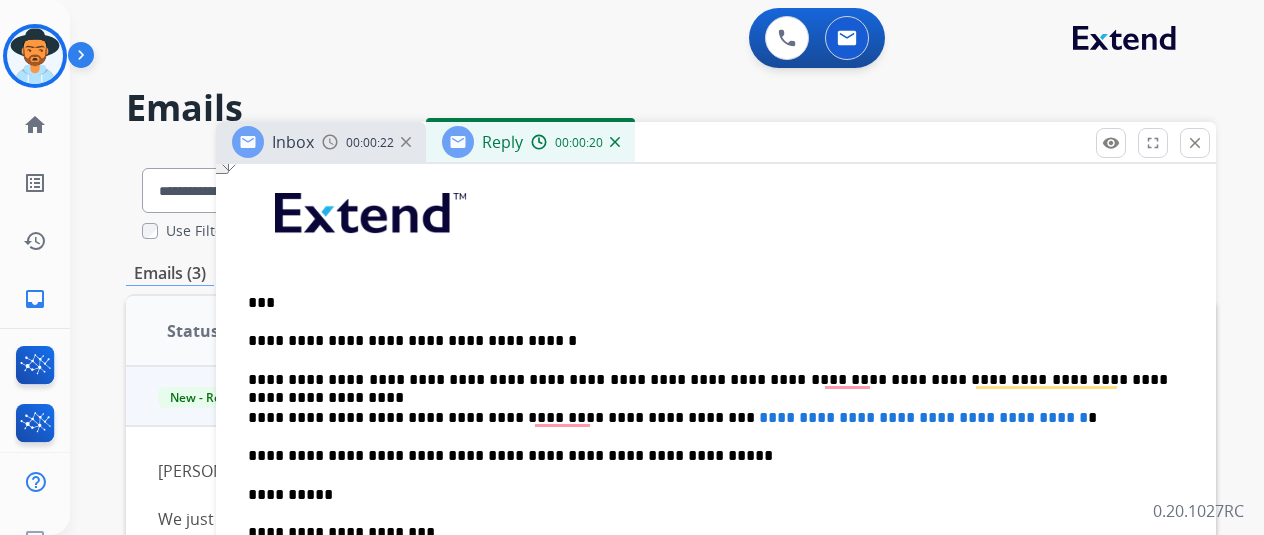 type 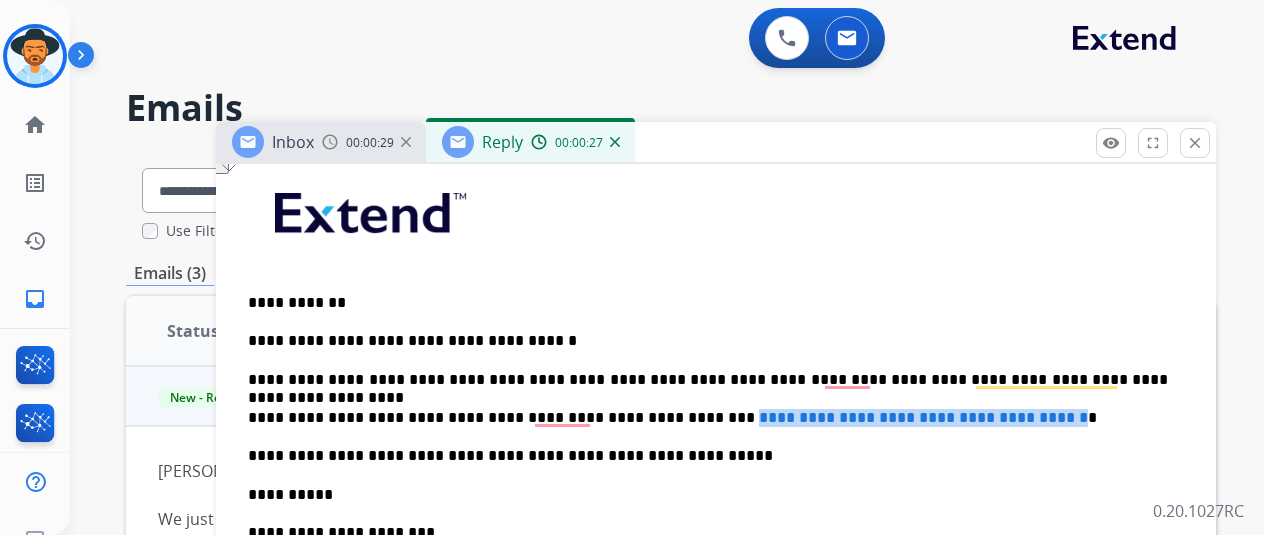 drag, startPoint x: 672, startPoint y: 409, endPoint x: 1066, endPoint y: 410, distance: 394.00128 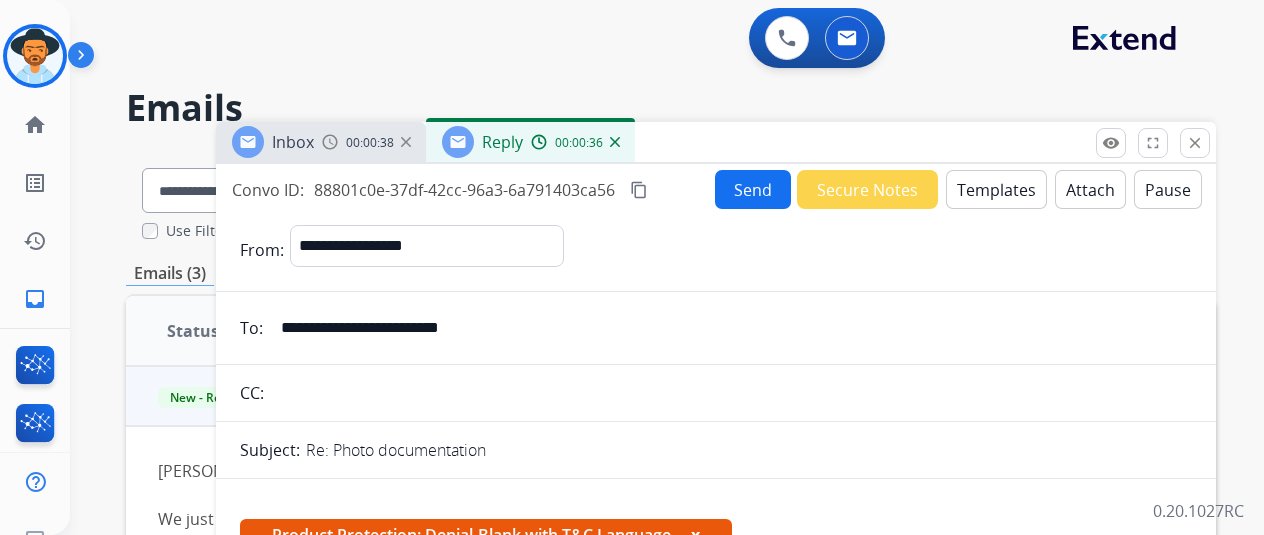 scroll, scrollTop: 0, scrollLeft: 0, axis: both 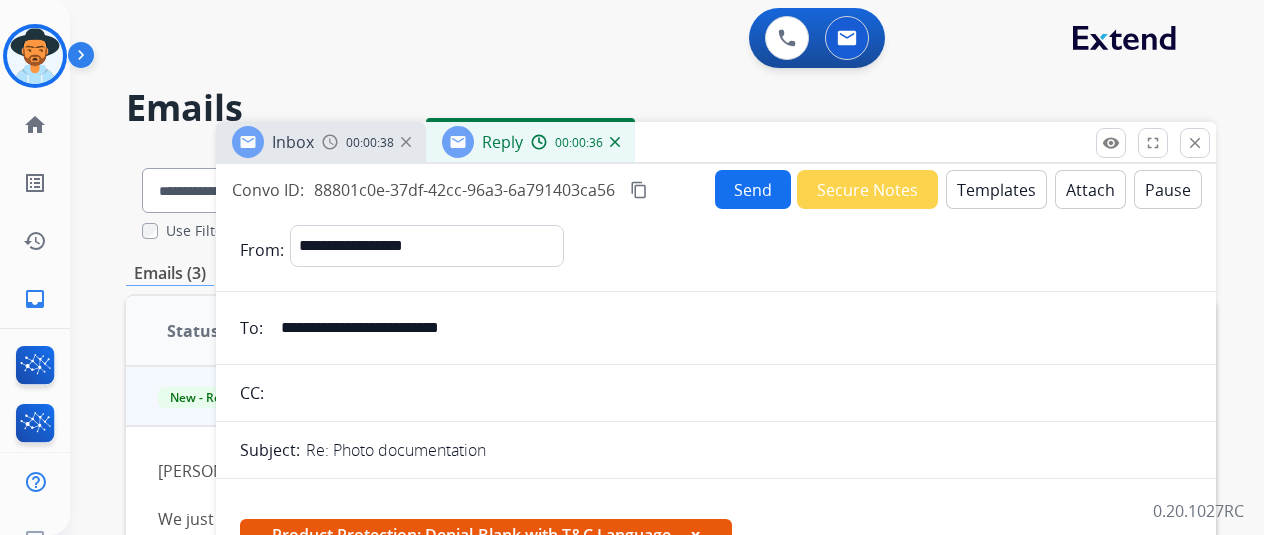 click on "Templates" at bounding box center (996, 189) 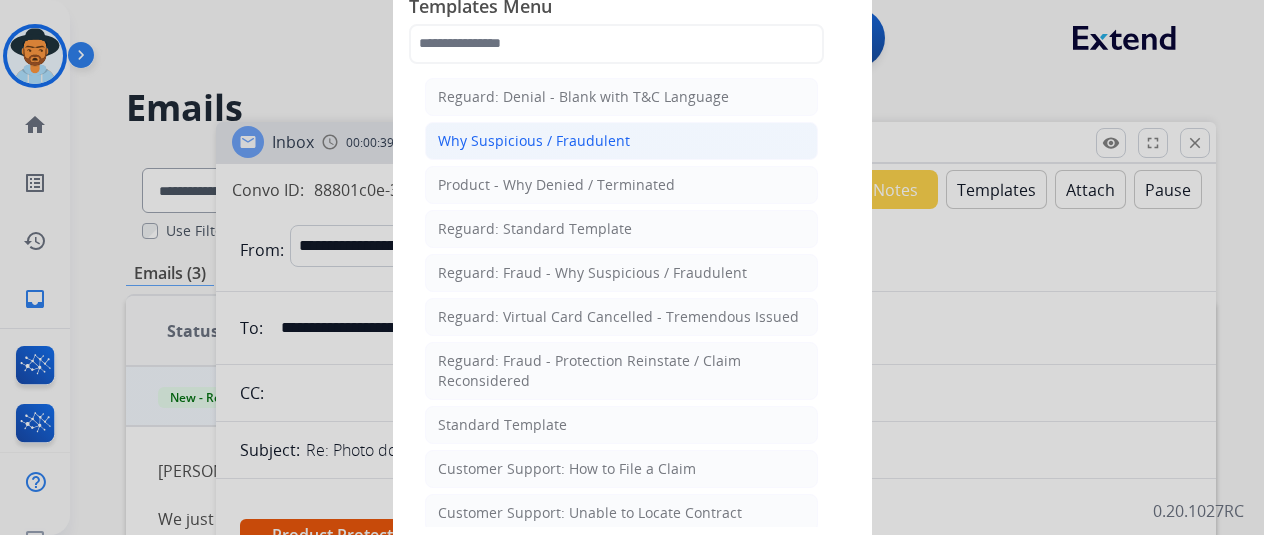 scroll, scrollTop: 0, scrollLeft: 0, axis: both 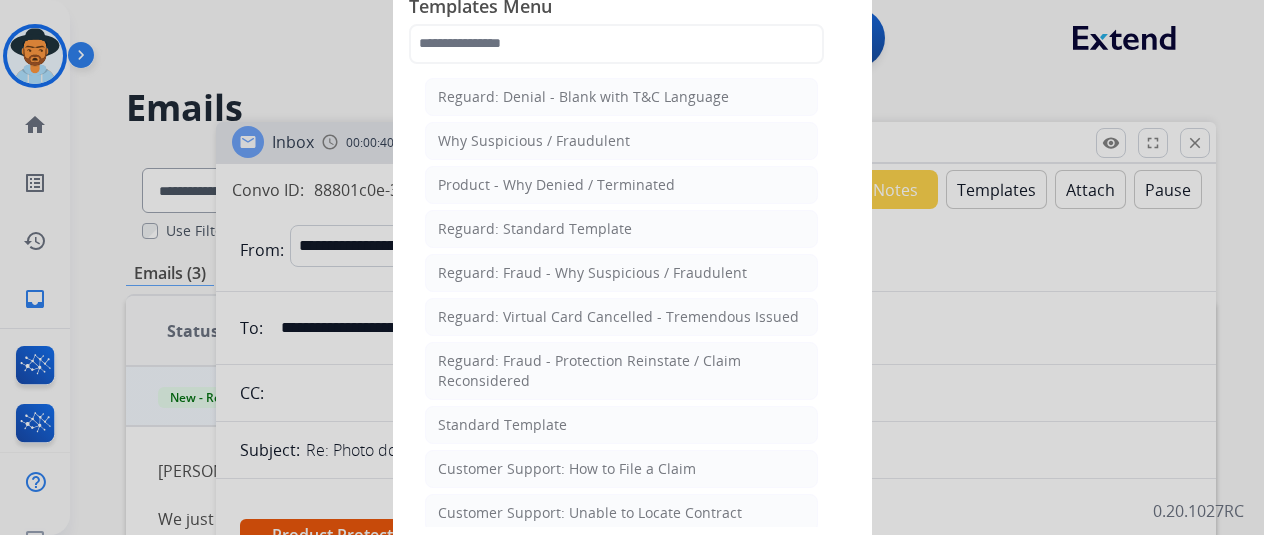 click 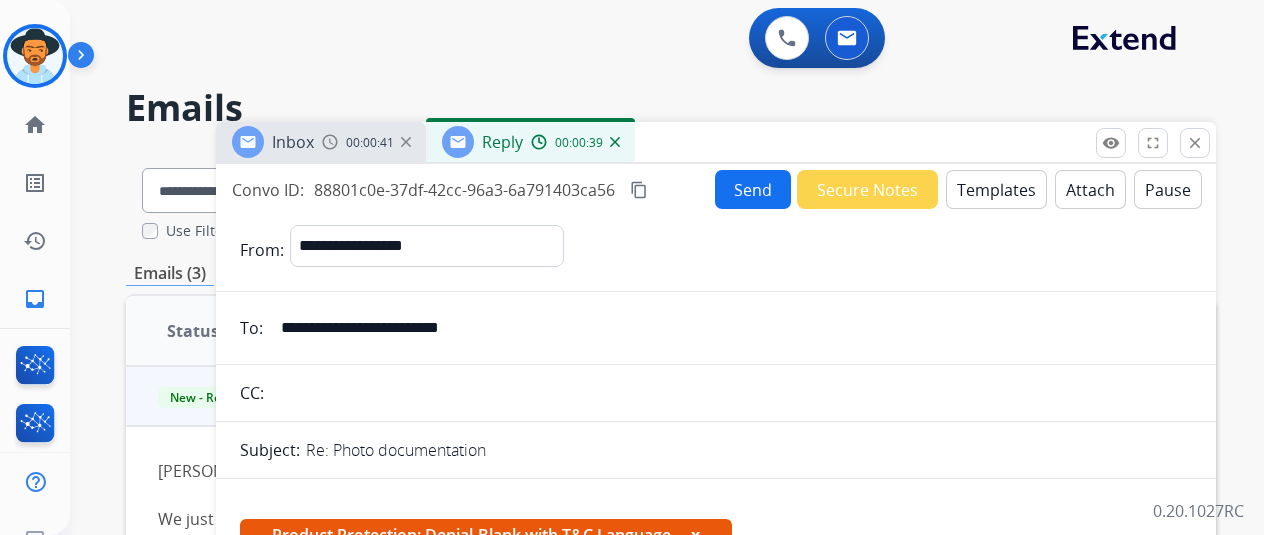 click on "Attach" at bounding box center [1090, 189] 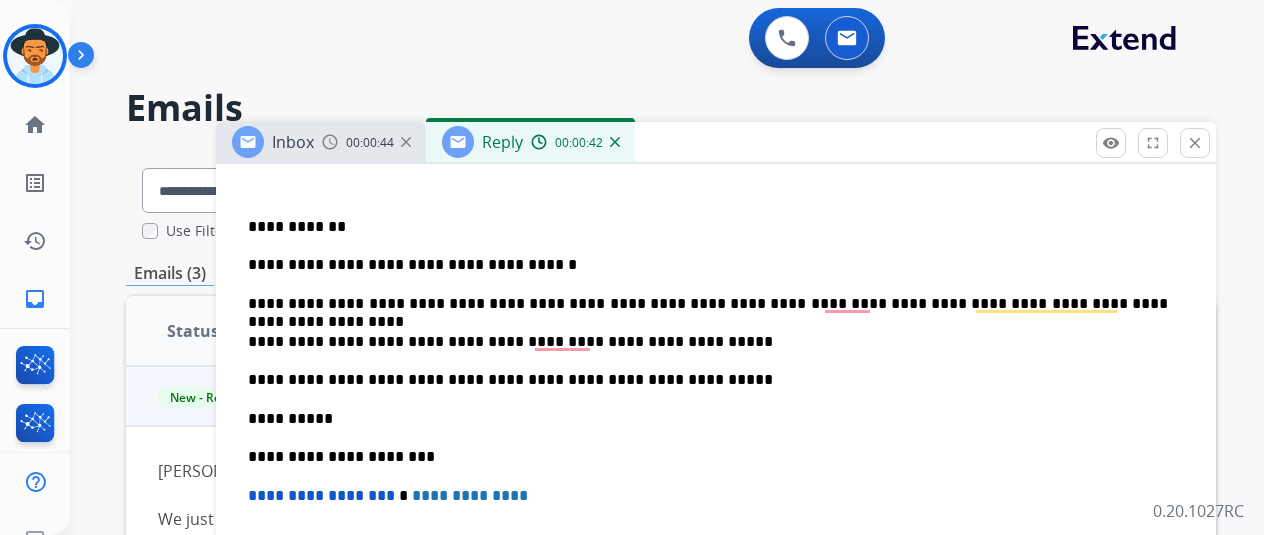 scroll, scrollTop: 600, scrollLeft: 0, axis: vertical 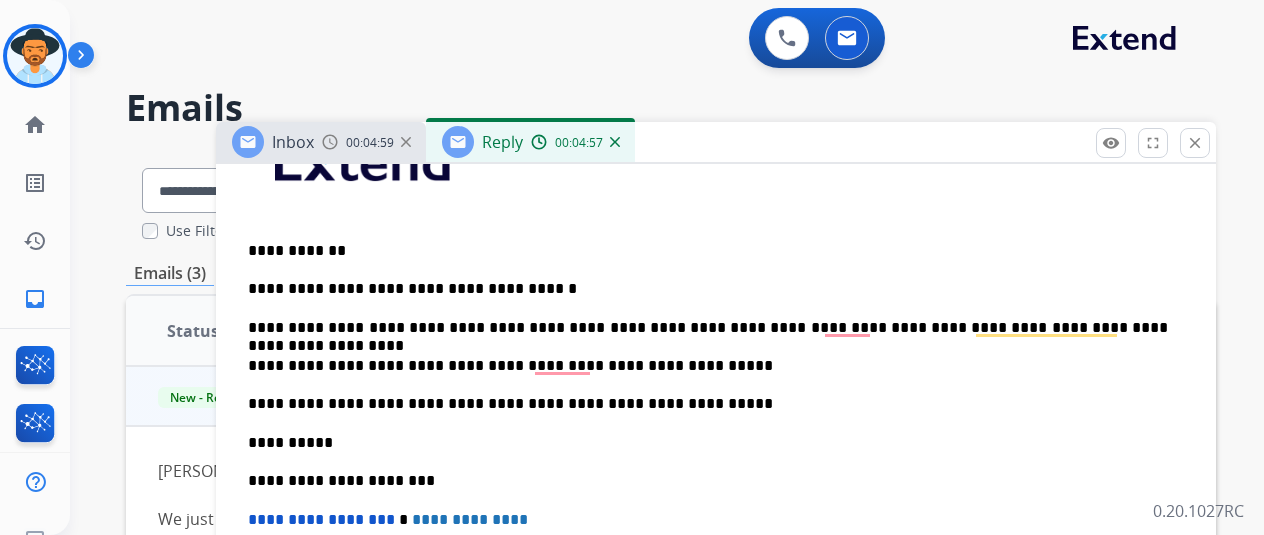 click on "**********" at bounding box center (708, 366) 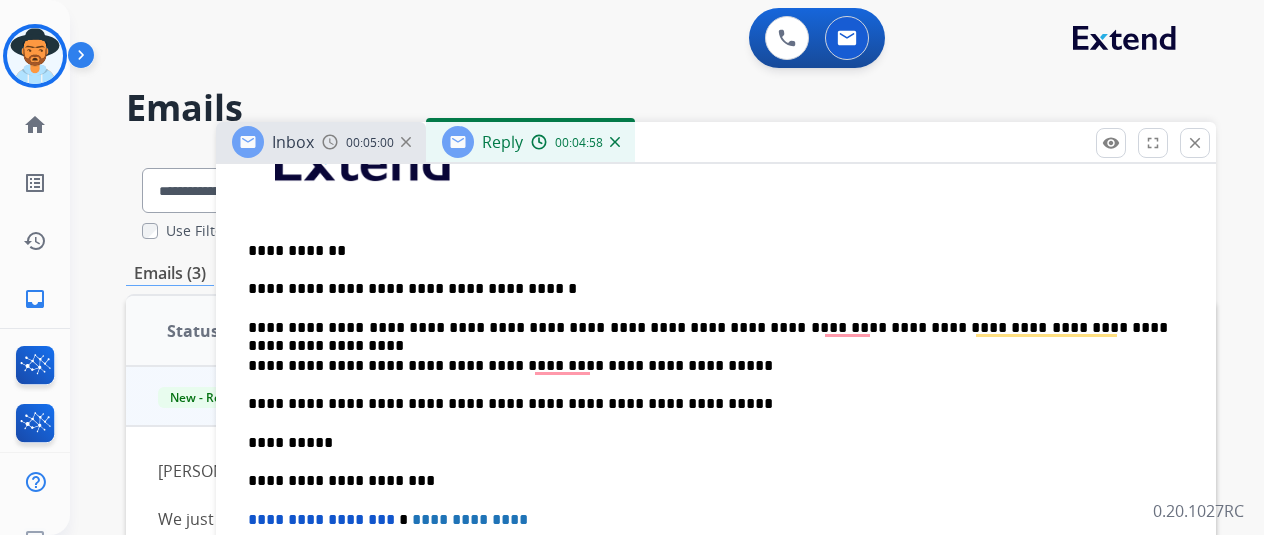 click on "**********" at bounding box center (708, 366) 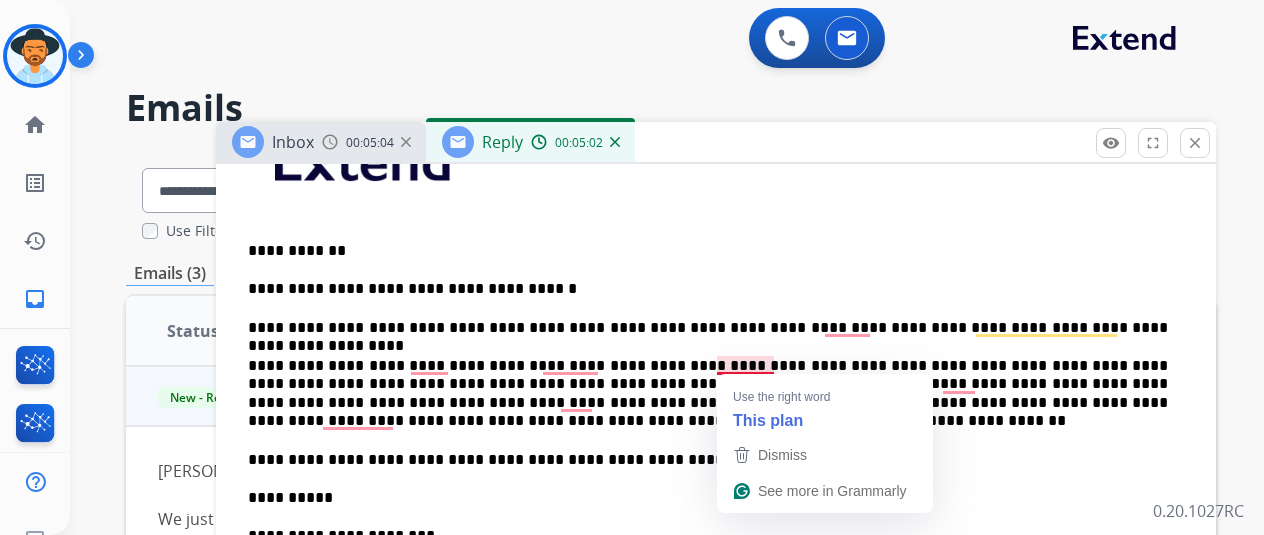 click on "**********" at bounding box center (708, 394) 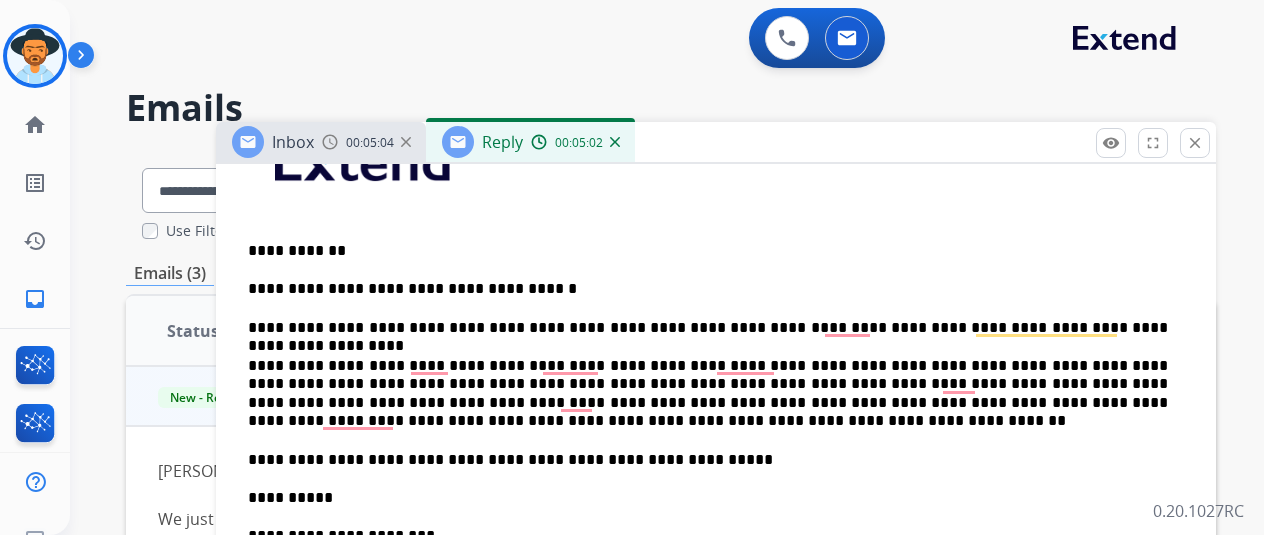 click on "**********" at bounding box center [708, 394] 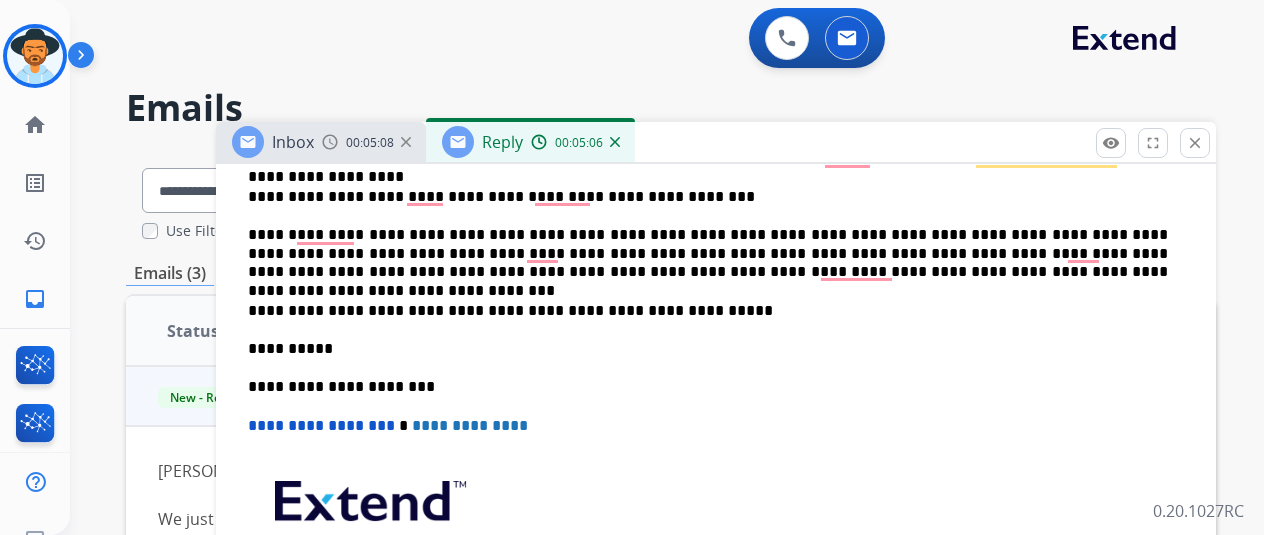 scroll, scrollTop: 700, scrollLeft: 0, axis: vertical 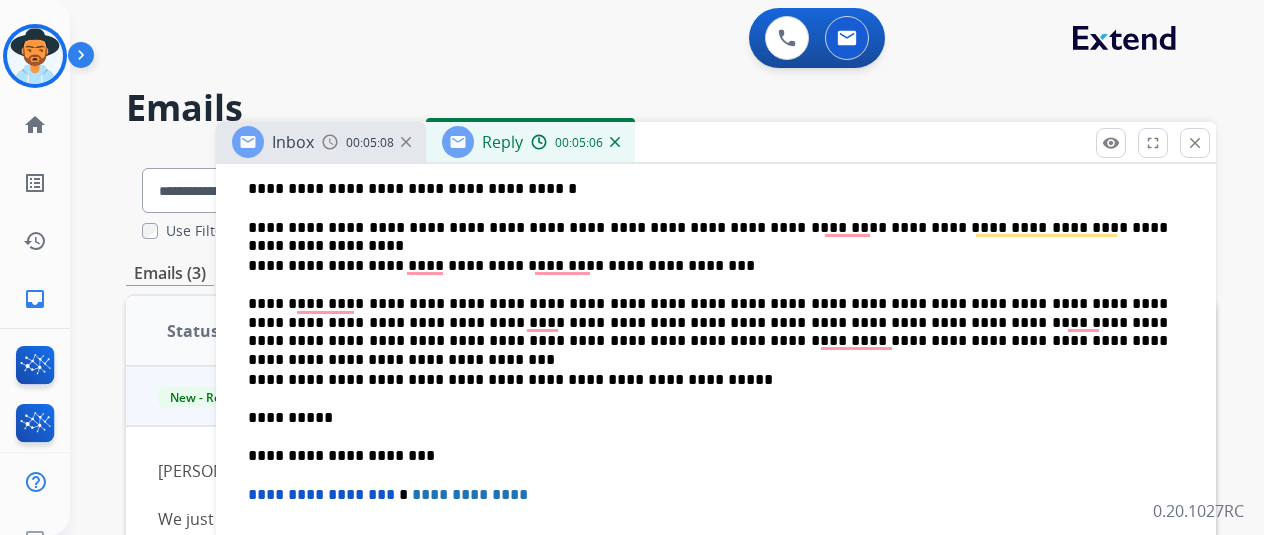 click on "**********" at bounding box center [708, 322] 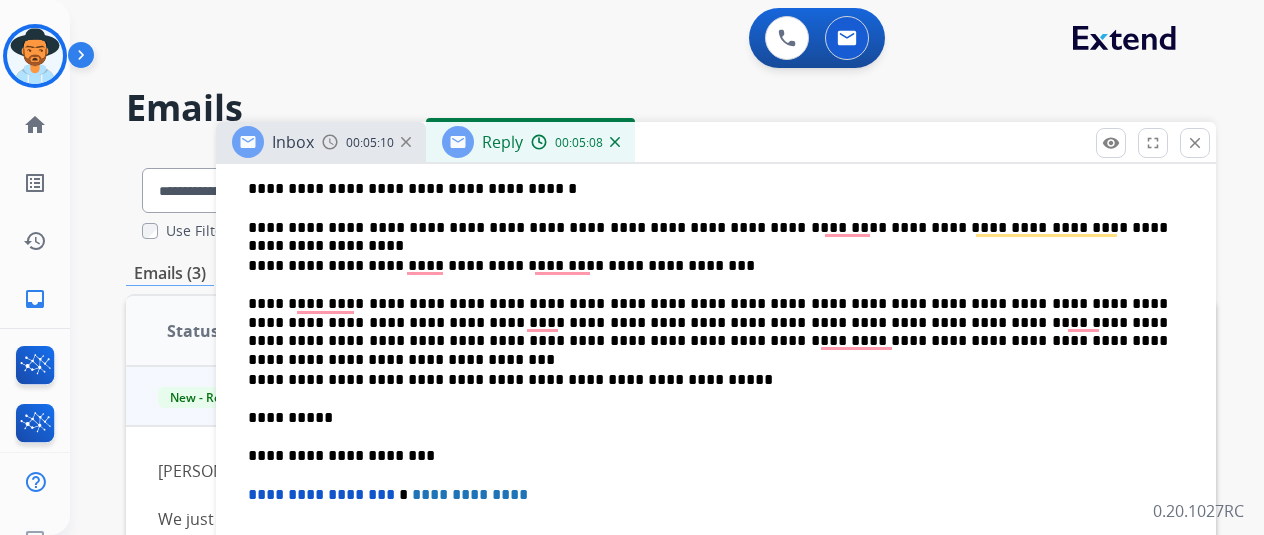 type 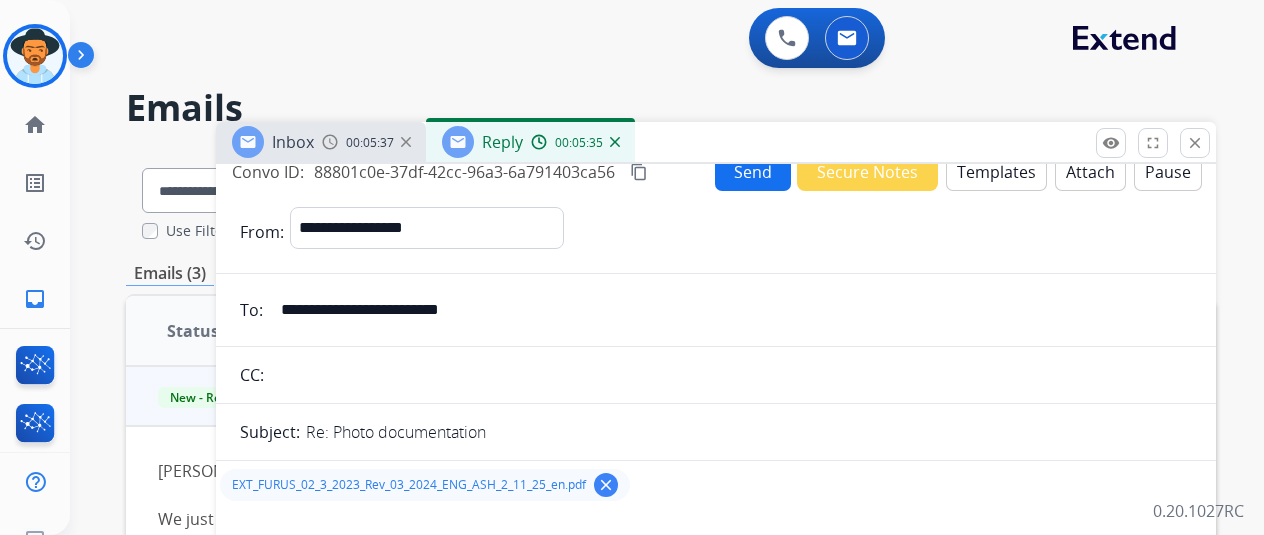 scroll, scrollTop: 0, scrollLeft: 0, axis: both 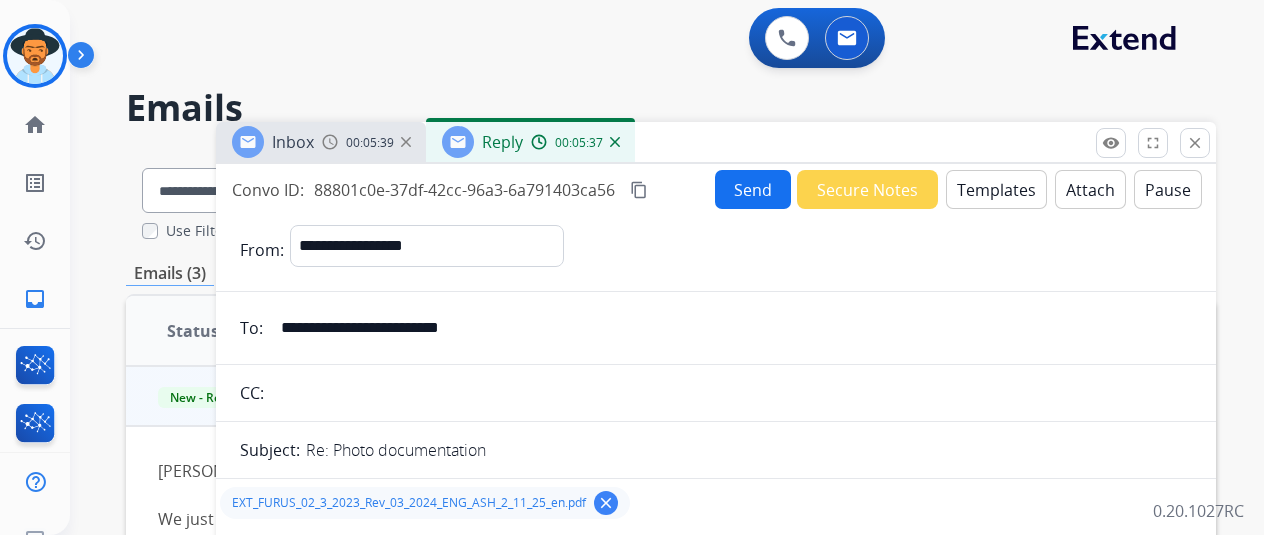 click on "Send" at bounding box center [753, 189] 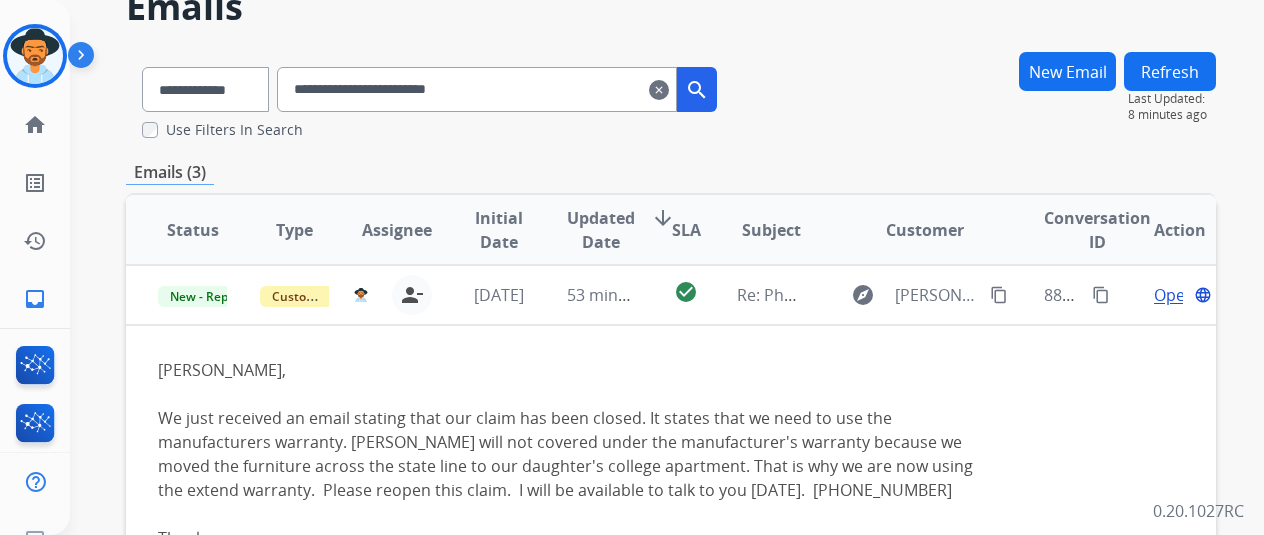 scroll, scrollTop: 100, scrollLeft: 0, axis: vertical 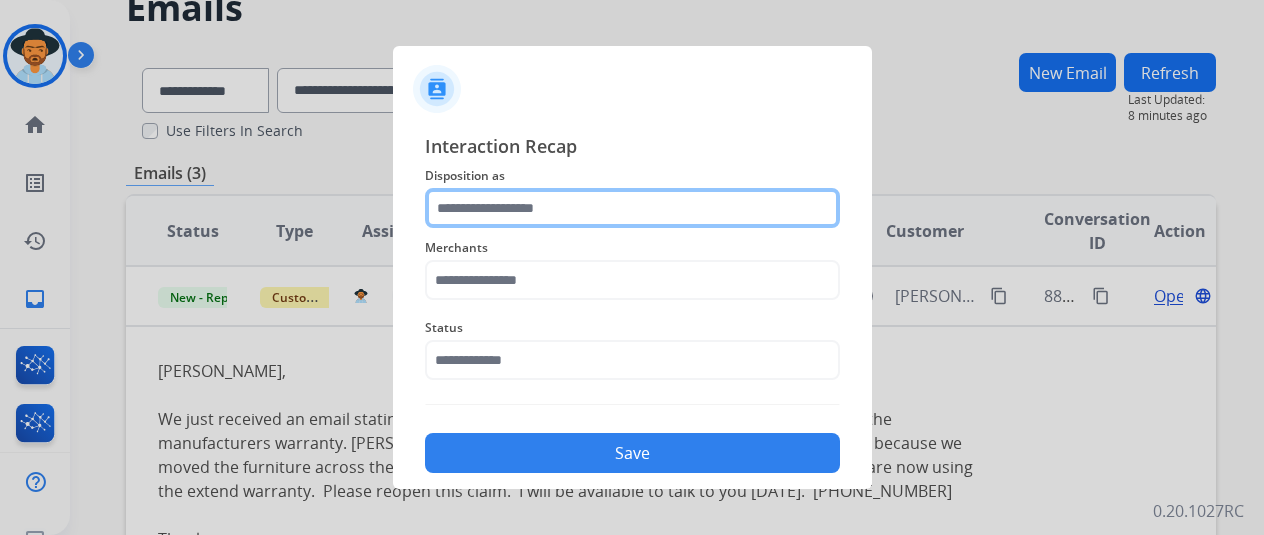 click 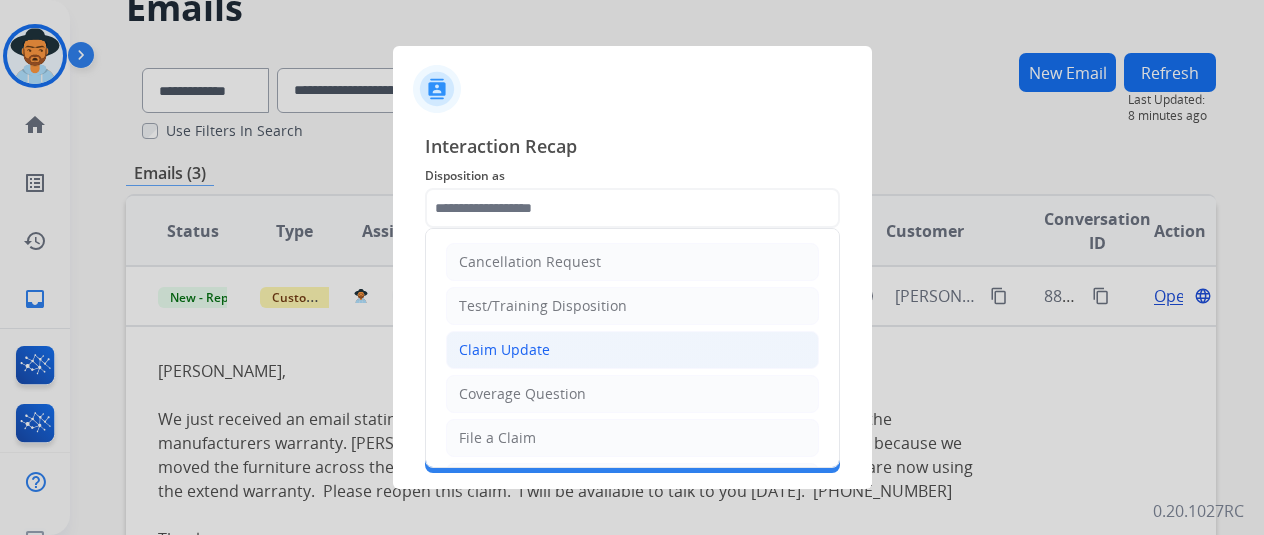 click on "Claim Update" 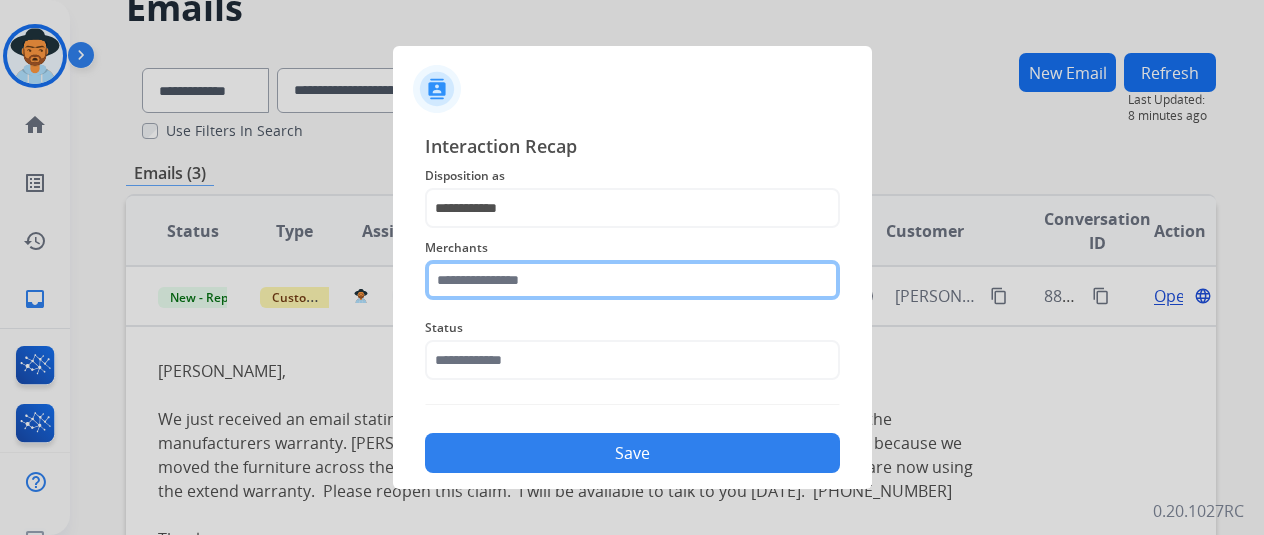 click 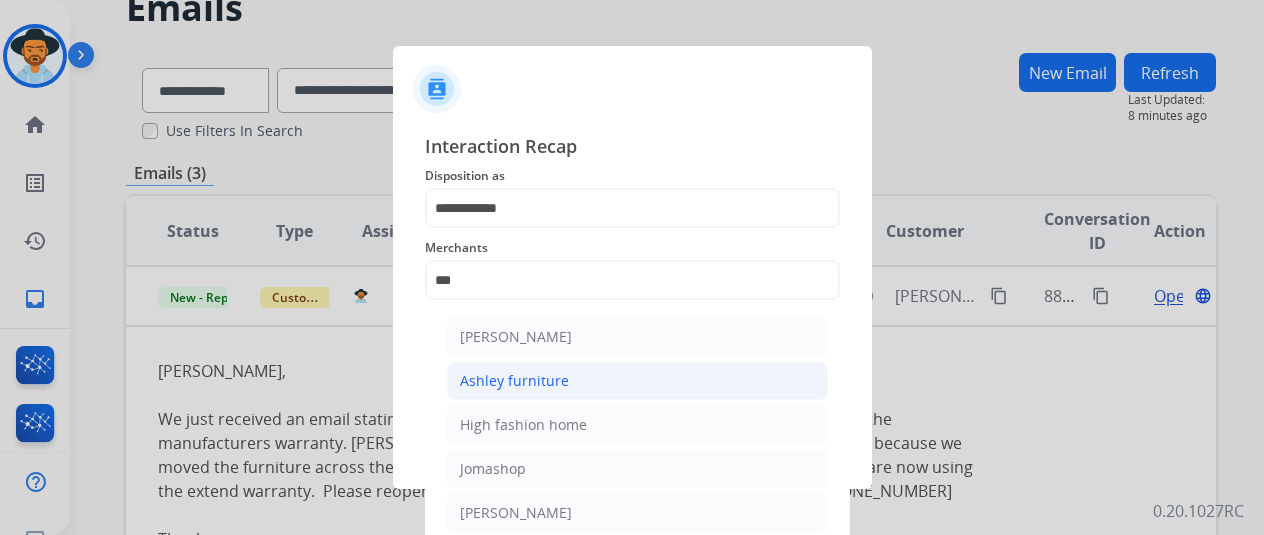 click on "Ashley furniture" 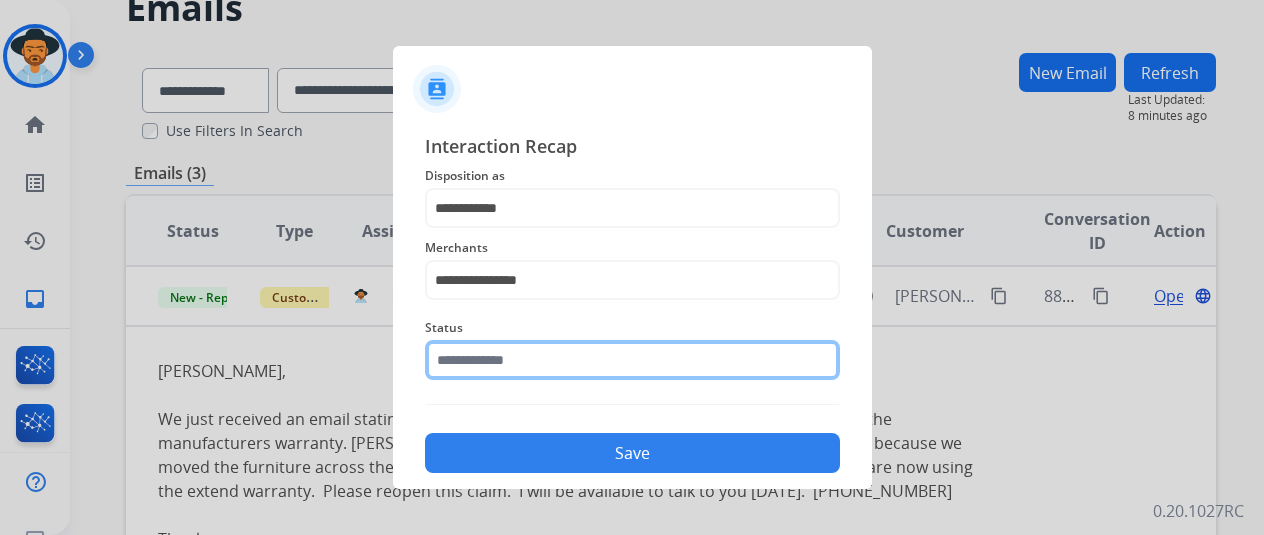 click 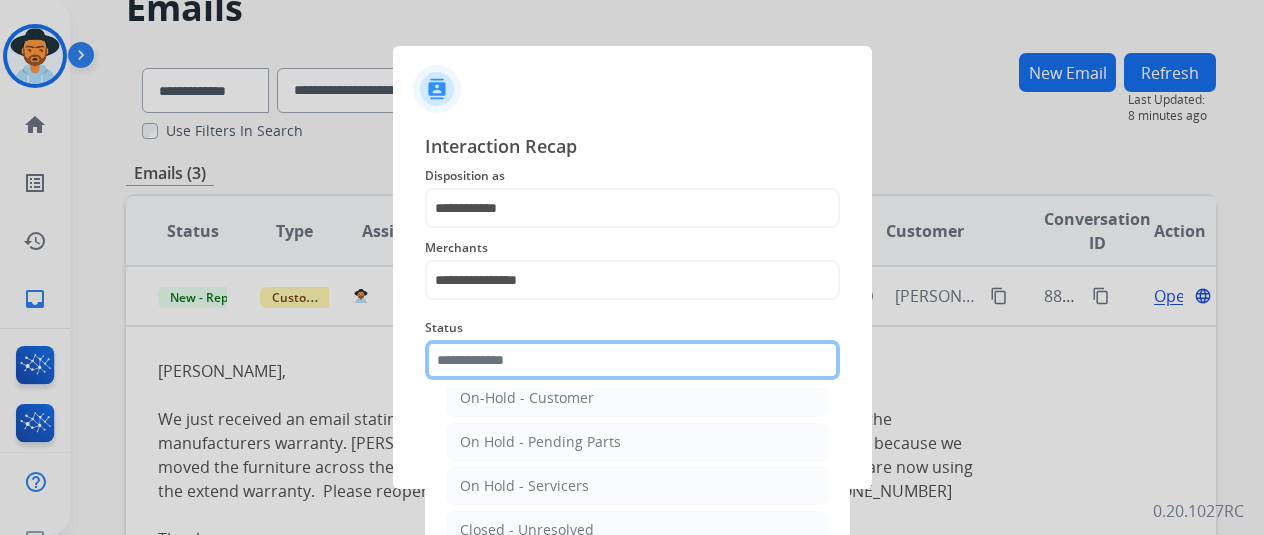 scroll, scrollTop: 114, scrollLeft: 0, axis: vertical 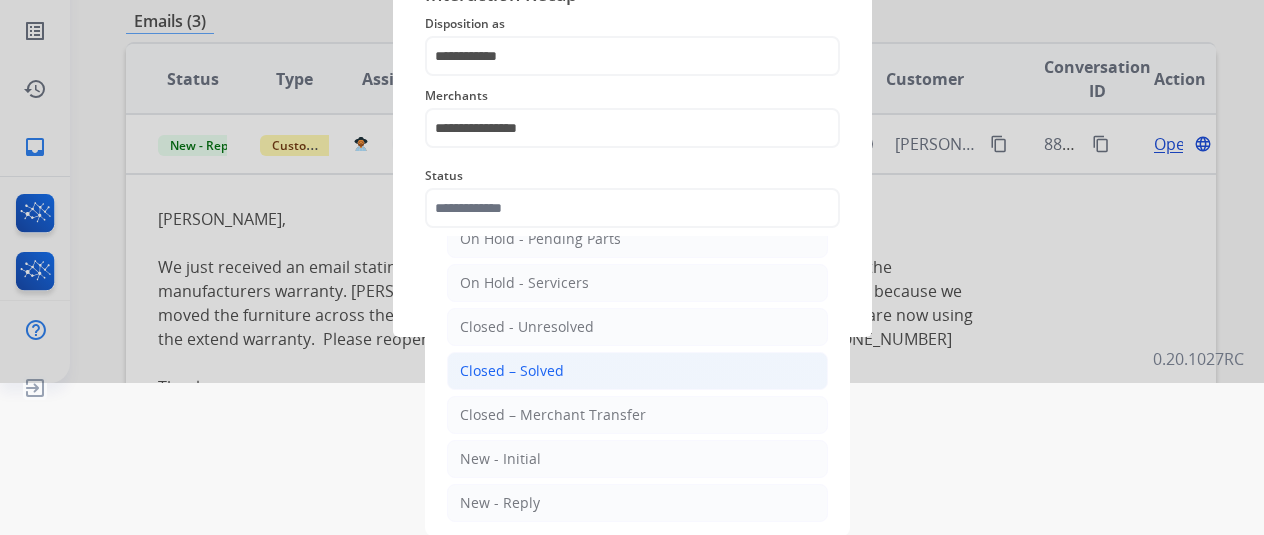 click on "Closed – Solved" 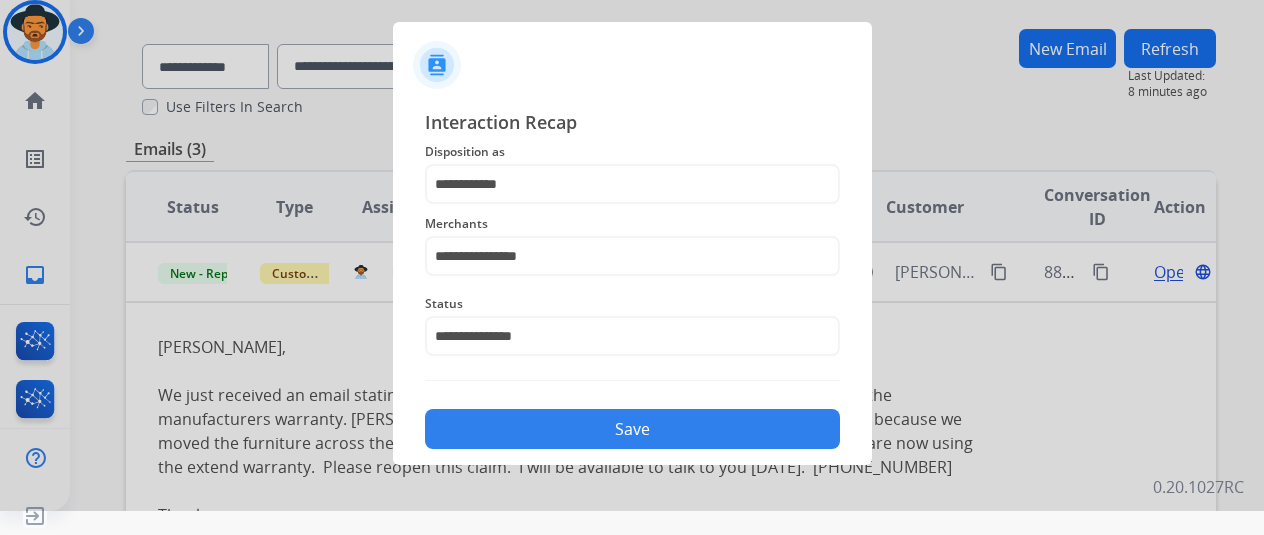 scroll, scrollTop: 24, scrollLeft: 0, axis: vertical 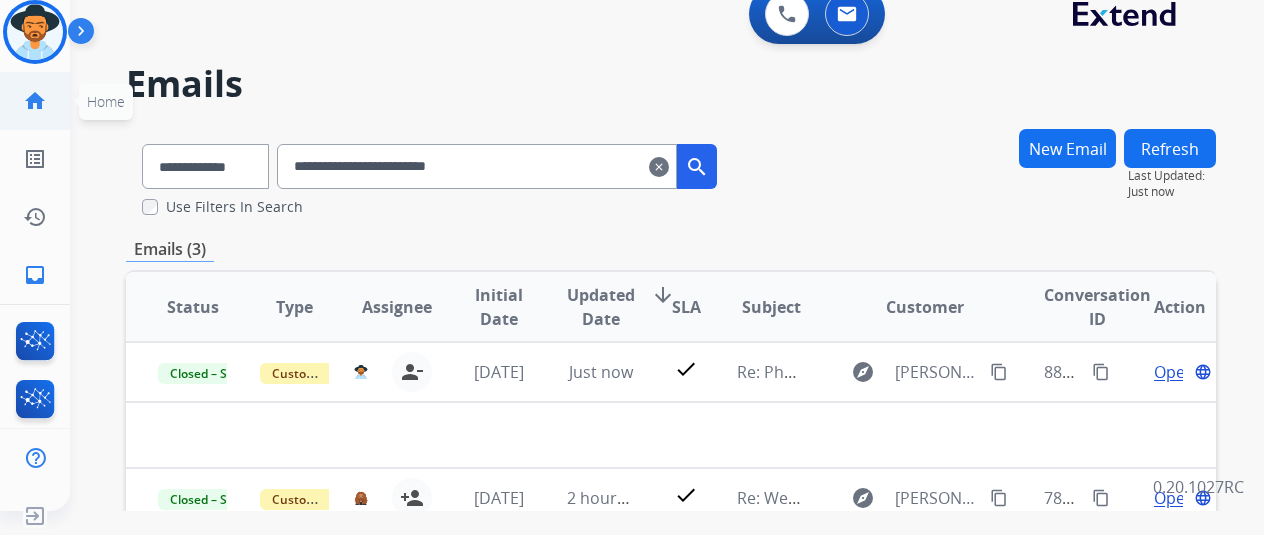 click on "home" 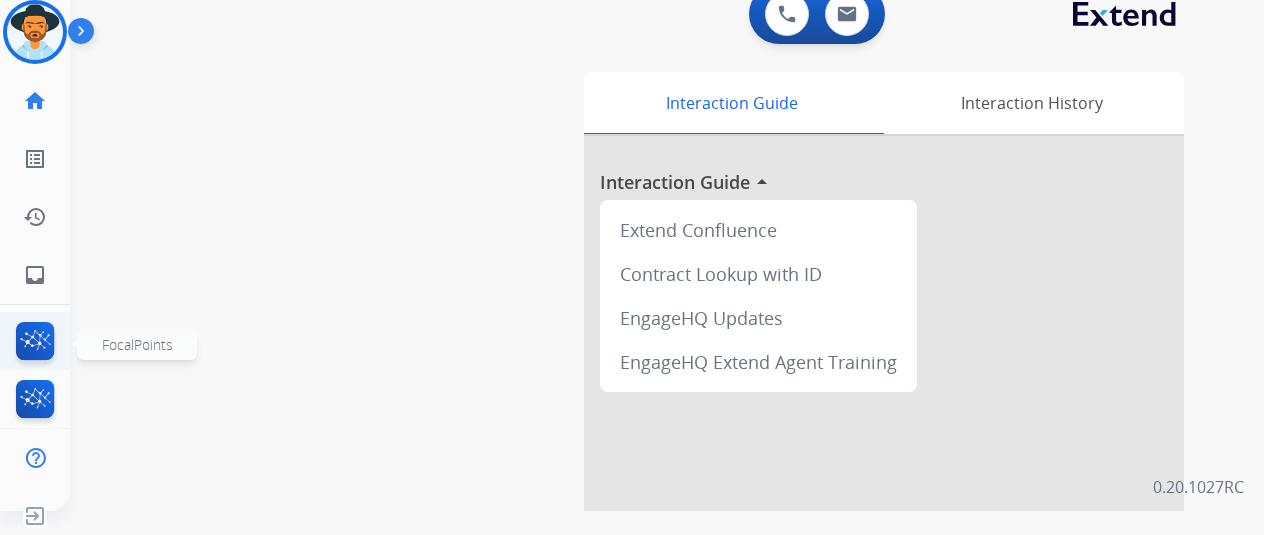 click 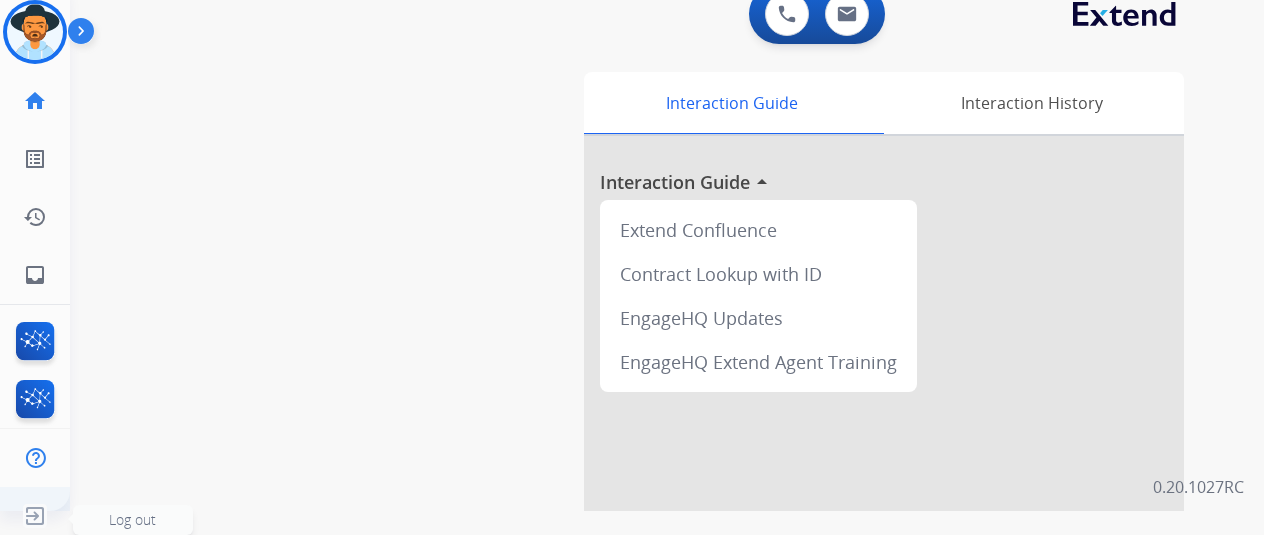 click 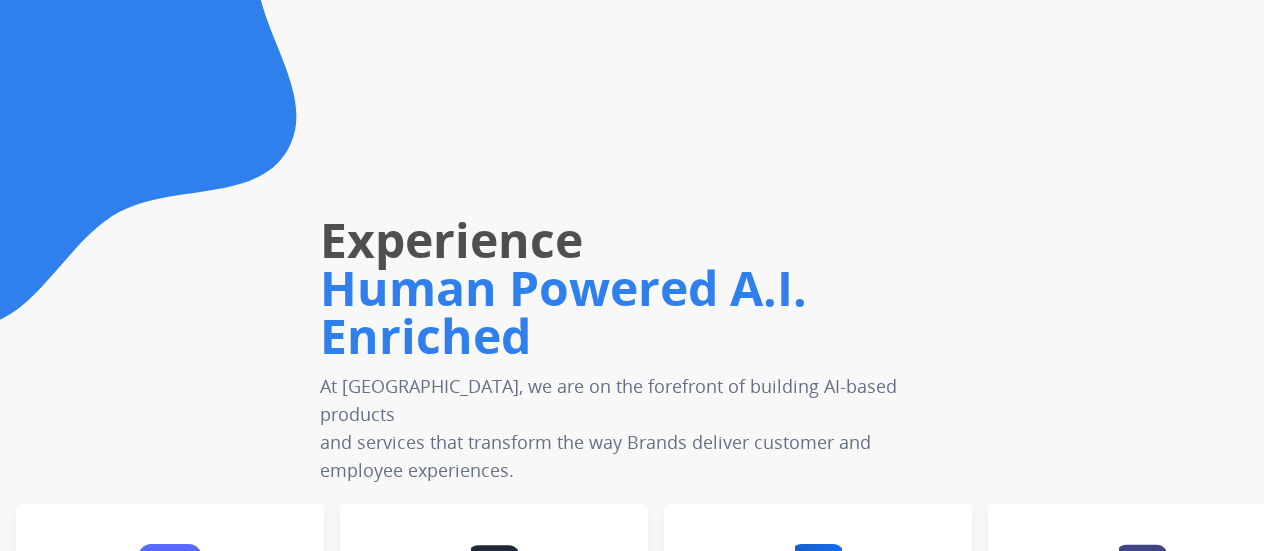 scroll, scrollTop: 0, scrollLeft: 0, axis: both 